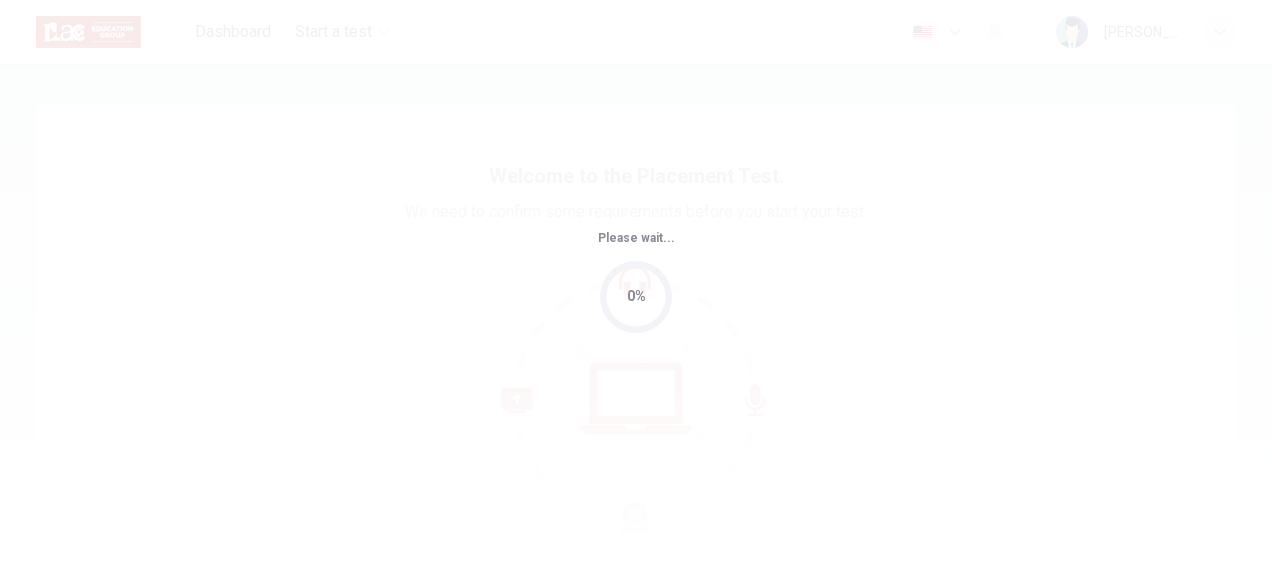 scroll, scrollTop: 0, scrollLeft: 0, axis: both 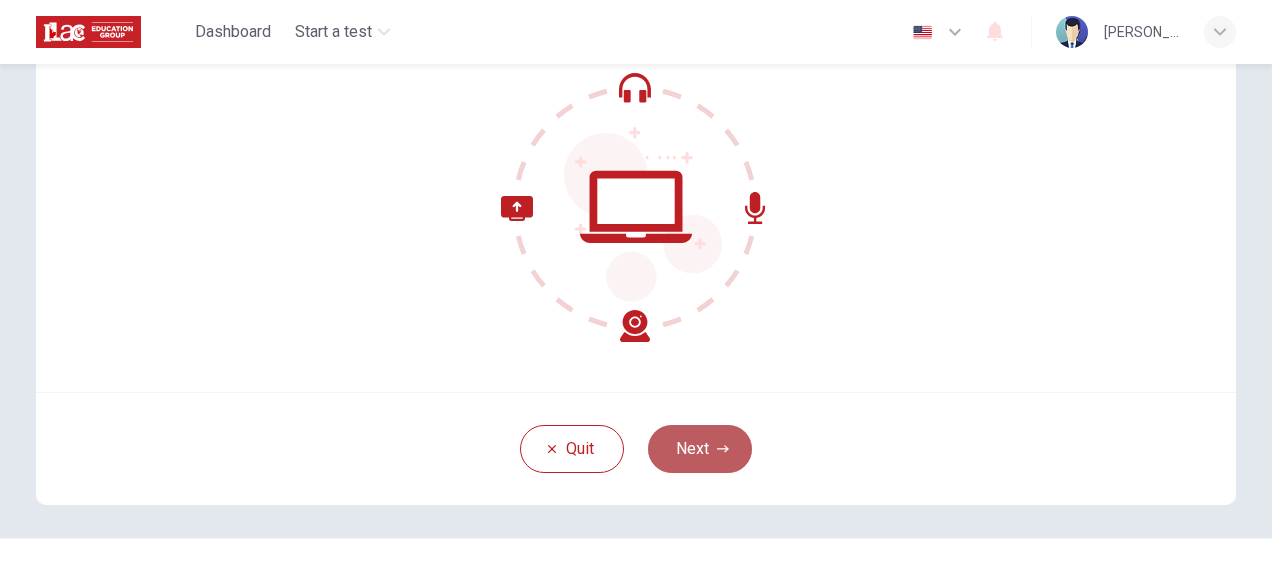 click on "Next" at bounding box center (700, 449) 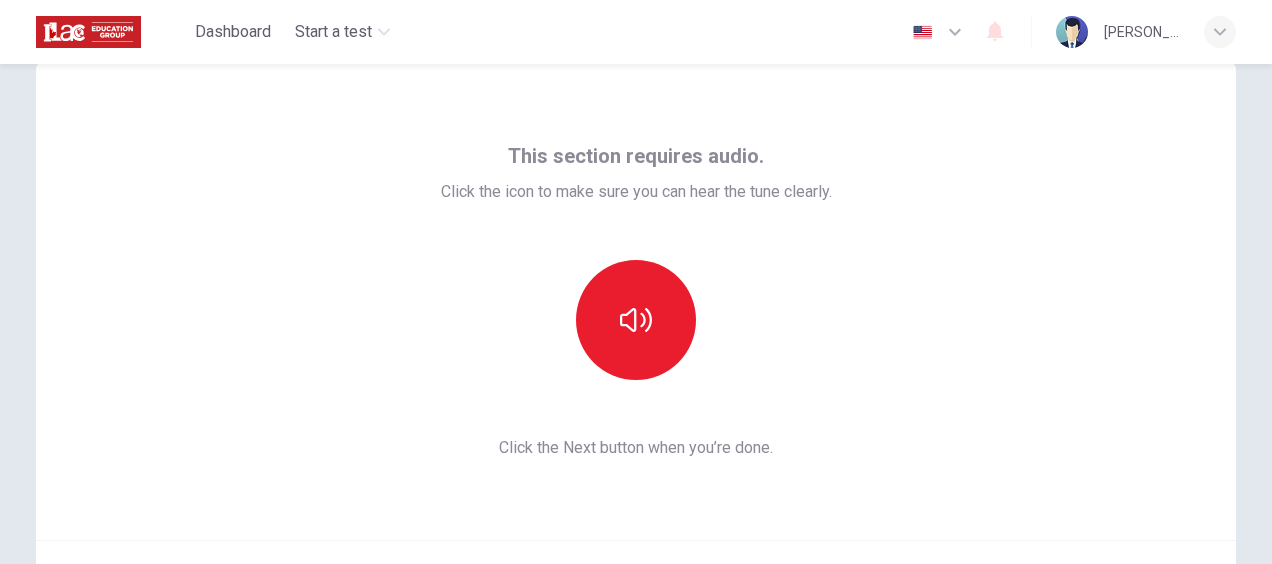 scroll, scrollTop: 0, scrollLeft: 0, axis: both 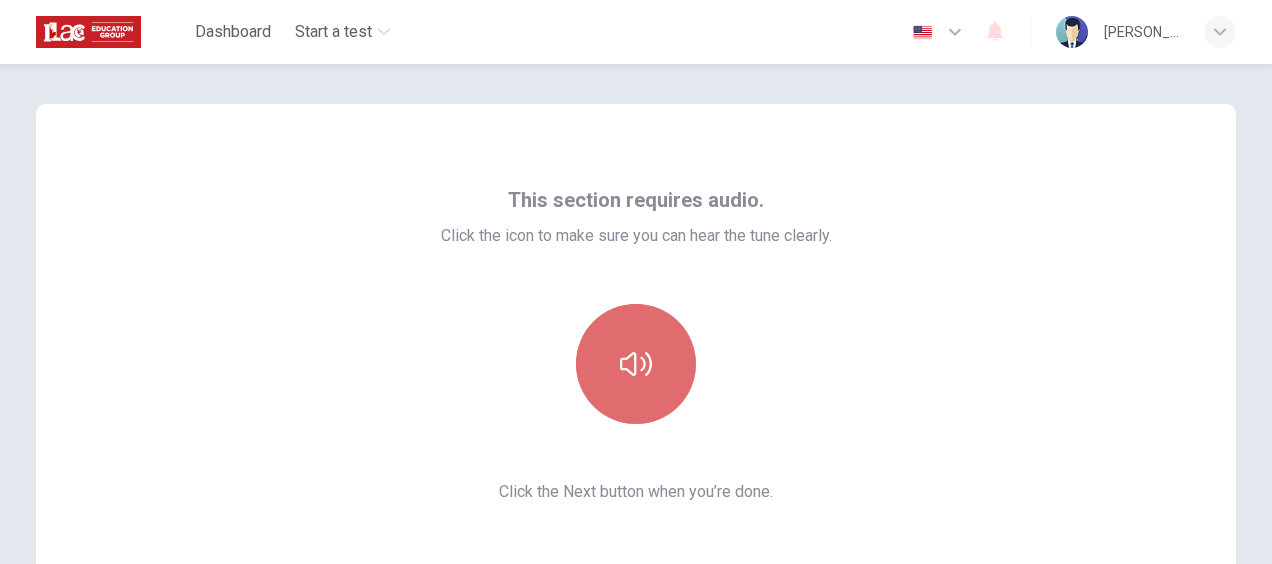 click at bounding box center [636, 364] 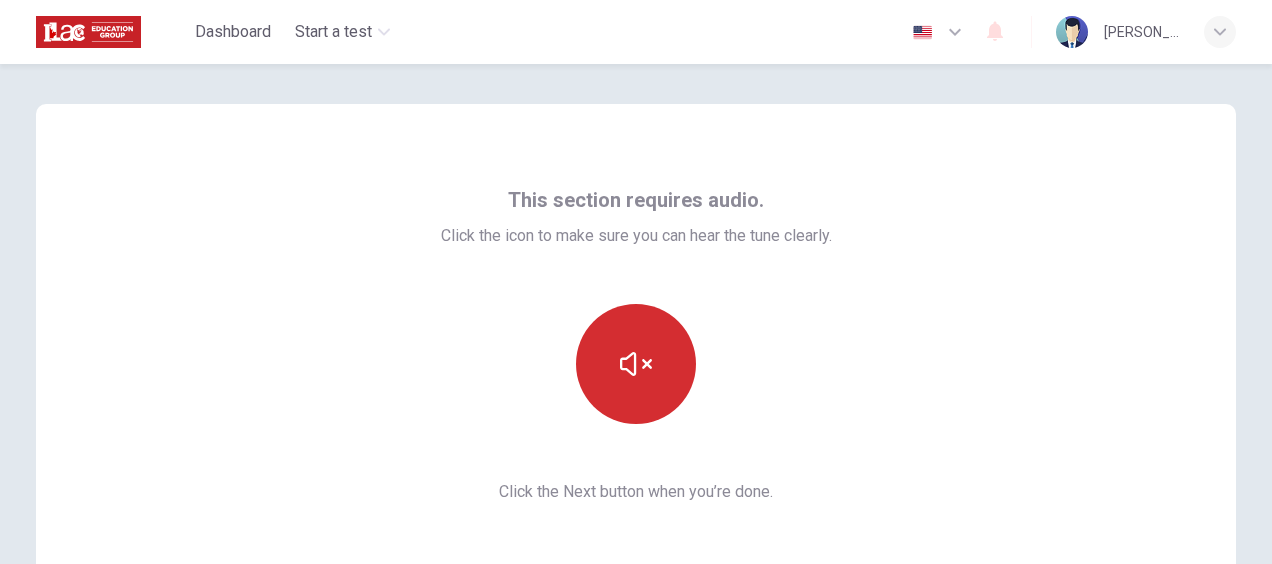 click at bounding box center (636, 364) 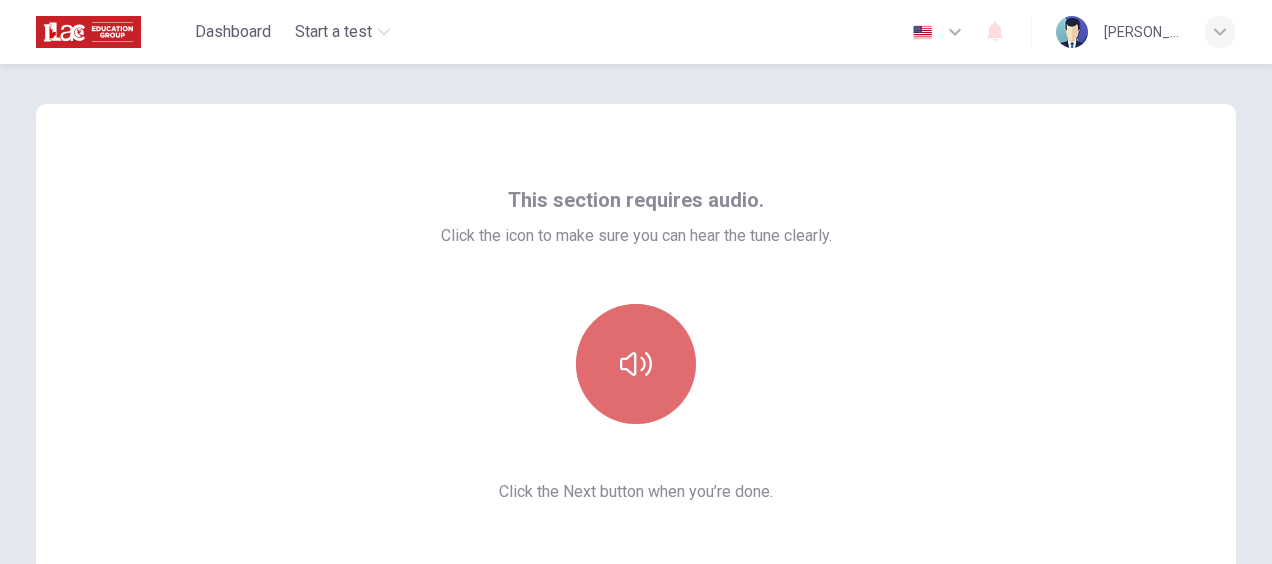 click at bounding box center (636, 364) 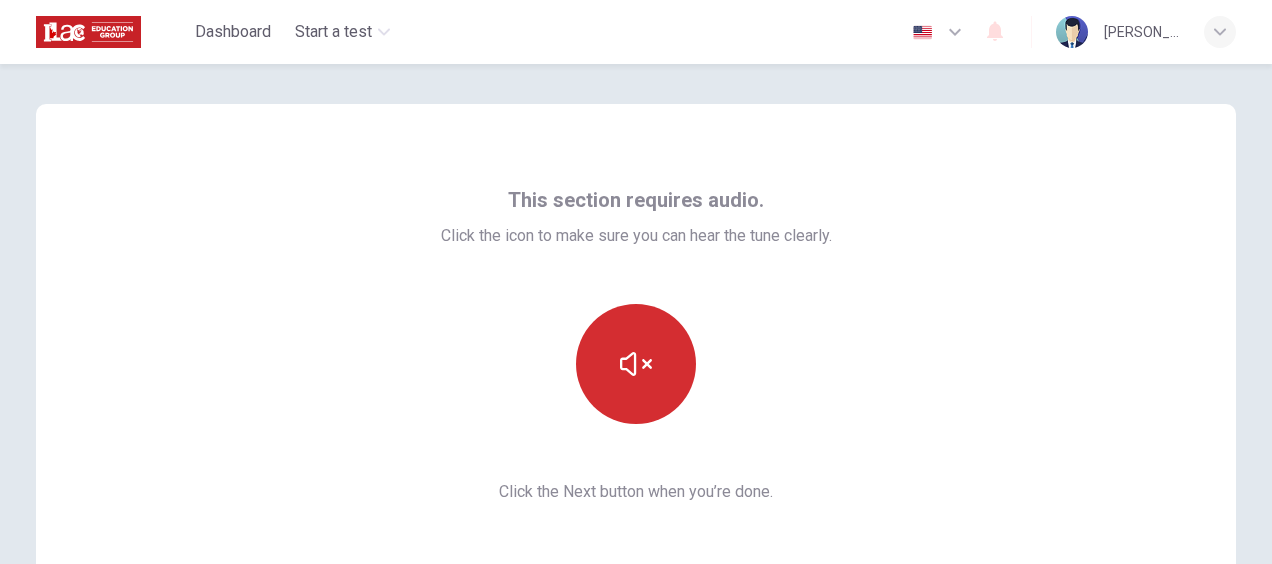click at bounding box center (636, 364) 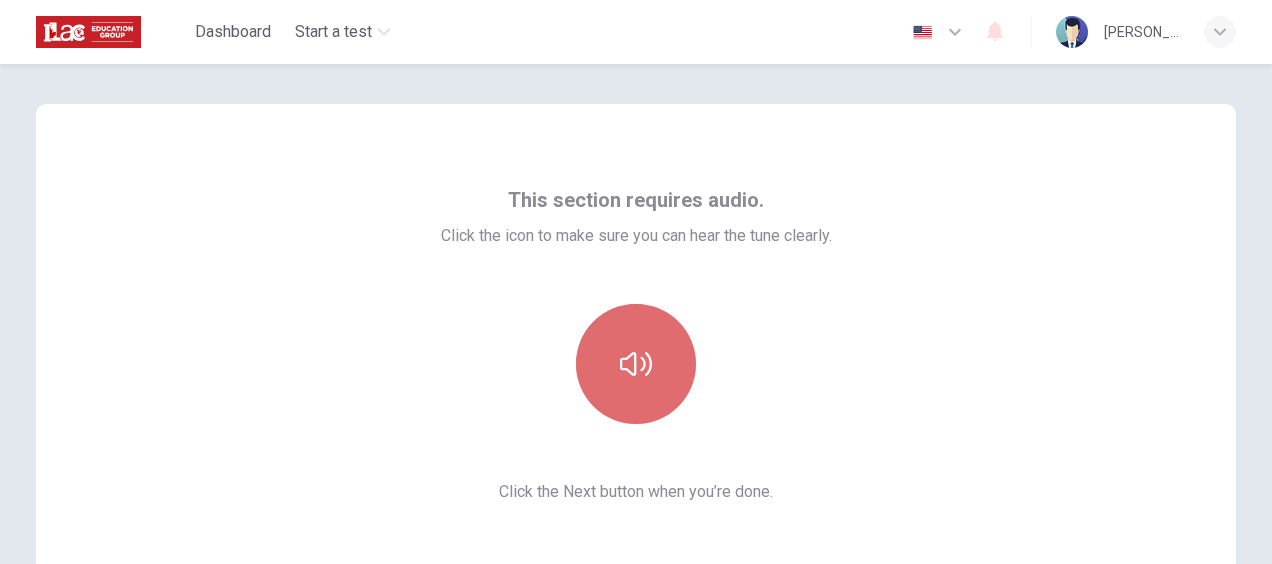 click at bounding box center (636, 364) 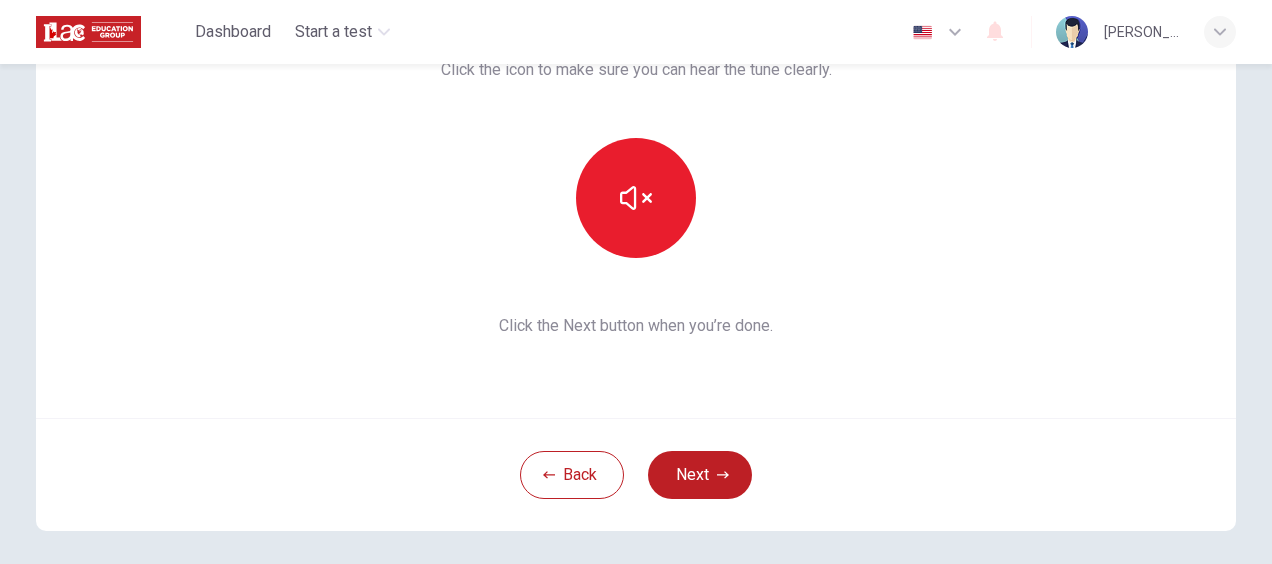 scroll, scrollTop: 189, scrollLeft: 0, axis: vertical 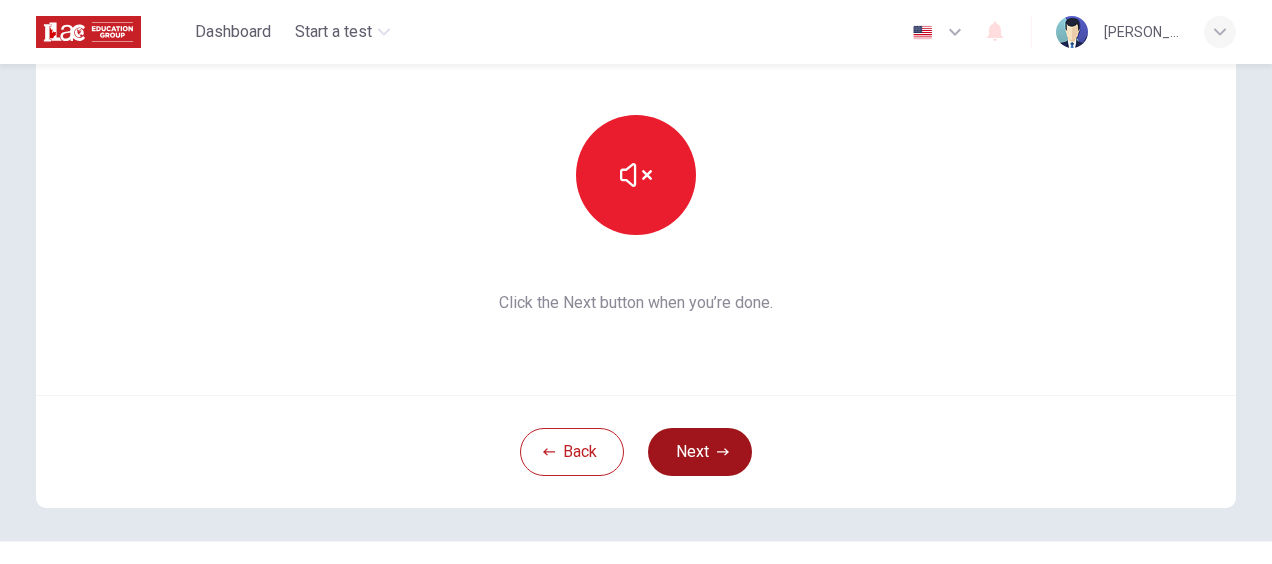 click on "Next" at bounding box center (700, 452) 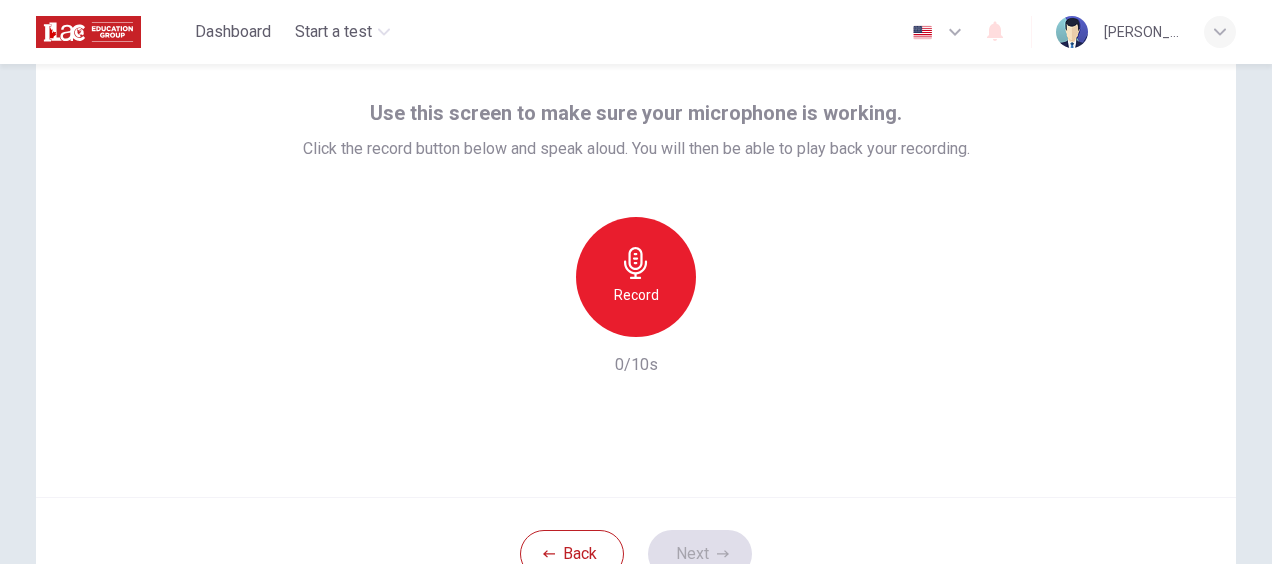 scroll, scrollTop: 54, scrollLeft: 0, axis: vertical 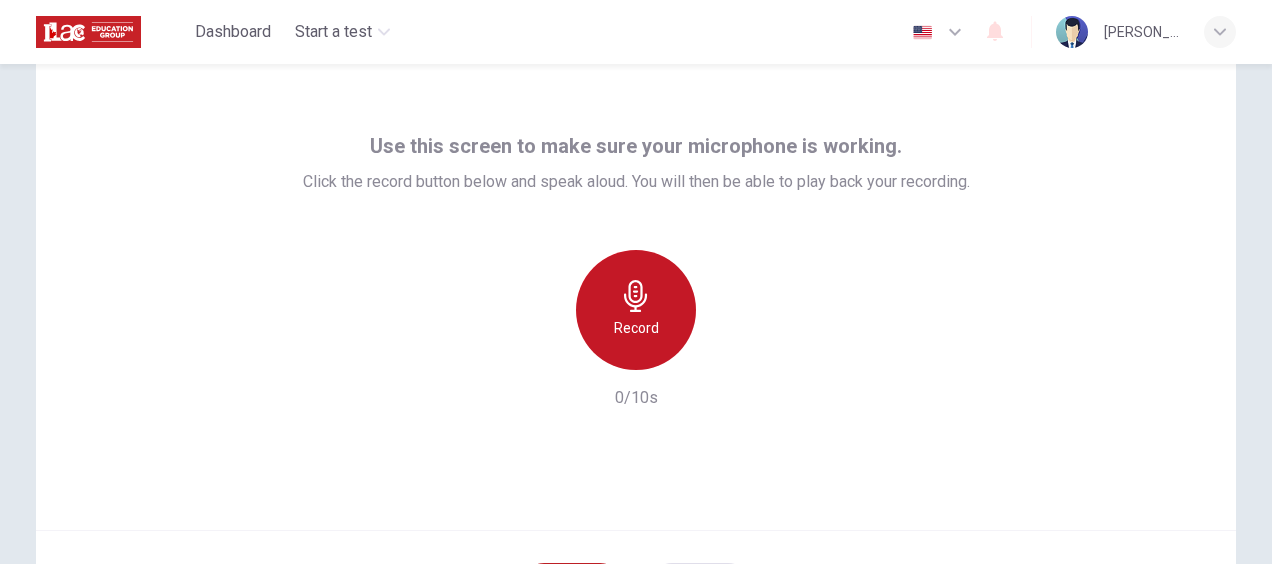click on "Record" at bounding box center (636, 310) 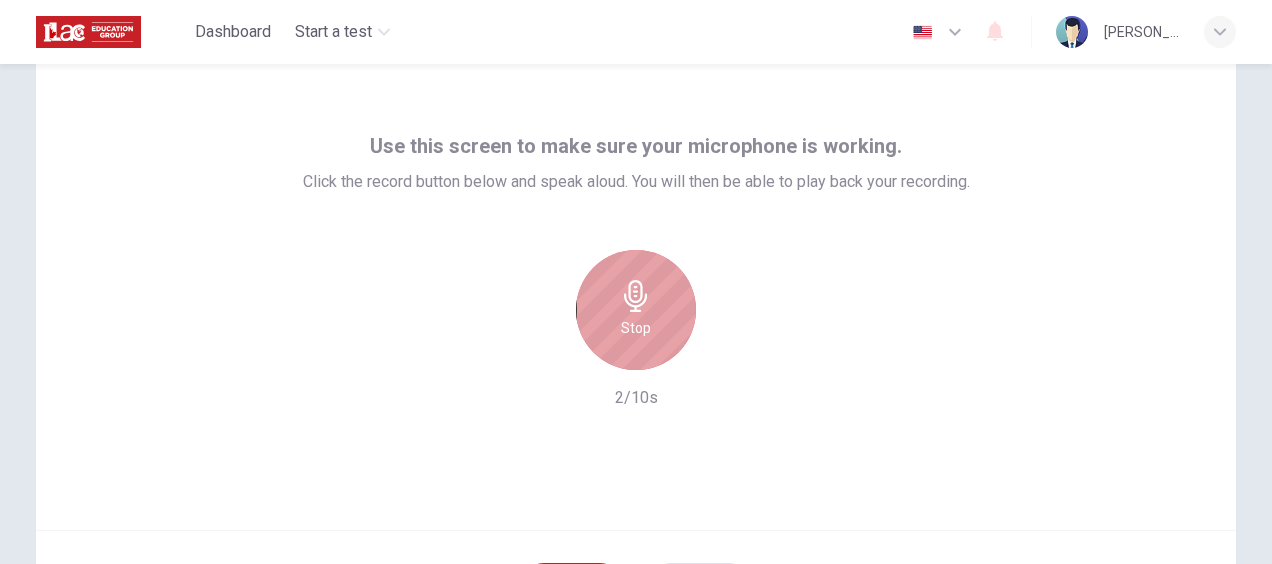 click on "Stop" at bounding box center [636, 310] 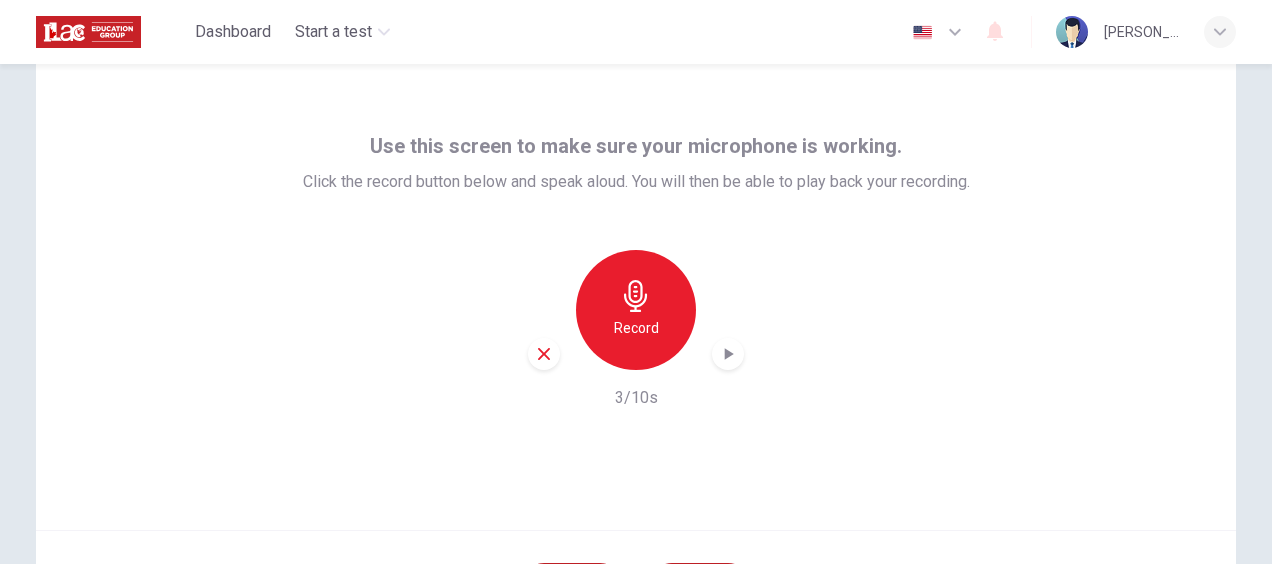 click 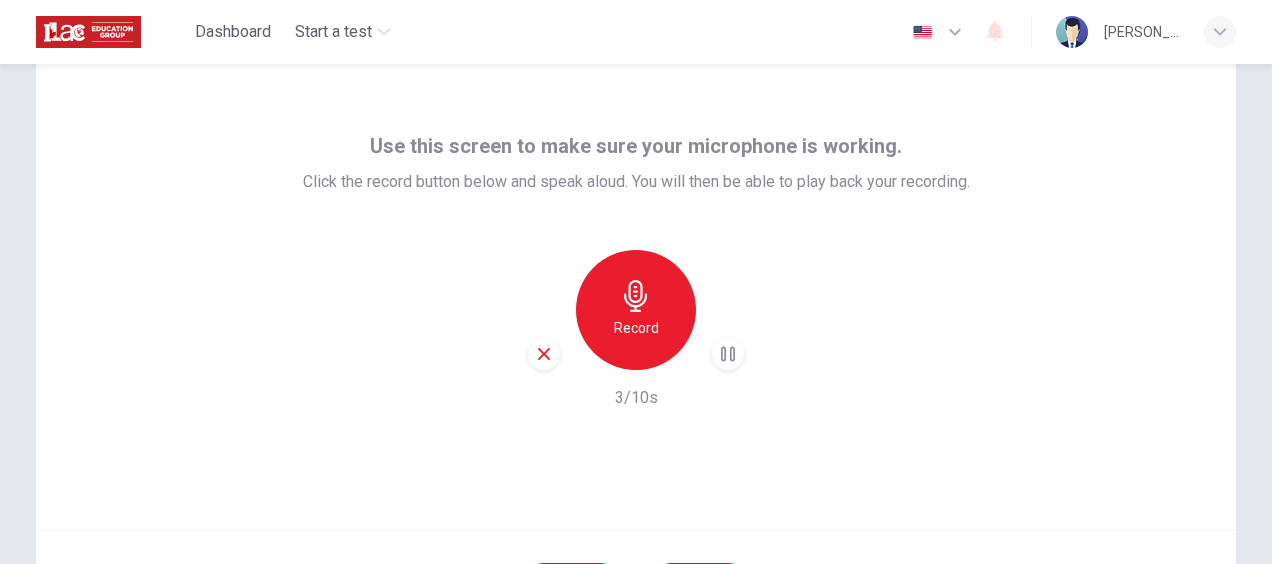 type 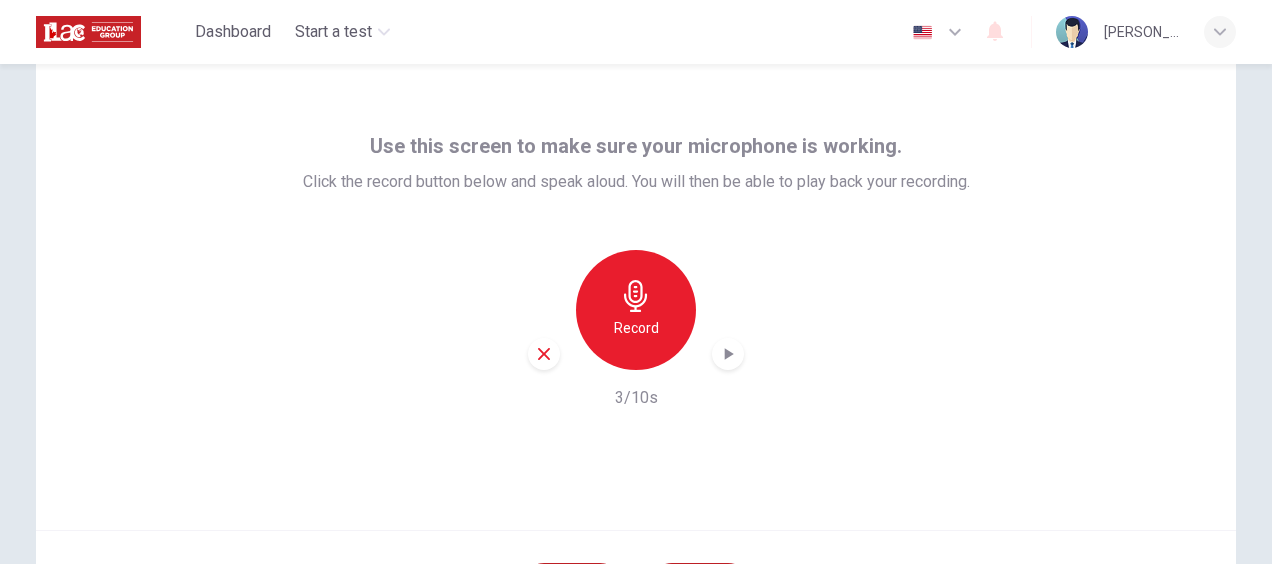 drag, startPoint x: 1260, startPoint y: 353, endPoint x: 1251, endPoint y: 405, distance: 52.773098 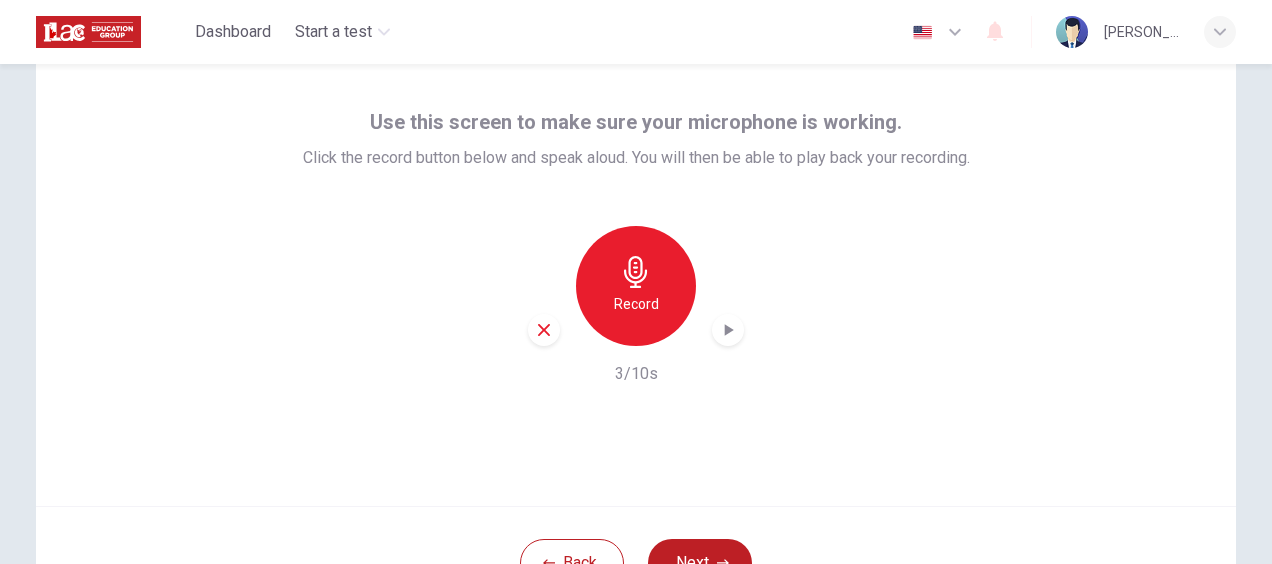 scroll, scrollTop: 83, scrollLeft: 0, axis: vertical 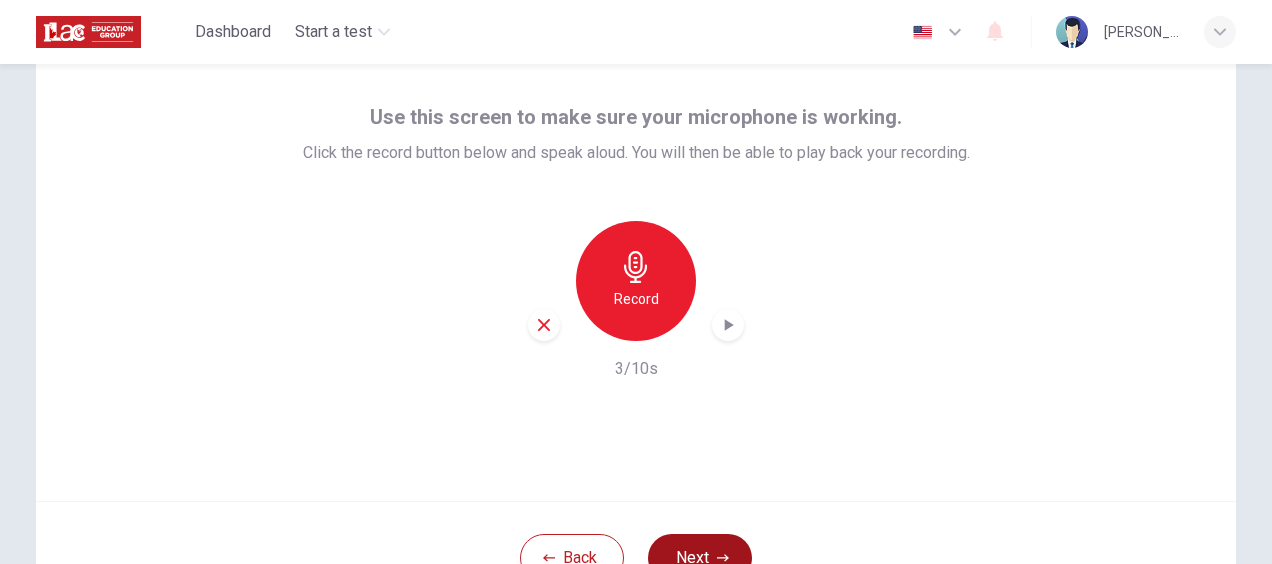 click on "Next" at bounding box center [700, 558] 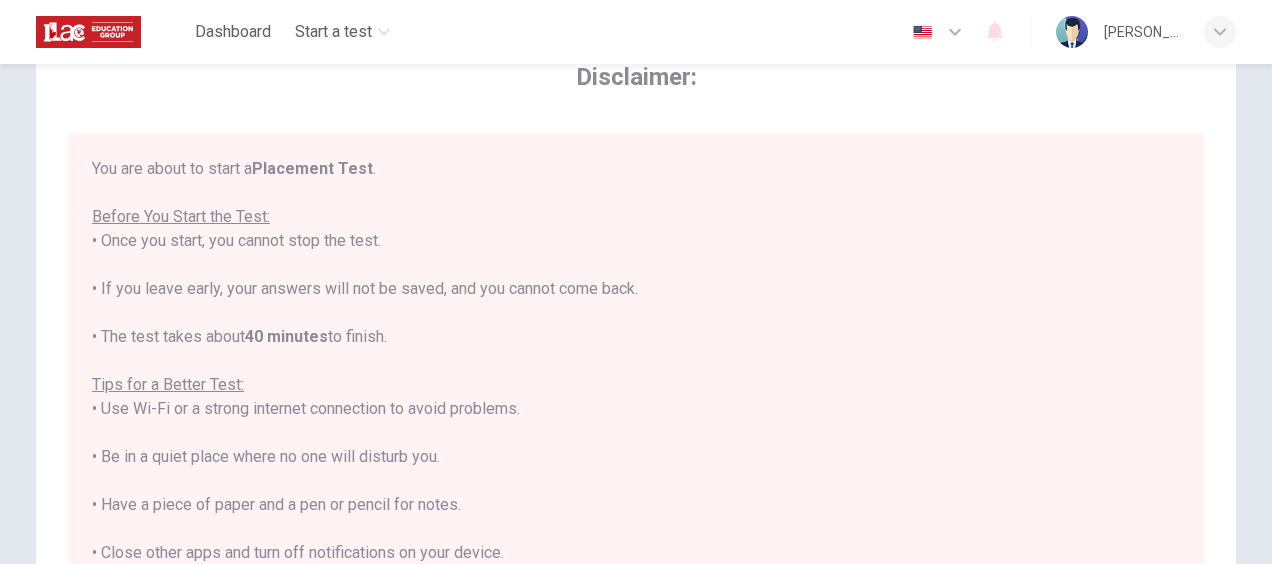 scroll, scrollTop: 0, scrollLeft: 0, axis: both 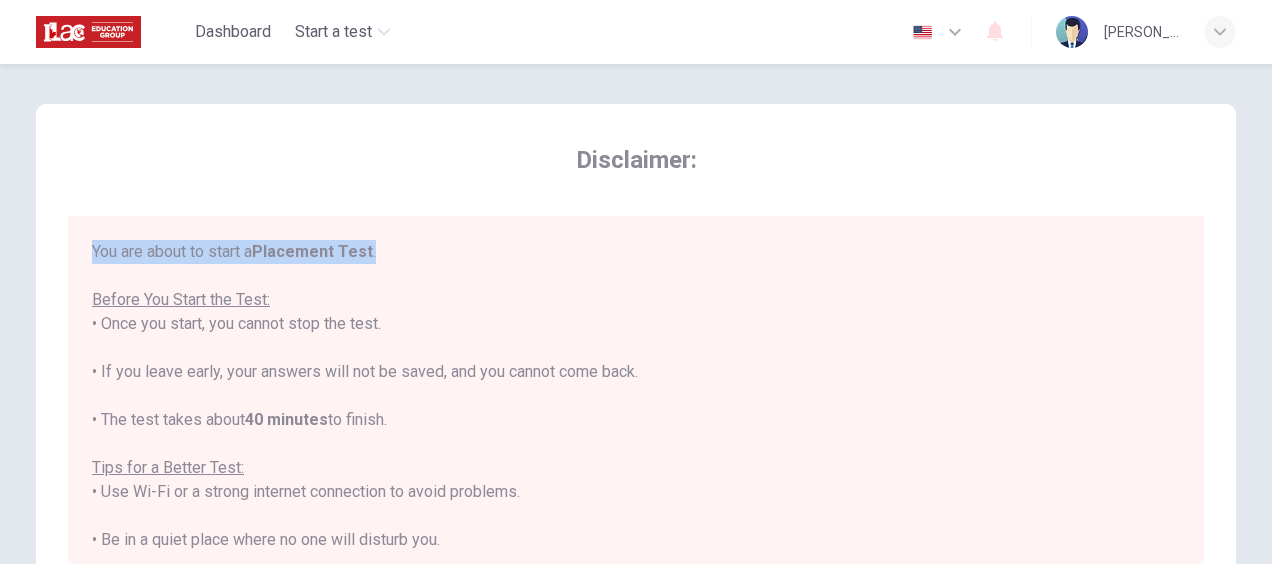 drag, startPoint x: 1261, startPoint y: 176, endPoint x: 1263, endPoint y: 208, distance: 32.06244 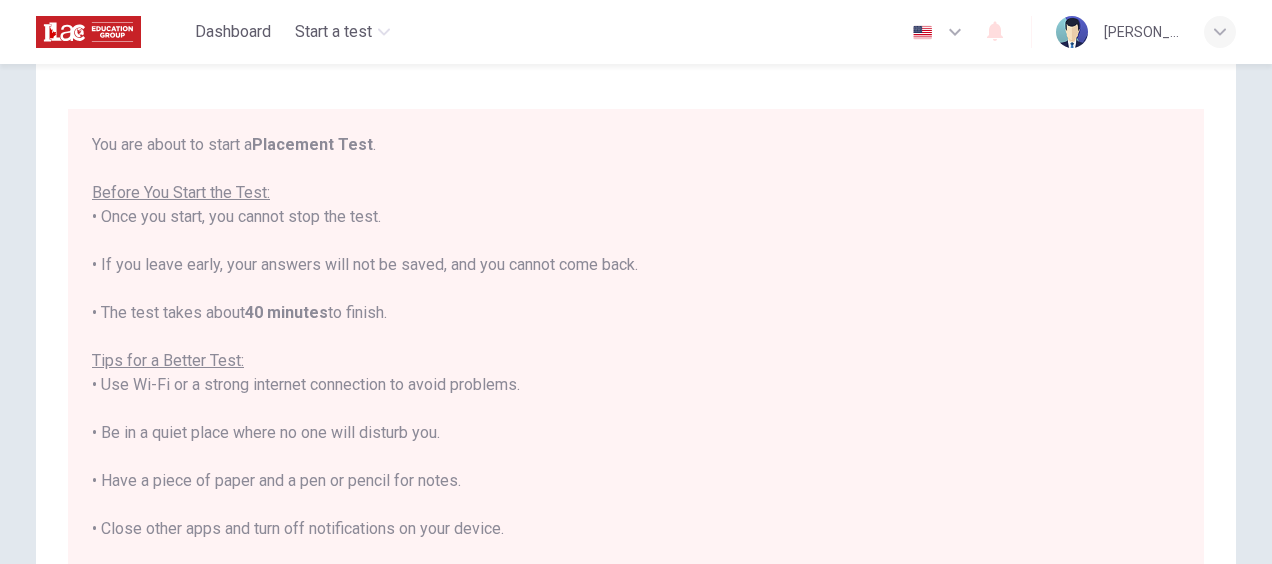 scroll, scrollTop: 121, scrollLeft: 0, axis: vertical 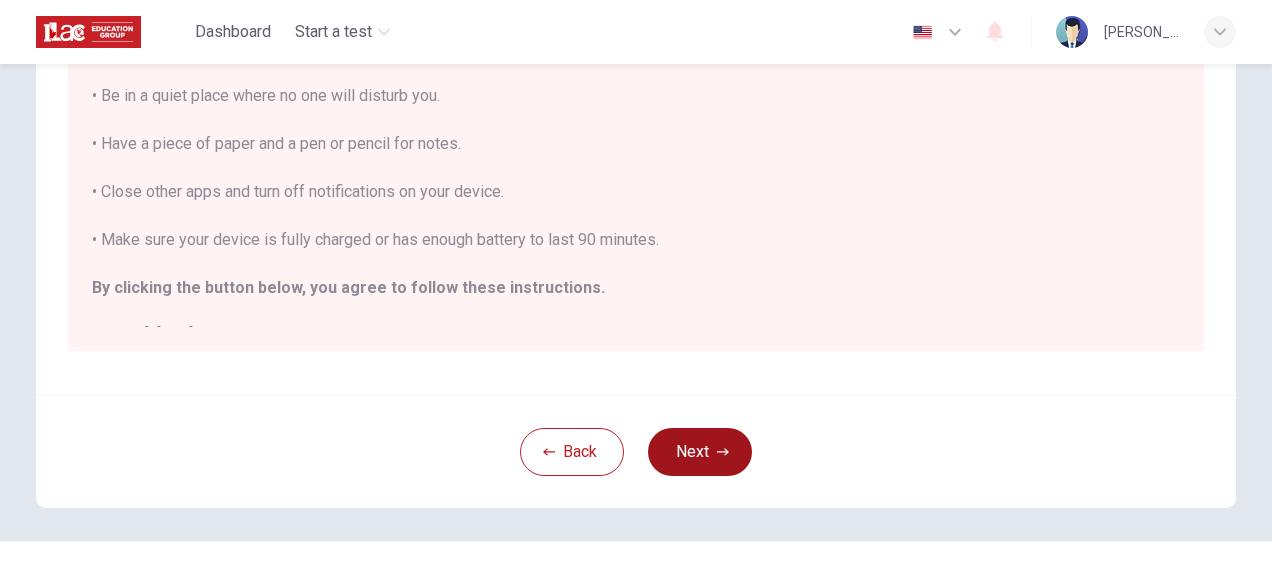 click on "Next" at bounding box center (700, 452) 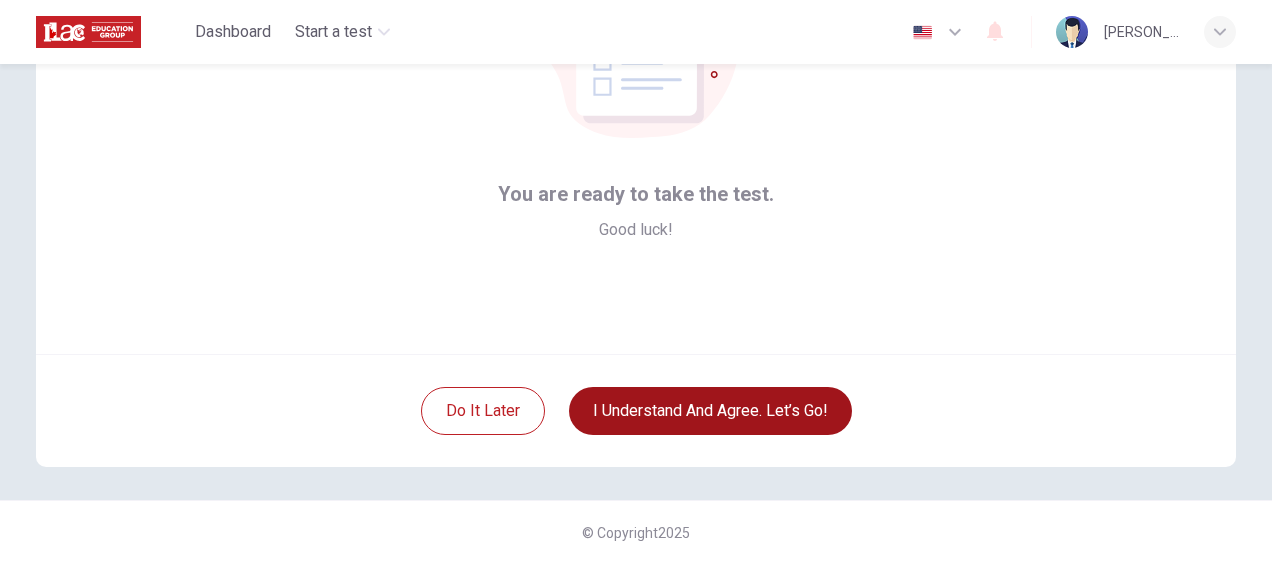 scroll, scrollTop: 230, scrollLeft: 0, axis: vertical 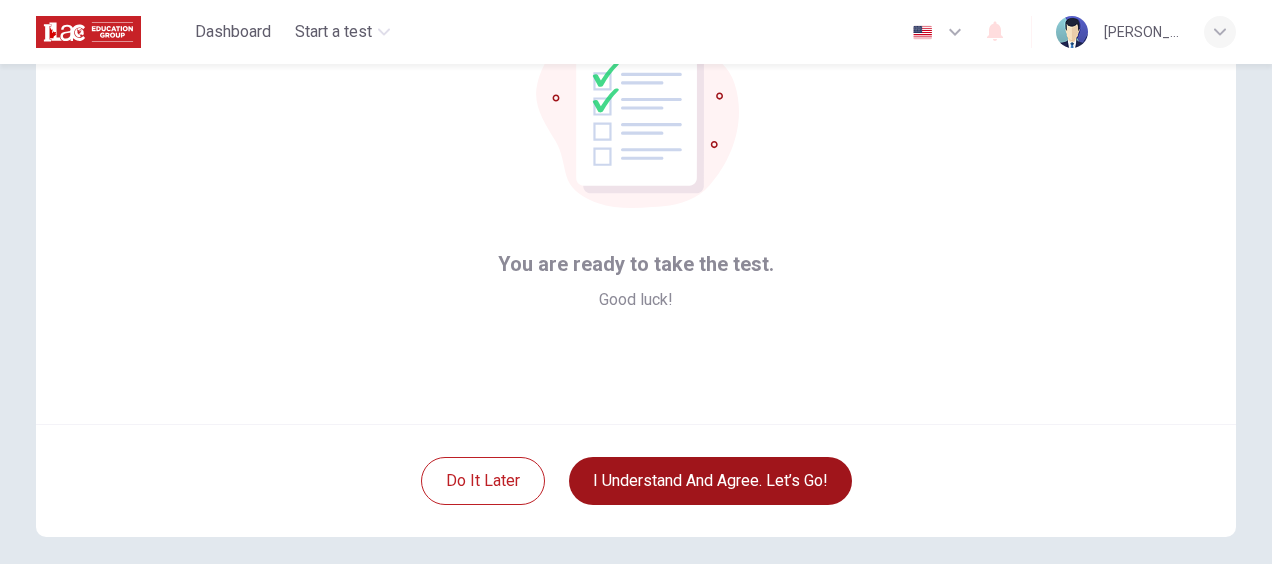 click on "I understand and agree. Let’s go!" at bounding box center (710, 481) 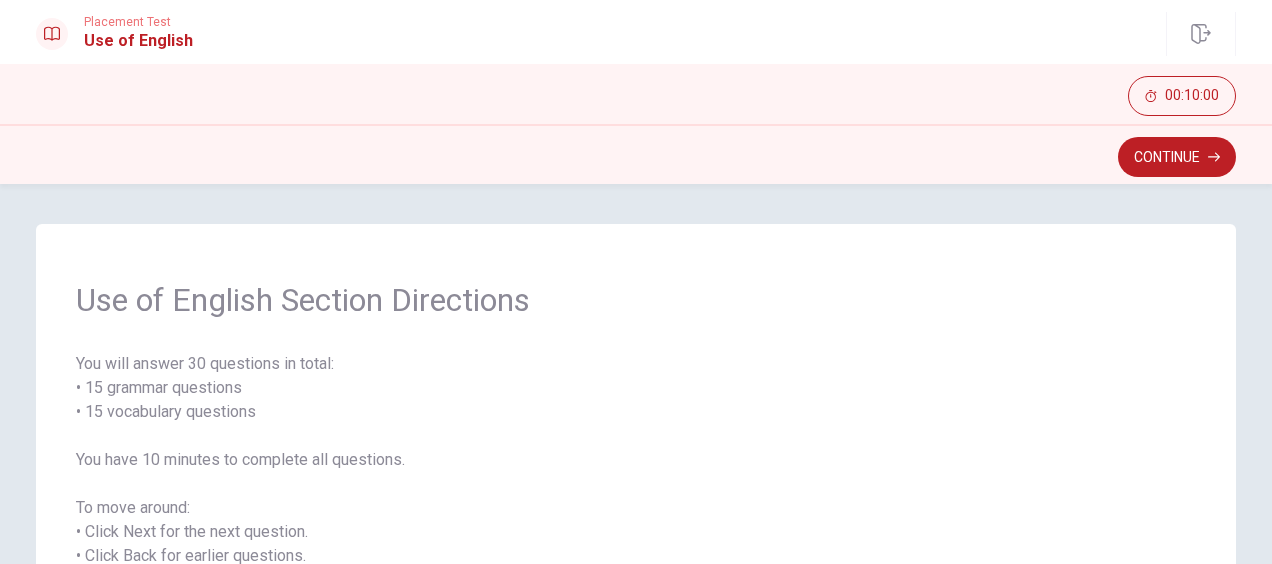 click on "You will answer 30 questions in total:
• 15 grammar questions
• 15 vocabulary questions
You have 10 minutes to complete all questions.
To move around:
• Click Next for the next question.
• Click Back for earlier questions.
• Click Review to see all questions.
Important reminders:
• You can skip questions and come back later.
• You have 20 minutes total to complete the section.
When you are ready, click Continue to start." at bounding box center [636, 544] 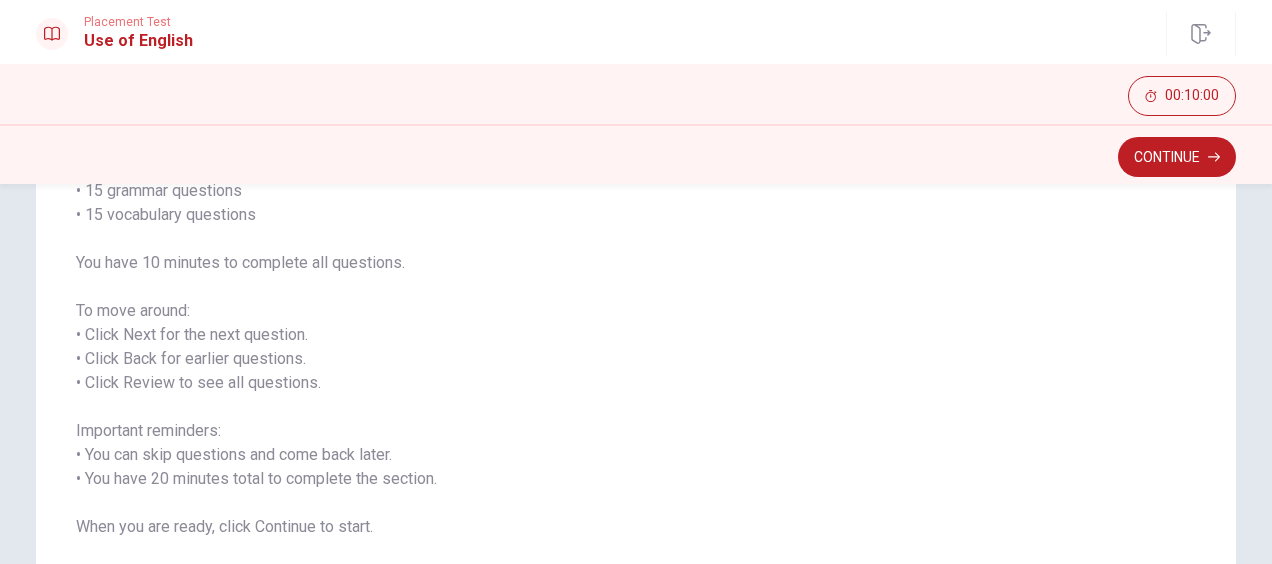 scroll, scrollTop: 196, scrollLeft: 0, axis: vertical 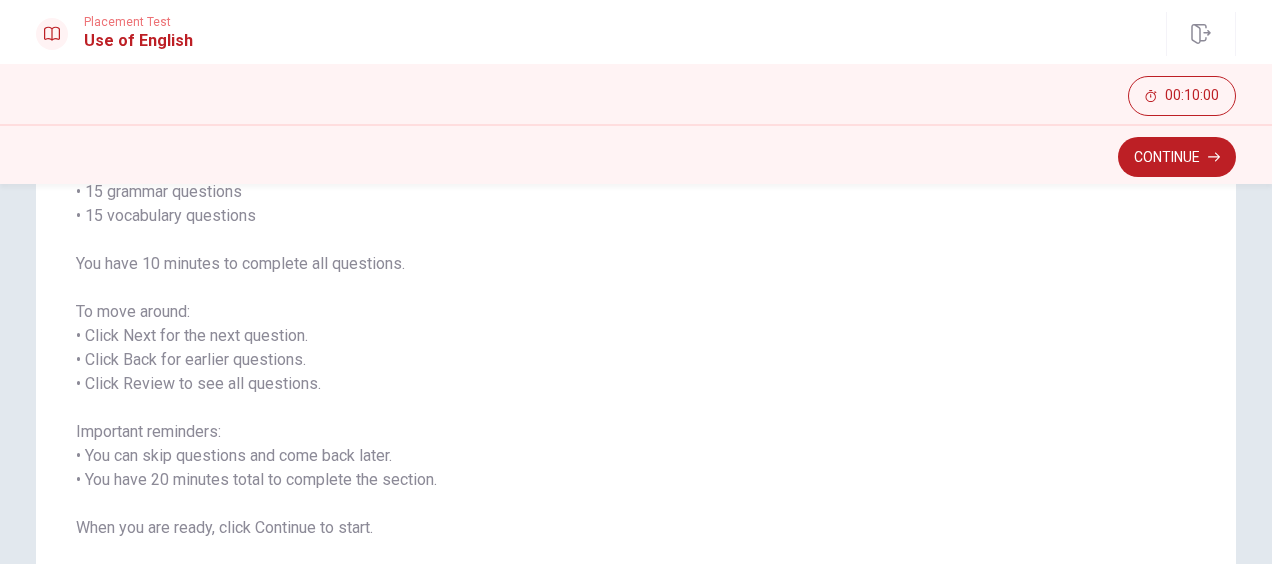 click on "Use of English Section Directions You will answer 30 questions in total:
• 15 grammar questions
• 15 vocabulary questions
You have 10 minutes to complete all questions.
To move around:
• Click Next for the next question.
• Click Back for earlier questions.
• Click Review to see all questions.
Important reminders:
• You can skip questions and come back later.
• You have 20 minutes total to complete the section.
When you are ready, click Continue to start." at bounding box center [636, 312] 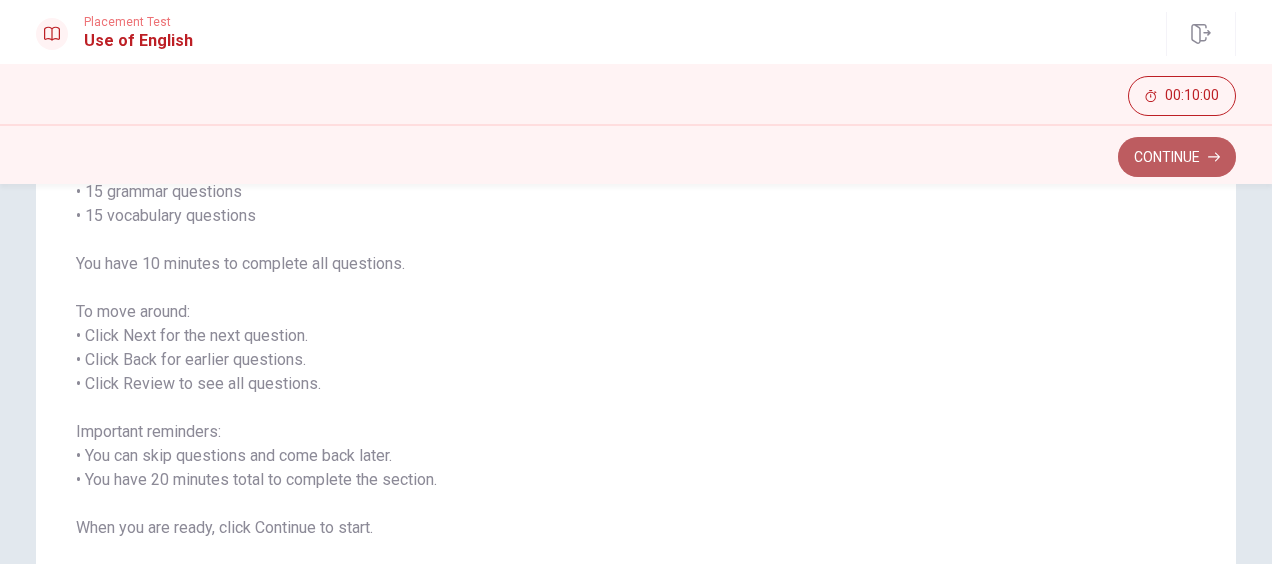 click on "Continue" at bounding box center [1177, 157] 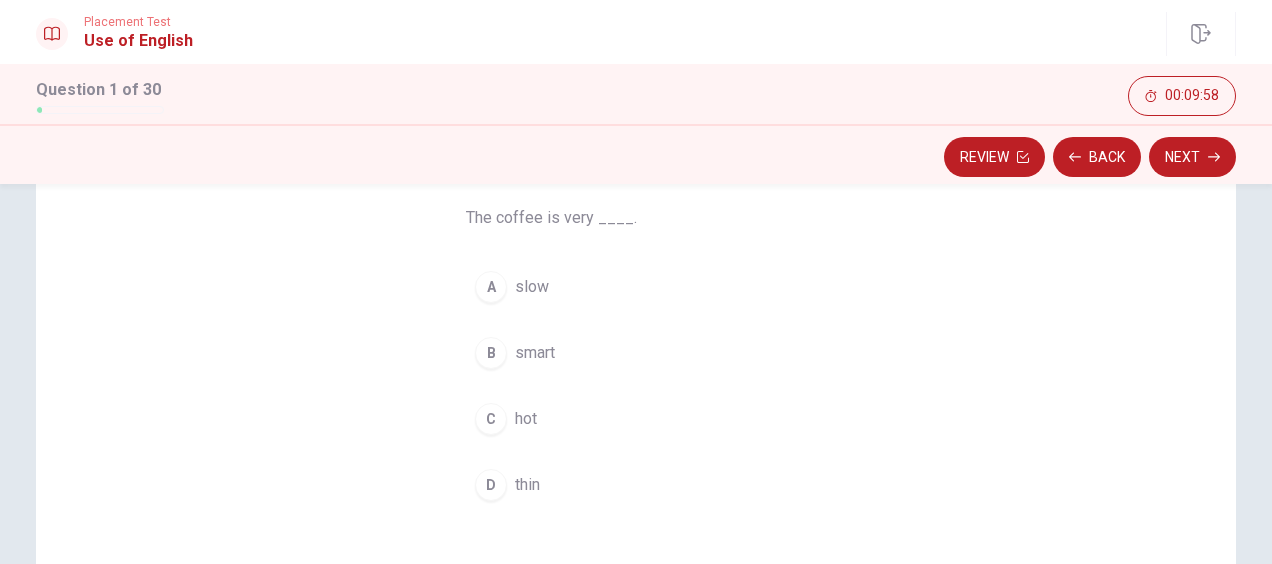 scroll, scrollTop: 151, scrollLeft: 0, axis: vertical 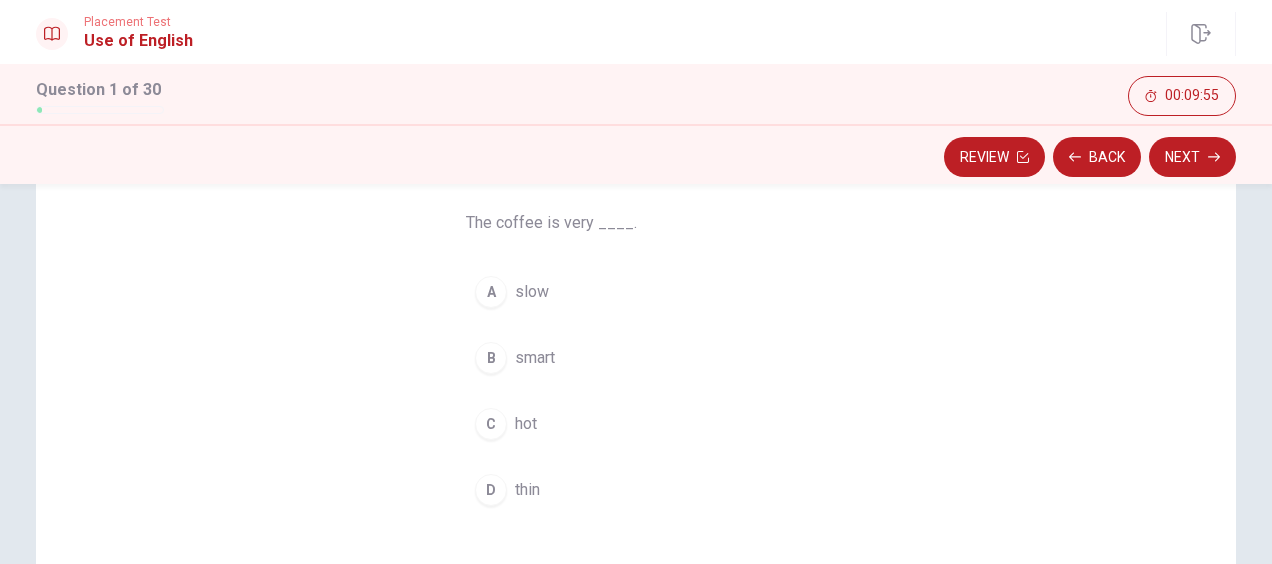 click on "C" at bounding box center (491, 424) 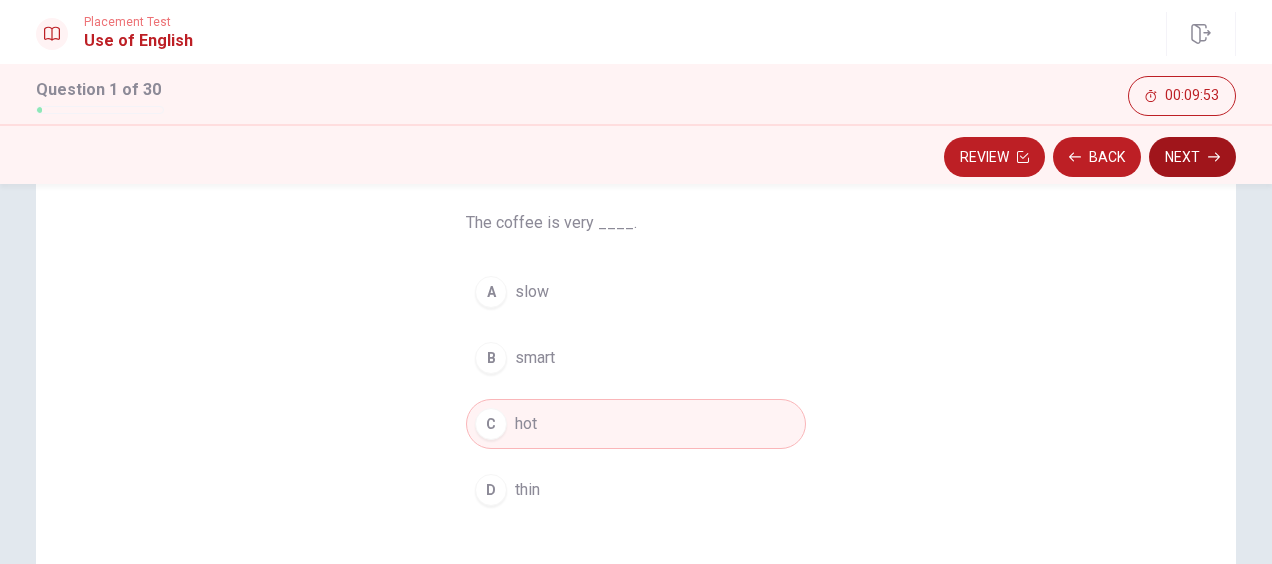 click on "Next" at bounding box center (1192, 157) 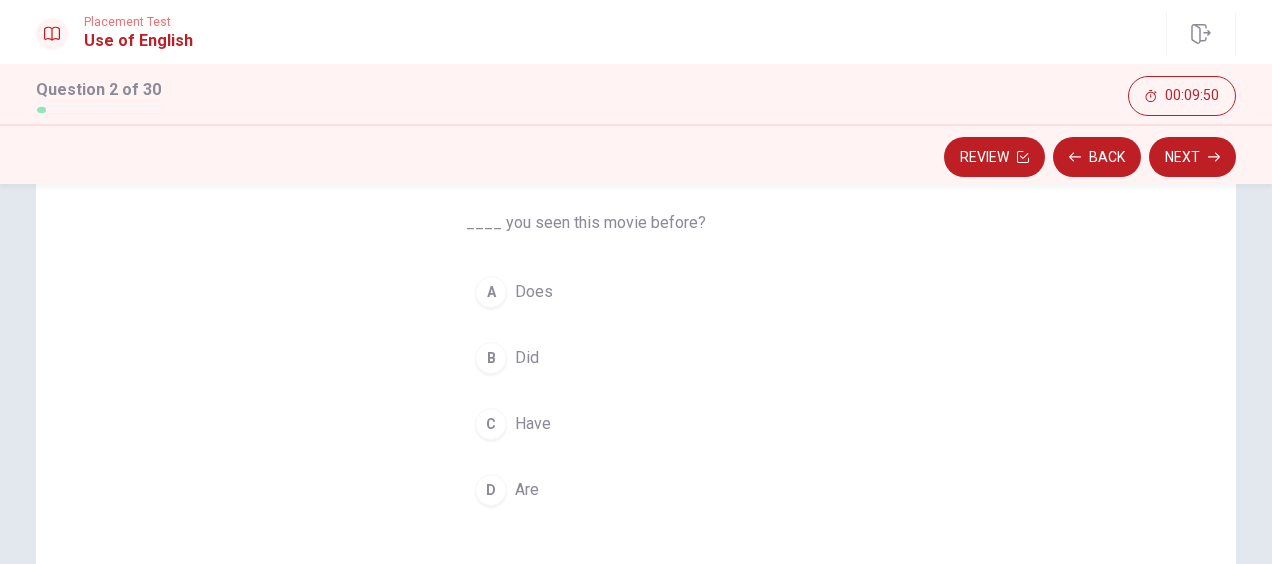 click on "C" at bounding box center (491, 424) 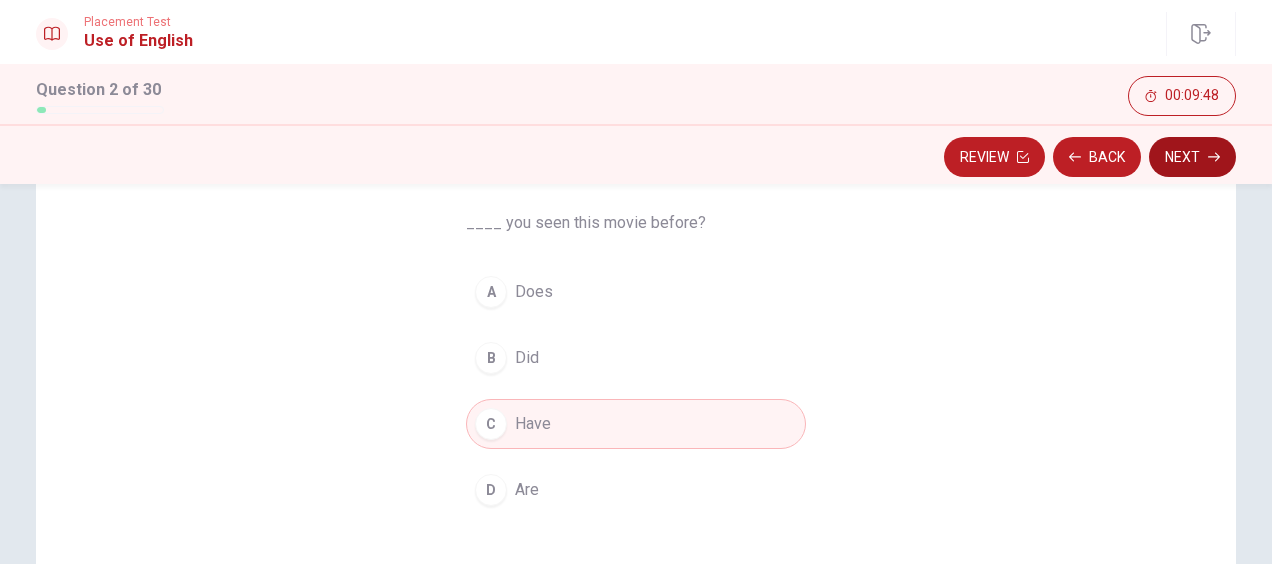 click on "Next" at bounding box center [1192, 157] 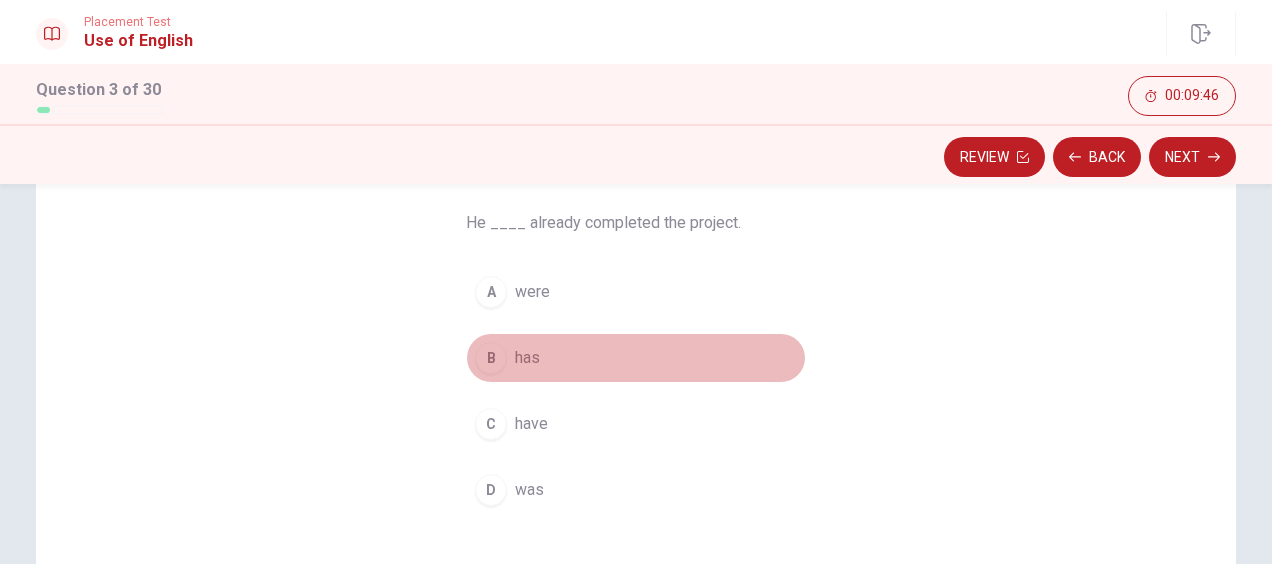 click on "B has" at bounding box center (636, 358) 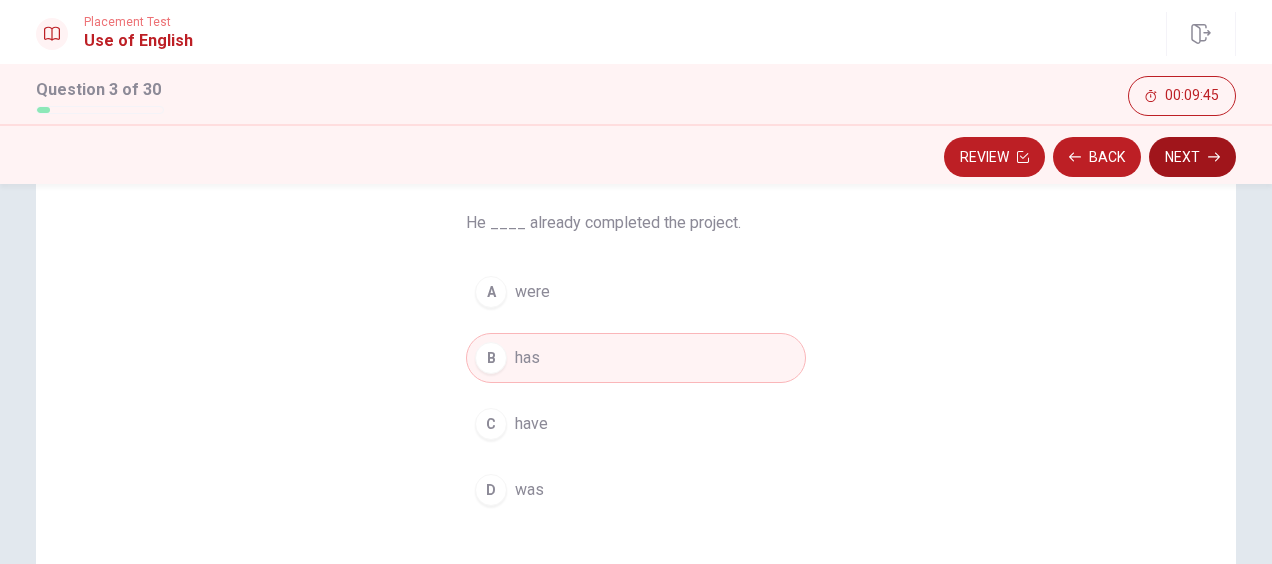 click on "Next" at bounding box center (1192, 157) 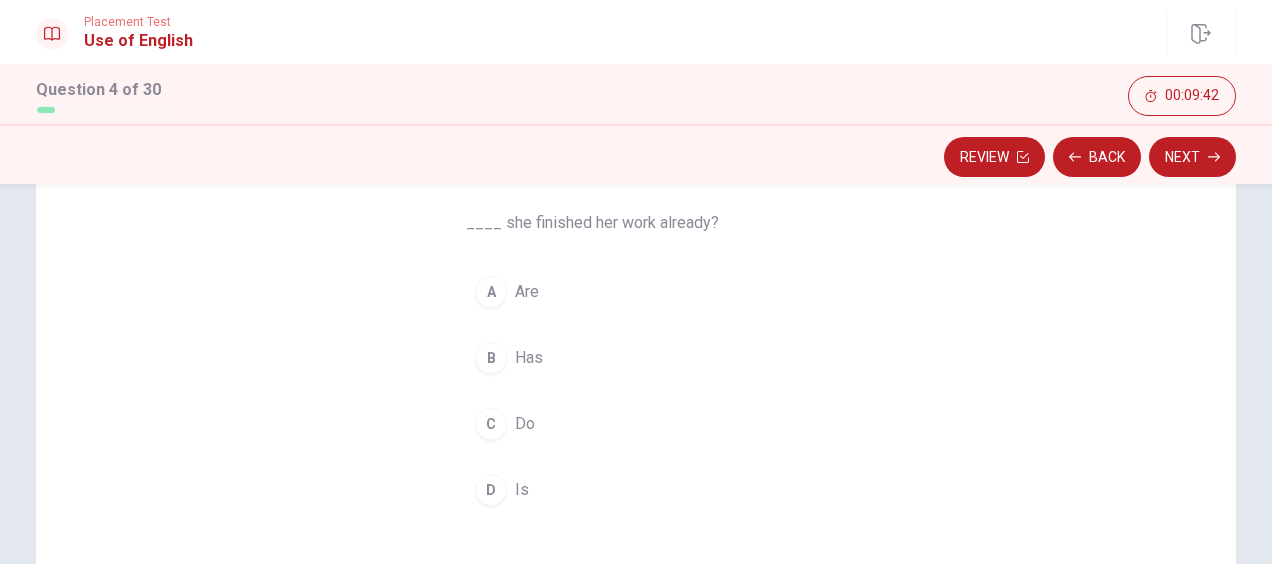 click on "Has" at bounding box center [529, 358] 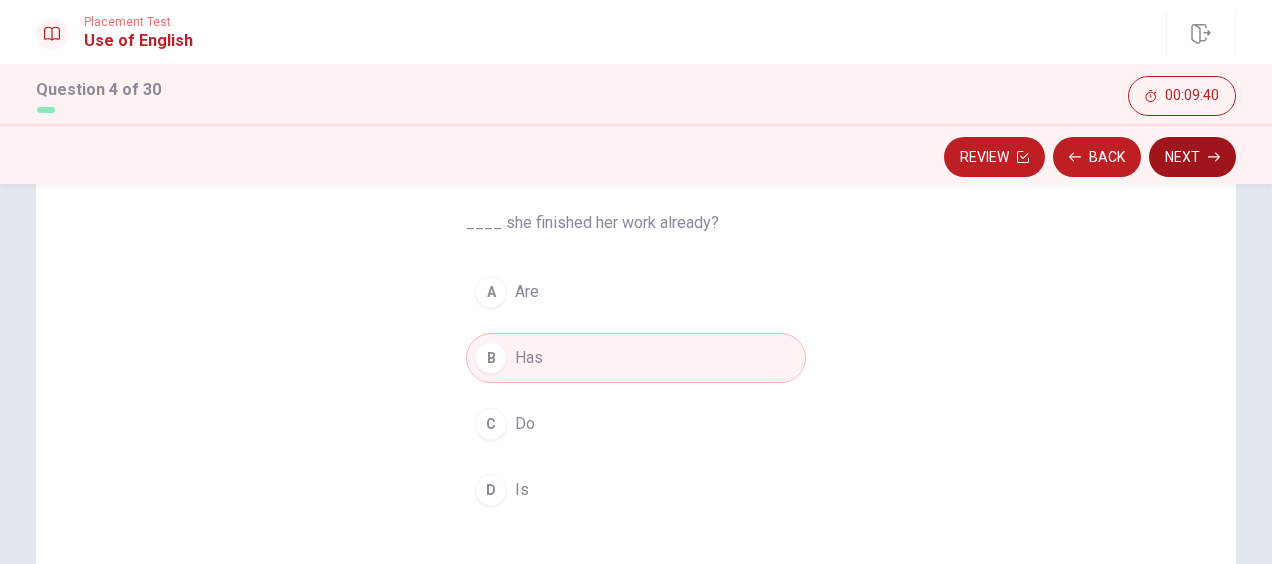 click on "Next" at bounding box center (1192, 157) 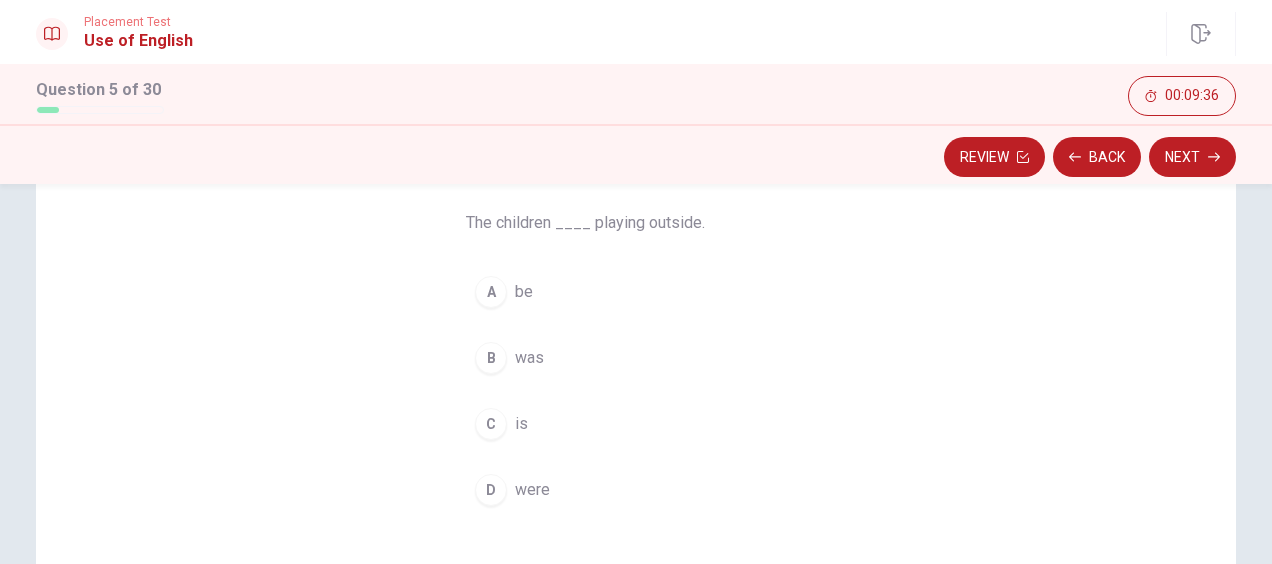 click on "D" at bounding box center (491, 490) 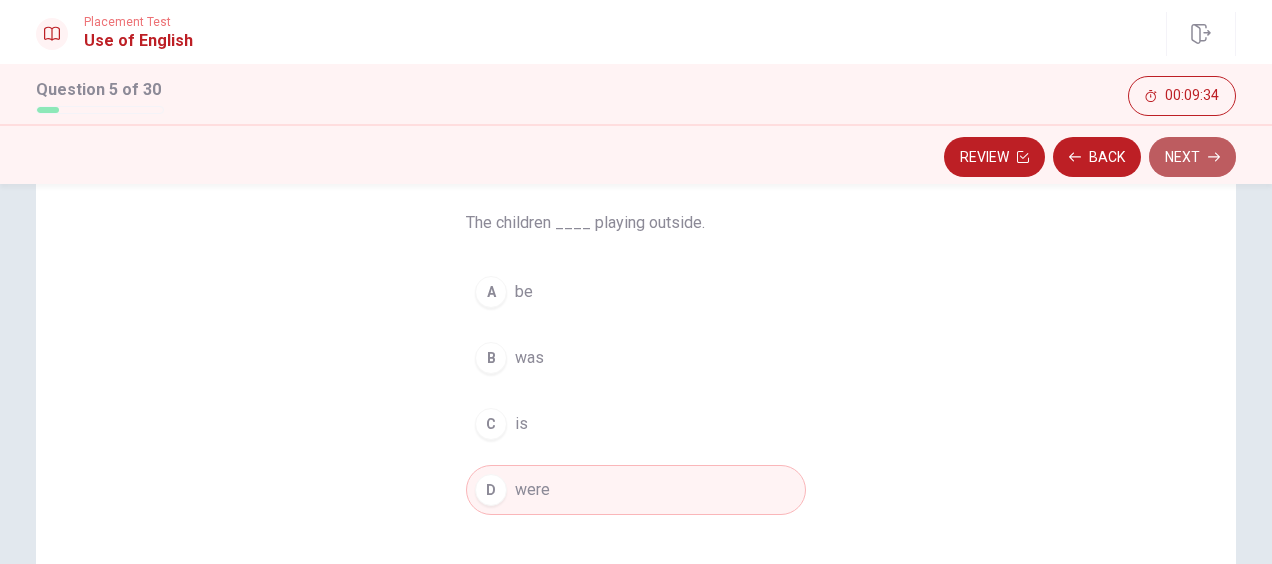 click on "Next" at bounding box center (1192, 157) 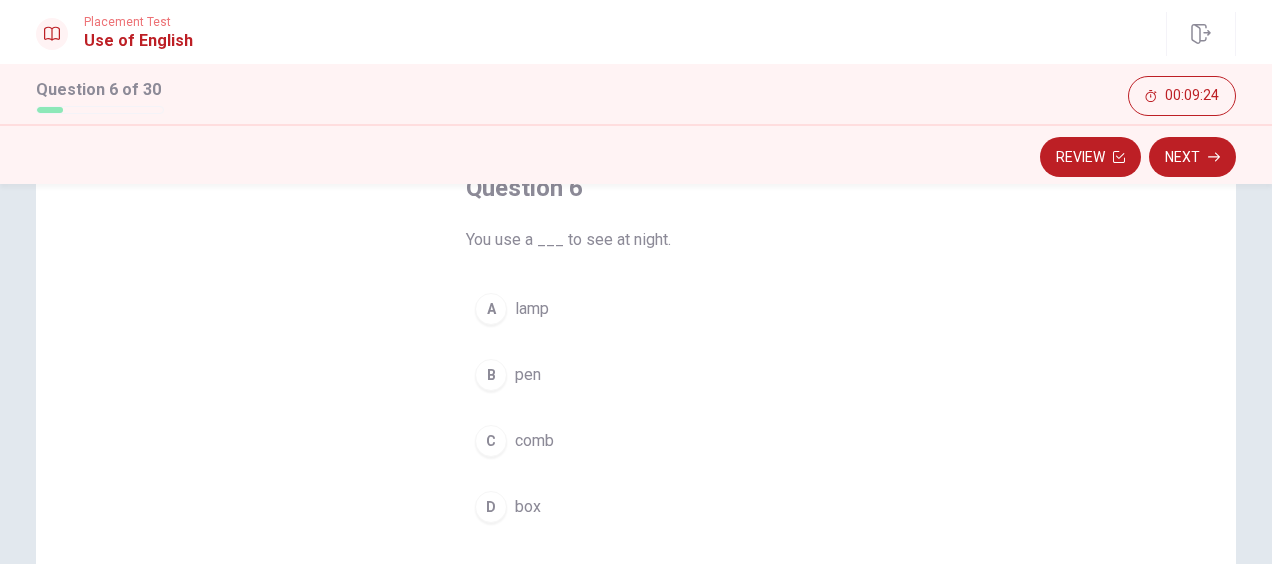scroll, scrollTop: 132, scrollLeft: 0, axis: vertical 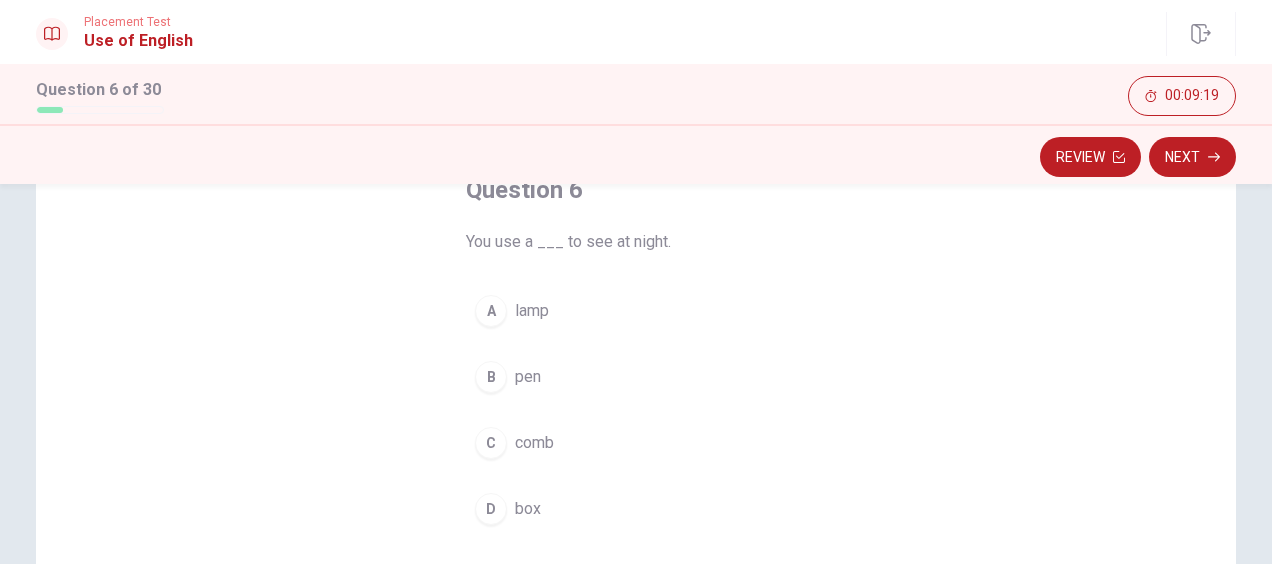 click on "lamp" at bounding box center [532, 311] 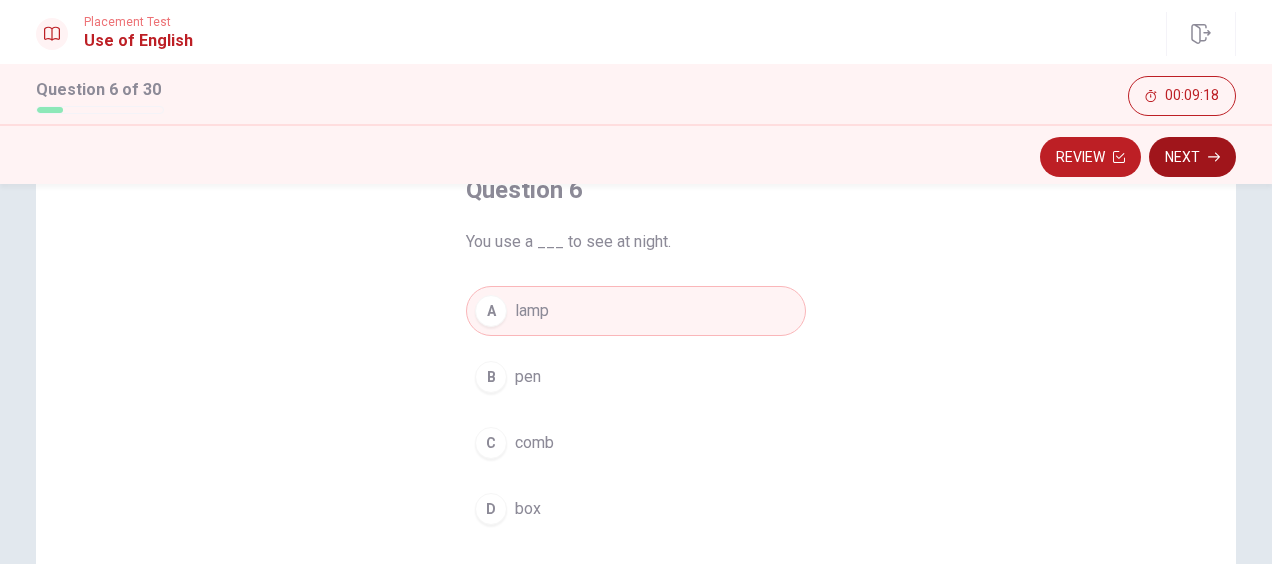 click on "Next" at bounding box center (1192, 157) 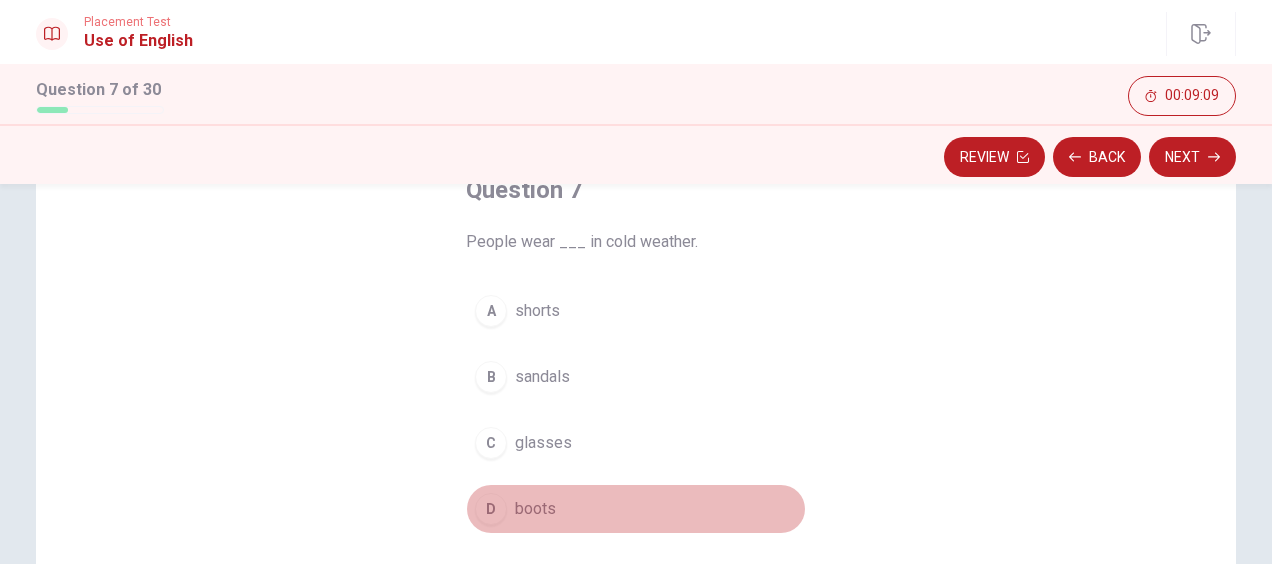 click on "D" at bounding box center (491, 509) 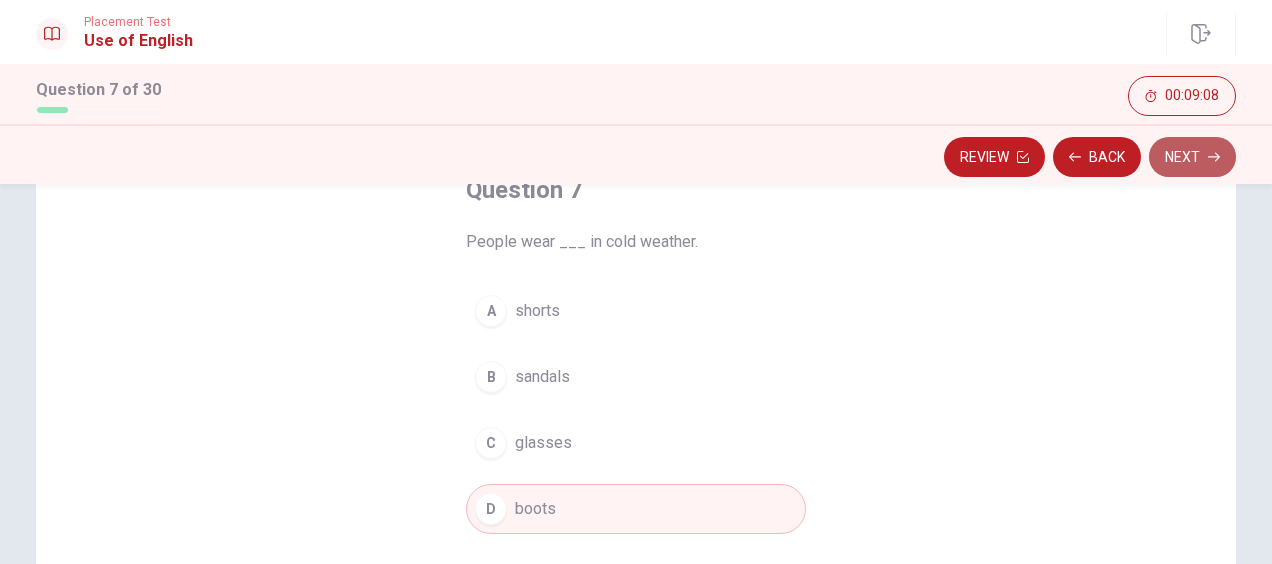 click on "Next" at bounding box center [1192, 157] 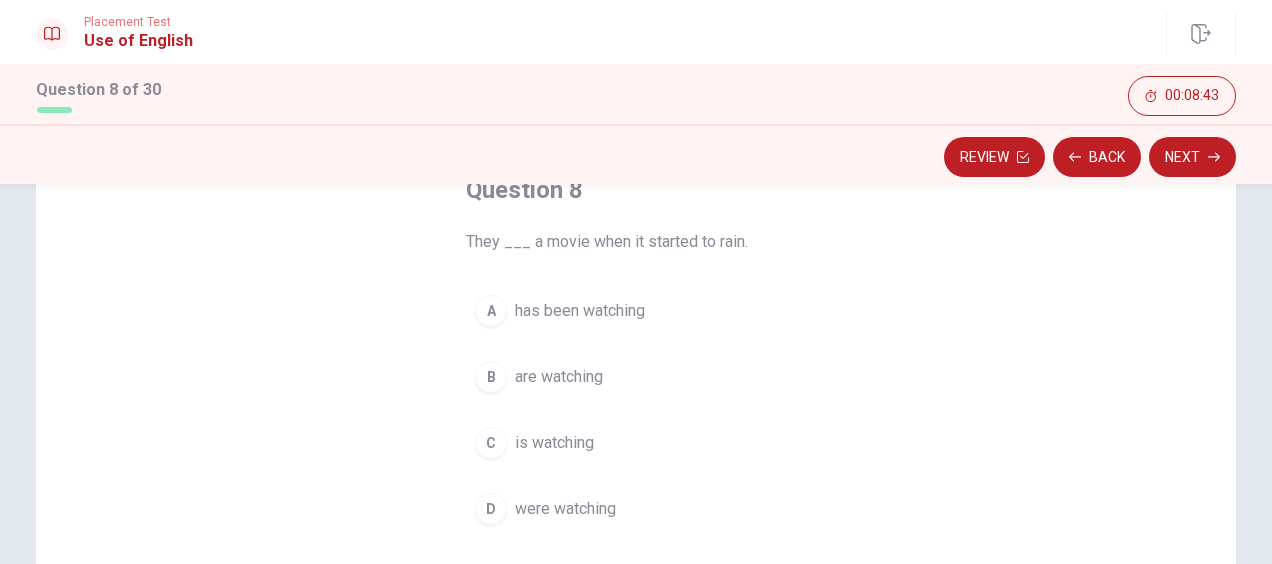 click on "D" at bounding box center (491, 509) 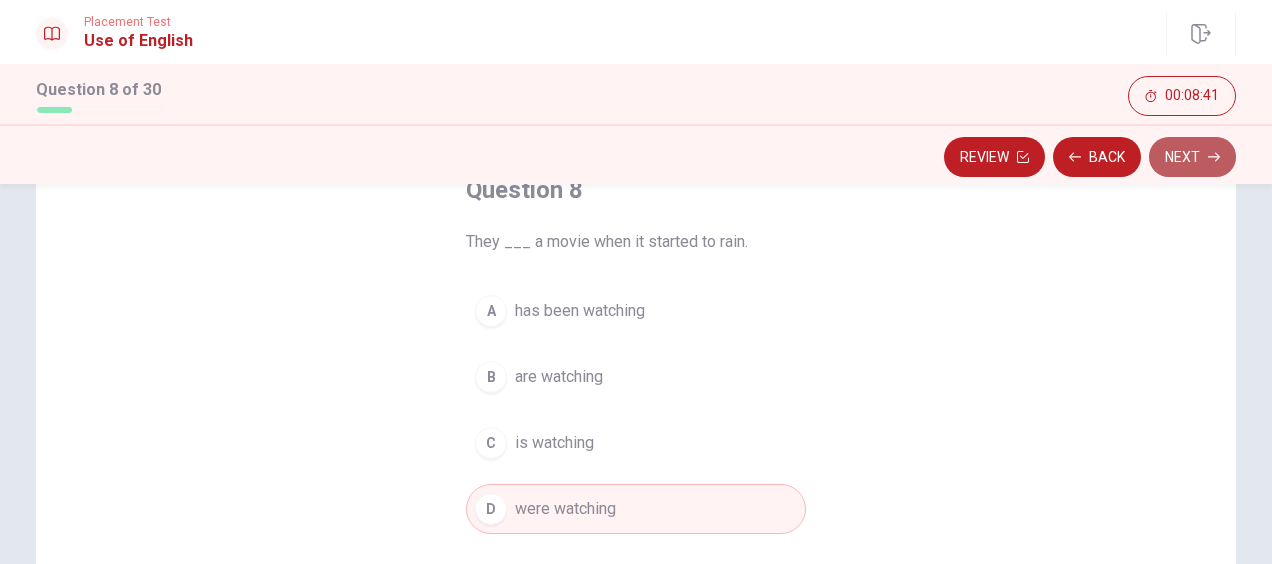 click on "Next" at bounding box center (1192, 157) 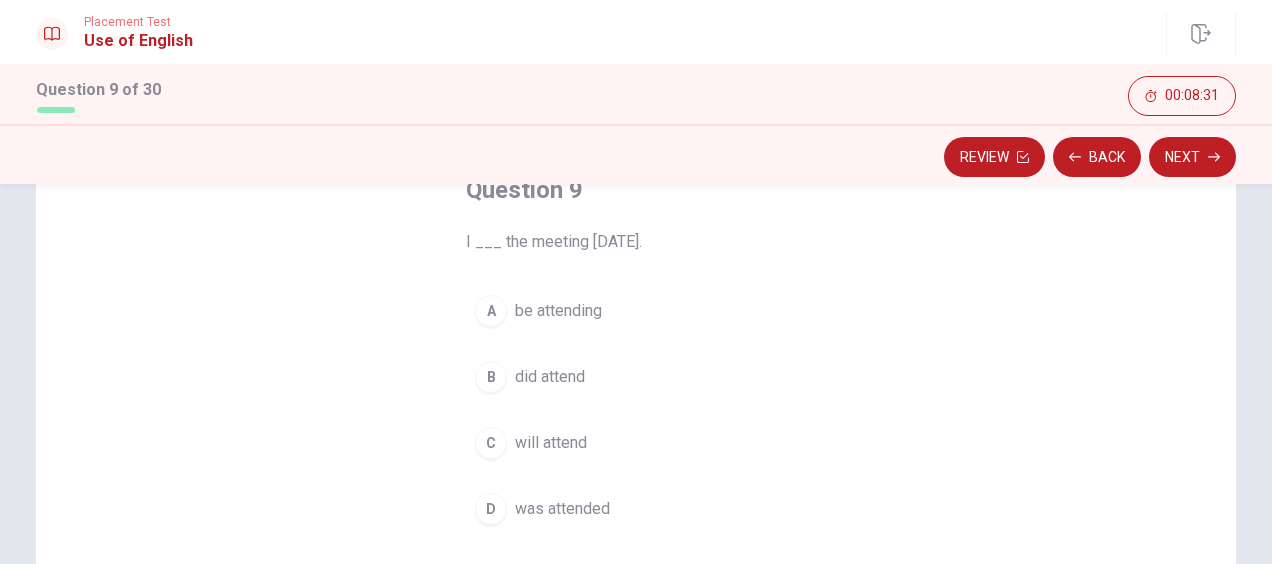 click on "C will attend" at bounding box center (636, 443) 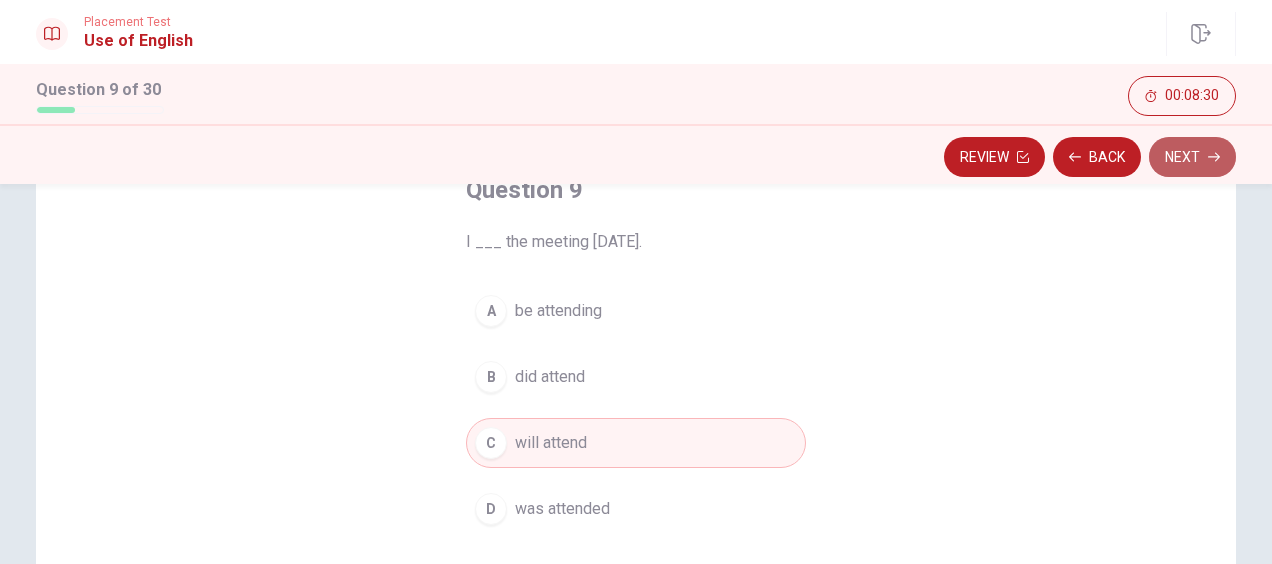 click on "Next" at bounding box center (1192, 157) 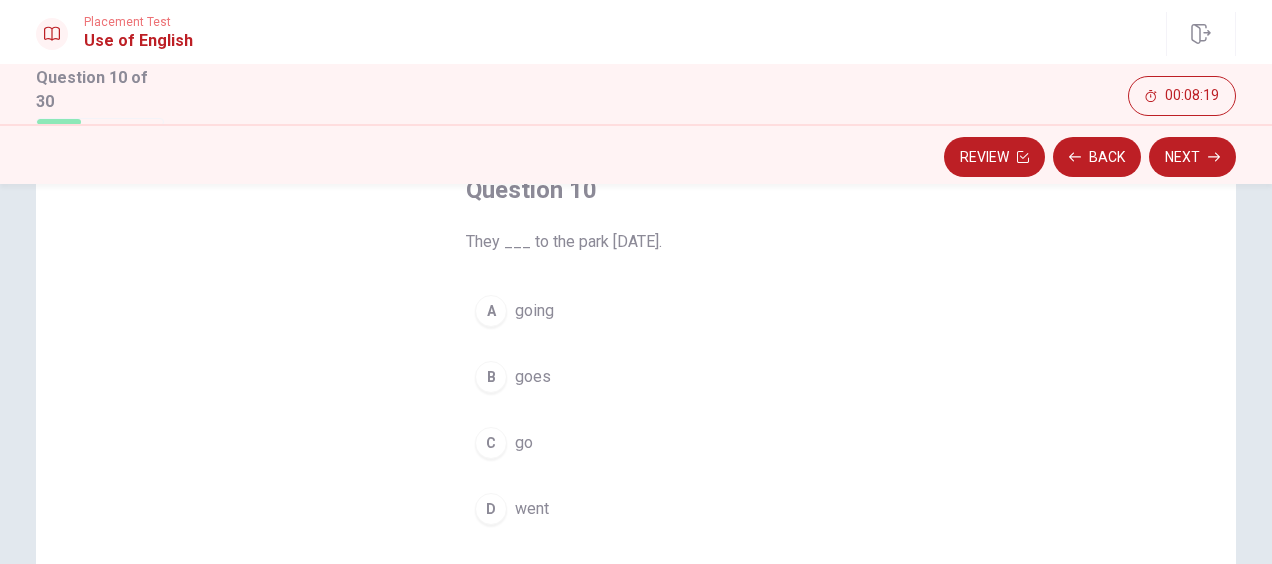 click on "D went" at bounding box center [636, 509] 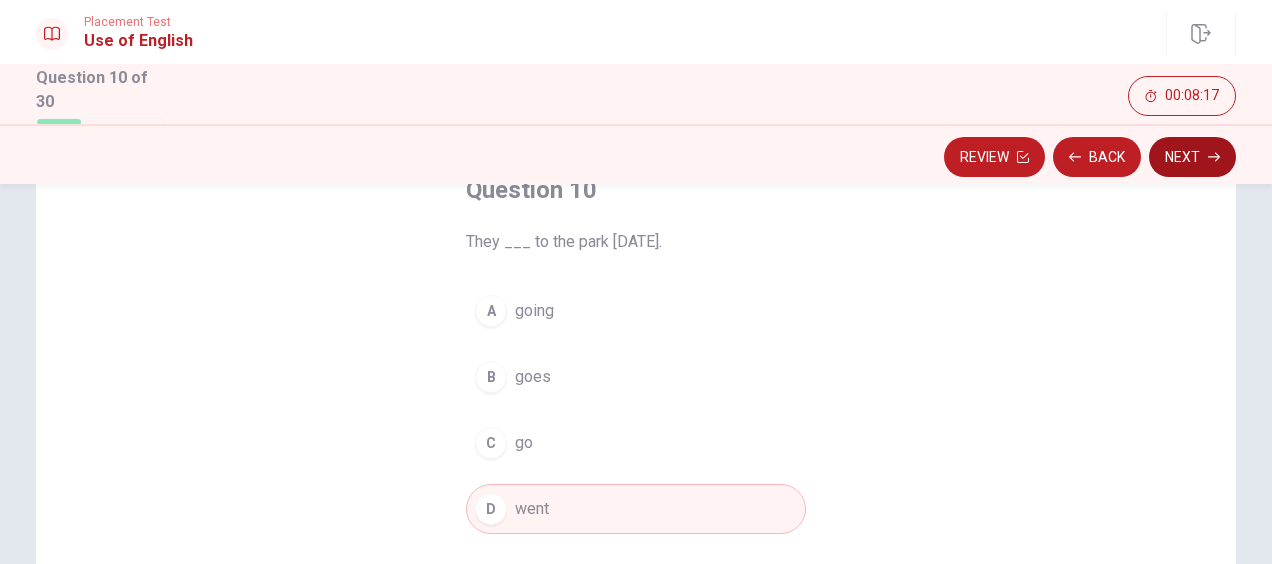 click on "Next" at bounding box center (1192, 157) 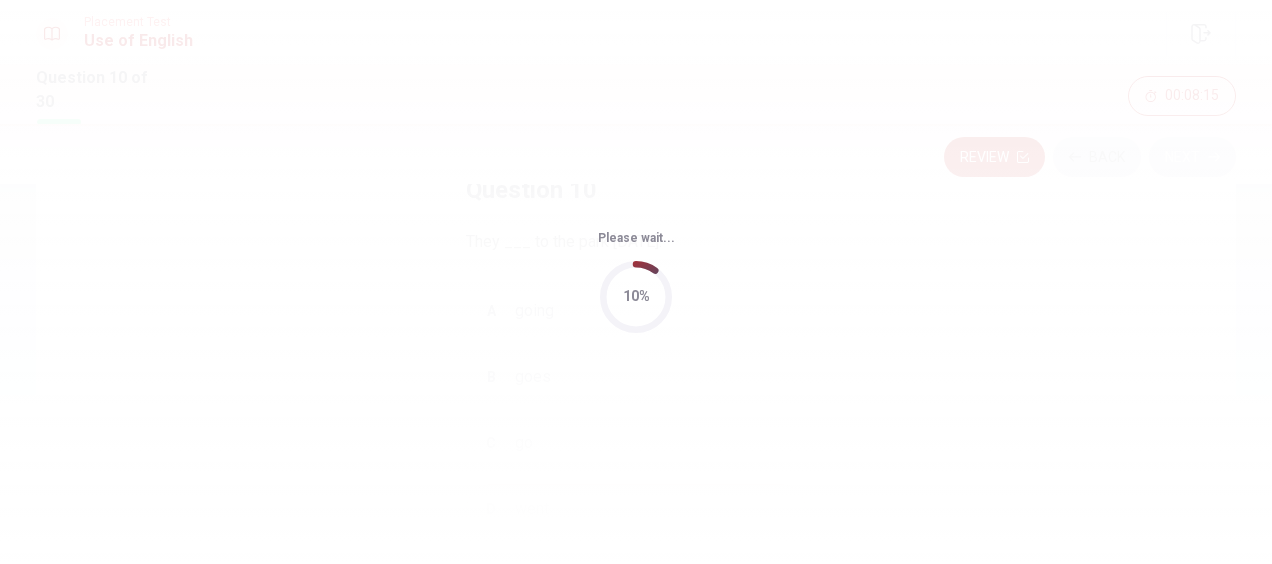 scroll, scrollTop: 0, scrollLeft: 0, axis: both 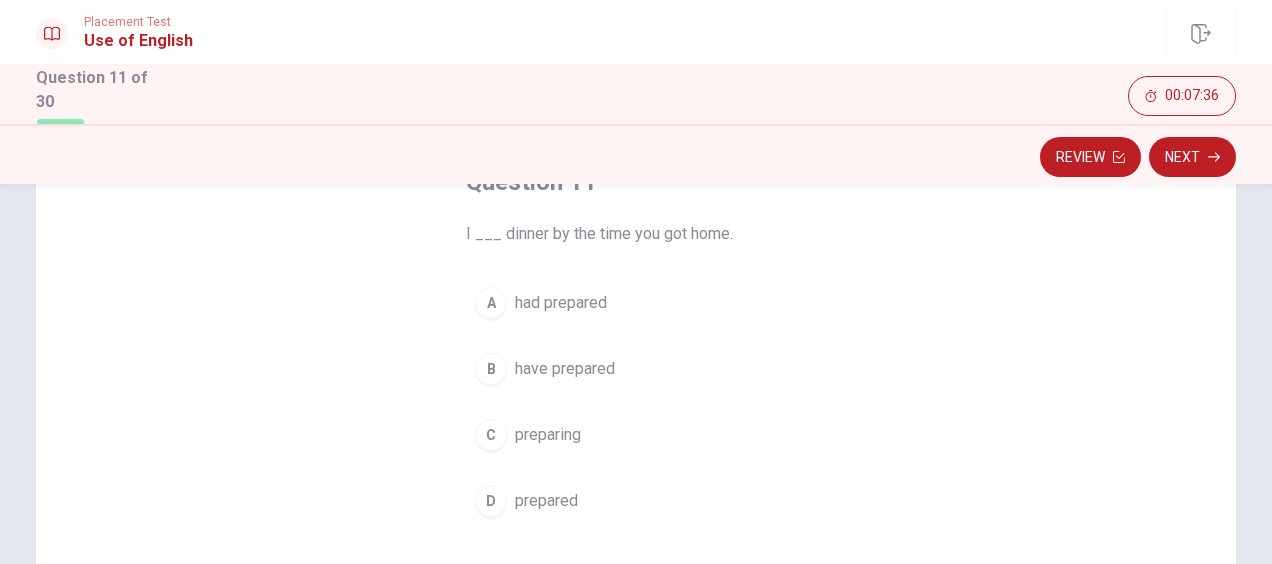 click on "had prepared" at bounding box center (561, 303) 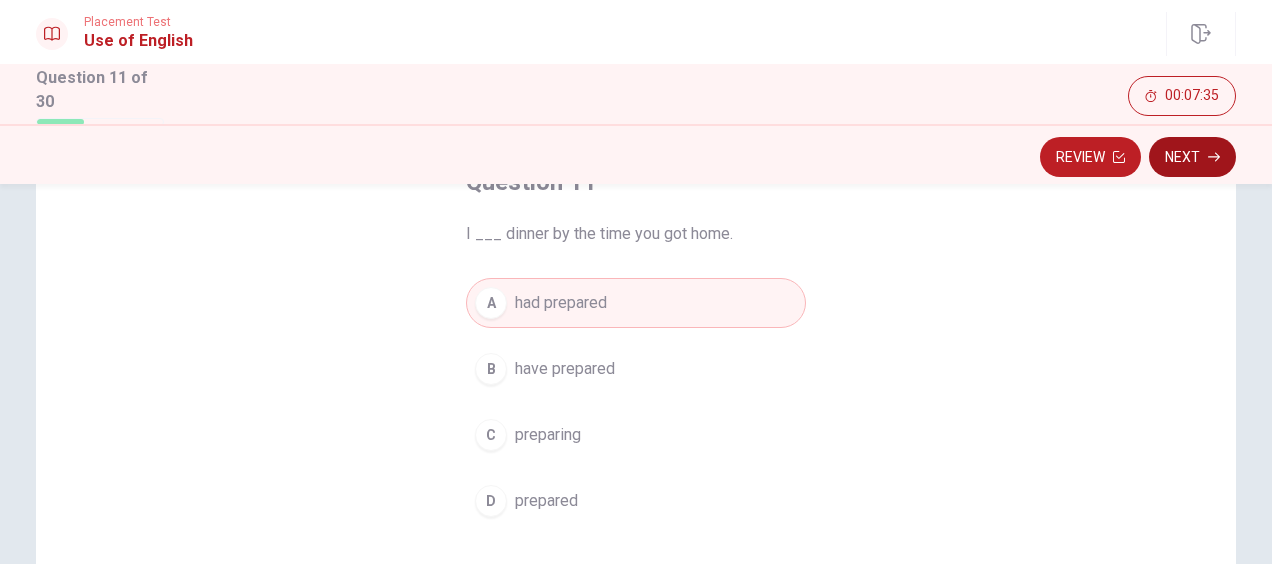 click on "Next" at bounding box center (1192, 157) 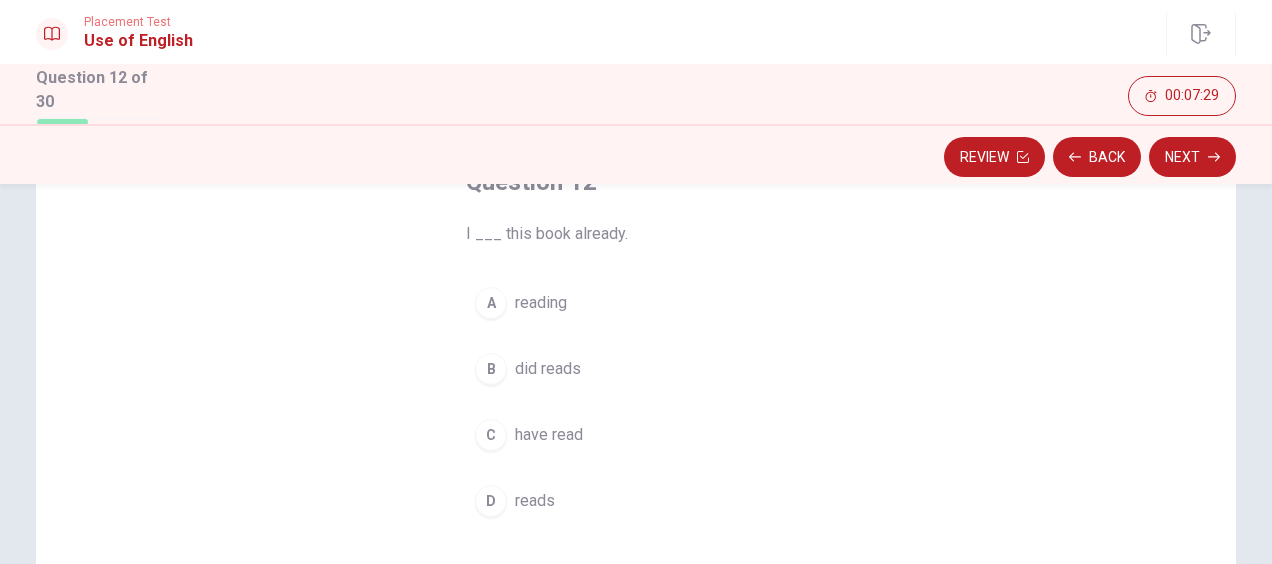 click on "C have read" at bounding box center [636, 435] 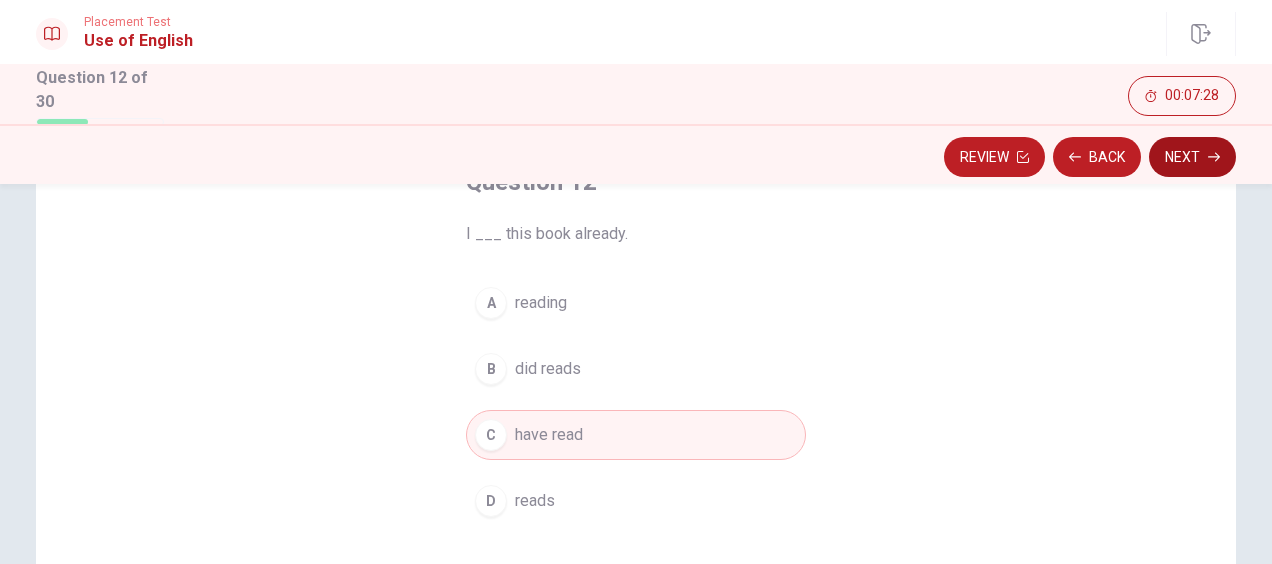 click on "Next" at bounding box center (1192, 157) 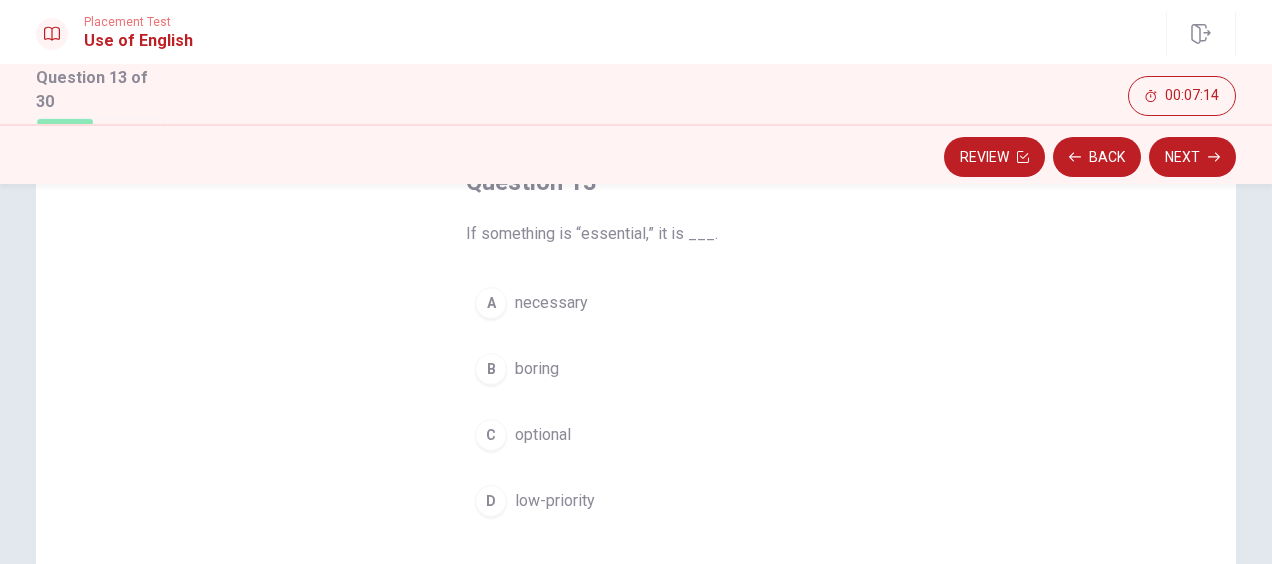 drag, startPoint x: 579, startPoint y: 232, endPoint x: 639, endPoint y: 238, distance: 60.299255 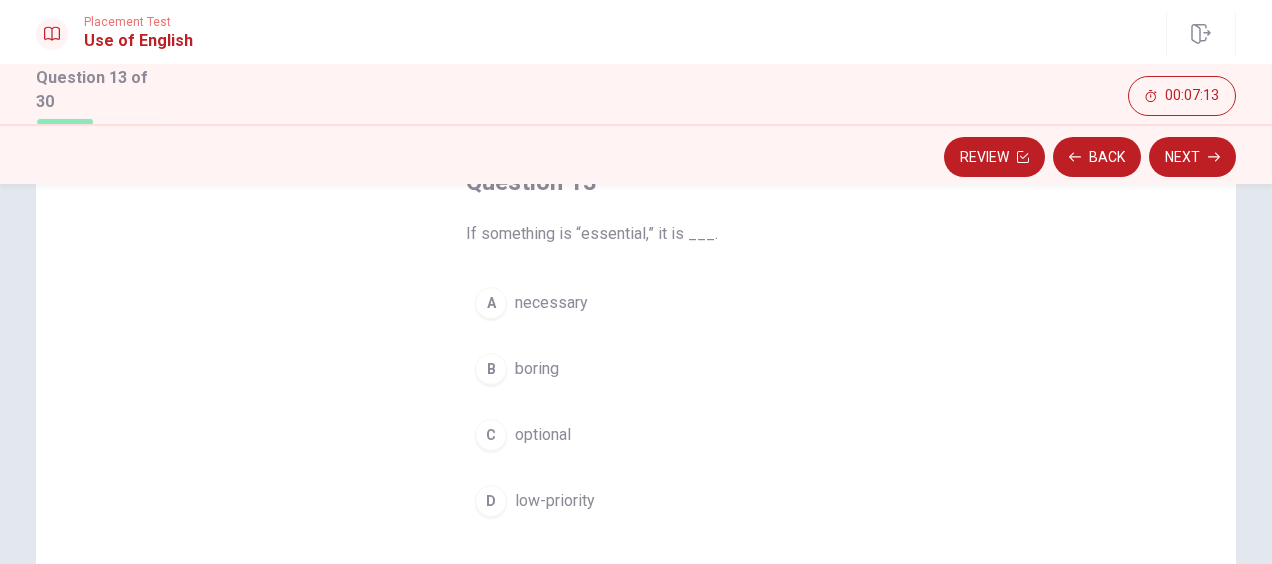 drag, startPoint x: 639, startPoint y: 238, endPoint x: 600, endPoint y: 231, distance: 39.623226 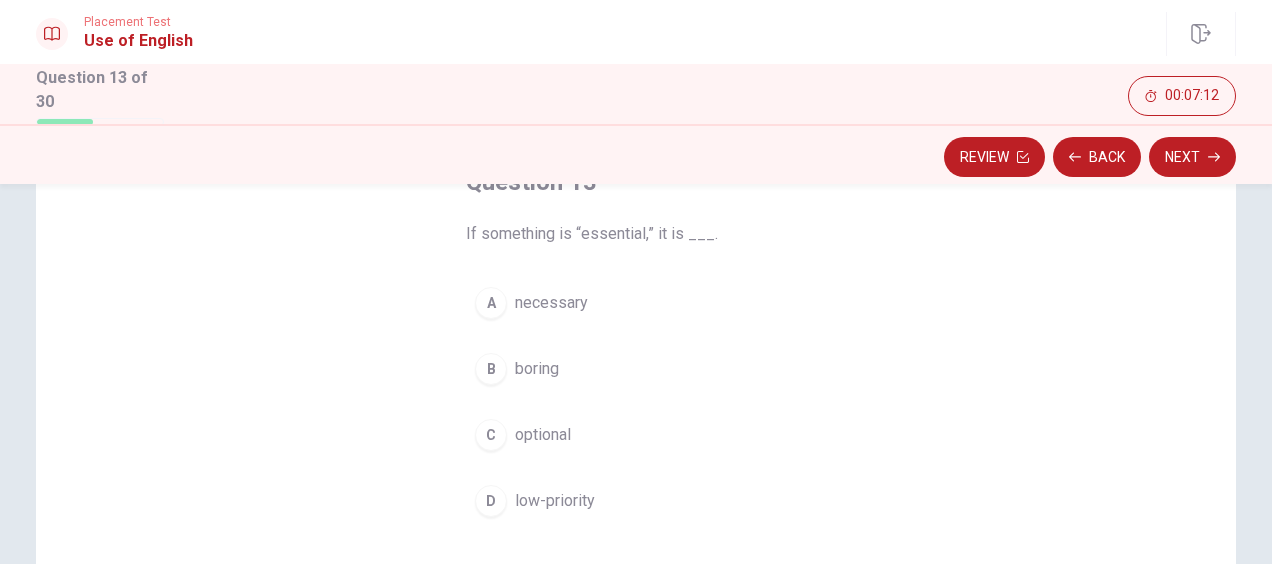 click on "If something is “essential,” it is ___." at bounding box center (636, 234) 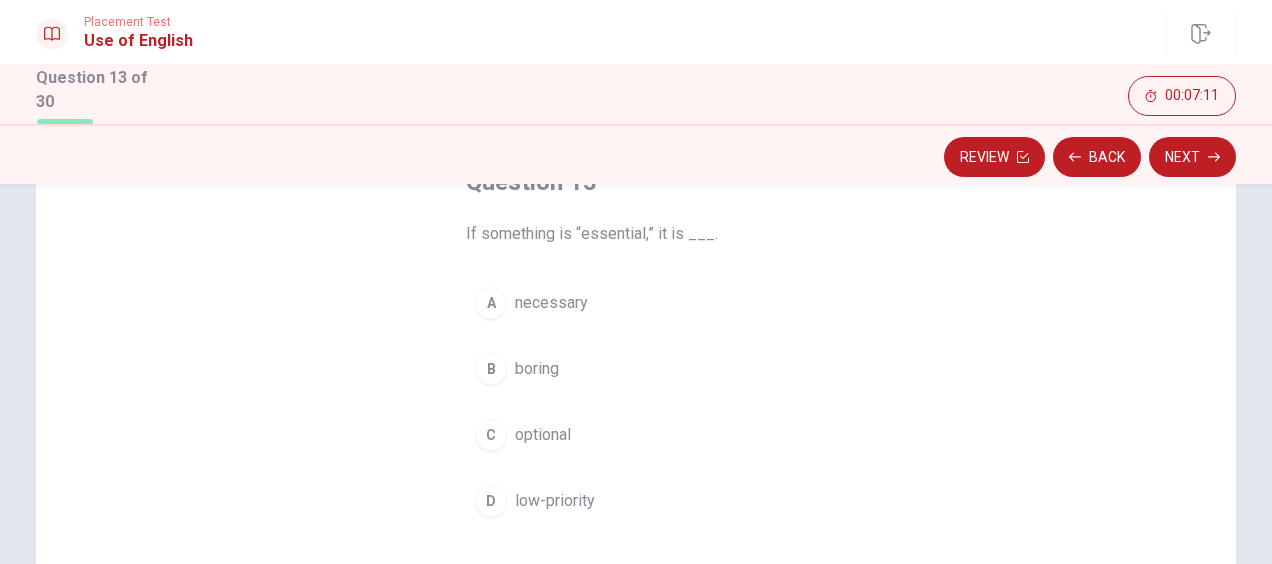 drag, startPoint x: 611, startPoint y: 229, endPoint x: 584, endPoint y: 228, distance: 27.018513 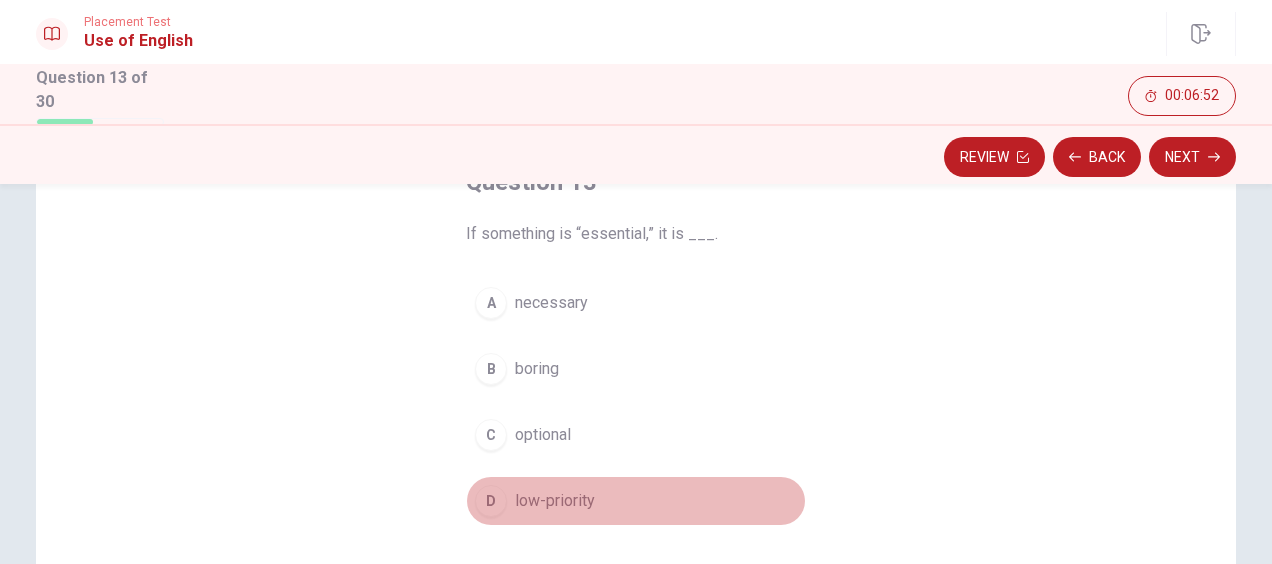 click on "low-priority" at bounding box center (555, 501) 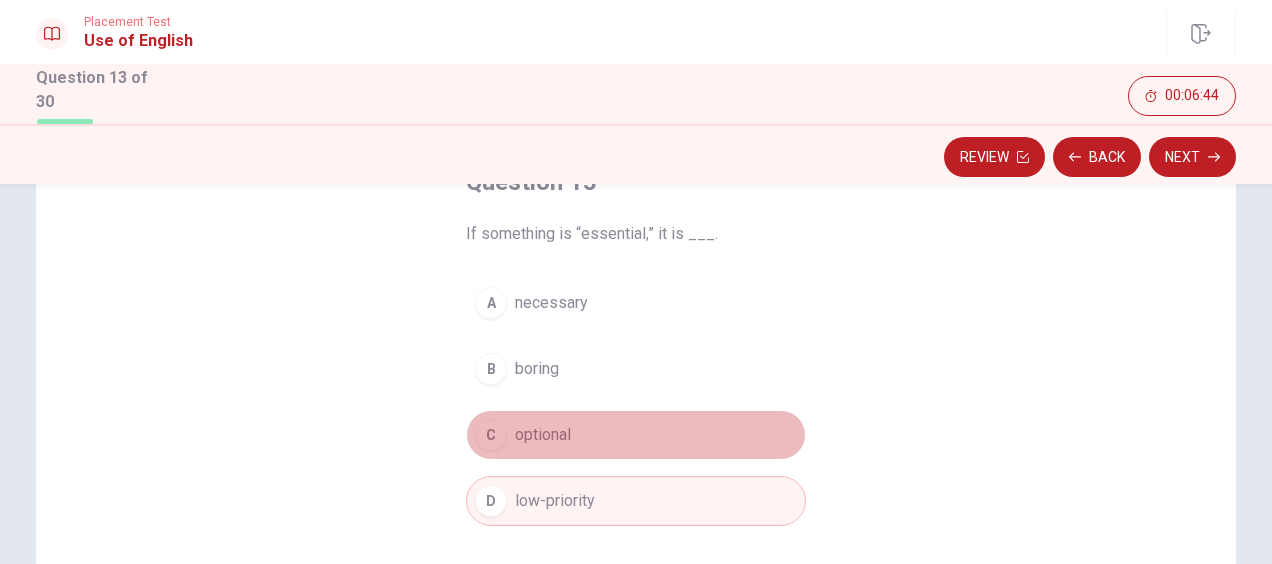 click on "C optional" at bounding box center [636, 435] 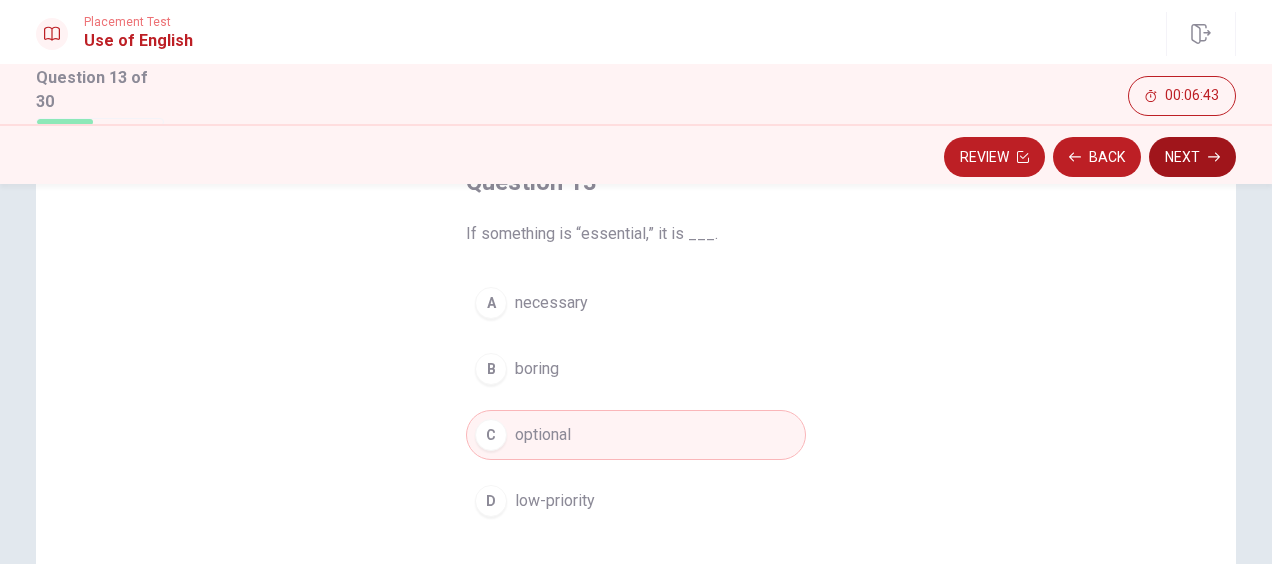 click on "Next" at bounding box center [1192, 157] 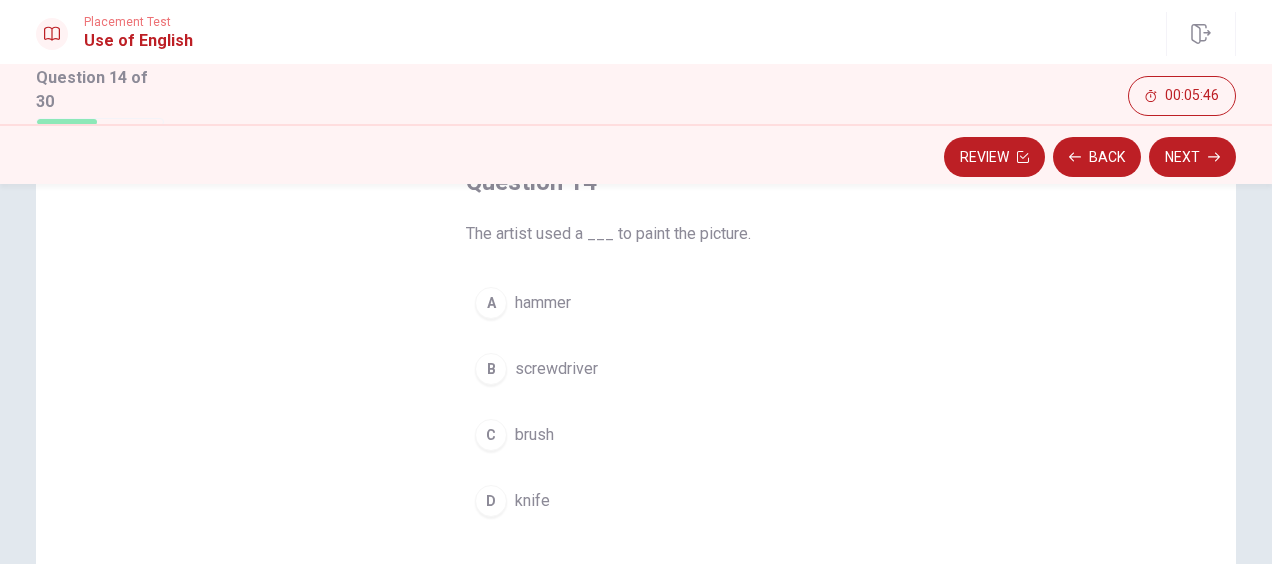 click on "brush" at bounding box center (534, 435) 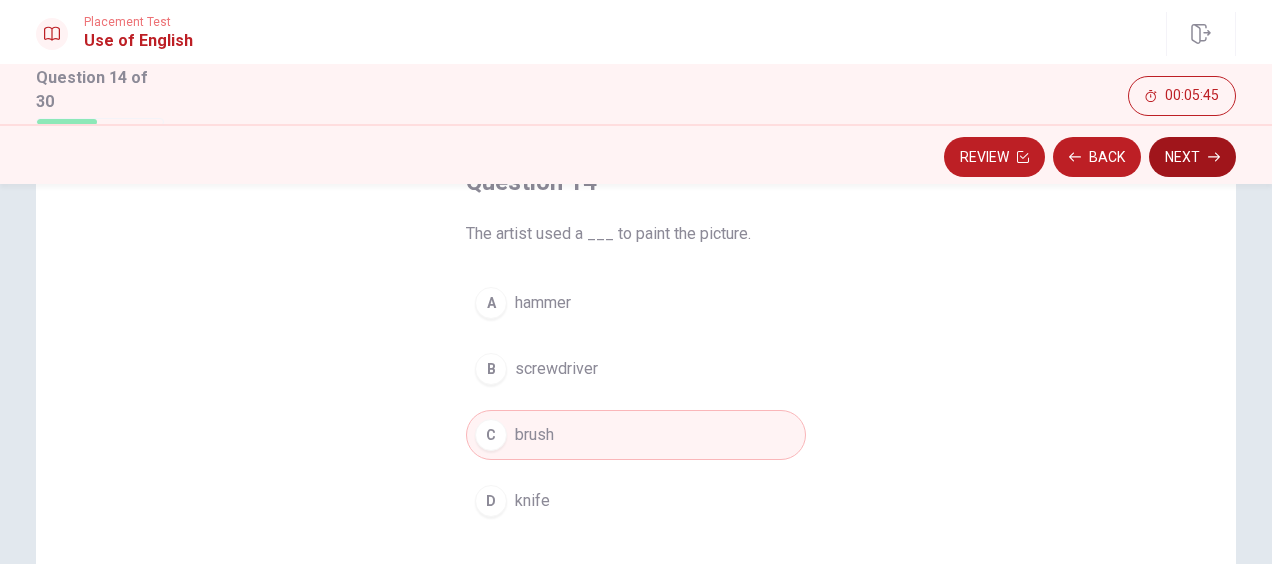 click 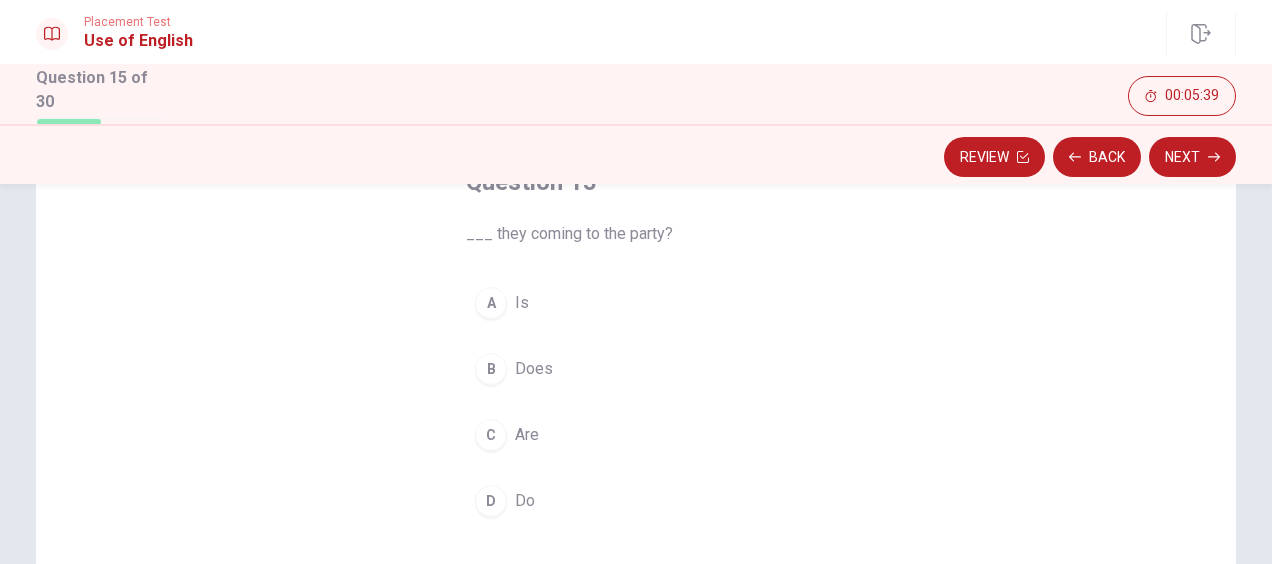 click on "Are" at bounding box center (527, 435) 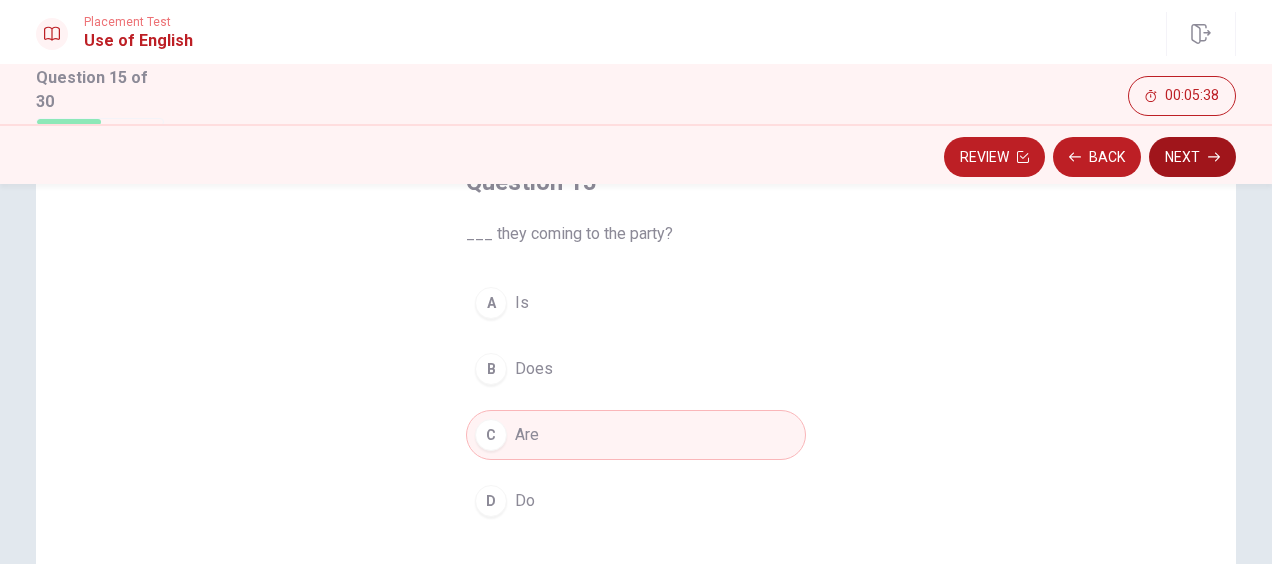 click on "Next" at bounding box center (1192, 157) 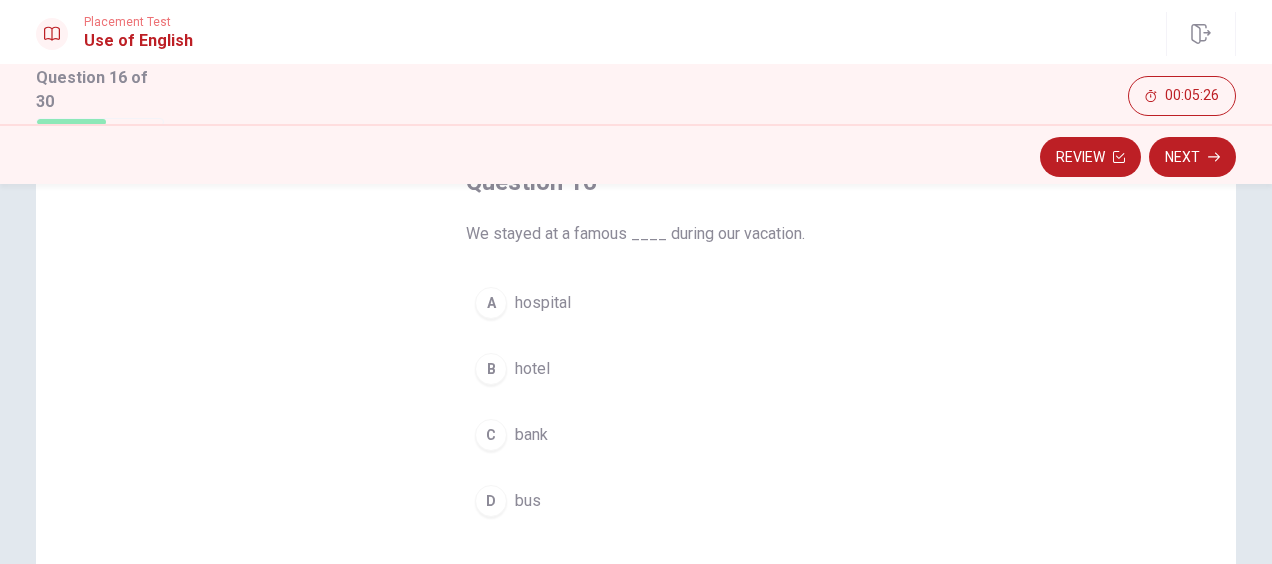 scroll, scrollTop: 147, scrollLeft: 0, axis: vertical 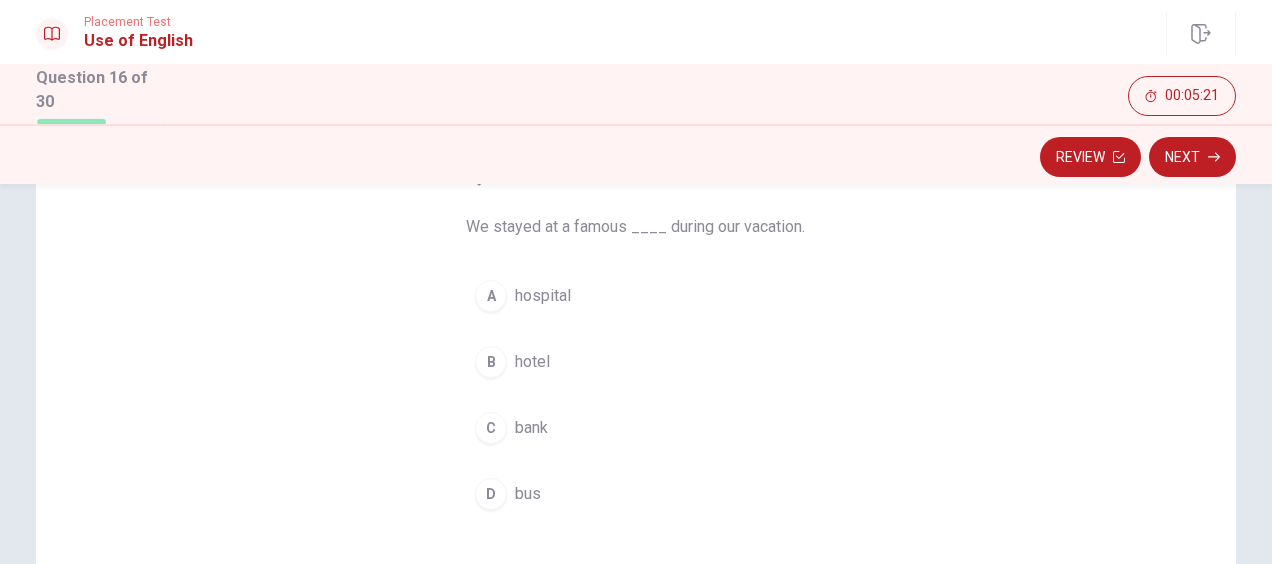 click on "B hotel" at bounding box center [636, 362] 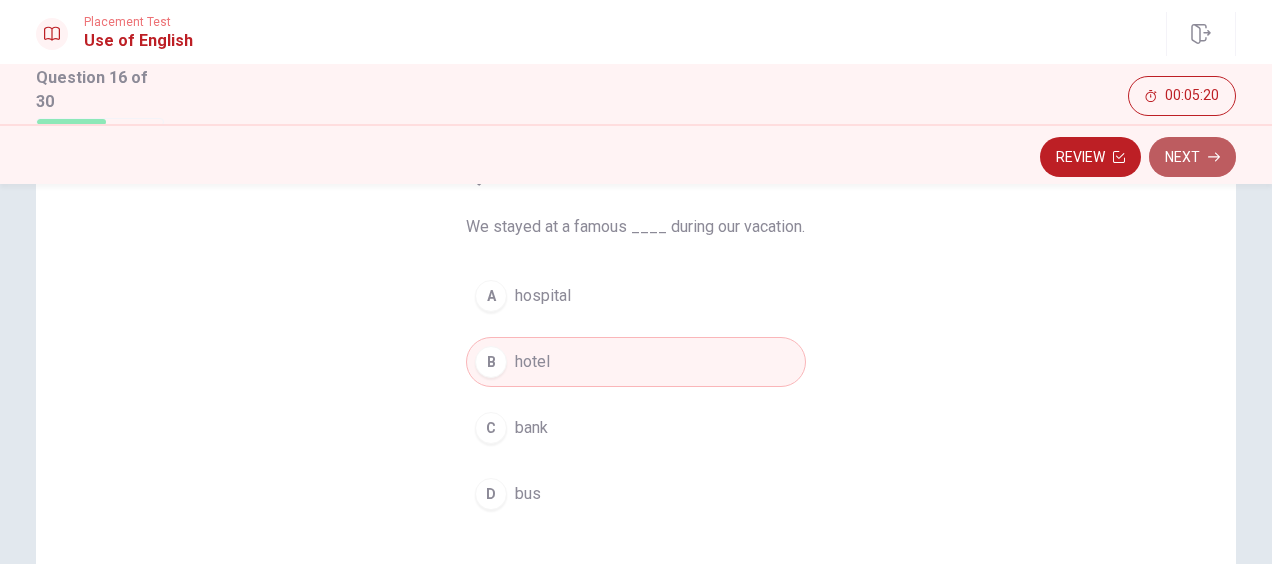 click on "Next" at bounding box center [1192, 157] 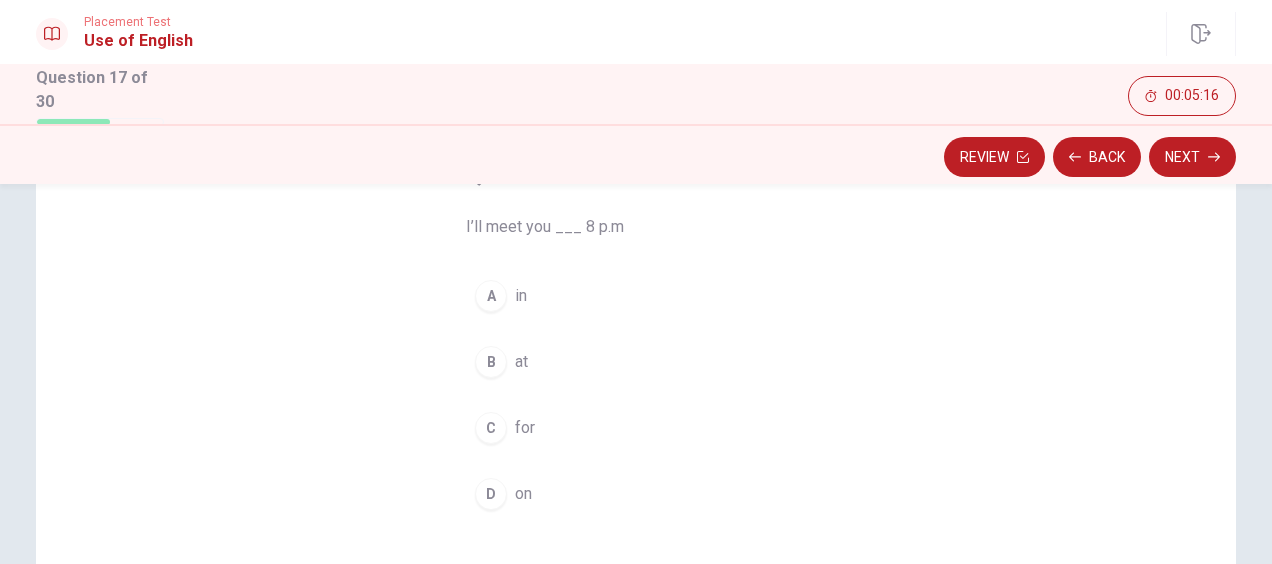 click on "B  at" at bounding box center (636, 362) 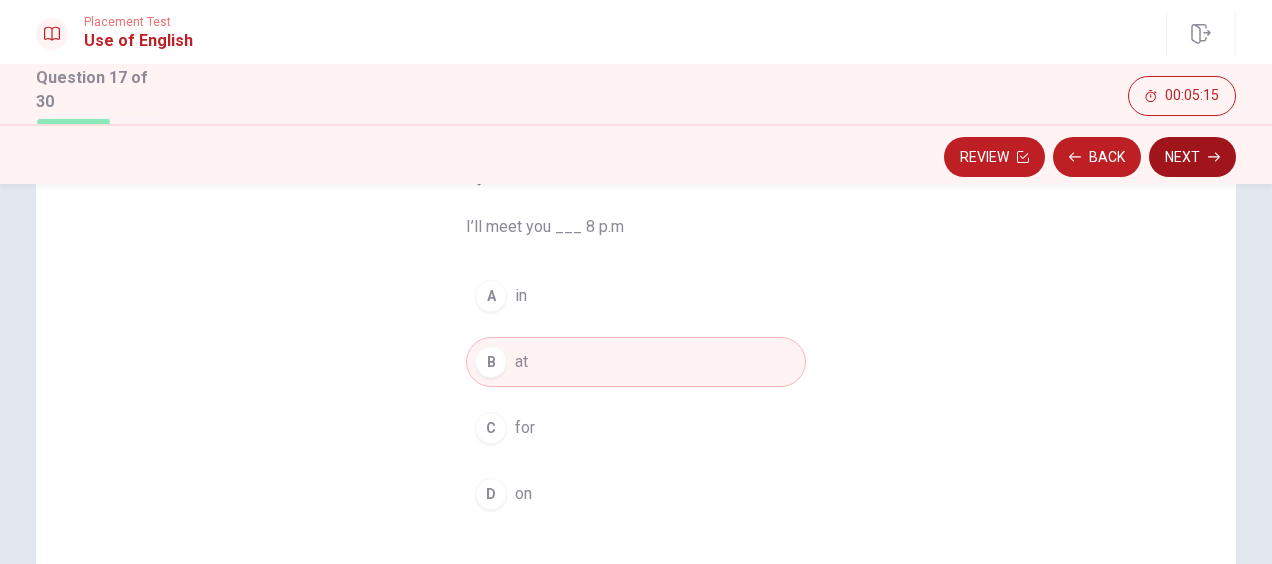 click on "Next" at bounding box center [1192, 157] 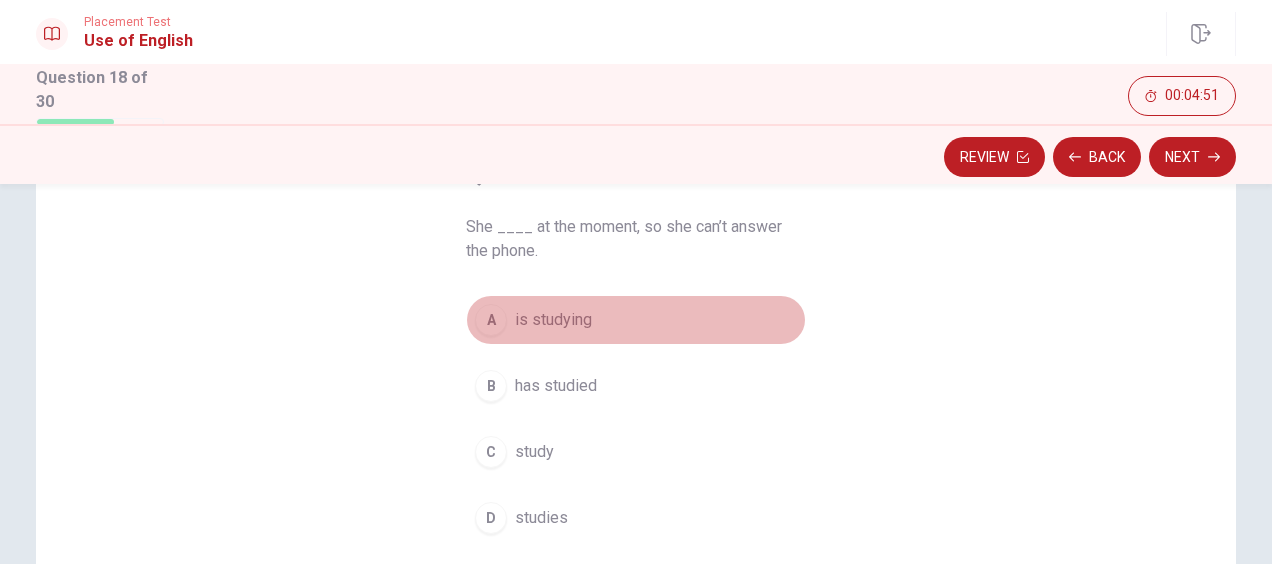 click on "is studying" at bounding box center (553, 320) 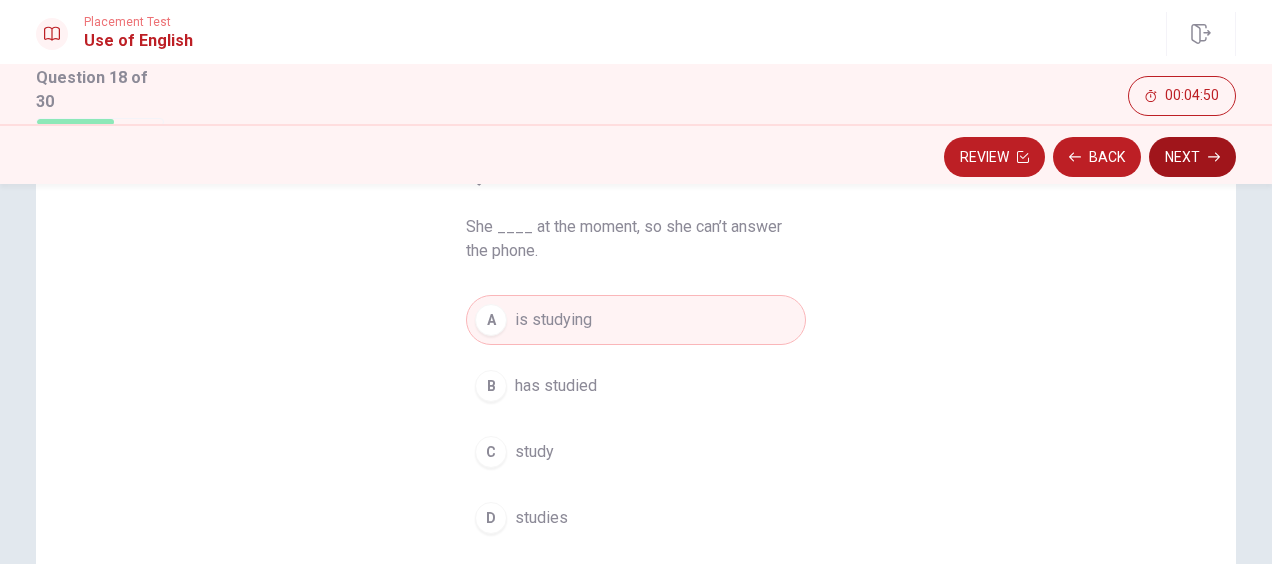 click on "Next" at bounding box center [1192, 157] 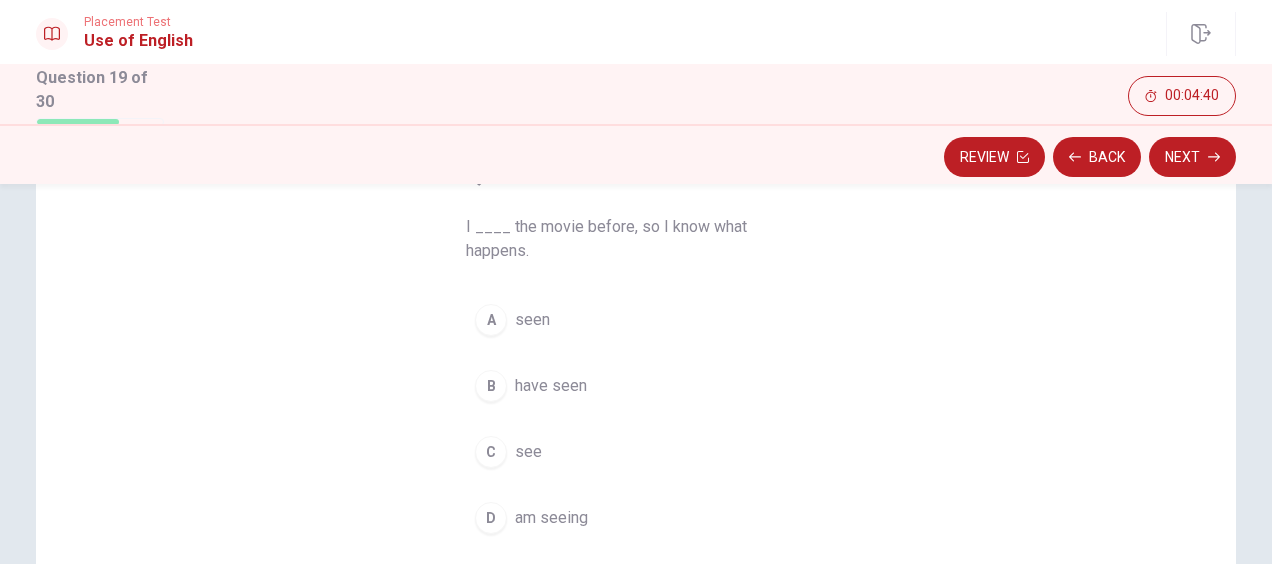 click on "B have seen" at bounding box center [636, 386] 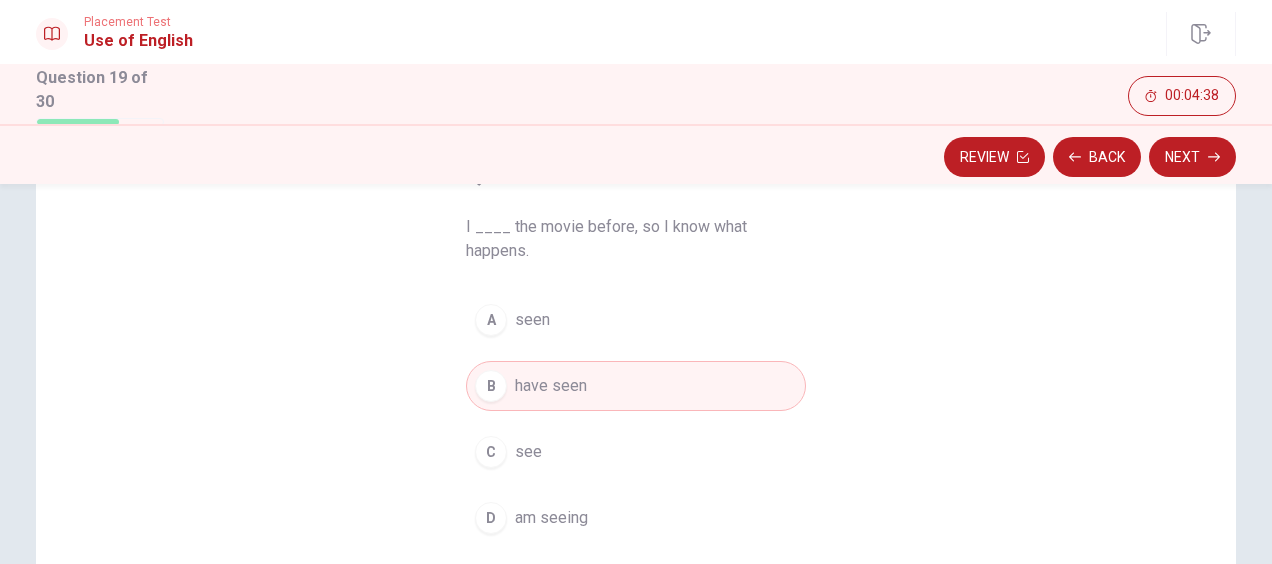 click on "Review Back Next" at bounding box center [636, 154] 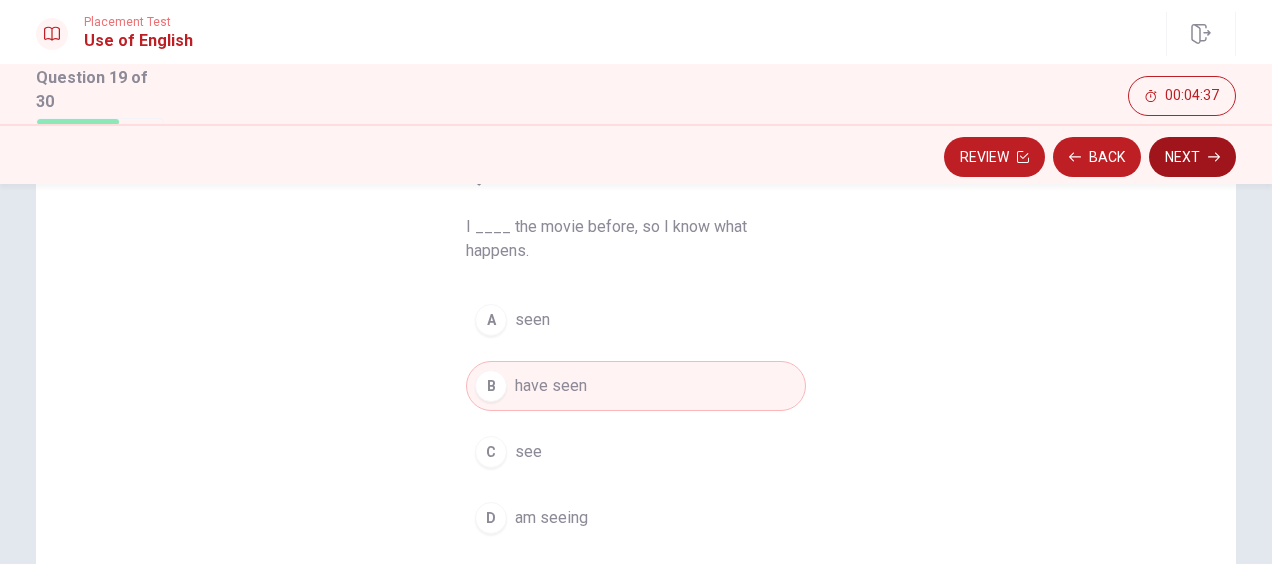 click on "Next" at bounding box center [1192, 157] 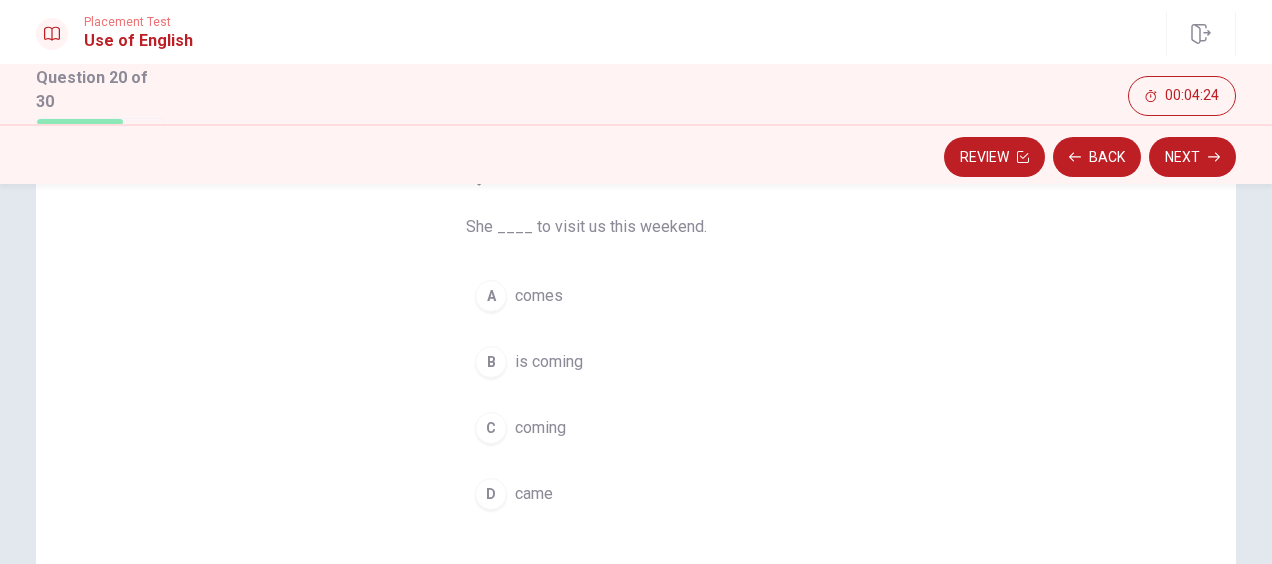click on "is coming" at bounding box center [549, 362] 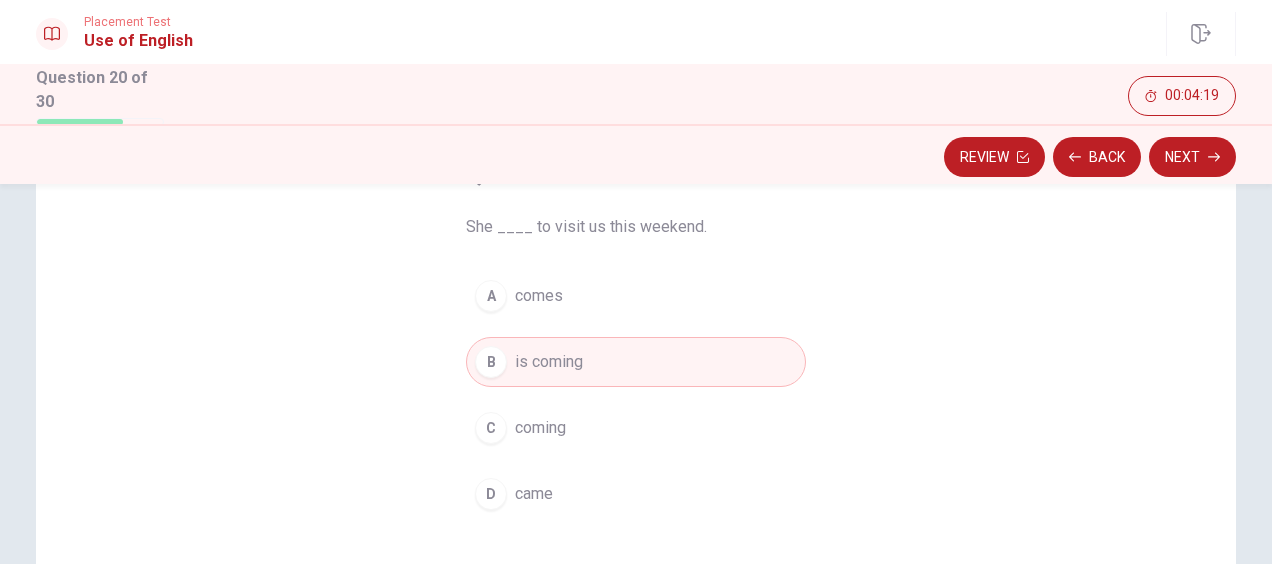 click on "A comes" at bounding box center (636, 296) 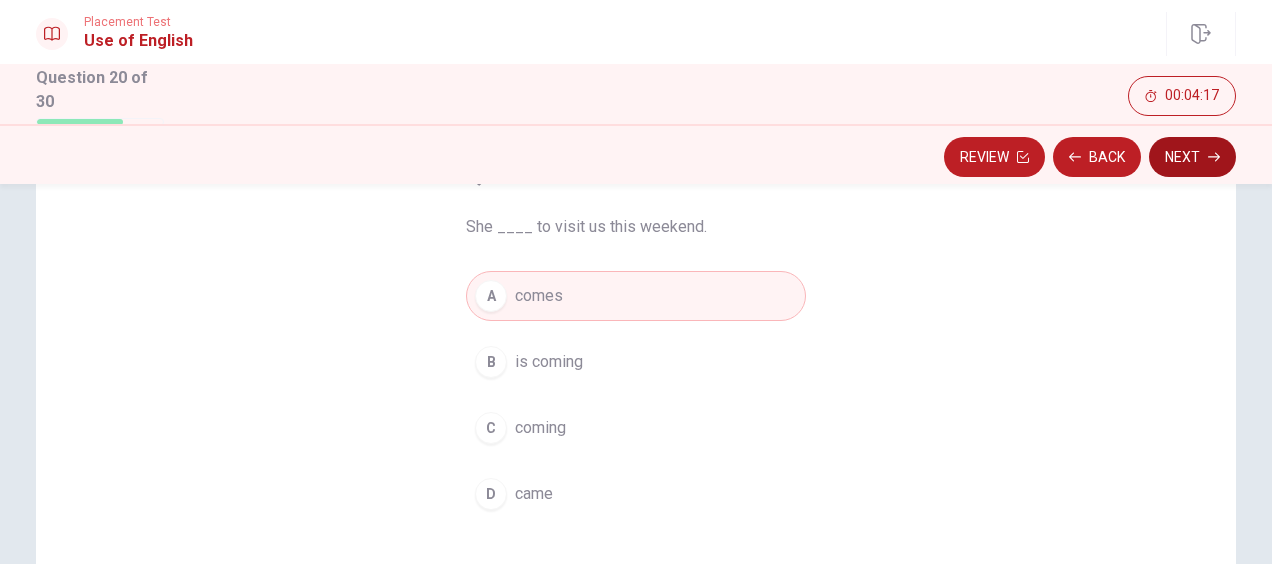 click on "Next" at bounding box center (1192, 157) 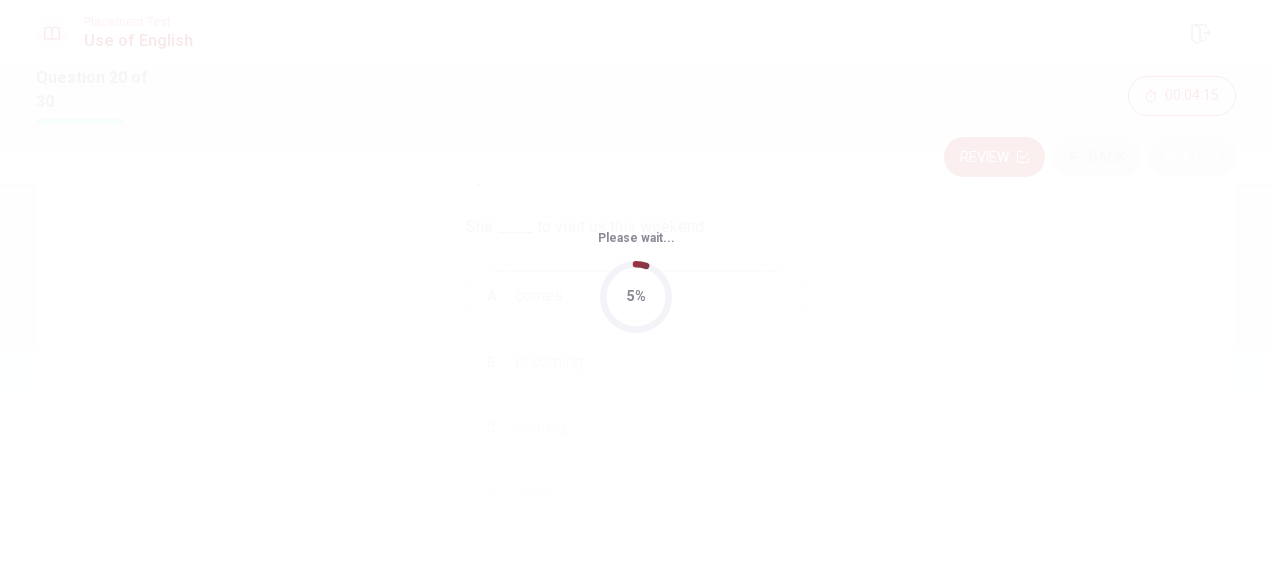 scroll, scrollTop: 0, scrollLeft: 0, axis: both 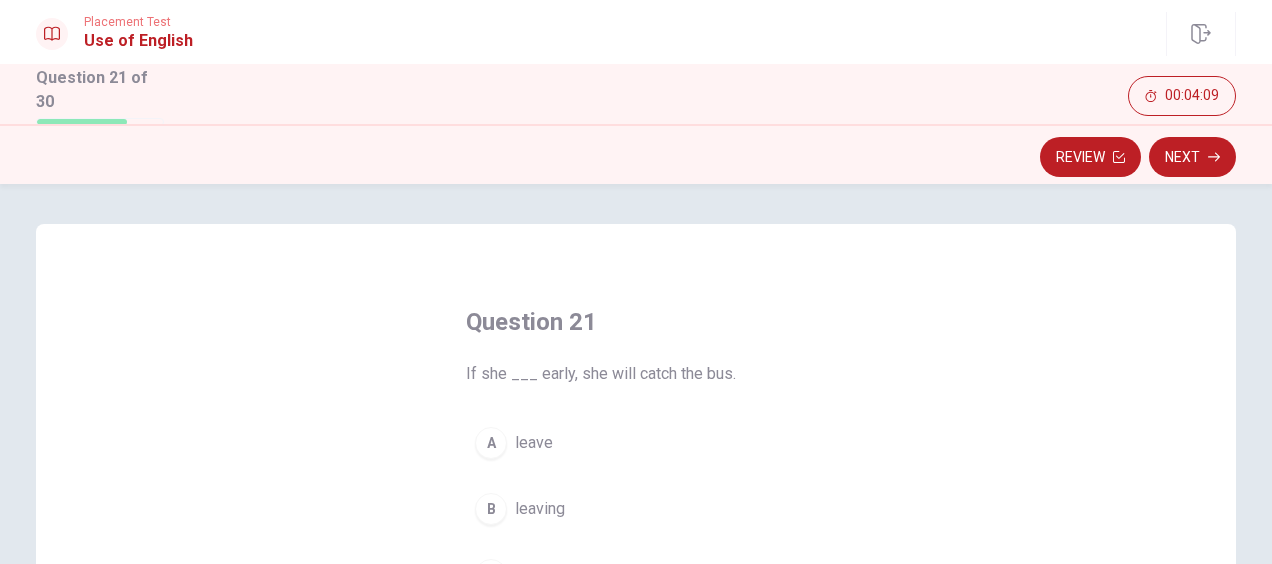 click on "Question 21 If she ___ early, she will catch the bus. A leave B leaving C left D leaves" at bounding box center [636, 571] 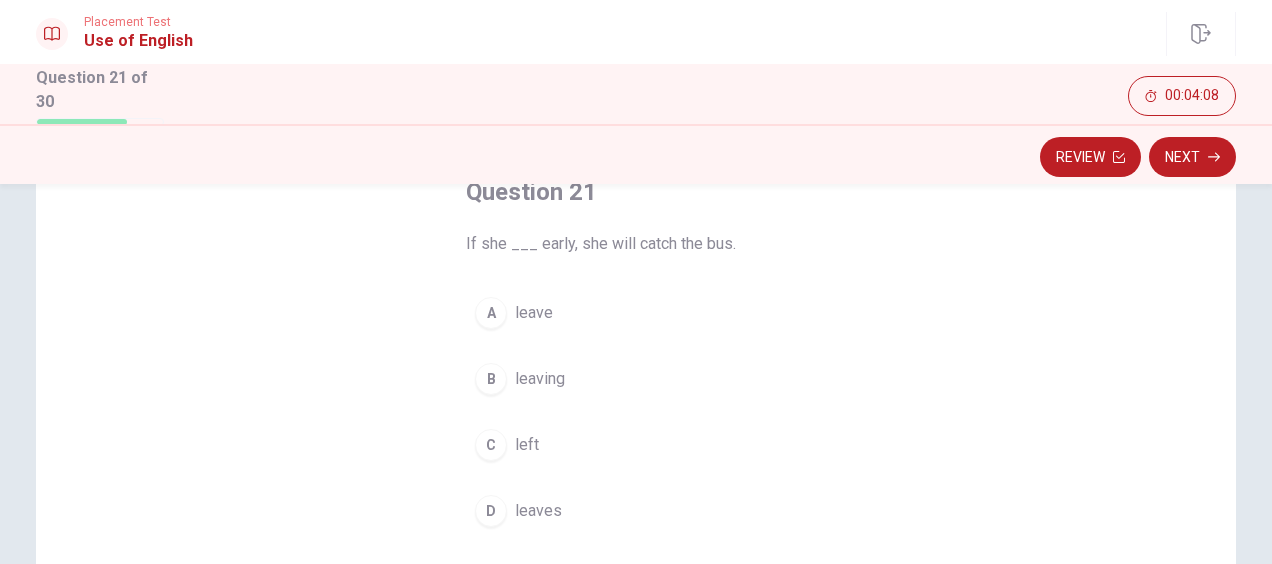 scroll, scrollTop: 133, scrollLeft: 0, axis: vertical 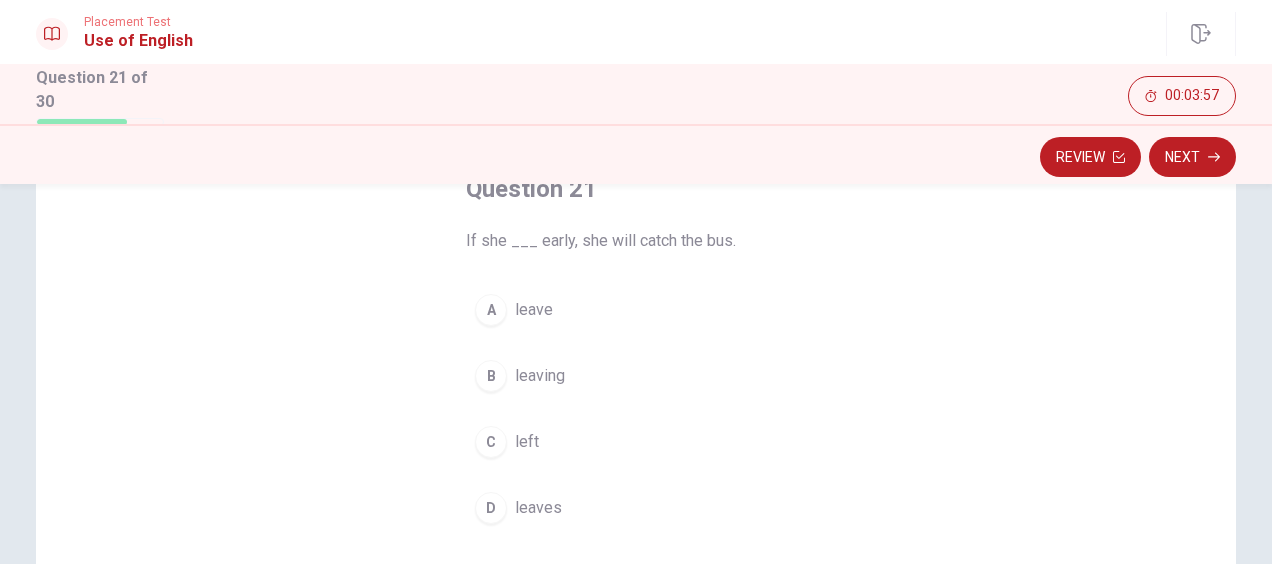 click on "leaves" at bounding box center [538, 508] 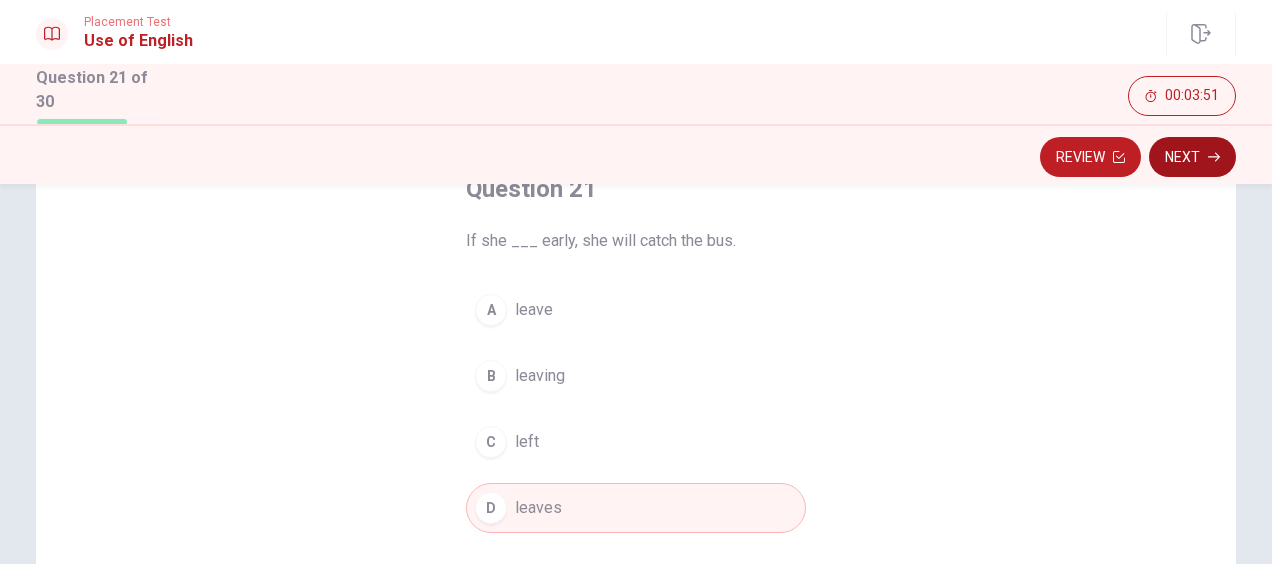 click on "Next" at bounding box center [1192, 157] 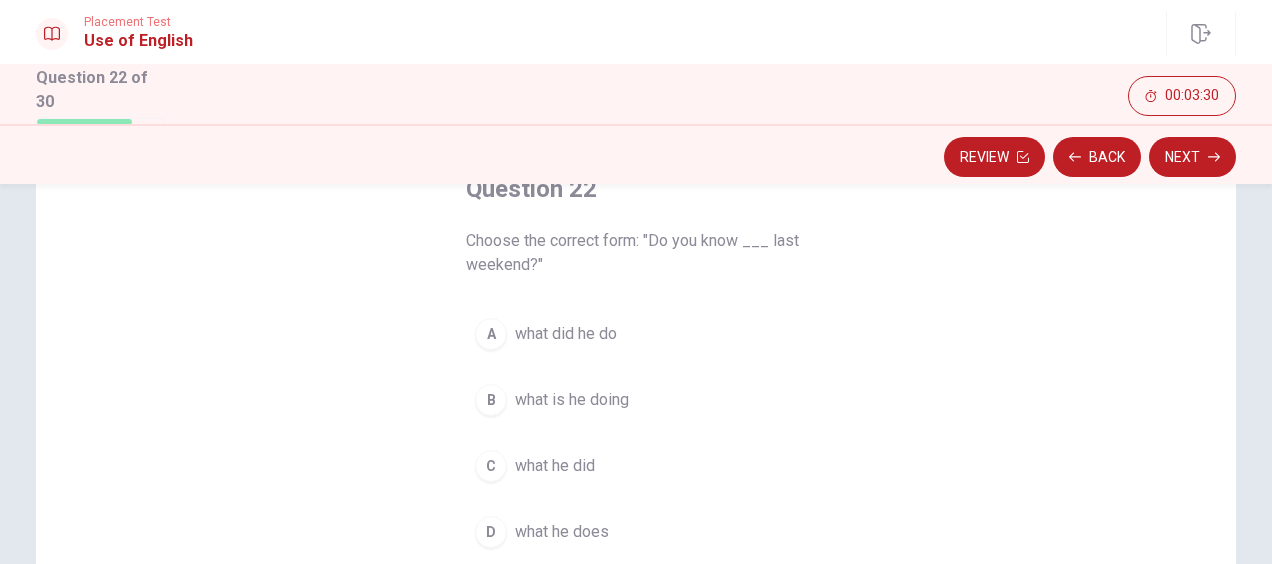 click on "A what did he do" at bounding box center (636, 334) 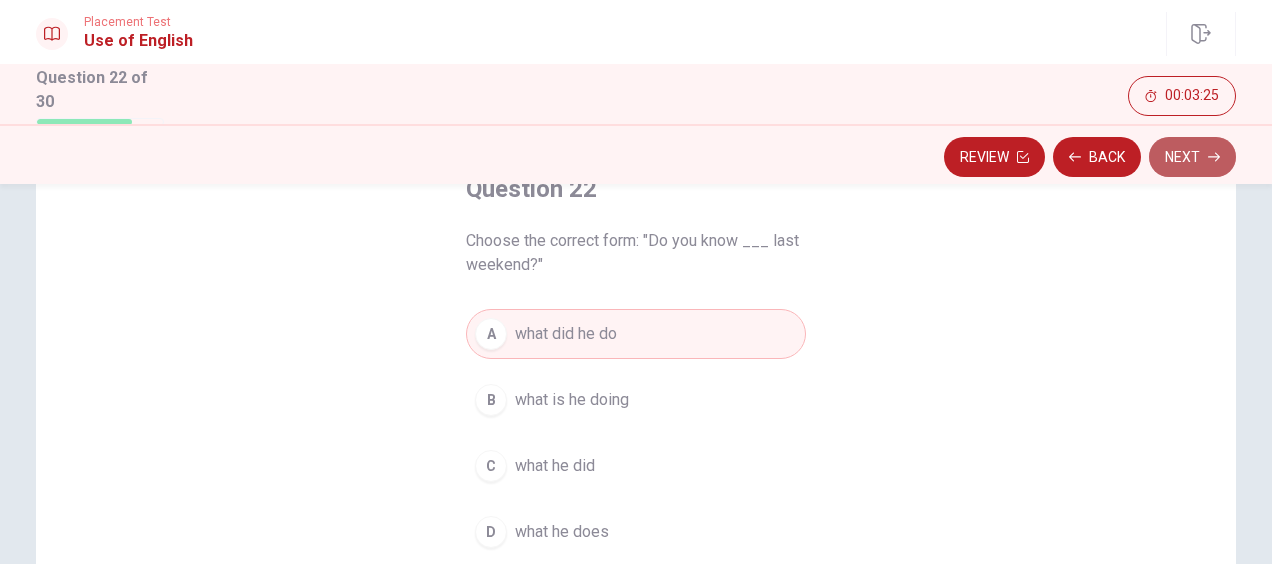 click on "Next" at bounding box center (1192, 157) 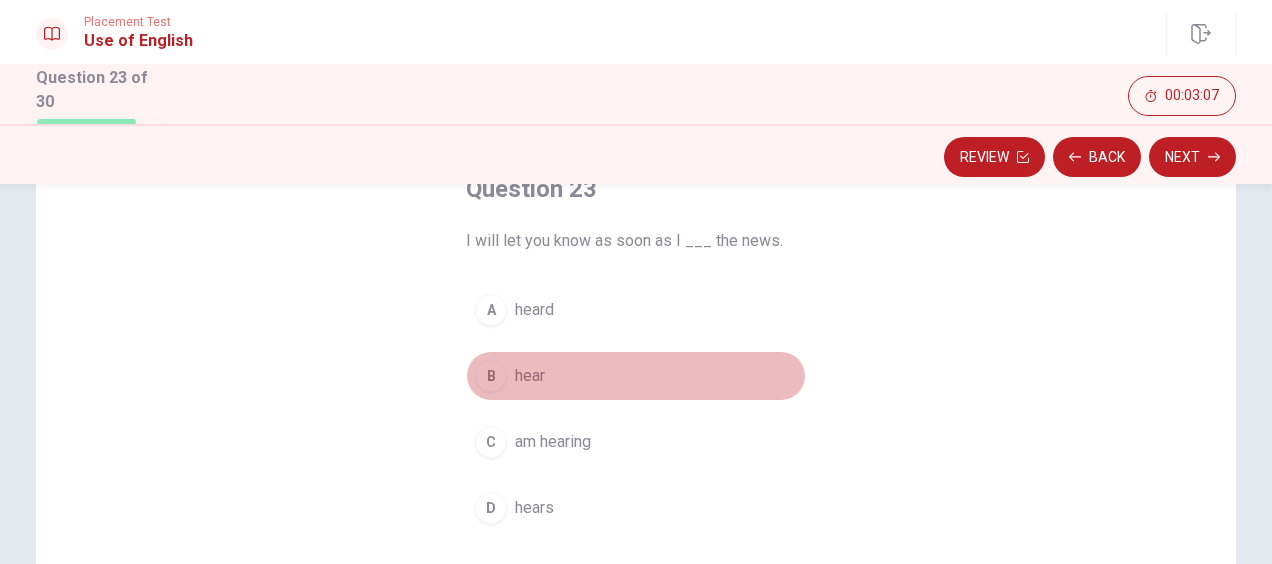 click on "B hear" at bounding box center [636, 376] 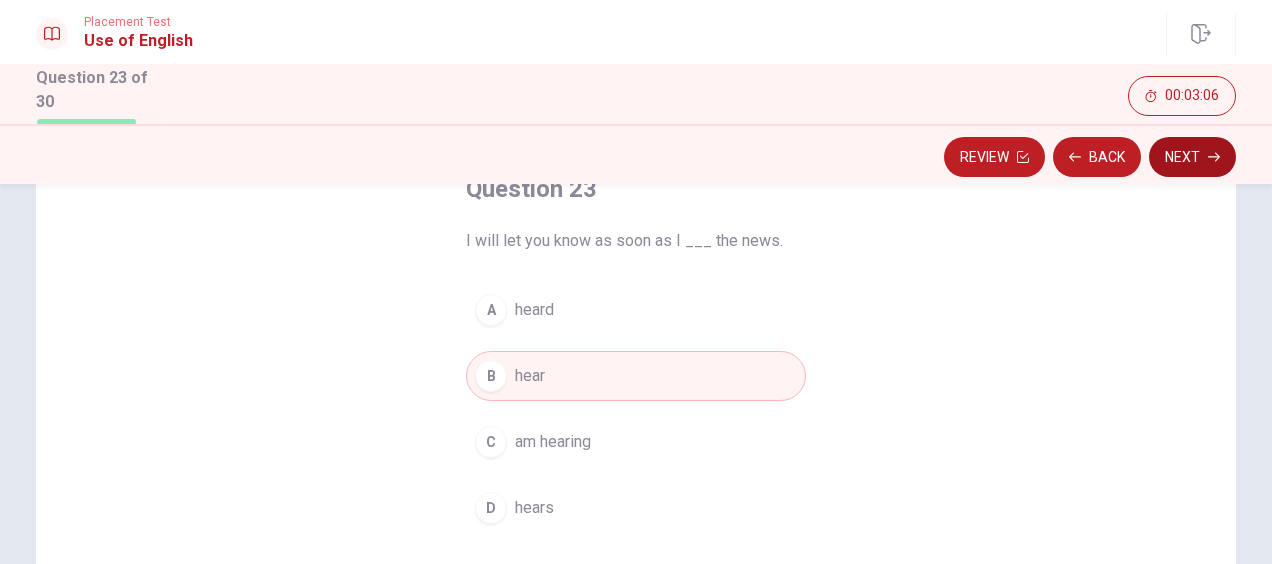 click 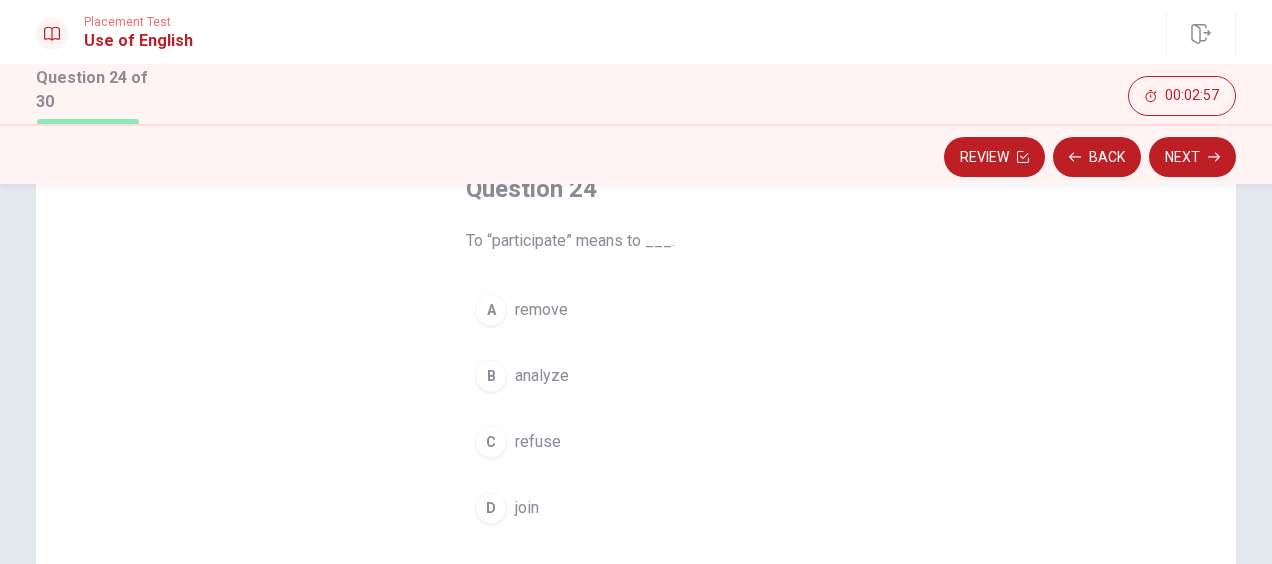 click on "join" at bounding box center [527, 508] 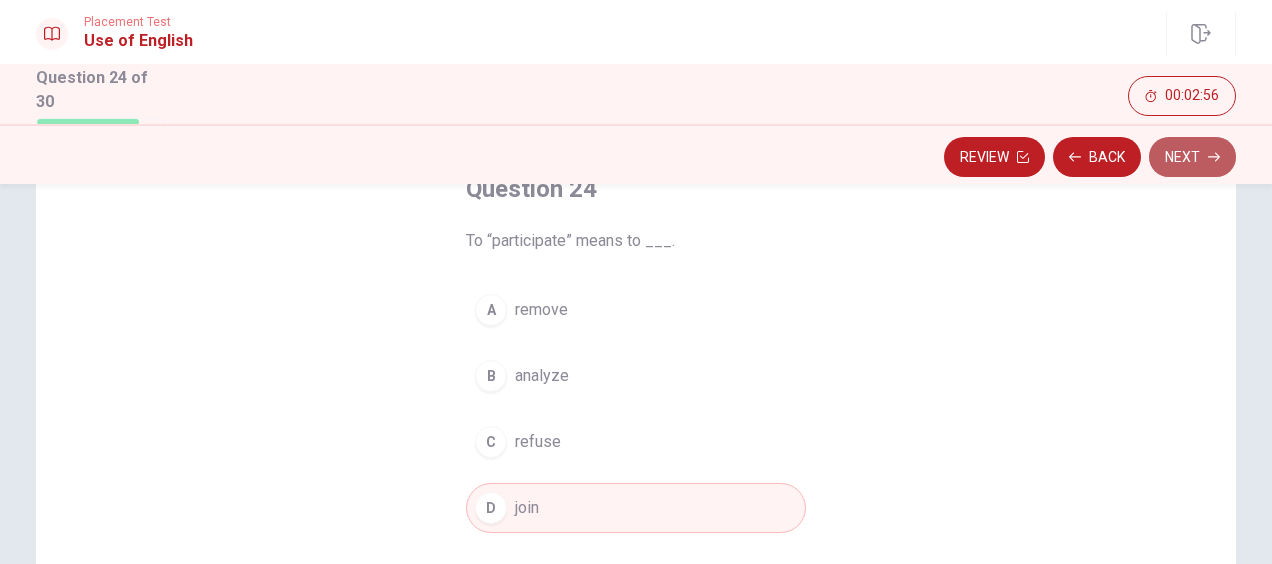 click on "Next" at bounding box center [1192, 157] 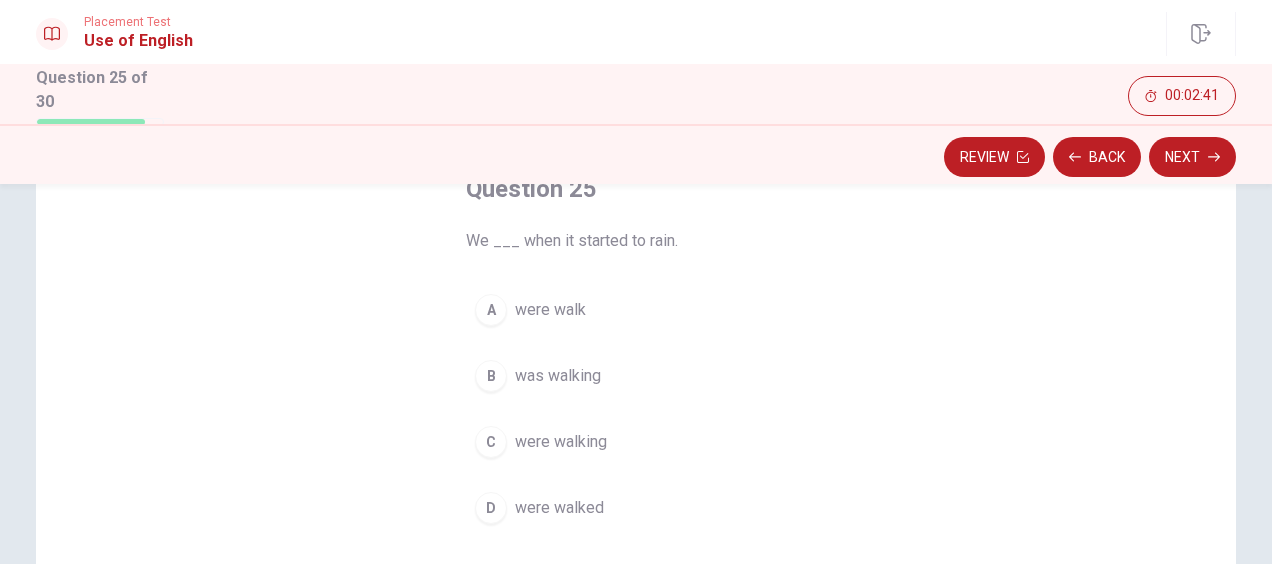 click on "were walking" at bounding box center (561, 442) 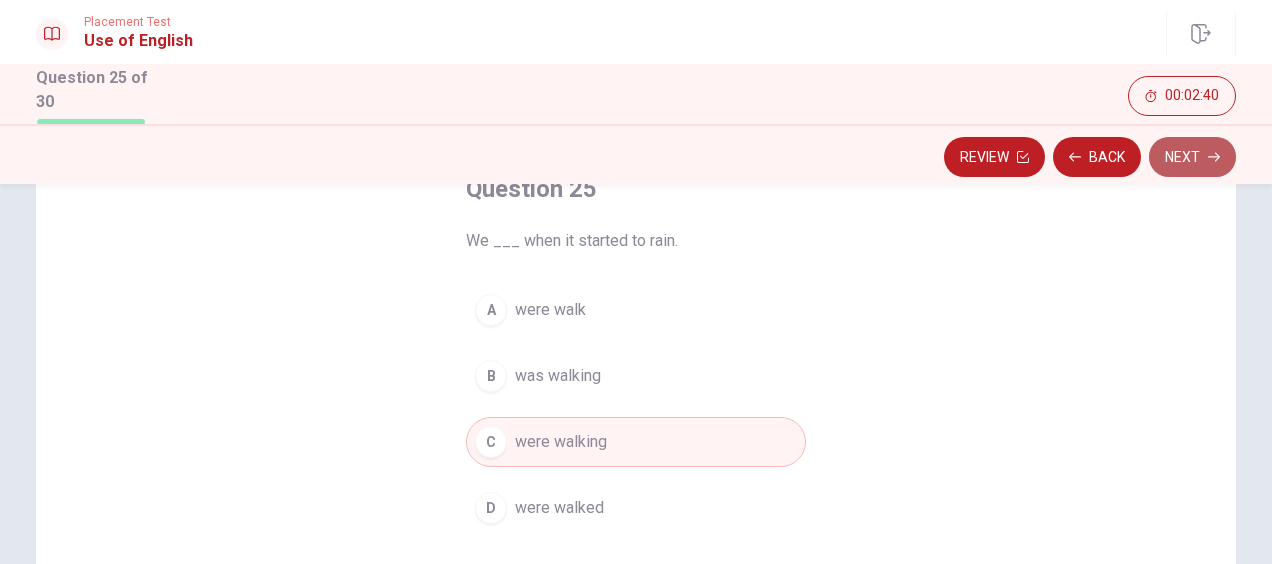 click on "Next" at bounding box center [1192, 157] 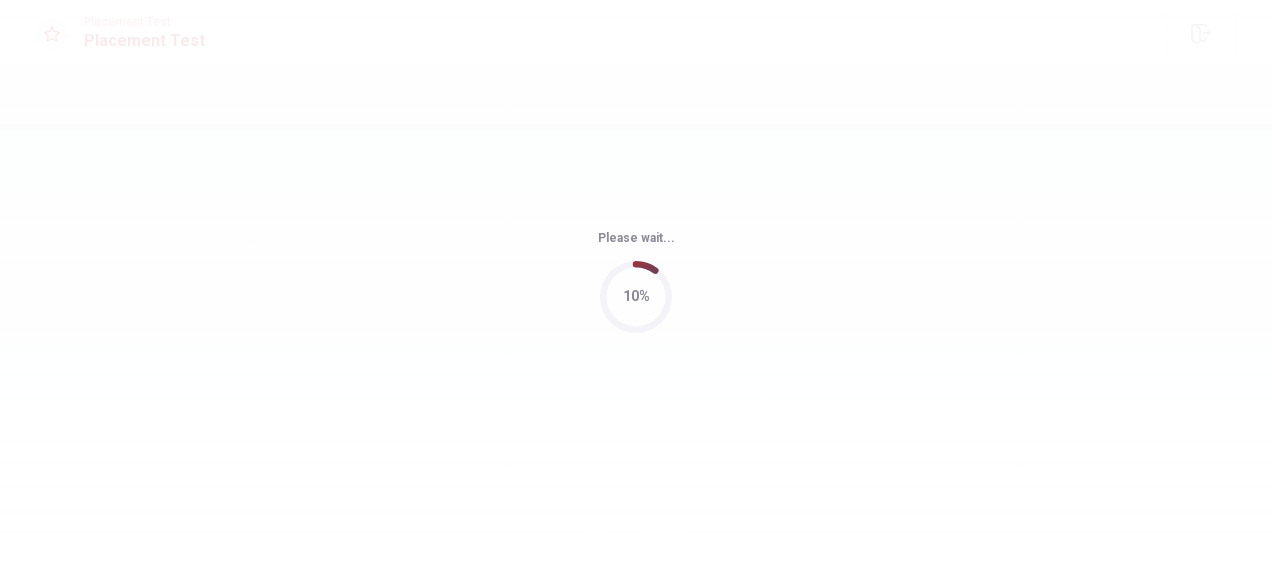 scroll, scrollTop: 0, scrollLeft: 0, axis: both 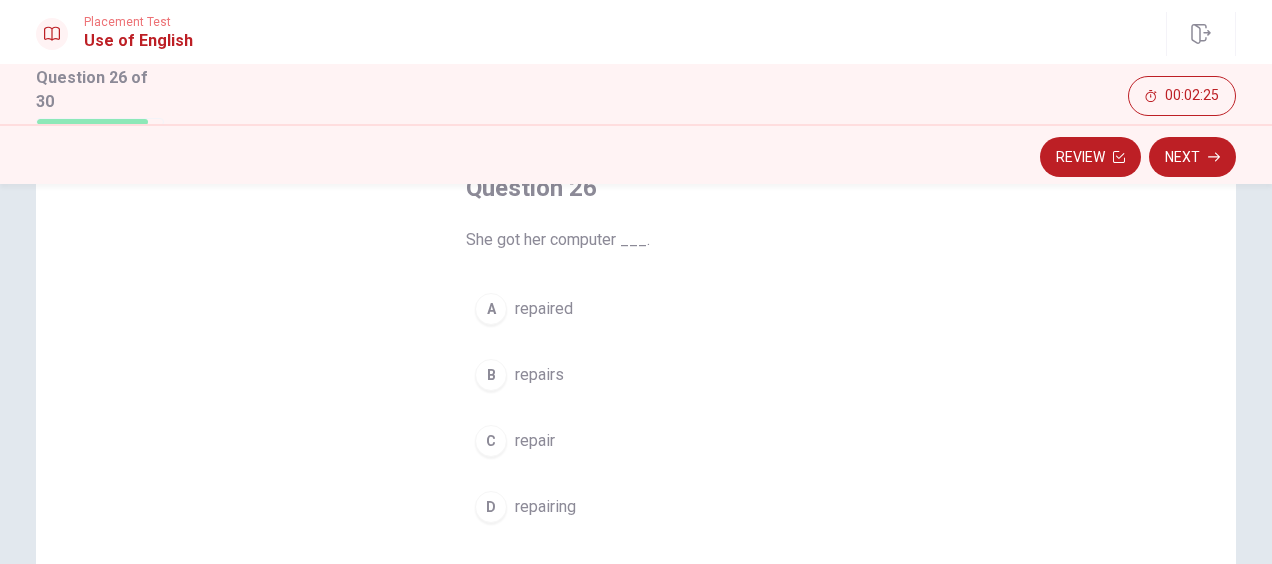 click on "A" at bounding box center [491, 309] 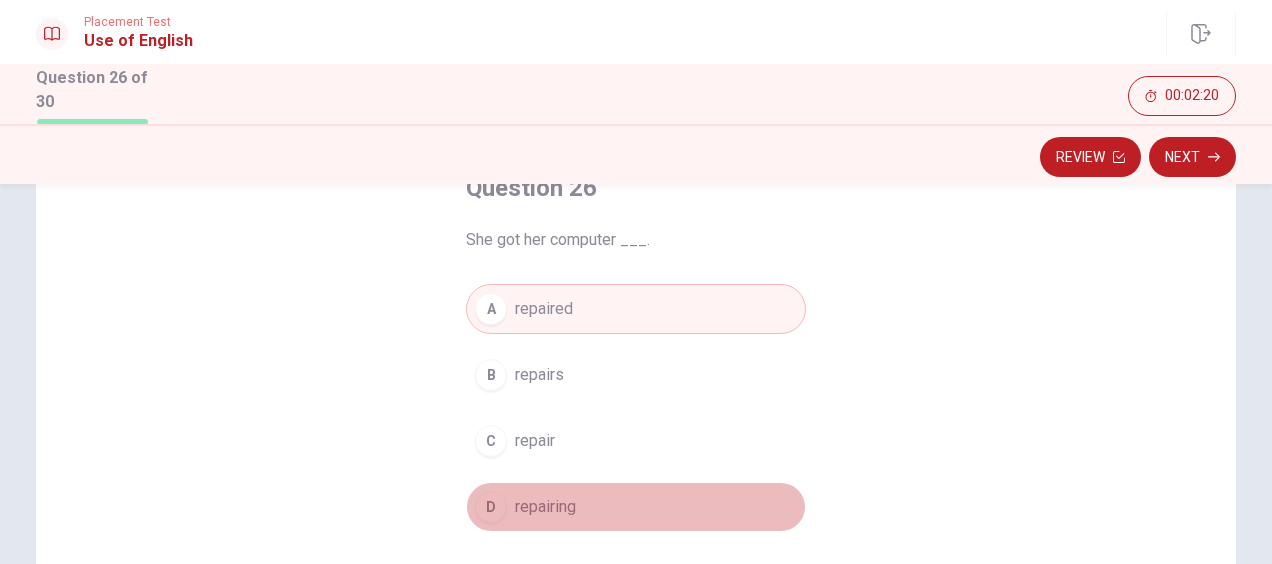 click on "D repairing" at bounding box center (636, 507) 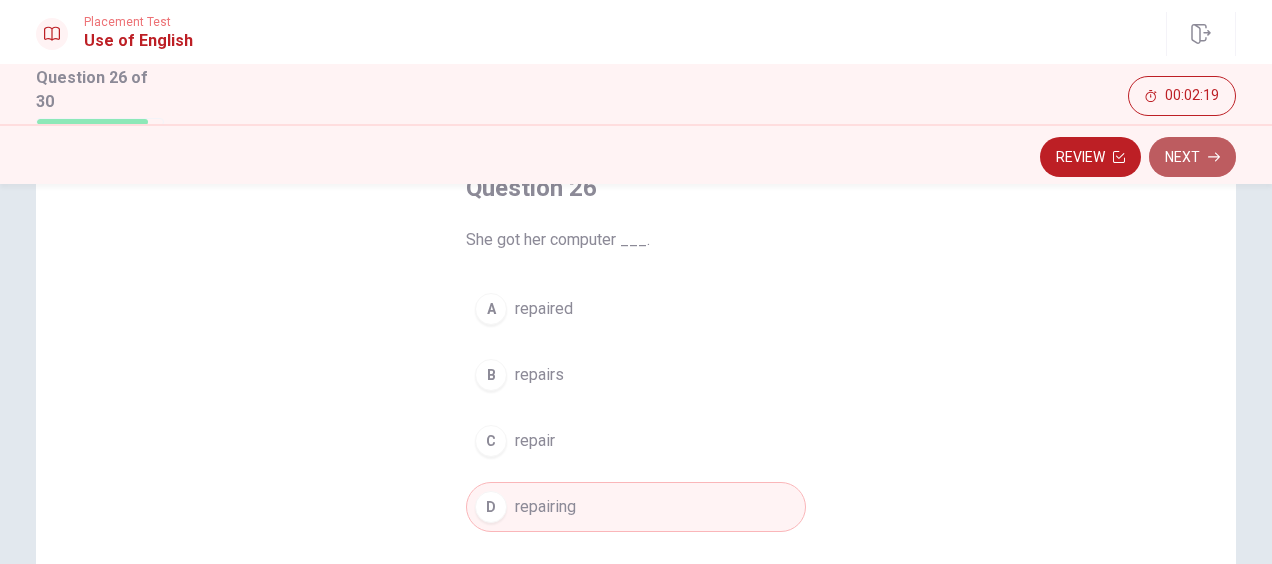 click on "Next" at bounding box center [1192, 157] 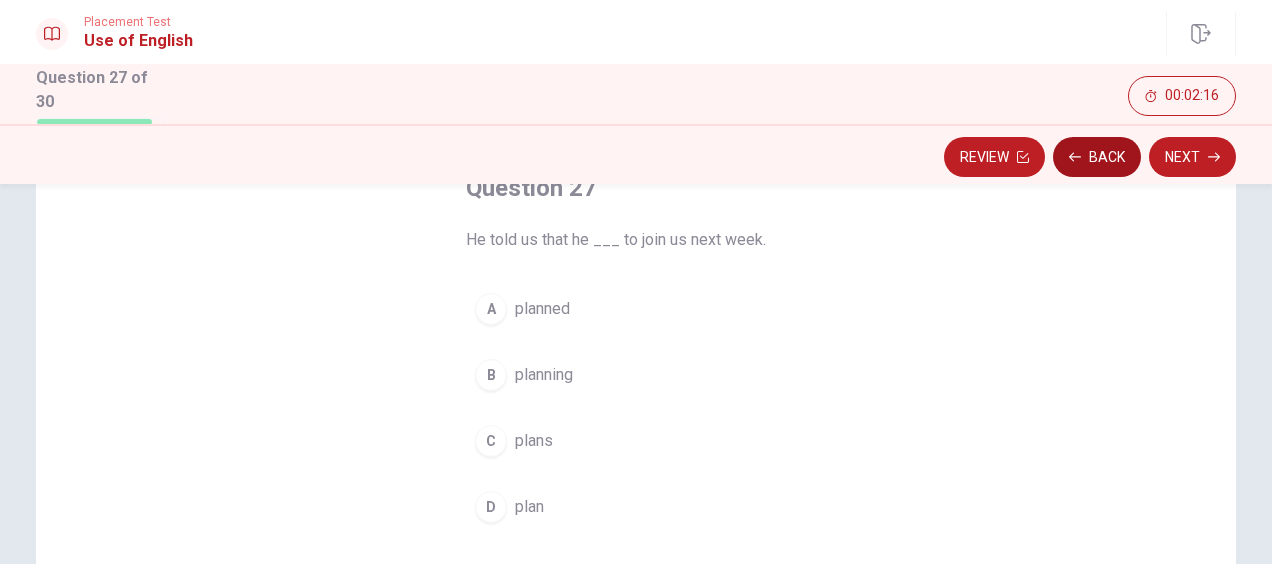 click on "Back" at bounding box center (1097, 157) 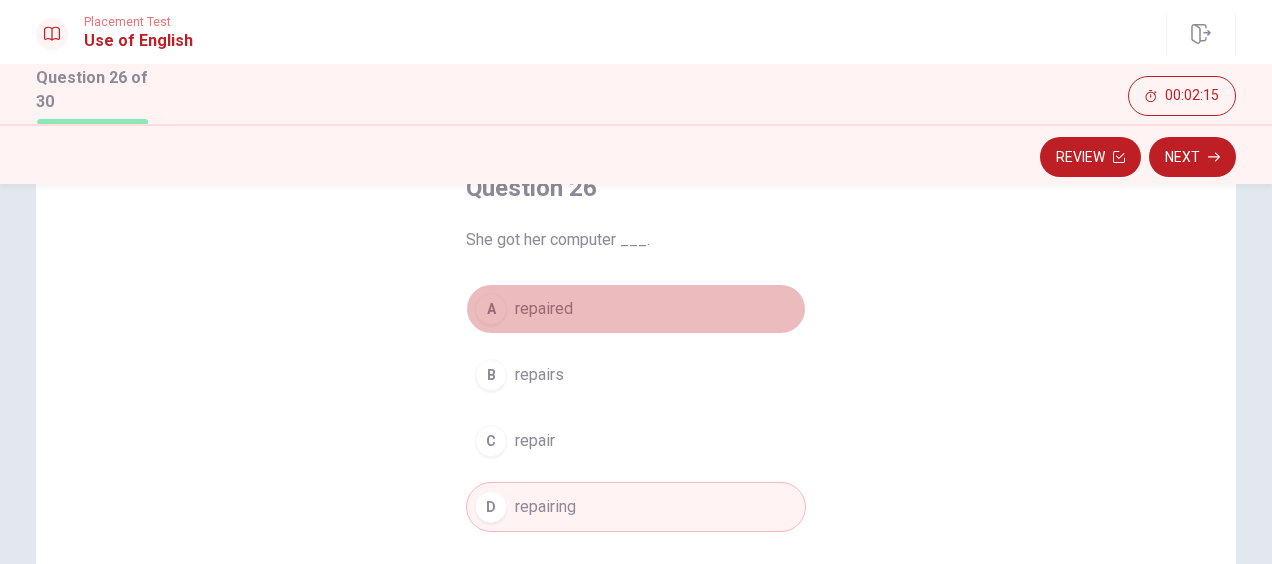 click on "A repaired" at bounding box center [636, 309] 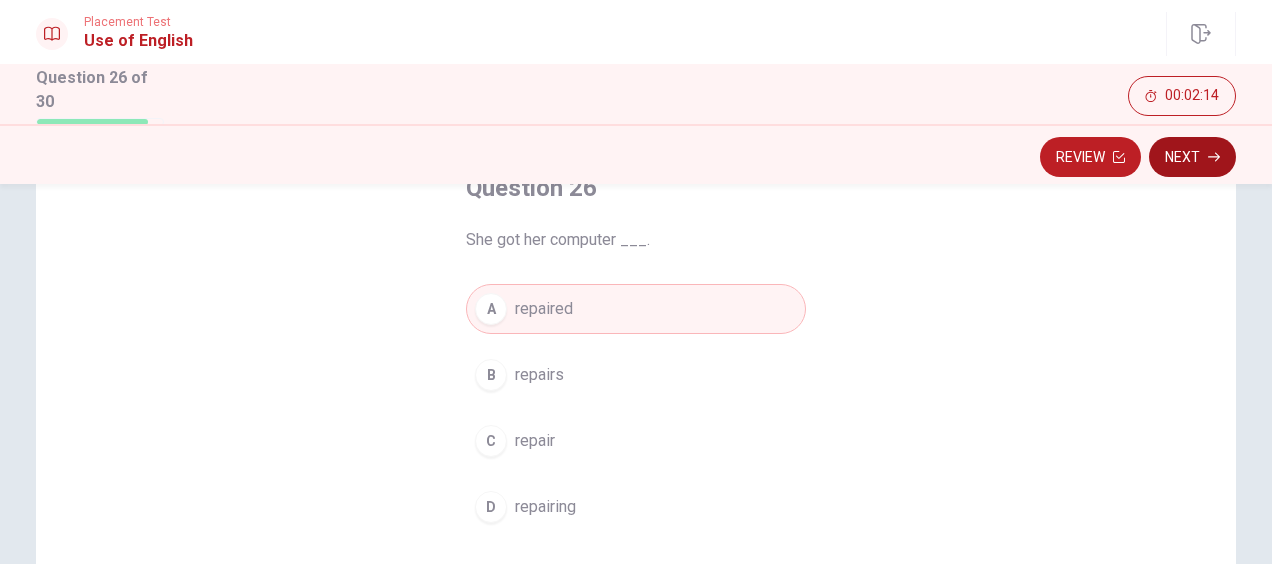 click on "Next" at bounding box center (1192, 157) 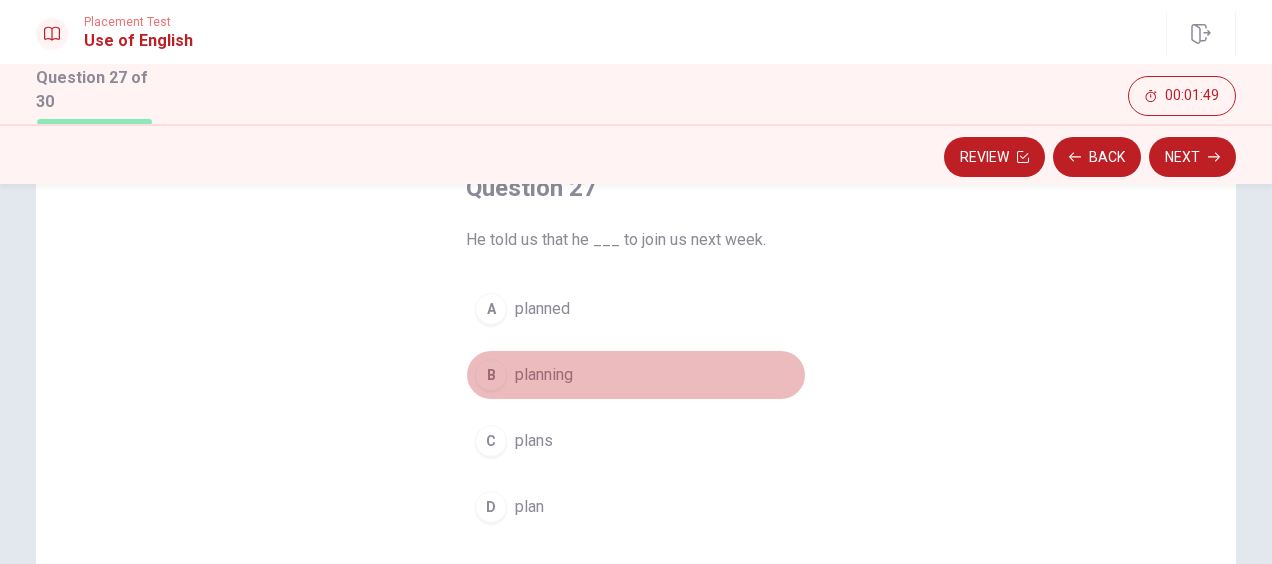 click on "B planning" at bounding box center (636, 375) 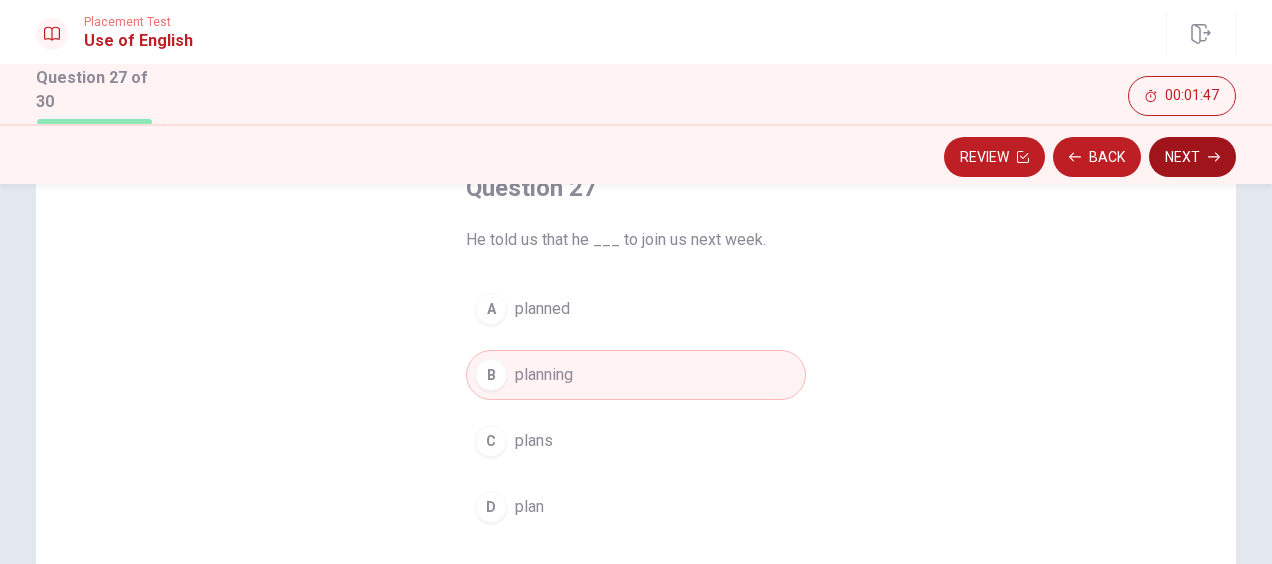 click on "Next" at bounding box center (1192, 157) 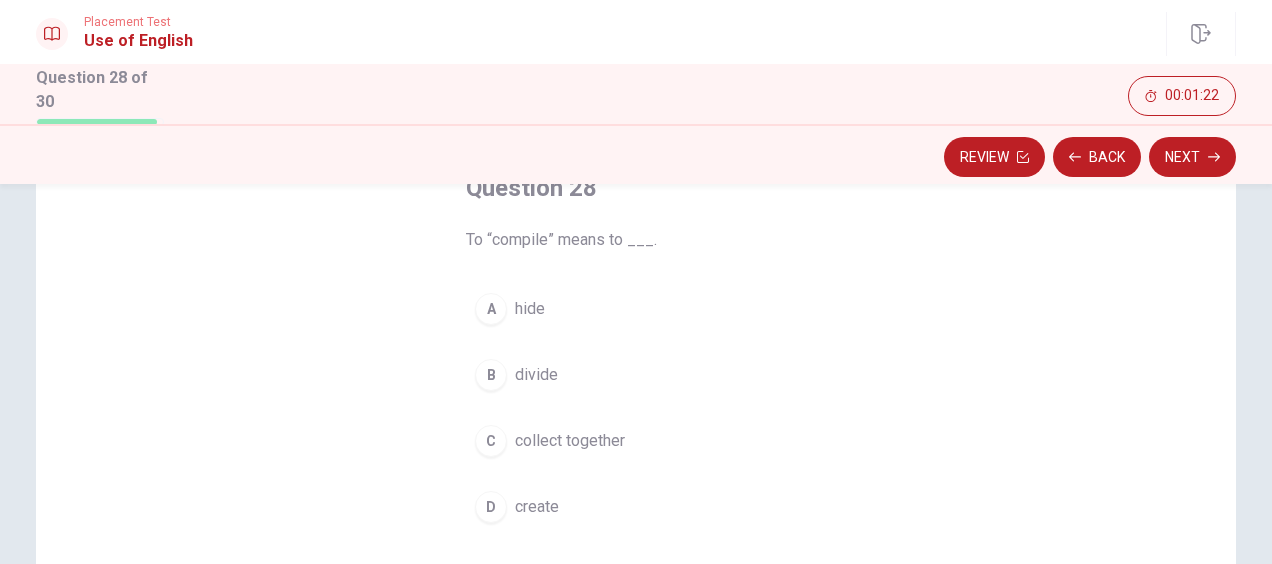 click on "C collect together" at bounding box center (636, 441) 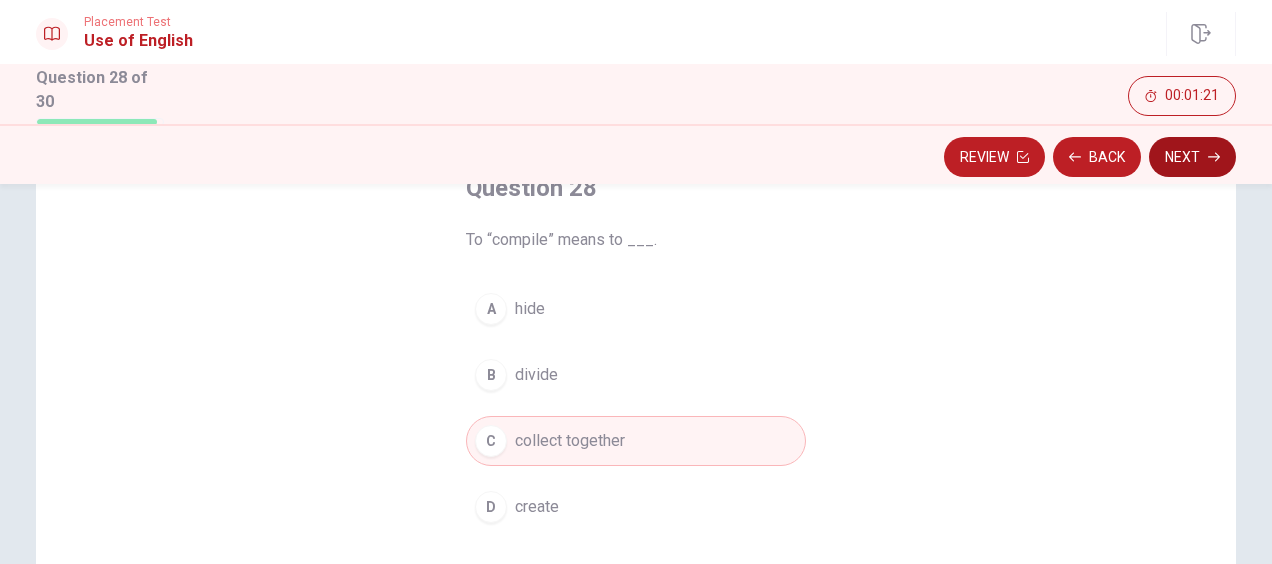 click on "Next" at bounding box center [1192, 157] 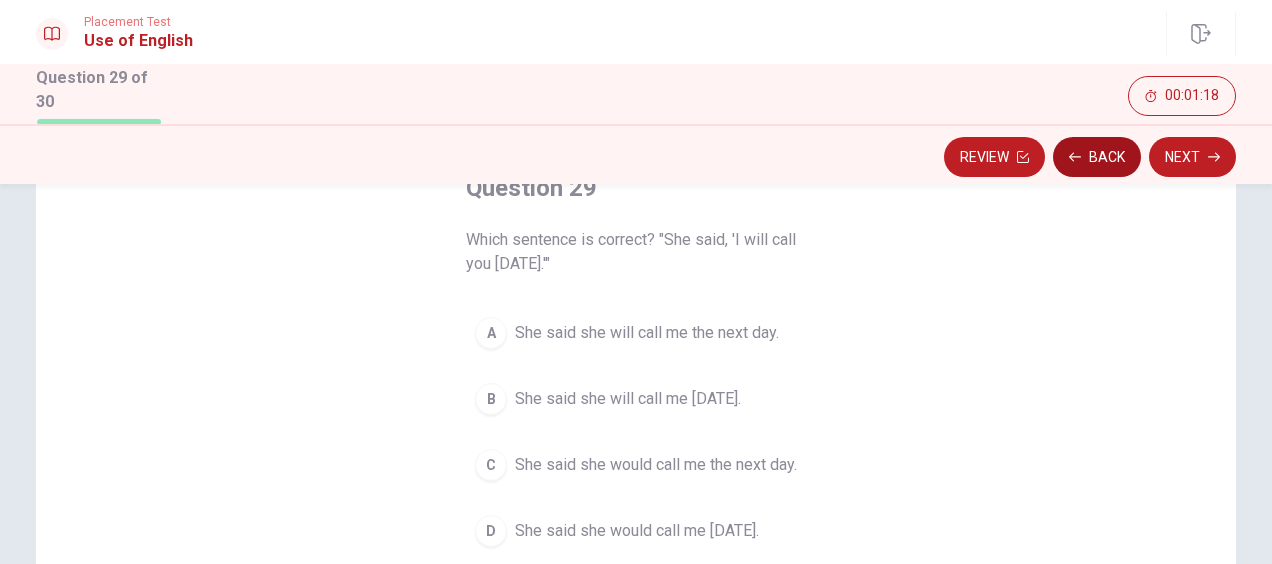 click on "Back" at bounding box center (1097, 157) 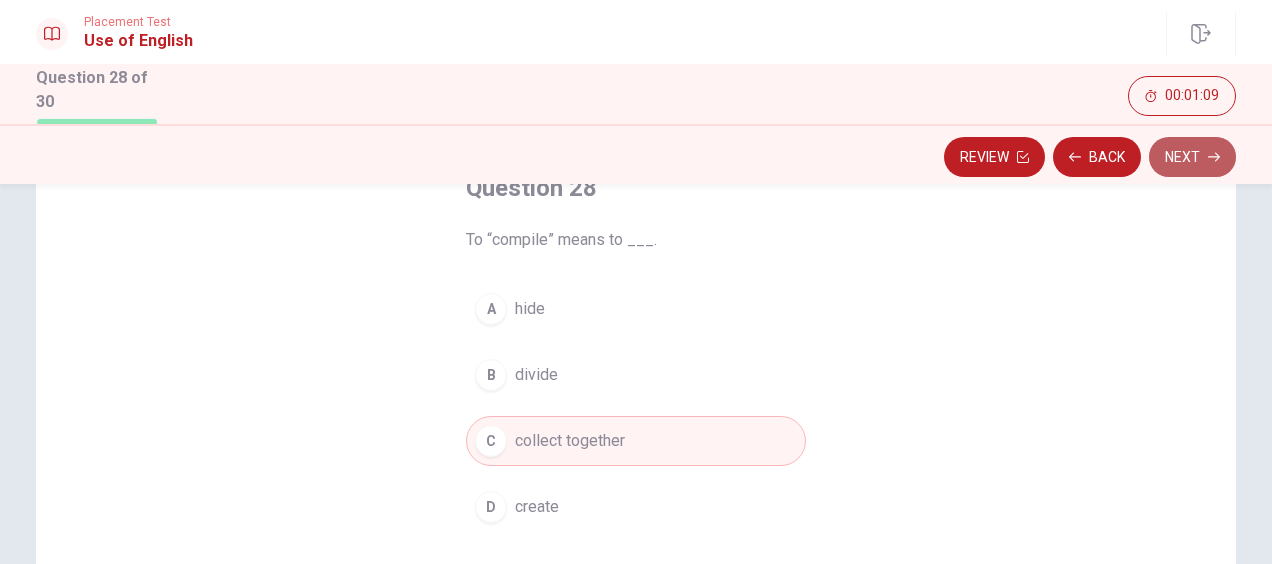 click on "Next" at bounding box center (1192, 157) 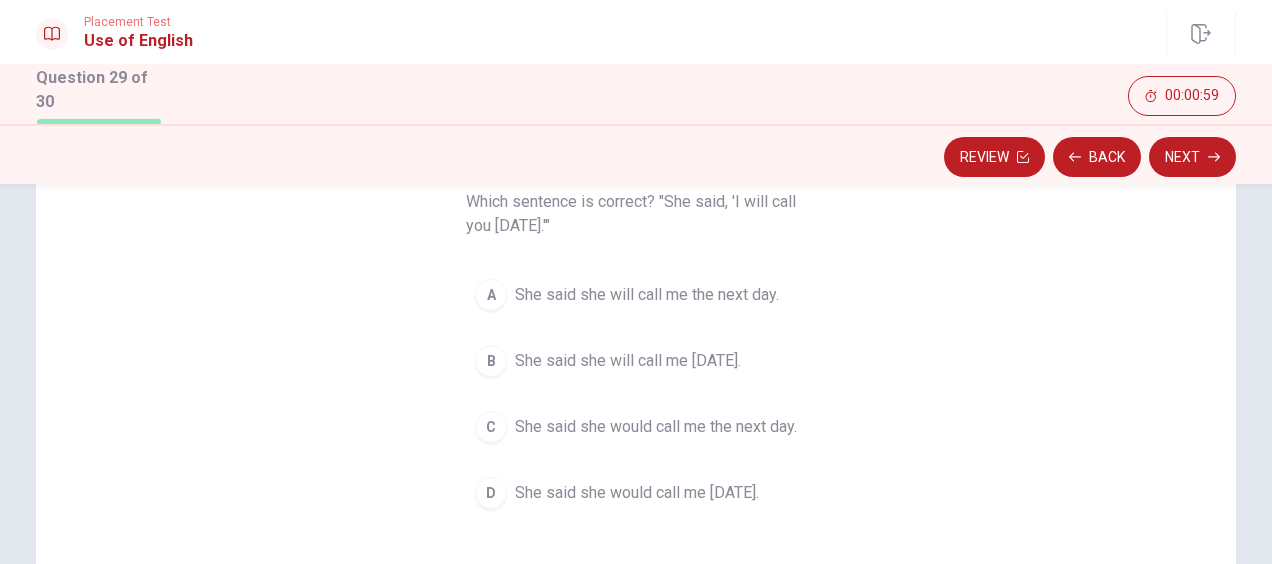 scroll, scrollTop: 193, scrollLeft: 0, axis: vertical 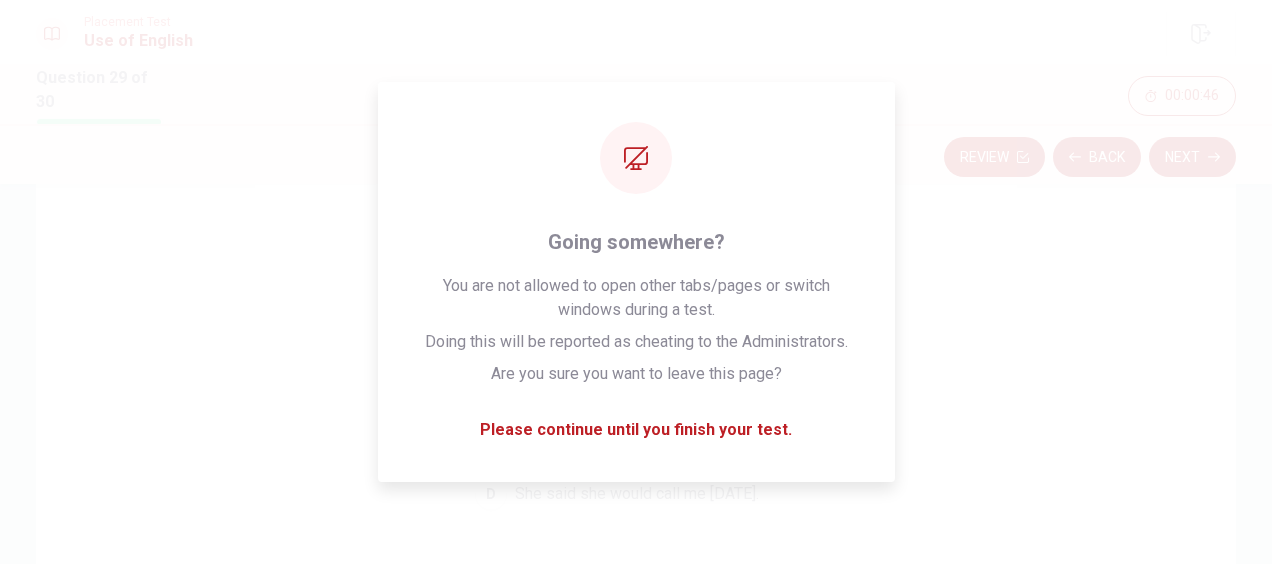 click on "Question 29 Which sentence is correct?
"She said, 'I will call you [DATE].'" A She said she will call me the next day.
B She said she will call me [DATE]. C She said she would call me the next day.
D She said she would call me [DATE]." at bounding box center (636, 400) 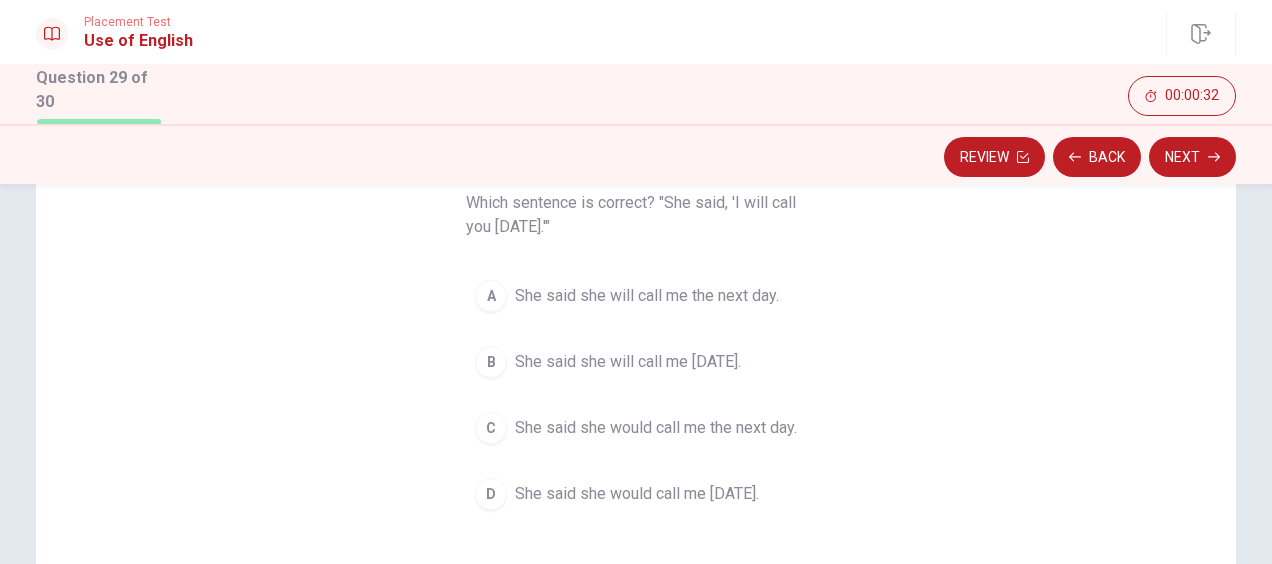 click on "She said she would call me [DATE]." at bounding box center (637, 494) 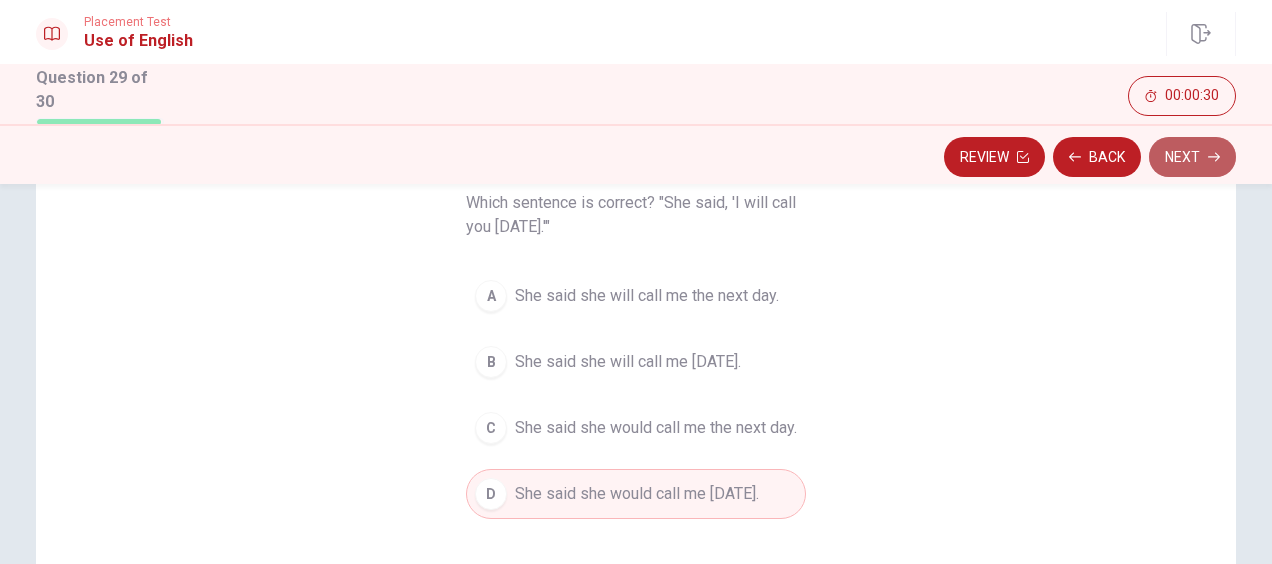 click on "Next" at bounding box center (1192, 157) 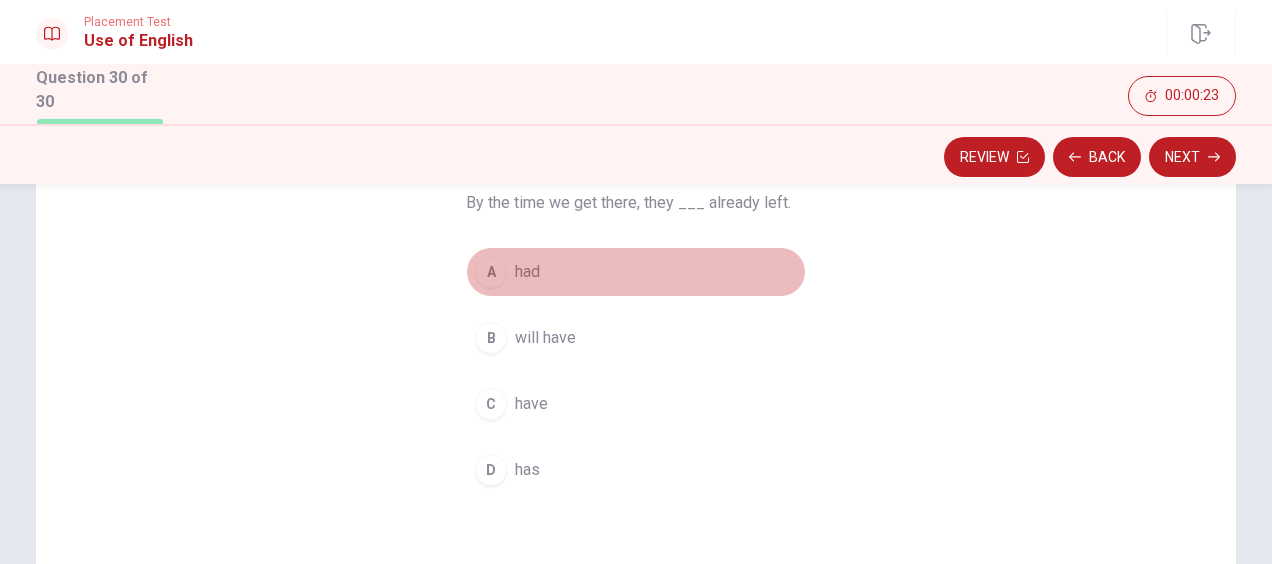click on "A had" at bounding box center (636, 272) 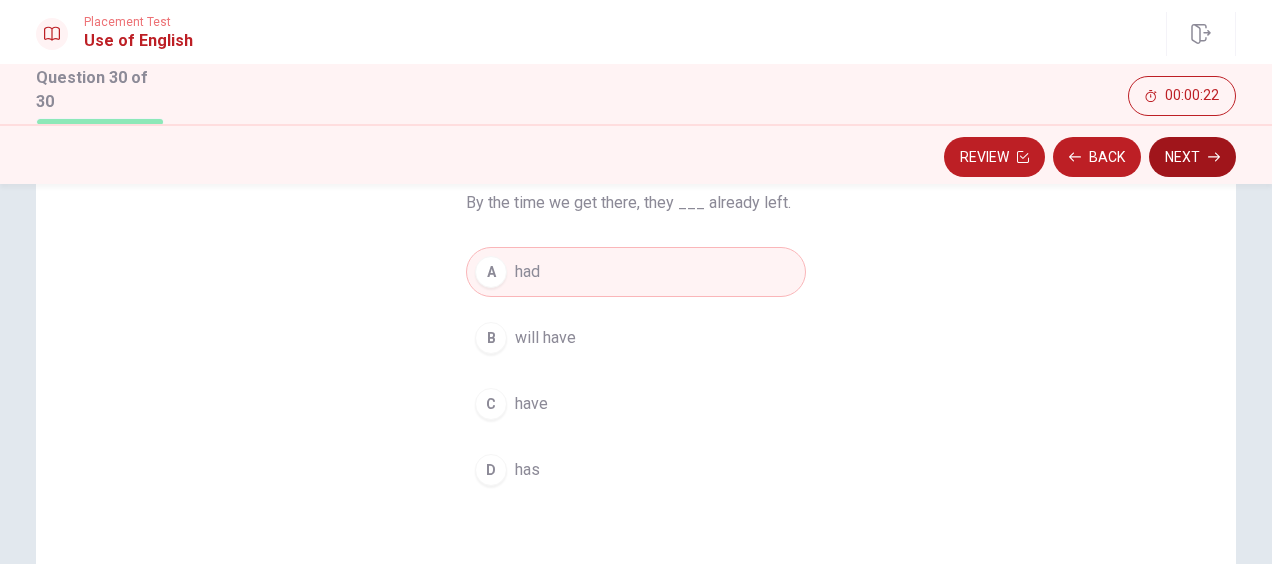 click on "Next" at bounding box center (1192, 157) 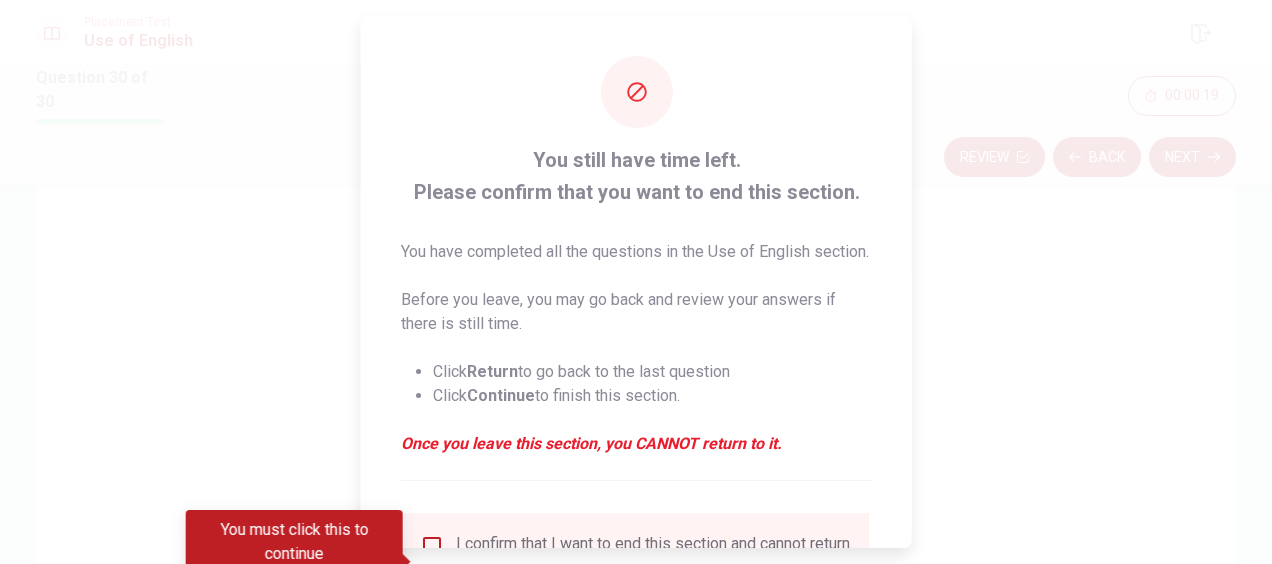 drag, startPoint x: 899, startPoint y: 332, endPoint x: 891, endPoint y: 352, distance: 21.540659 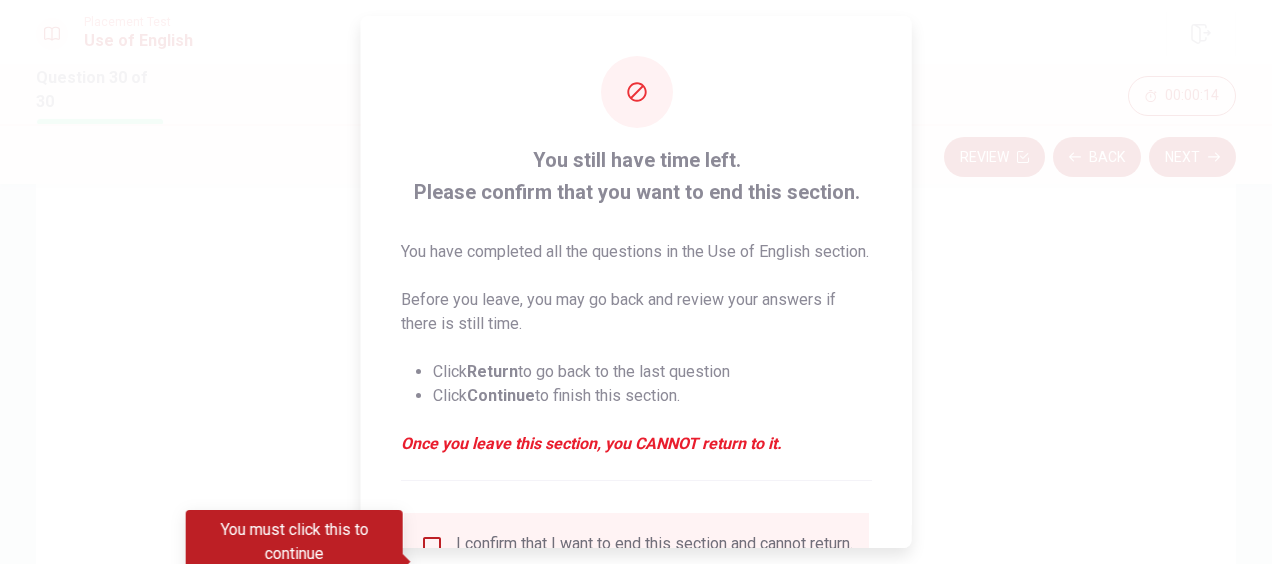 click on "You must click this to continue" at bounding box center (294, 542) 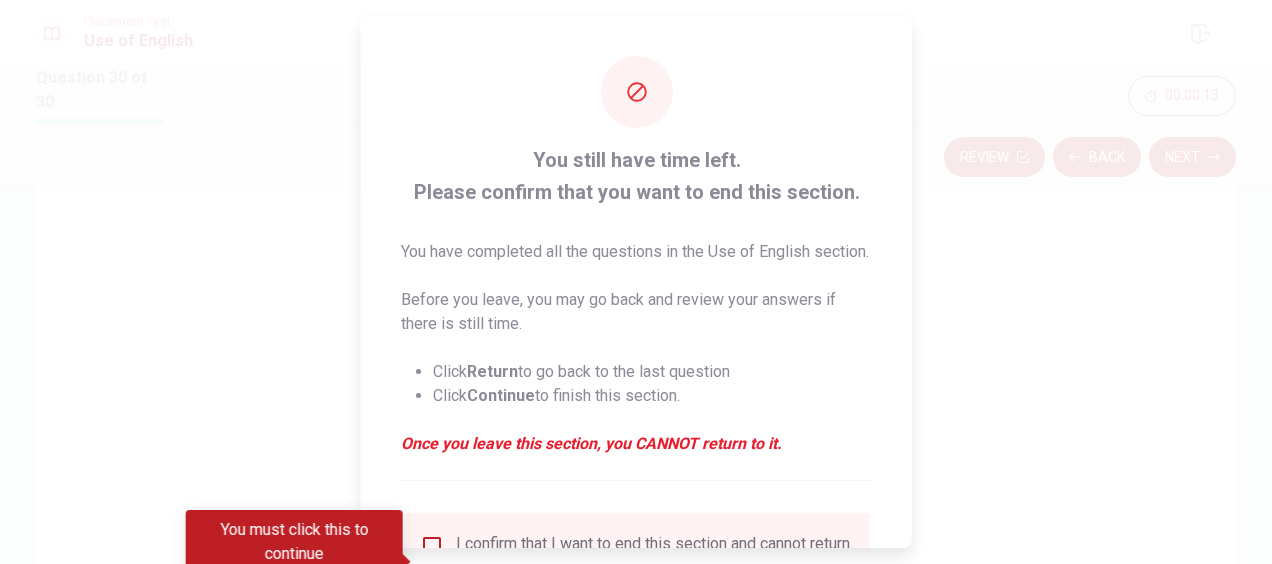 drag, startPoint x: 468, startPoint y: 486, endPoint x: 468, endPoint y: 442, distance: 44 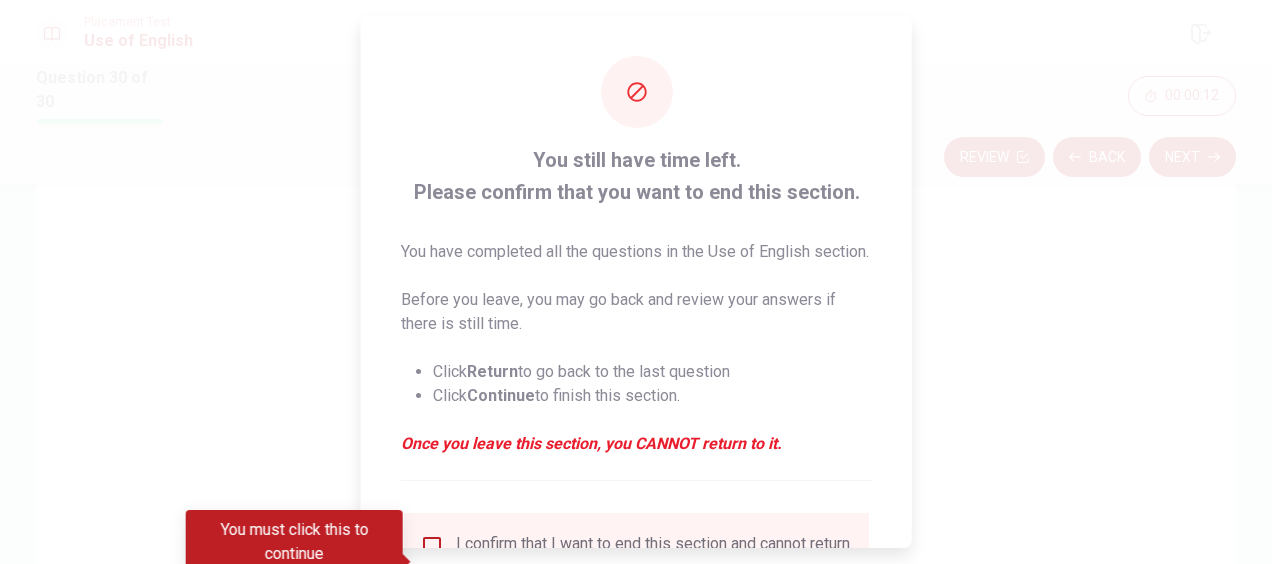 click at bounding box center (636, 282) 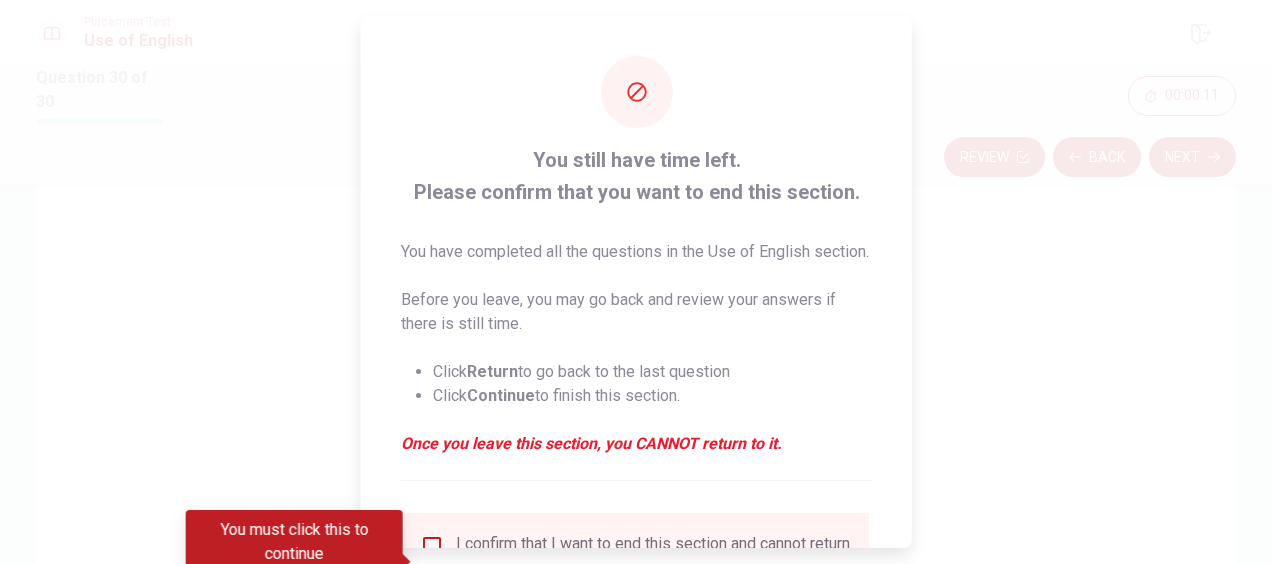 click on "Once you leave this section, you CANNOT return to it." at bounding box center (636, 444) 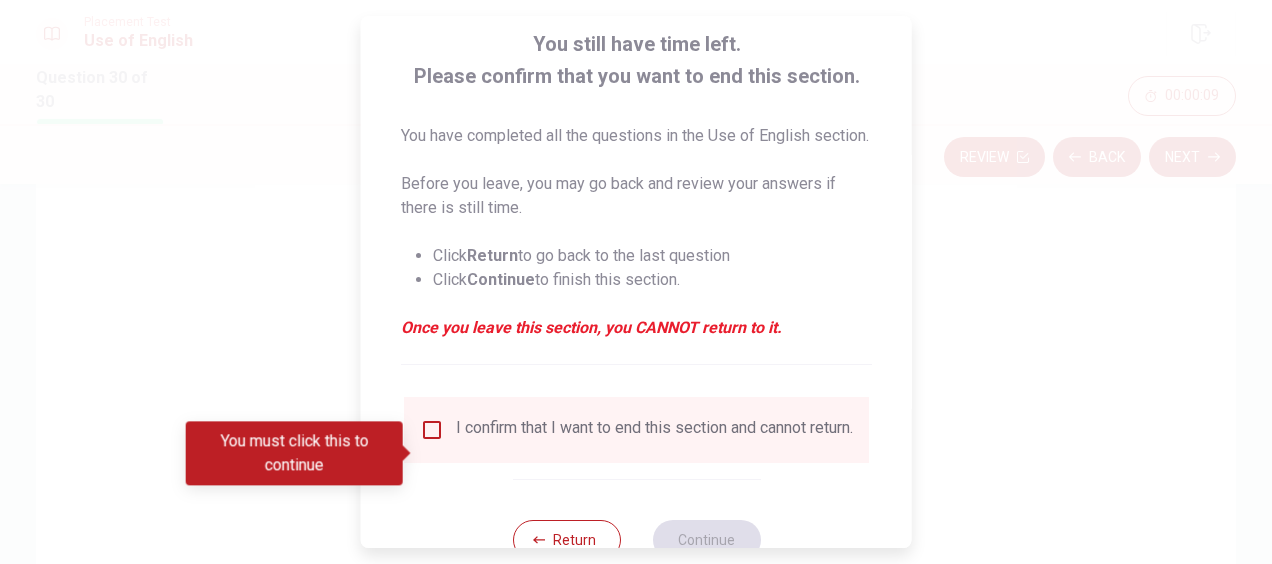 scroll, scrollTop: 98, scrollLeft: 0, axis: vertical 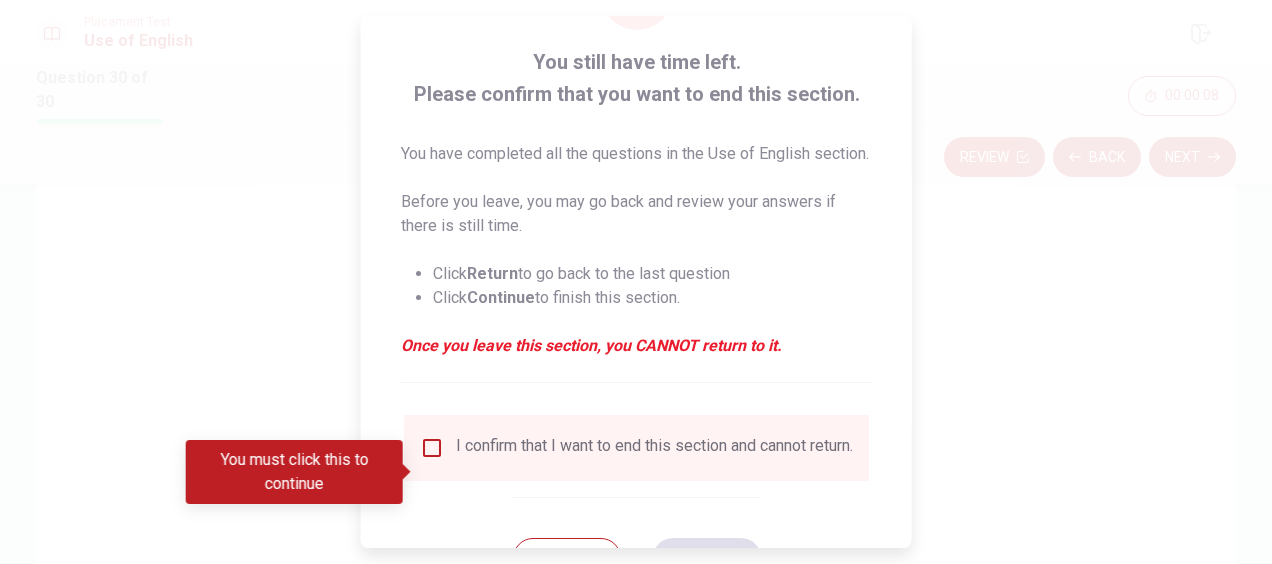 click on "I confirm that I want to end this section and cannot return." at bounding box center [654, 448] 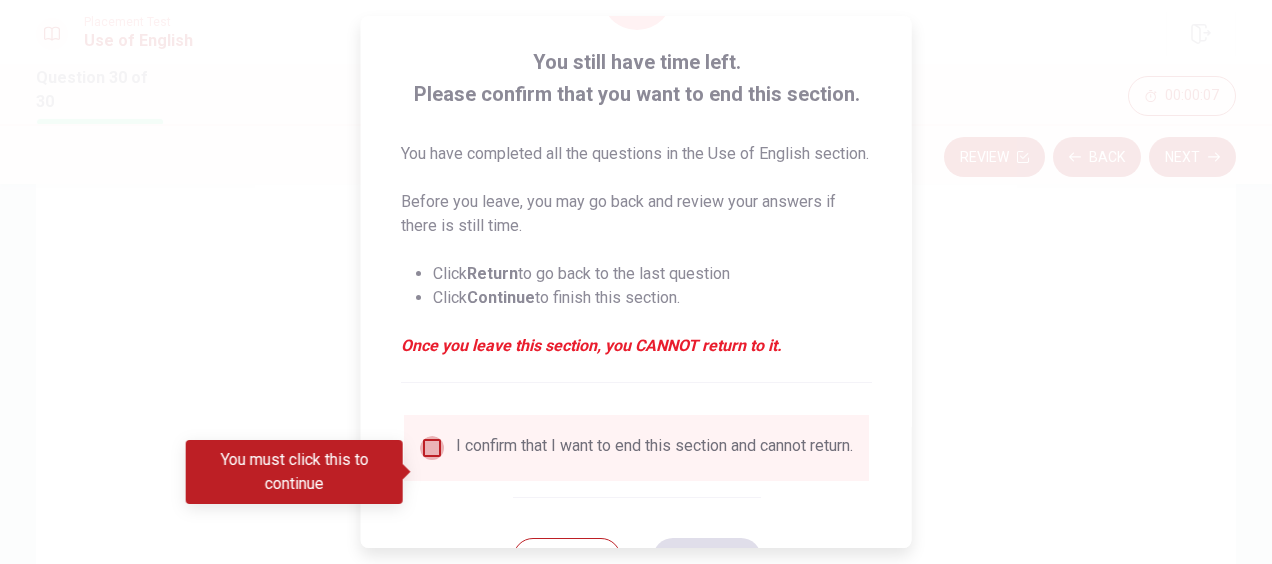 click at bounding box center (432, 448) 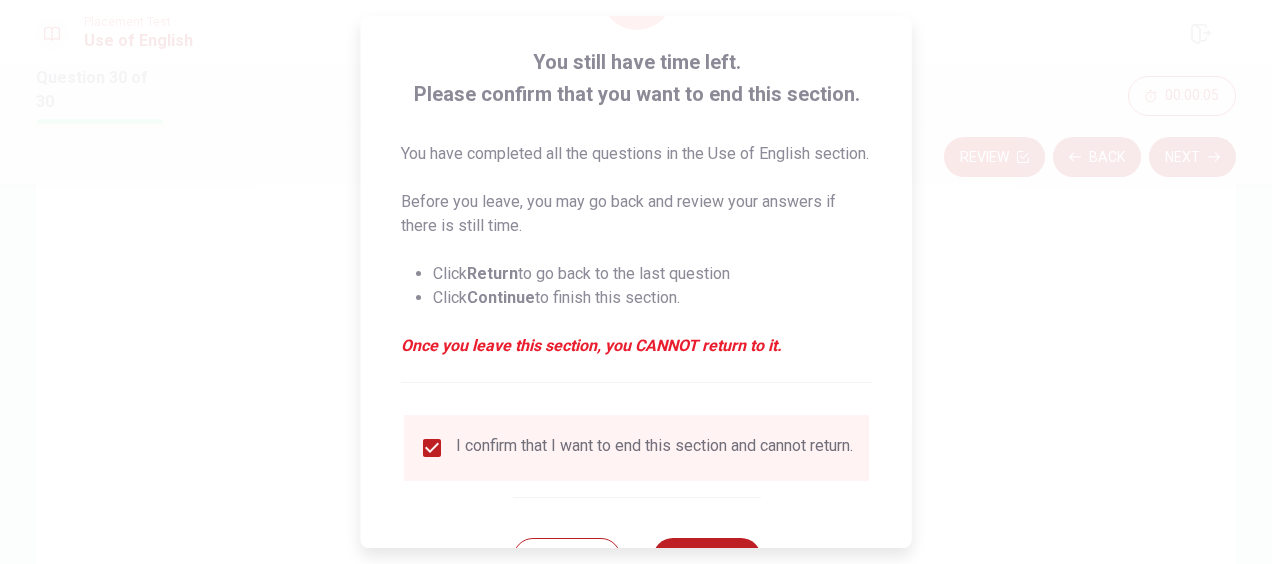 drag, startPoint x: 900, startPoint y: 393, endPoint x: 885, endPoint y: 414, distance: 25.806976 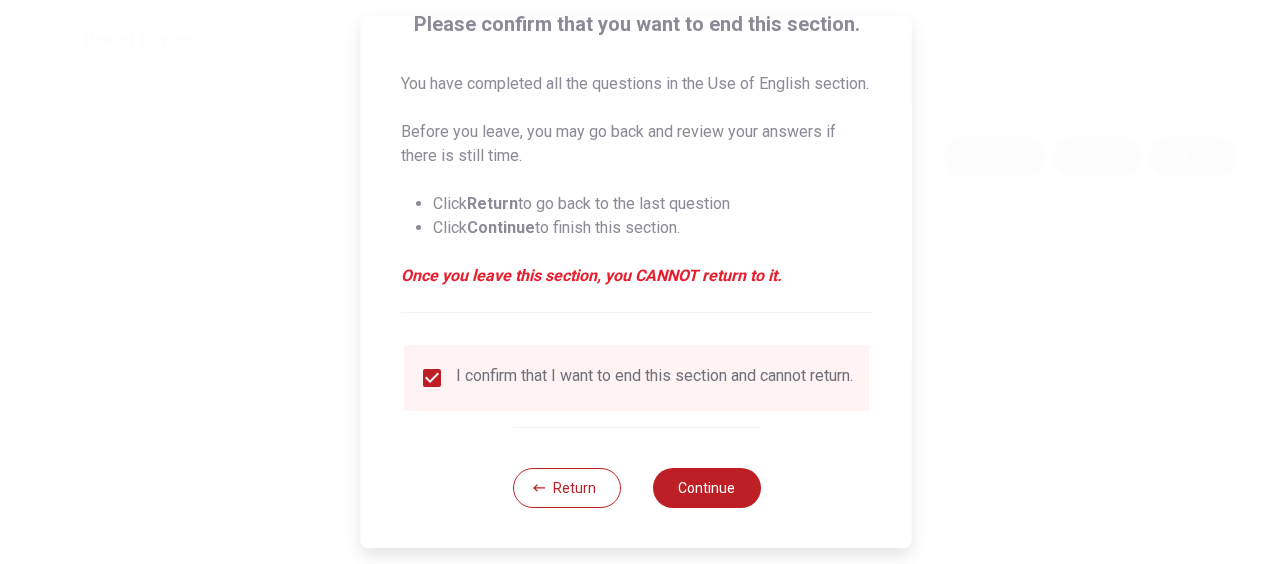 scroll, scrollTop: 202, scrollLeft: 0, axis: vertical 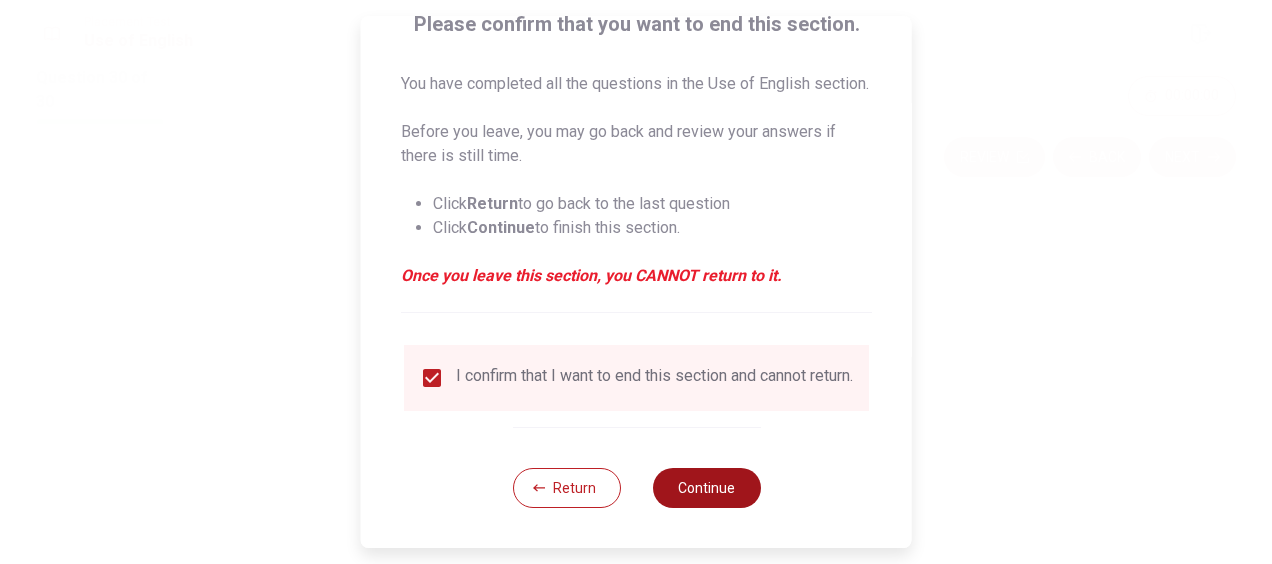 click on "Continue" at bounding box center [706, 488] 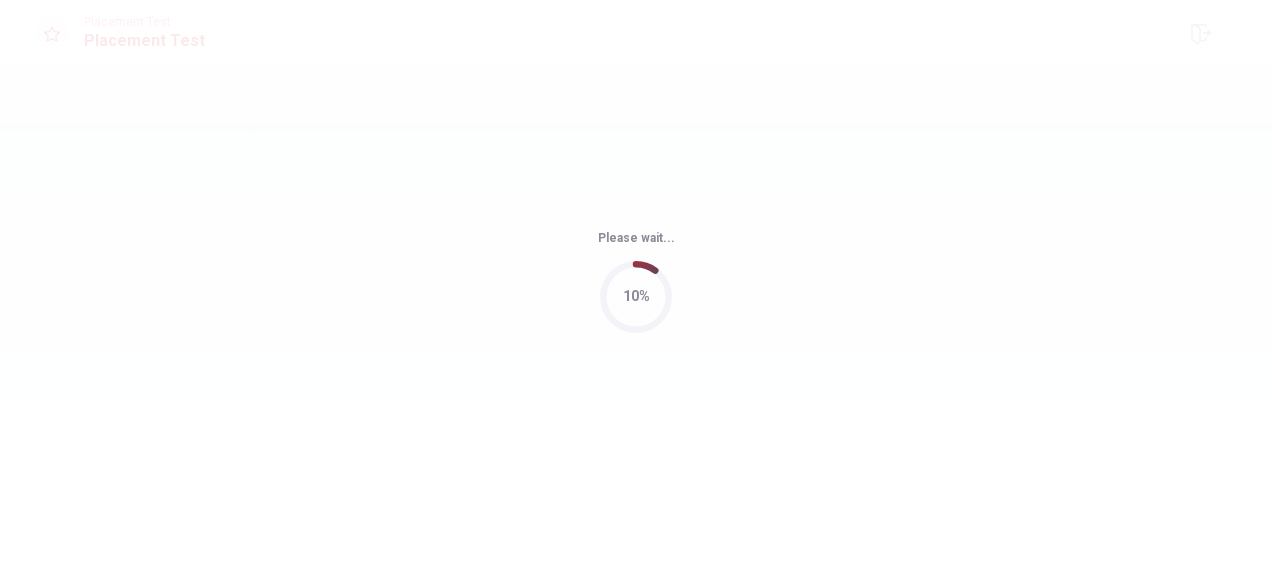 scroll, scrollTop: 0, scrollLeft: 0, axis: both 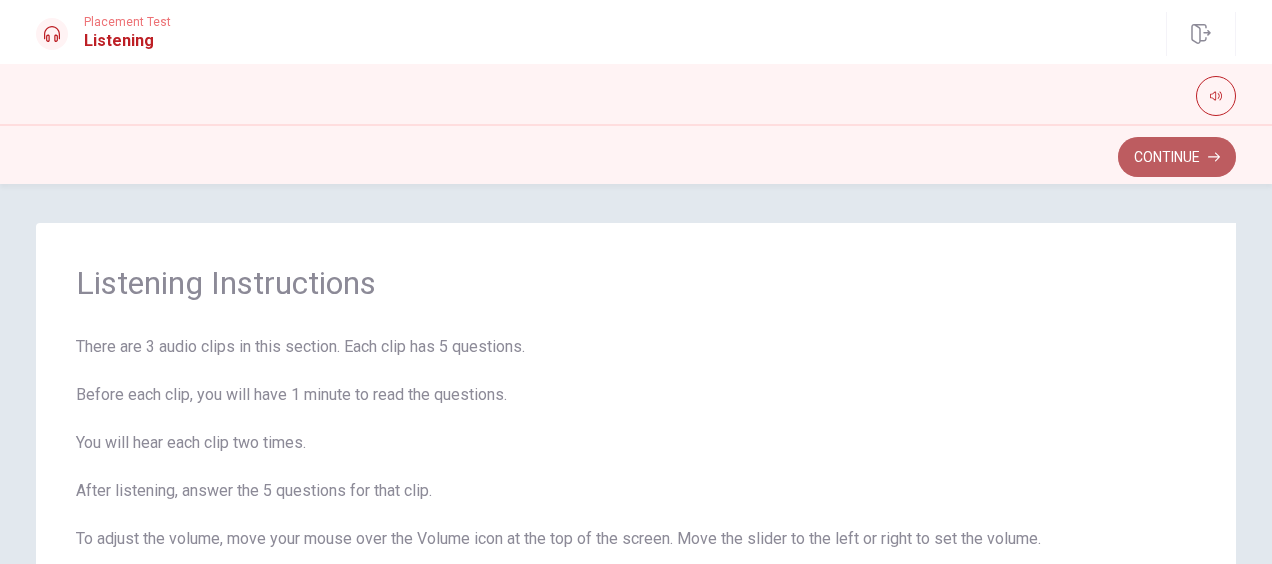 click on "Continue" at bounding box center (1177, 157) 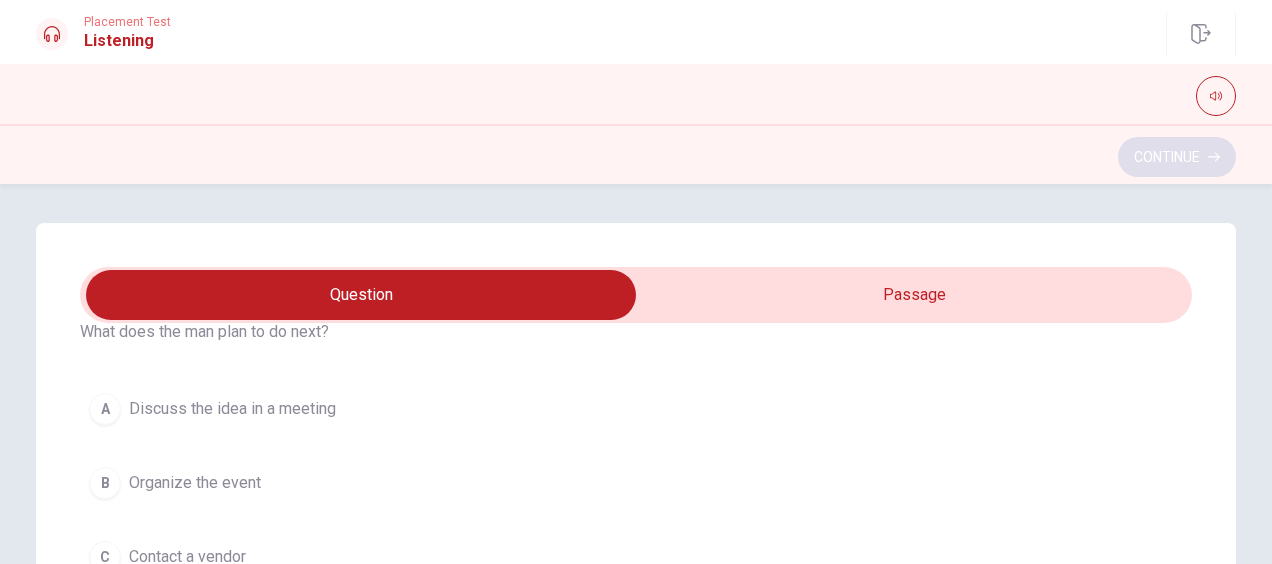 scroll, scrollTop: 122, scrollLeft: 0, axis: vertical 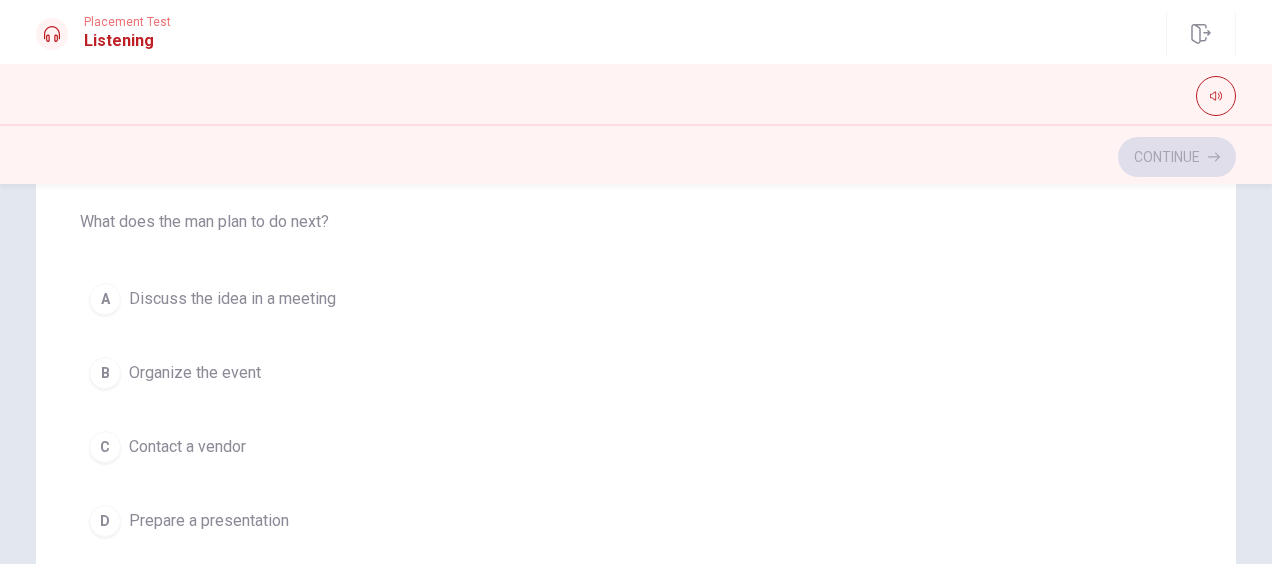 click on "D Prepare a presentation" at bounding box center [636, 521] 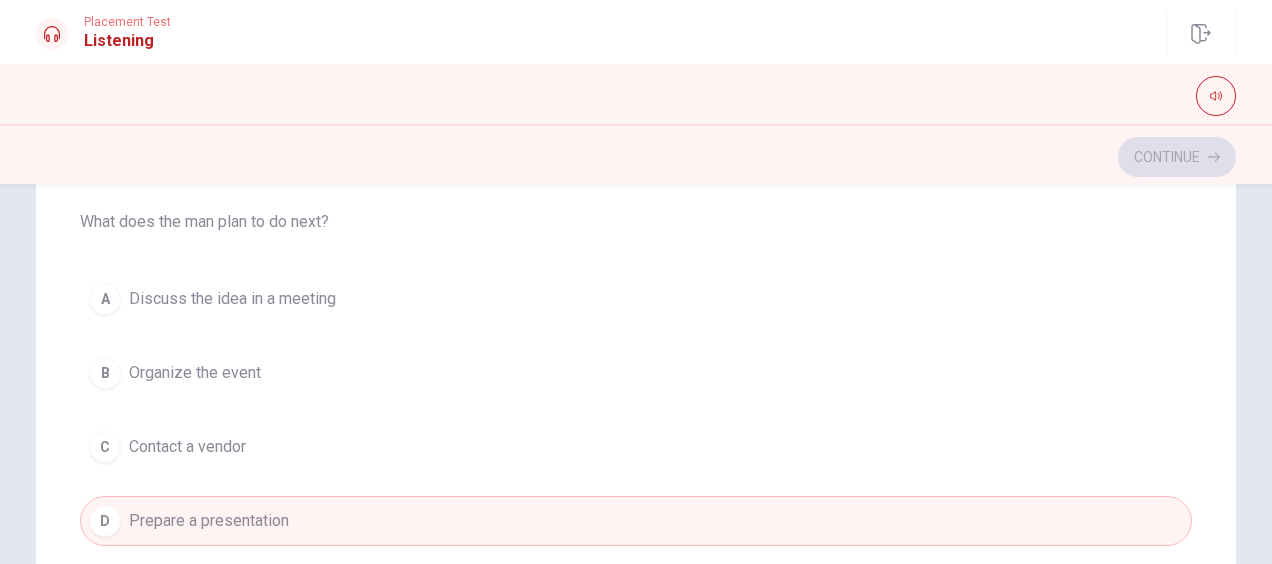 drag, startPoint x: 475, startPoint y: 278, endPoint x: 356, endPoint y: 219, distance: 132.8232 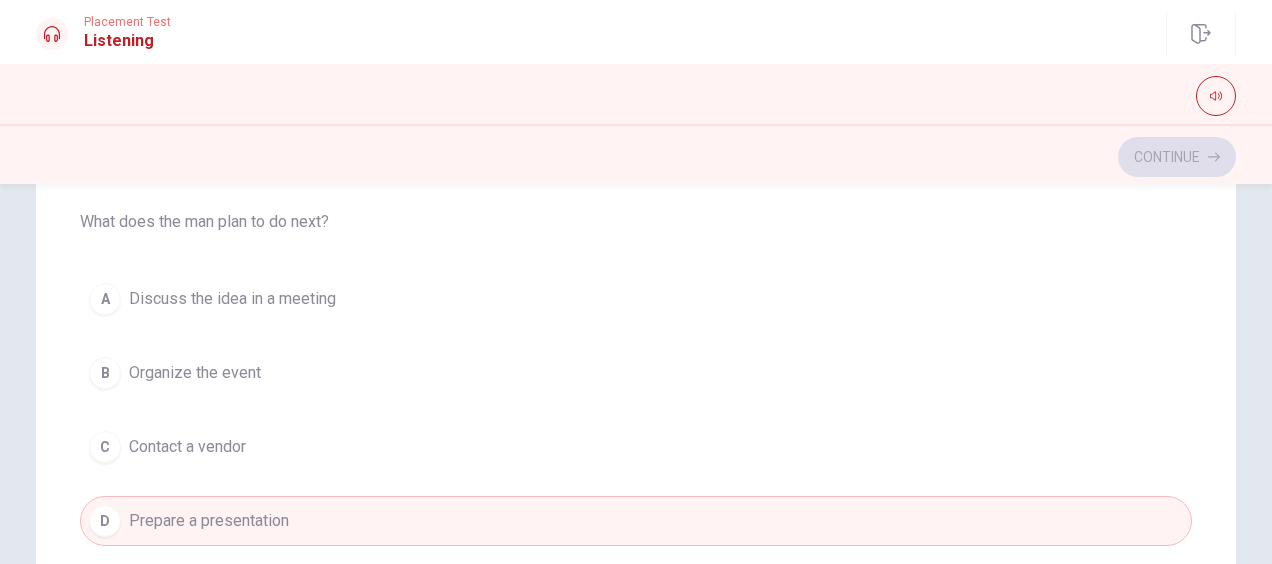 drag, startPoint x: 1230, startPoint y: 342, endPoint x: 1212, endPoint y: 380, distance: 42.047592 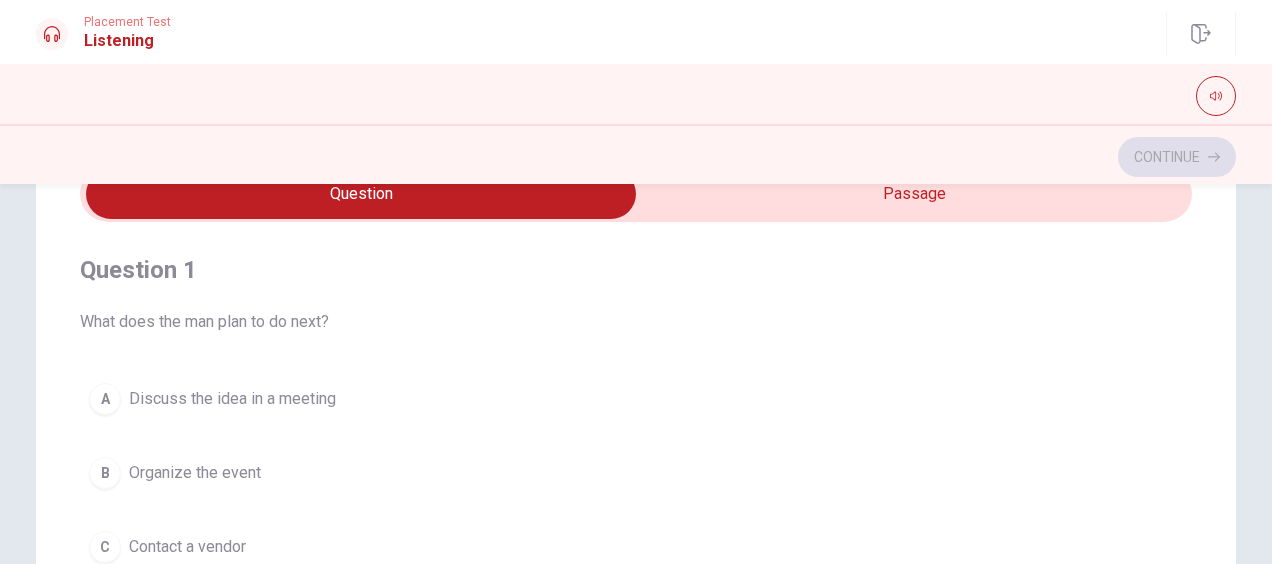 scroll, scrollTop: 104, scrollLeft: 0, axis: vertical 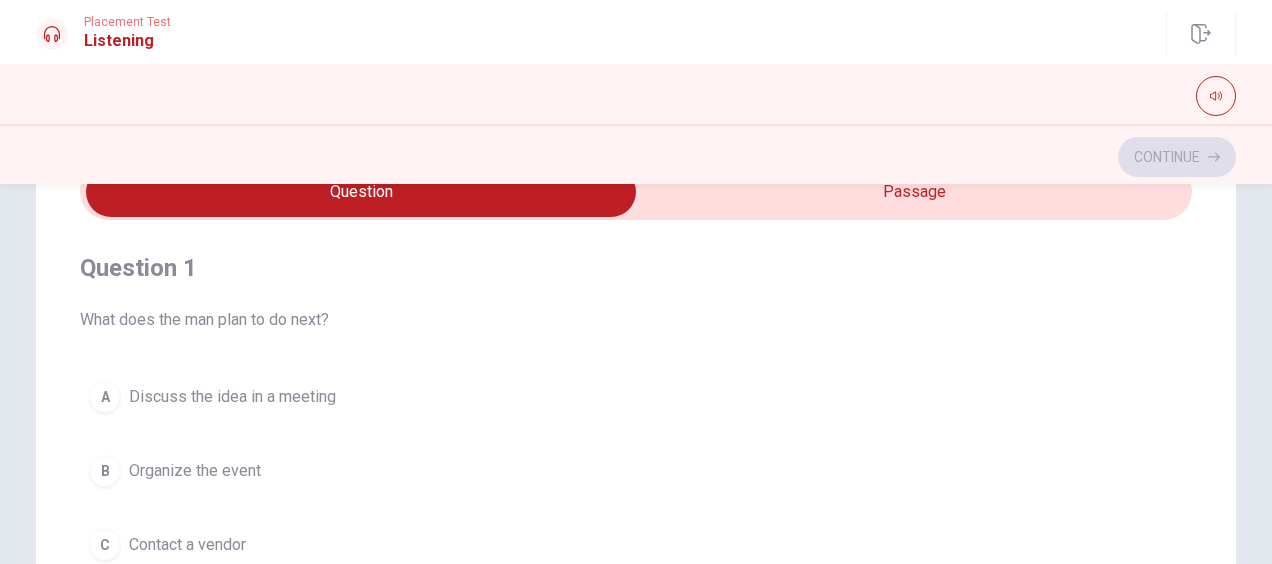 click at bounding box center [361, 192] 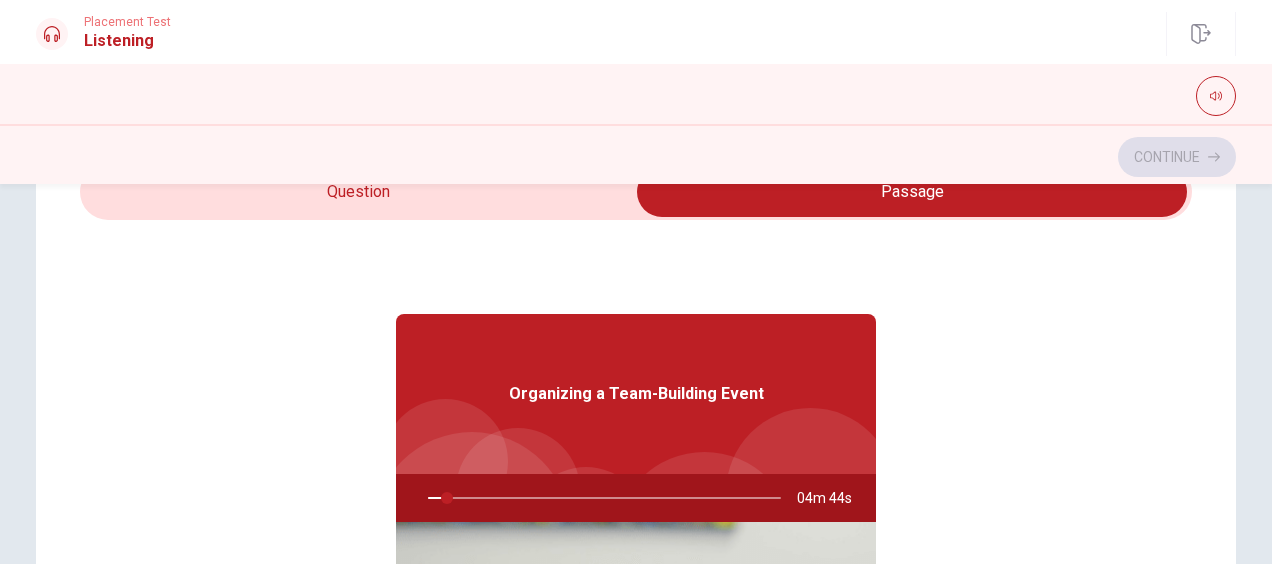 type on "5" 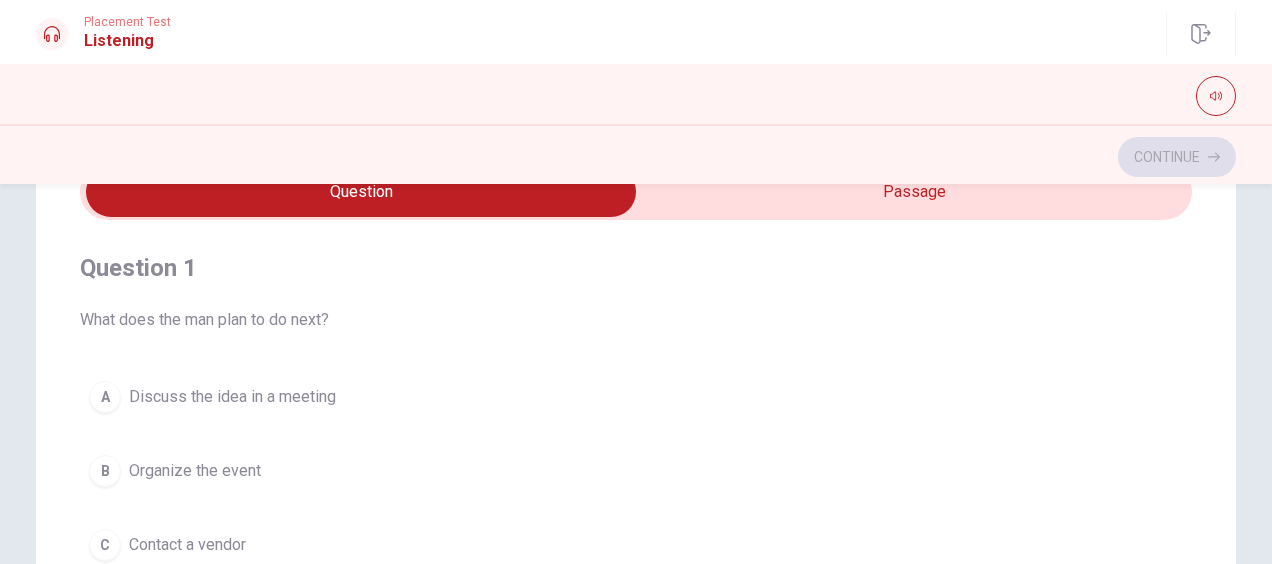 type on "6" 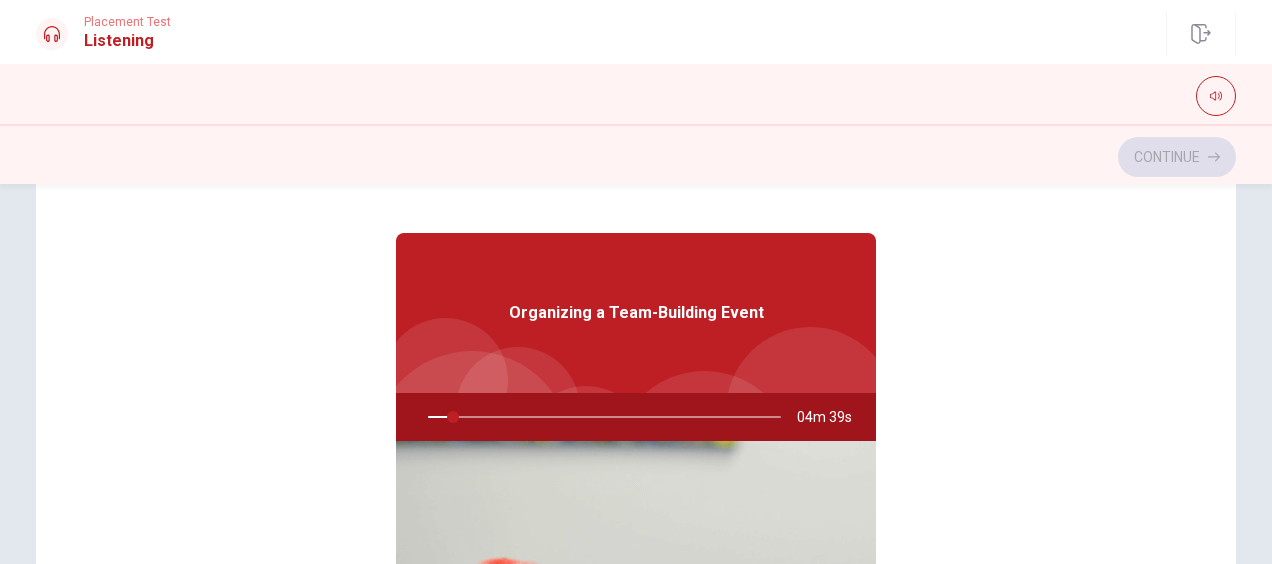 scroll, scrollTop: 82, scrollLeft: 0, axis: vertical 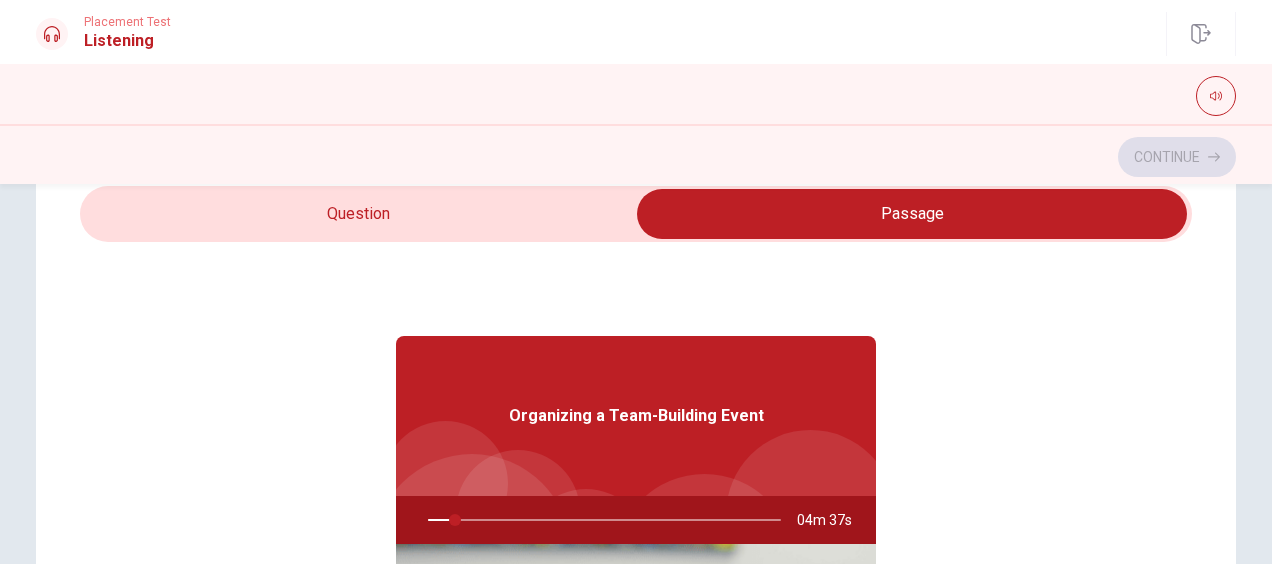 type on "8" 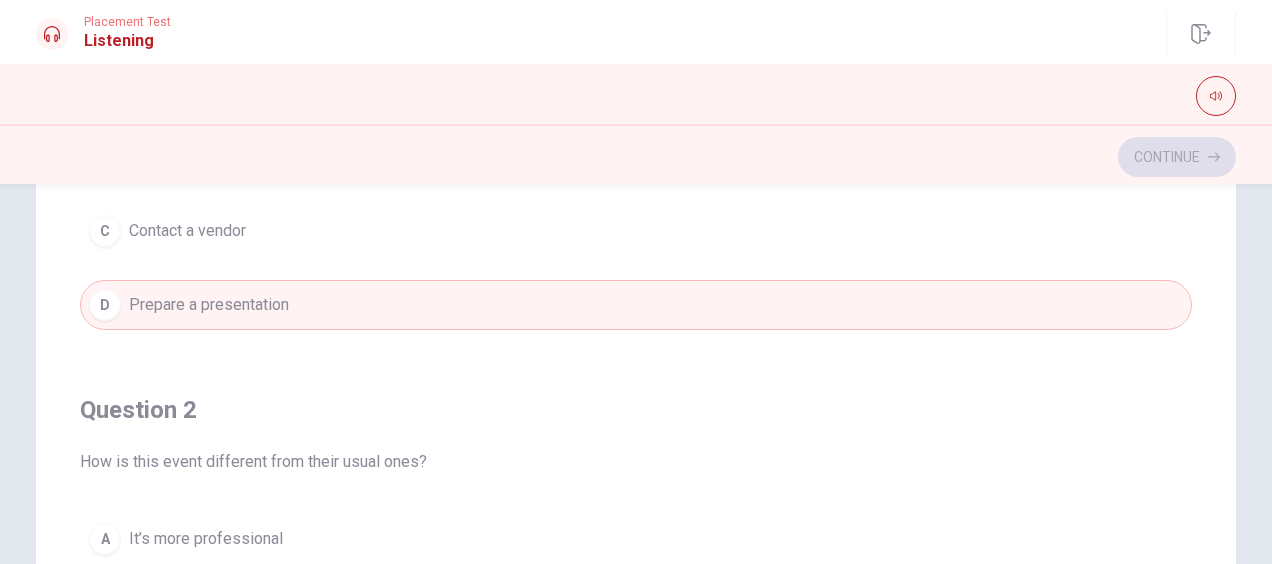 scroll, scrollTop: 417, scrollLeft: 0, axis: vertical 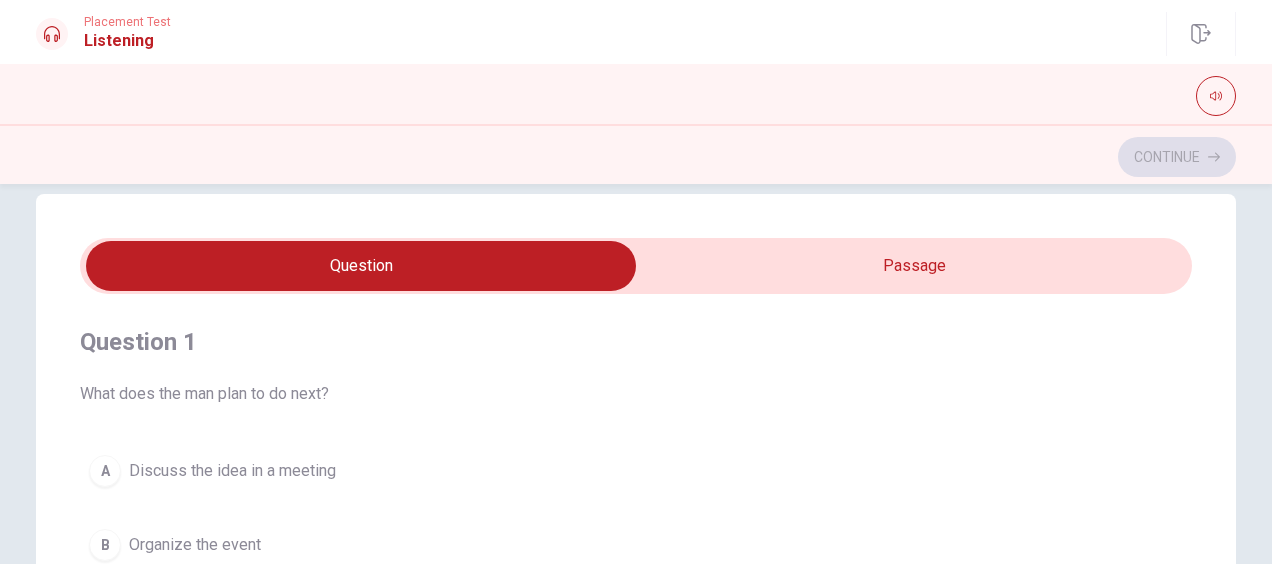 click at bounding box center [361, 266] 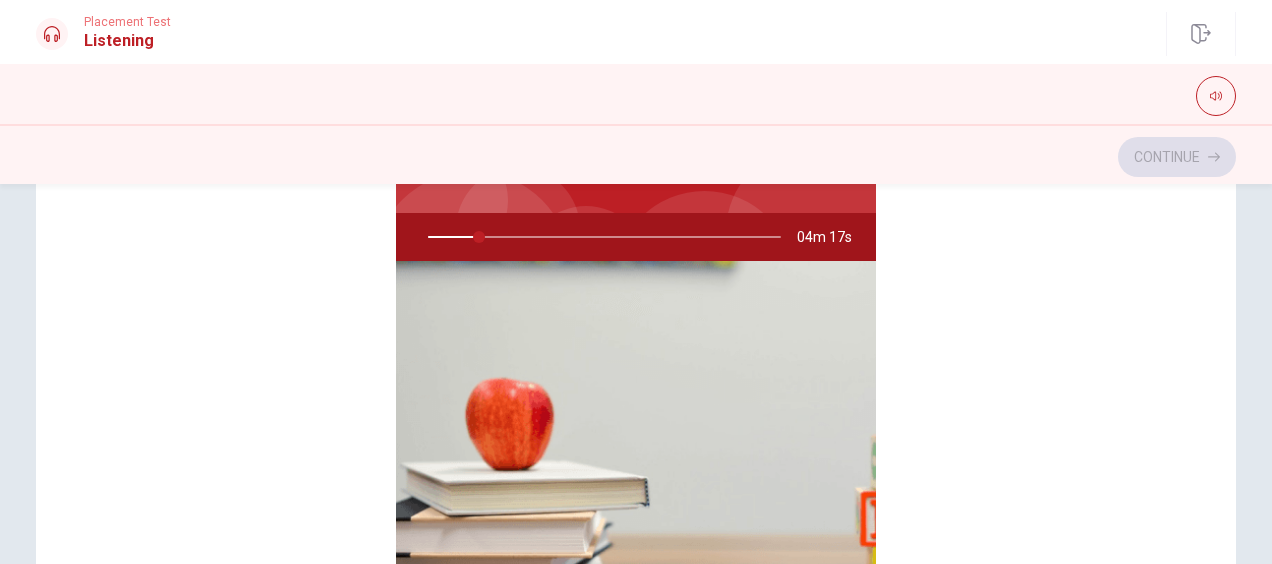 scroll, scrollTop: 329, scrollLeft: 0, axis: vertical 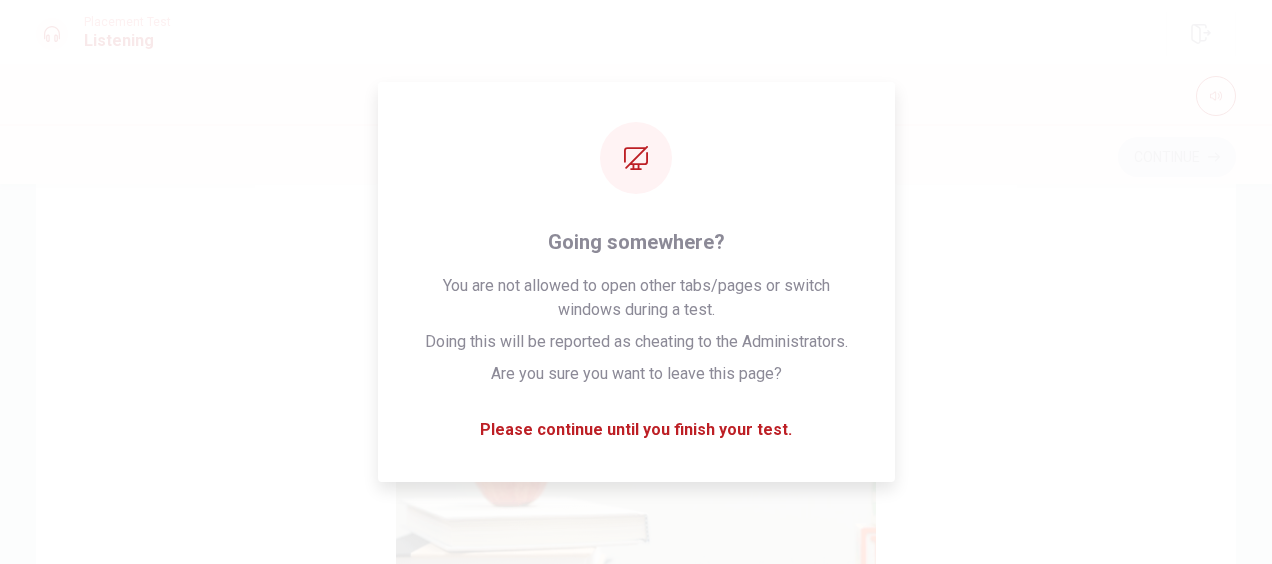 click on "Question Passage Question 1 What does the man plan to do next? A Discuss the idea in a meeting B Organize the event C Contact a vendor D Prepare a presentation Question 2 How is this event different from their usual ones? A It’s more professional B It requires special equipment C It’s held outdoors D It’s more relaxed Question 3 What type of activity does the woman suggest? A A game night B An outdoor adventure C A cooking class D A formal workshop Question 4 Why does the man think the woman’s idea is interesting? A It involves problem-solving B It challenges people and encourages teamwork C It’s a quiet activity D It’s held indoors Question 5 What are they planning? A A team-building event B A training seminar C A business conference D A holiday party Organizing a Team-Building Event 04m 14s" at bounding box center [636, 297] 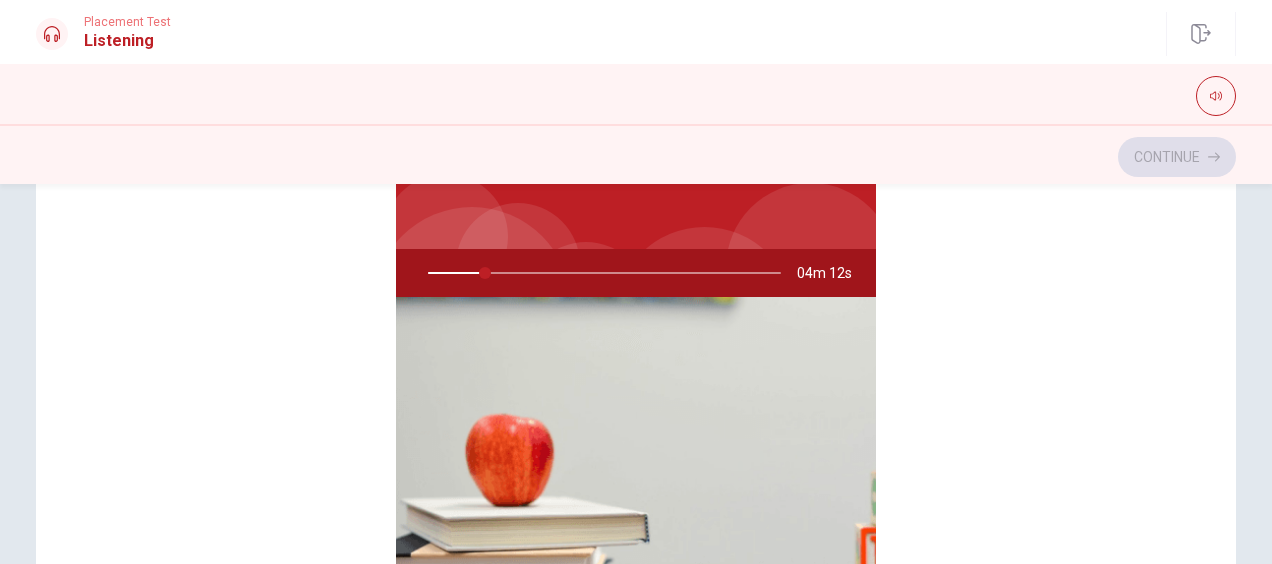 drag, startPoint x: 1261, startPoint y: 370, endPoint x: 1264, endPoint y: 322, distance: 48.09366 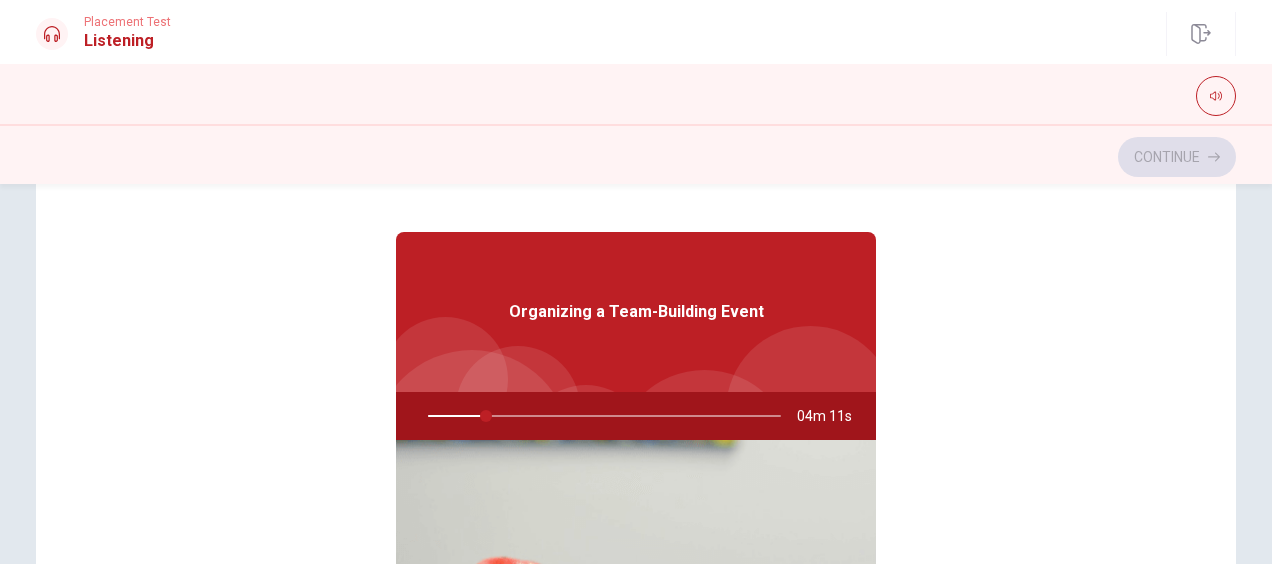 scroll, scrollTop: 181, scrollLeft: 0, axis: vertical 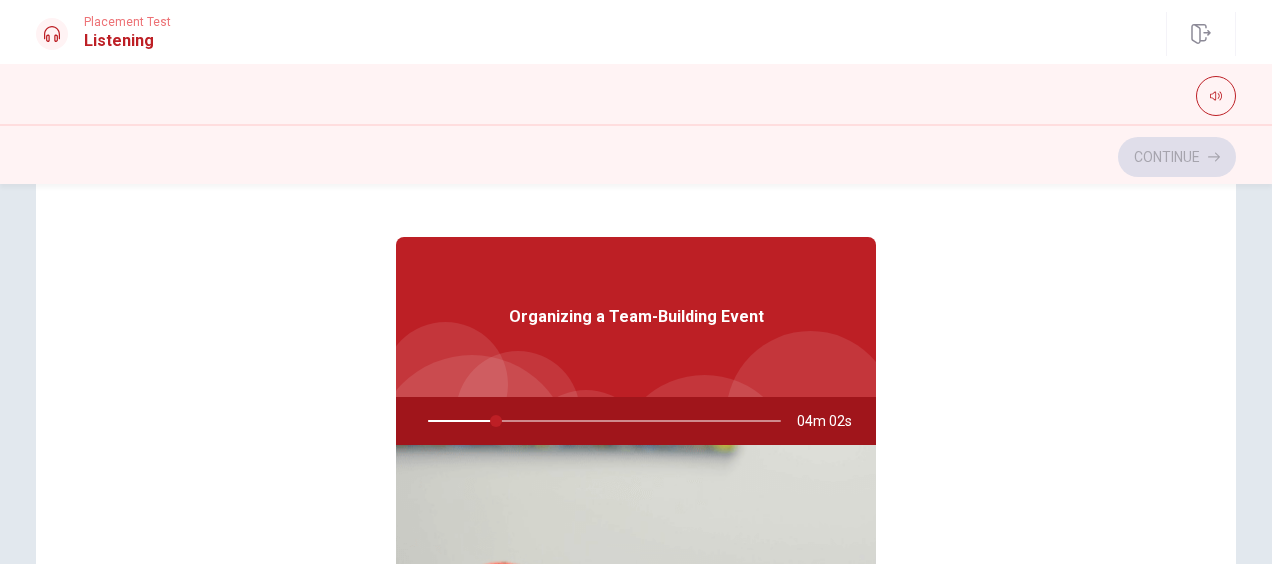 drag, startPoint x: 1260, startPoint y: 314, endPoint x: 1262, endPoint y: 274, distance: 40.04997 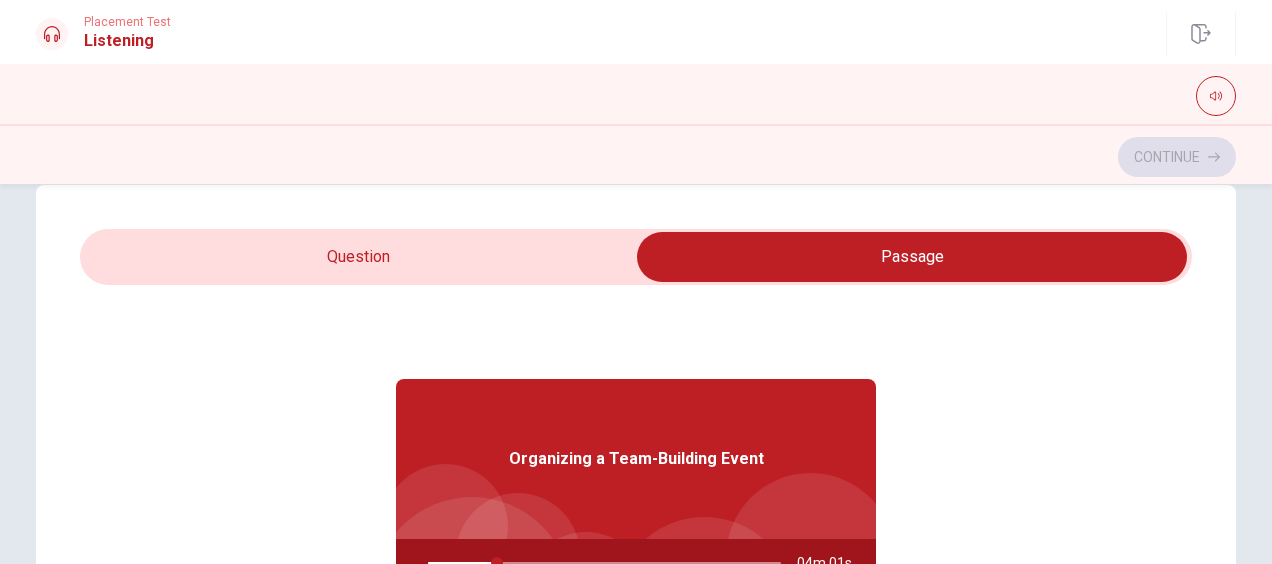 scroll, scrollTop: 0, scrollLeft: 0, axis: both 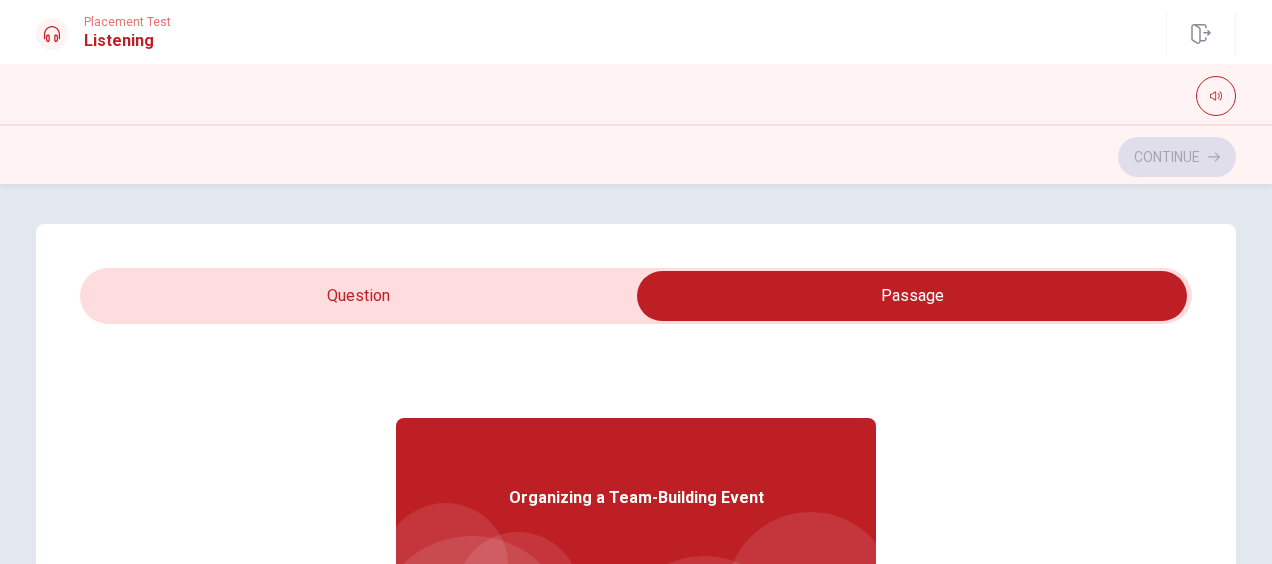 click at bounding box center (912, 296) 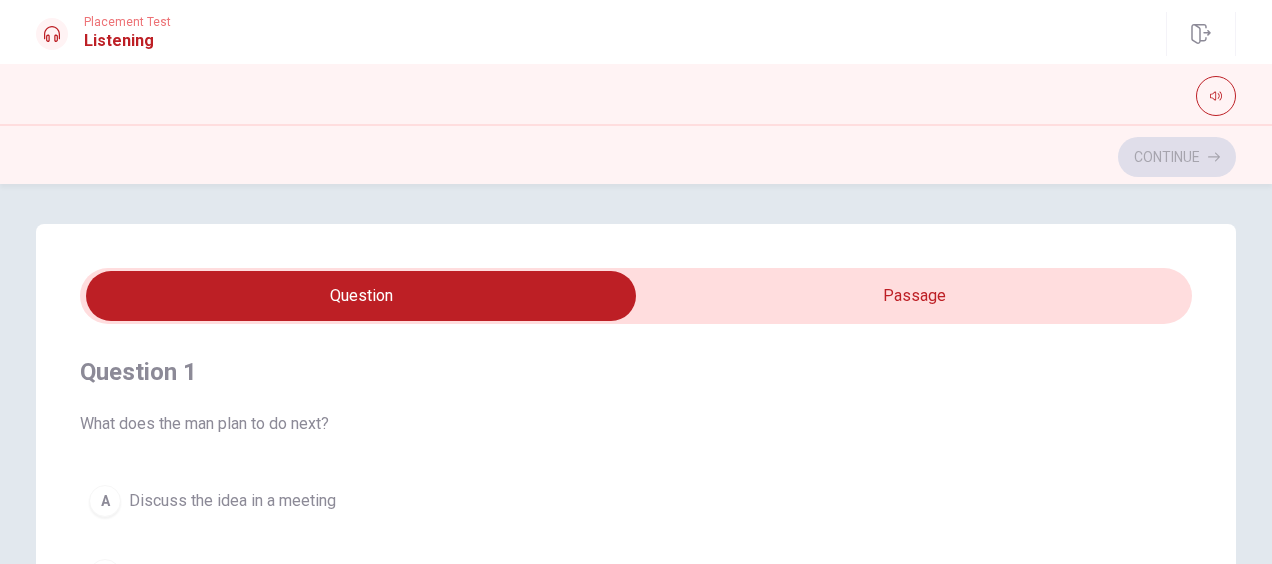scroll, scrollTop: 136, scrollLeft: 0, axis: vertical 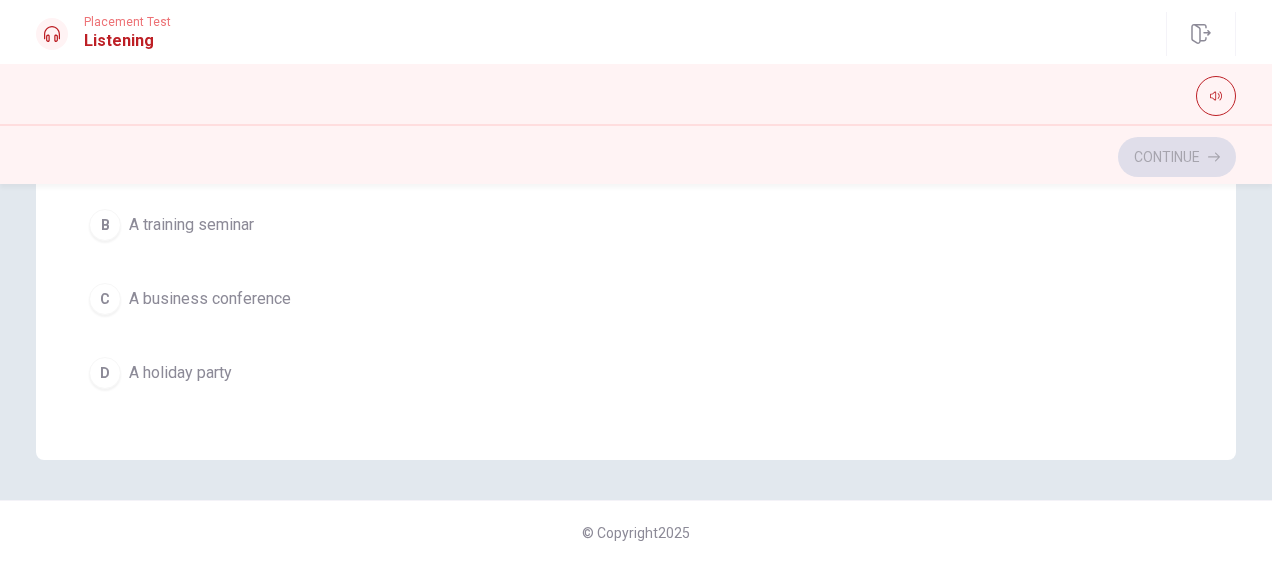 type on "22" 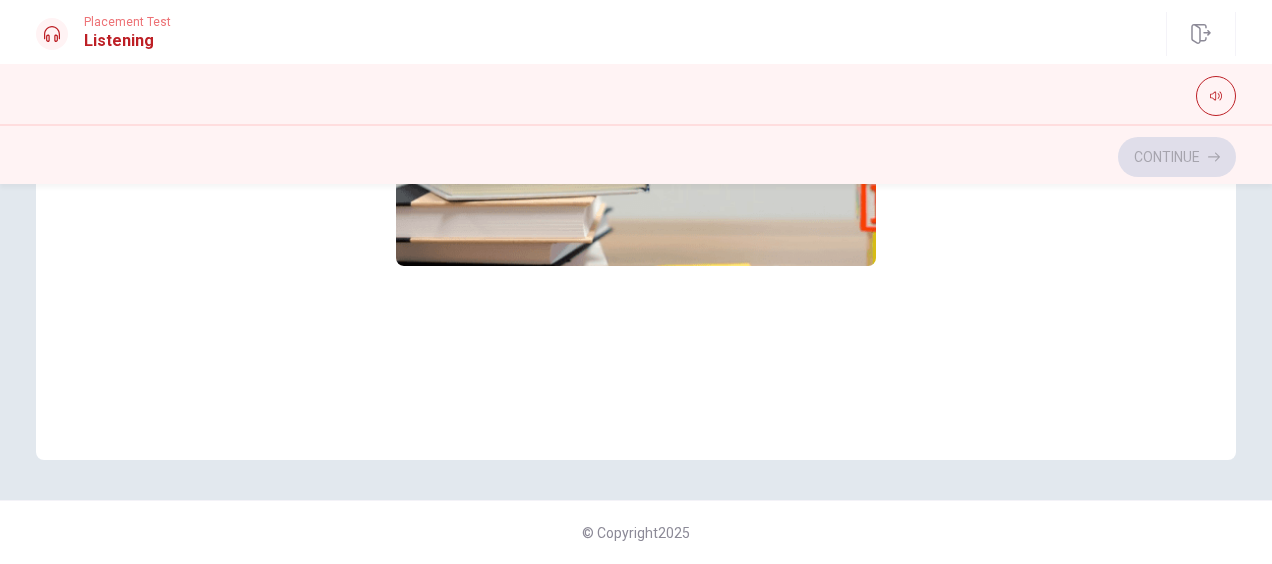scroll, scrollTop: 0, scrollLeft: 0, axis: both 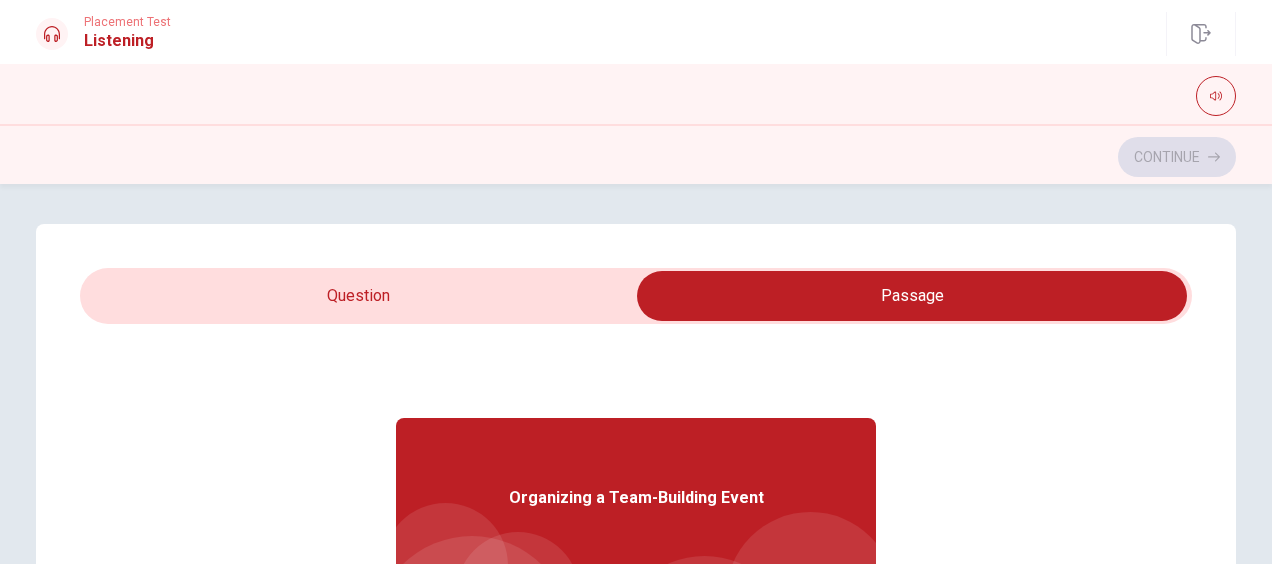 type on "22" 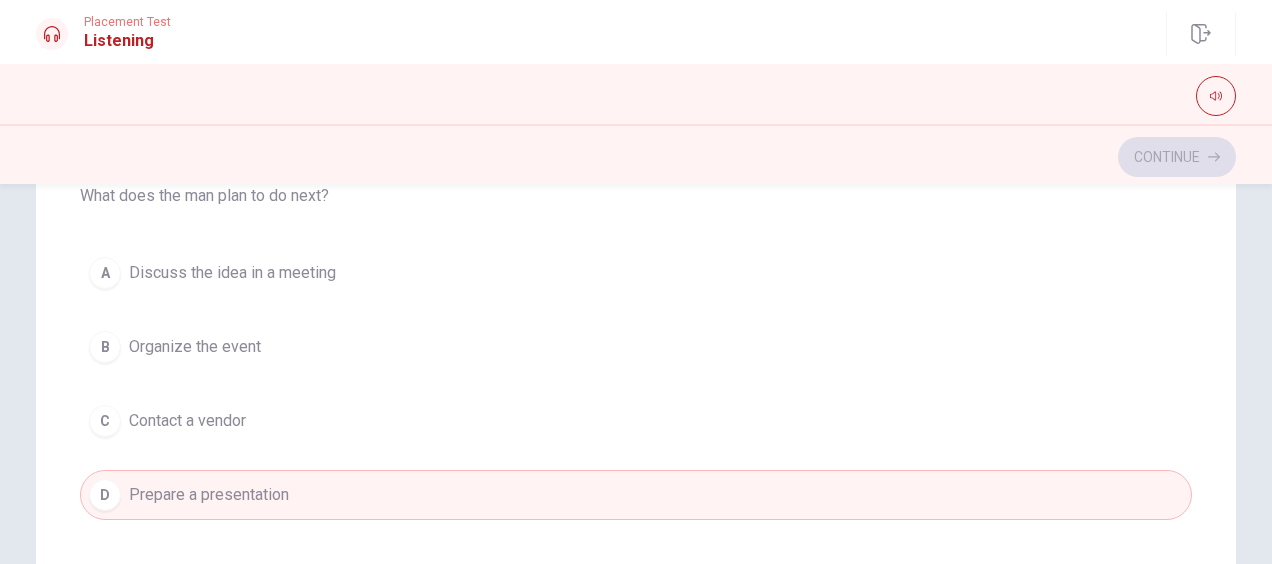 scroll, scrollTop: 228, scrollLeft: 0, axis: vertical 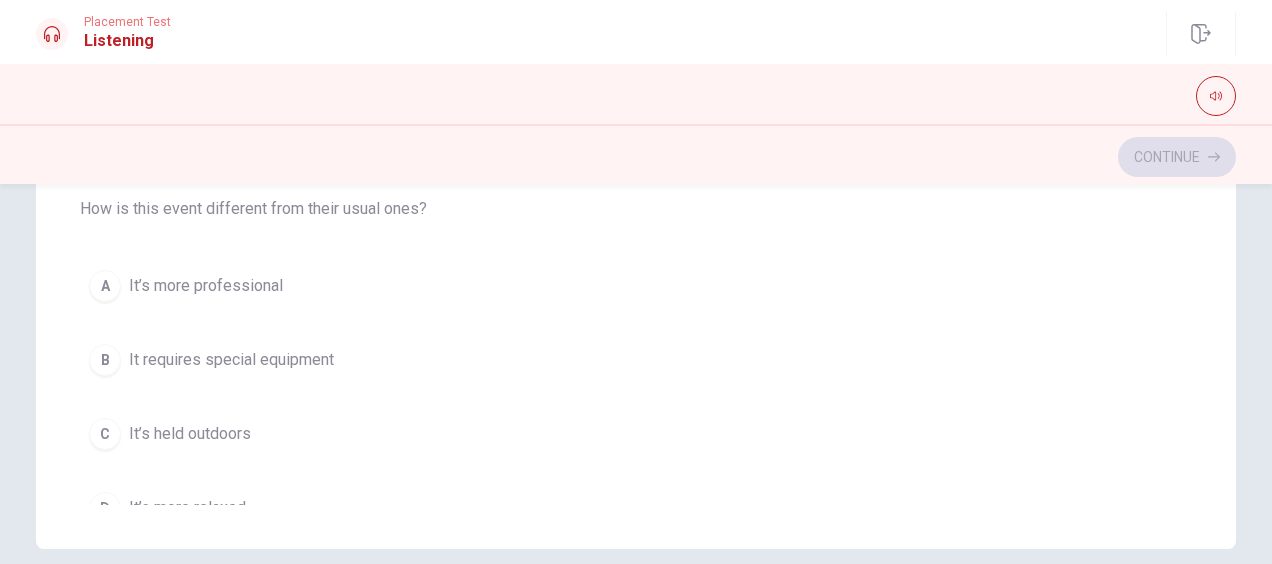 type 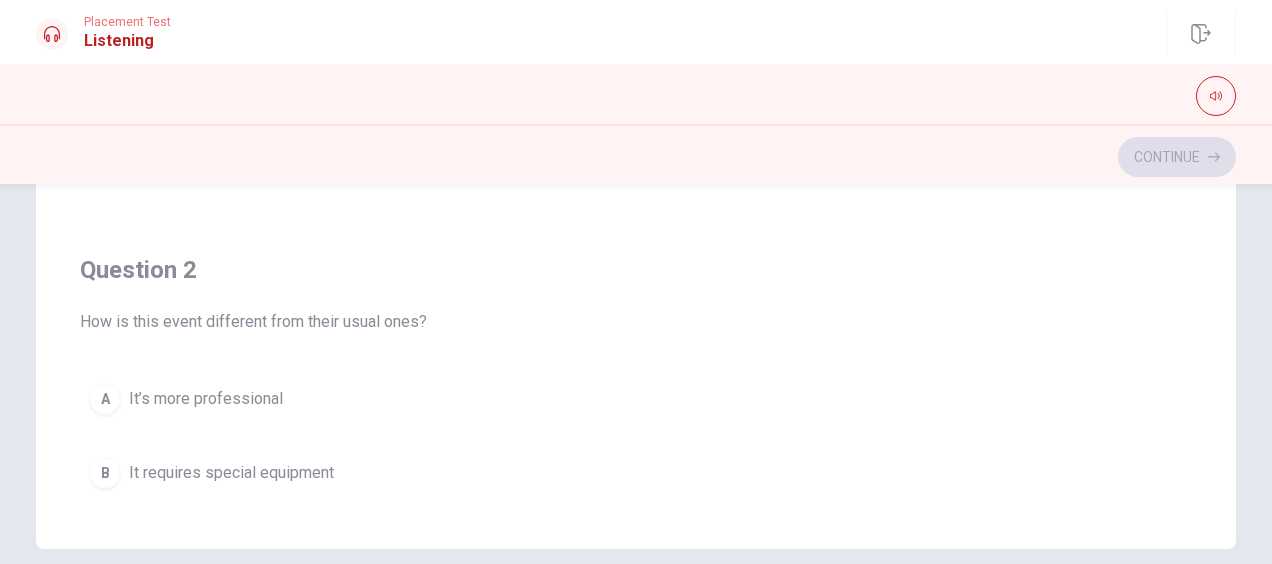scroll, scrollTop: 0, scrollLeft: 0, axis: both 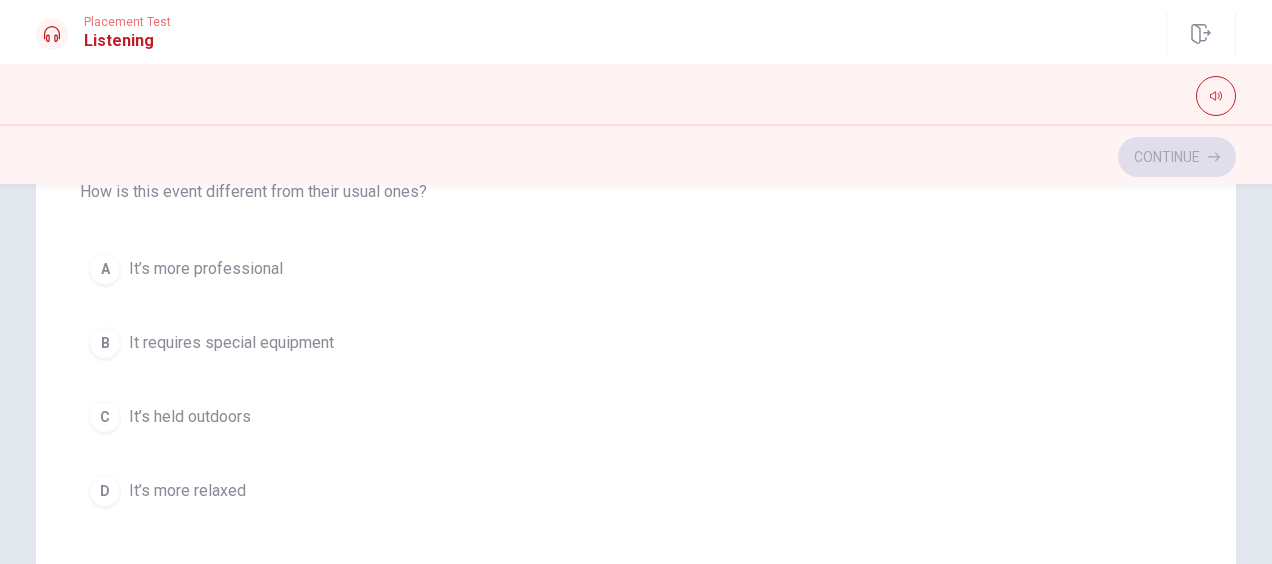 click on "B It requires special equipment" at bounding box center (636, 343) 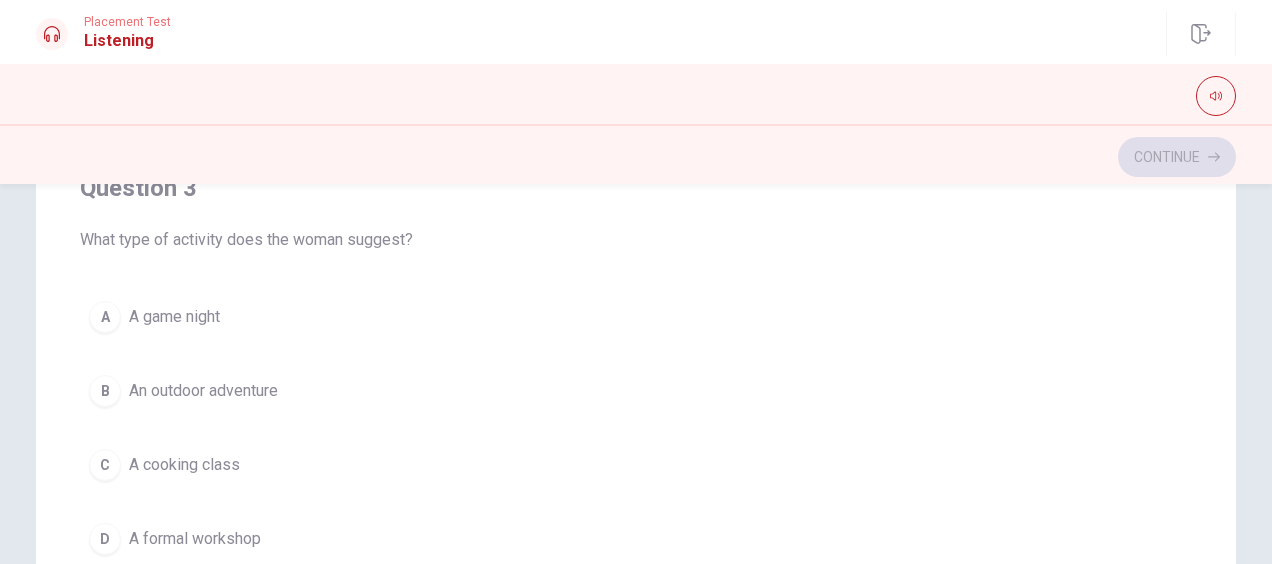 scroll, scrollTop: 708, scrollLeft: 0, axis: vertical 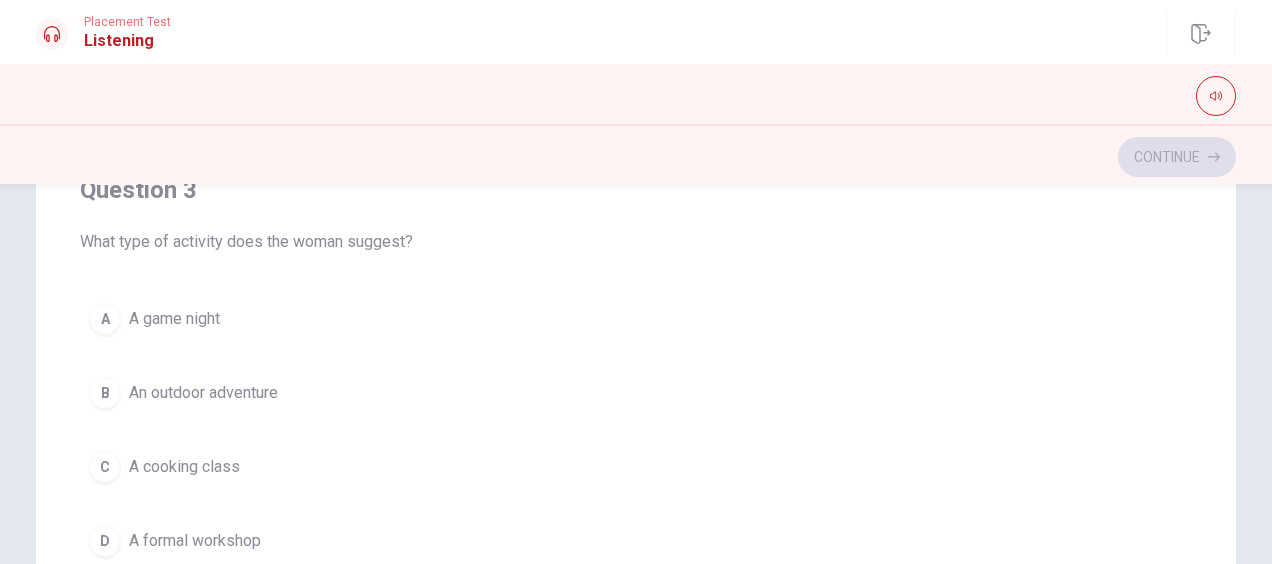 click on "D A formal workshop" at bounding box center (636, 541) 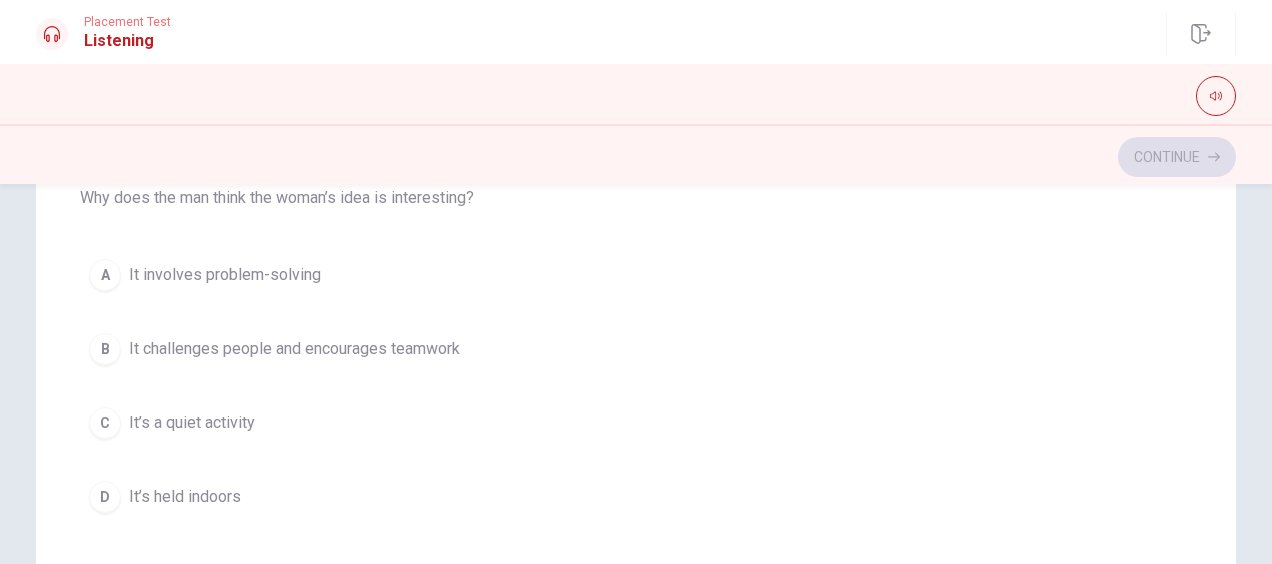scroll, scrollTop: 1210, scrollLeft: 0, axis: vertical 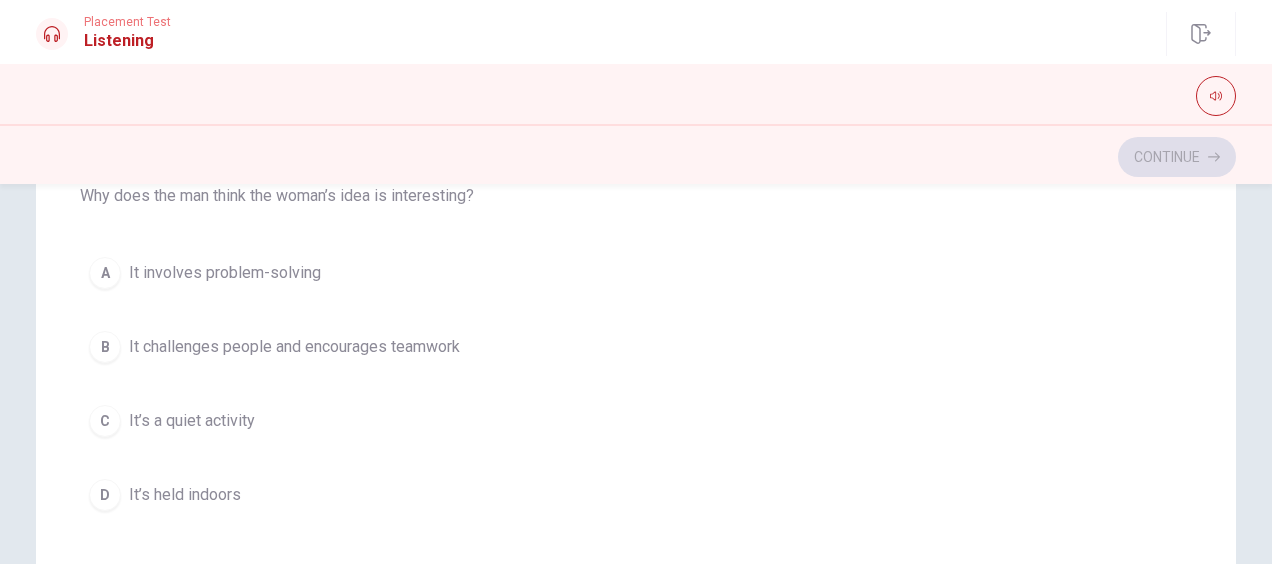 click on "D It’s held indoors" at bounding box center [636, 495] 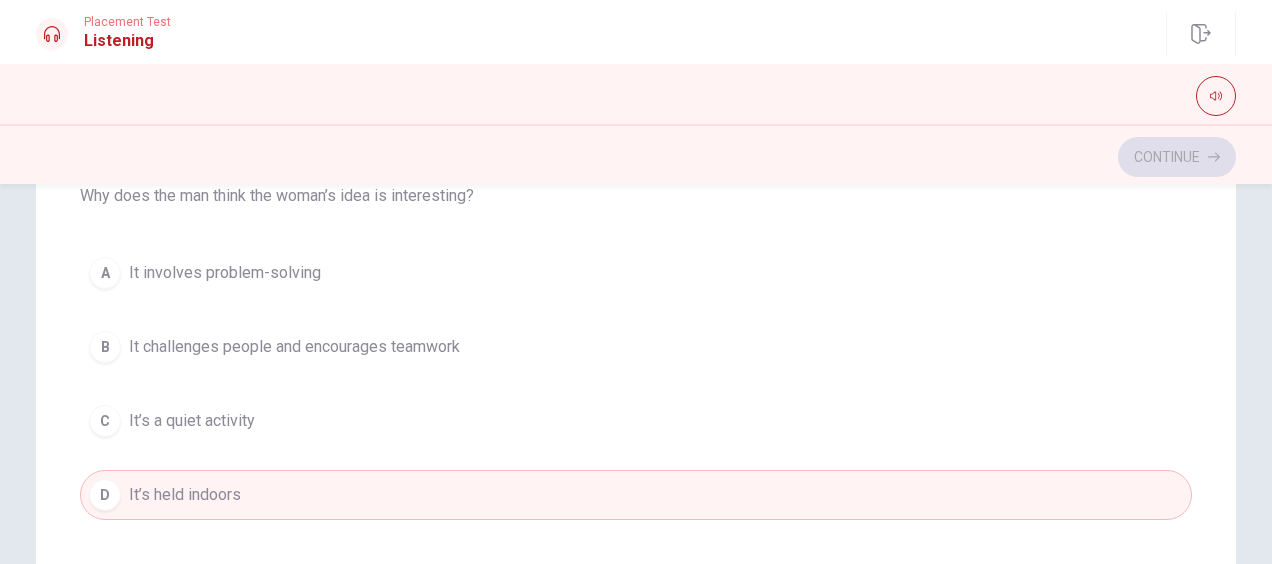 click on "B It challenges people and encourages teamwork" at bounding box center [636, 347] 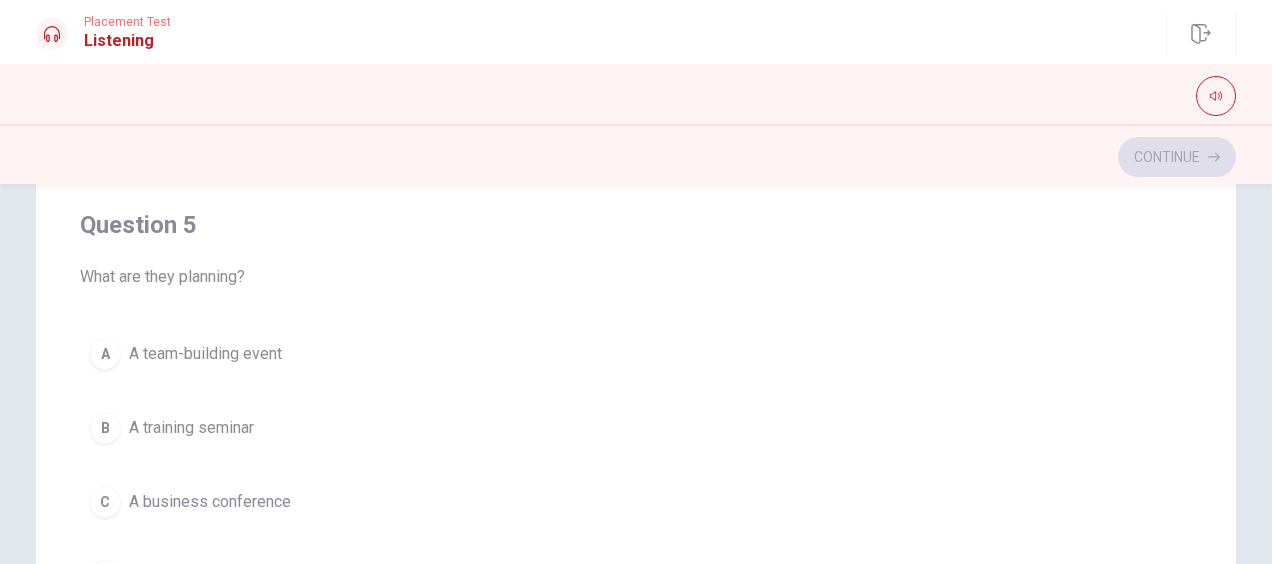 scroll, scrollTop: 1606, scrollLeft: 0, axis: vertical 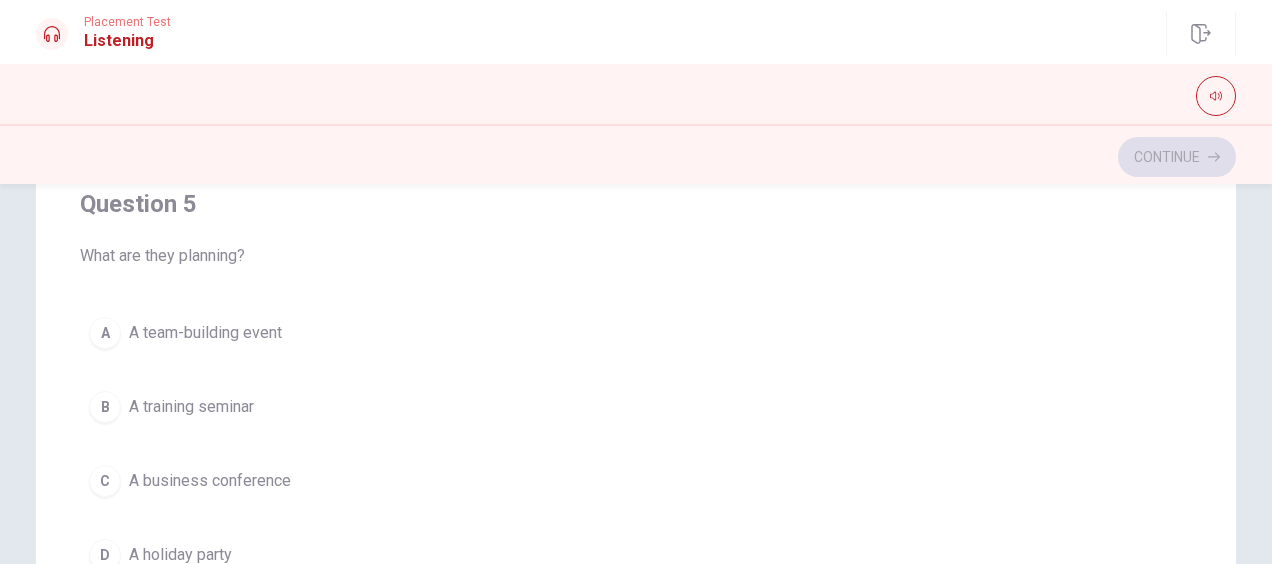click on "D A holiday party" at bounding box center [636, 555] 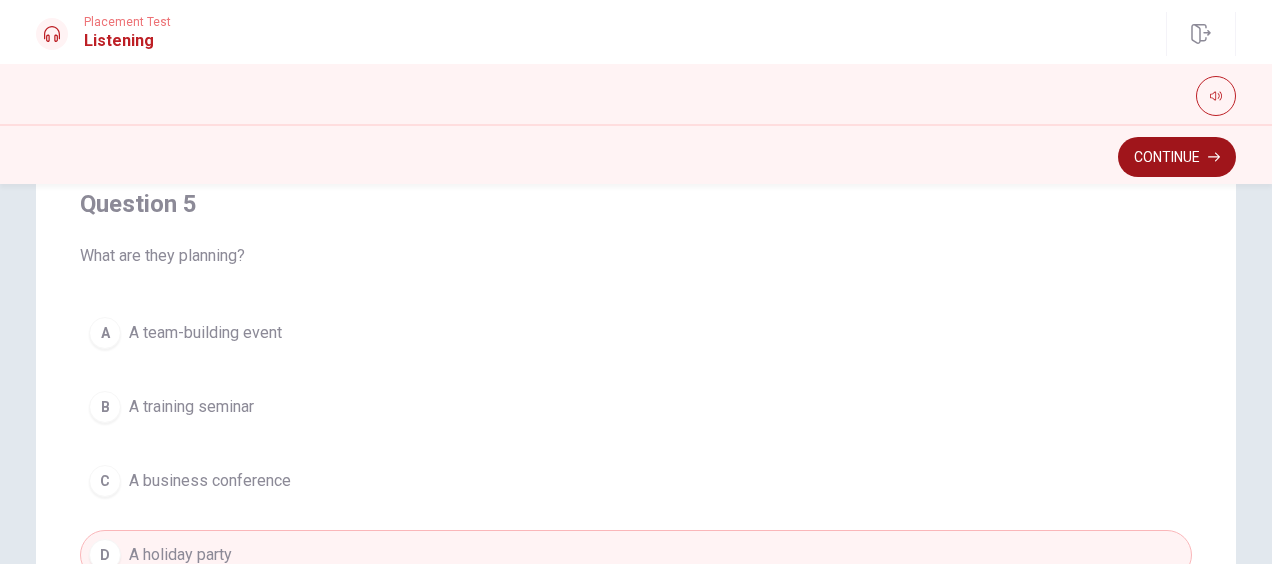click 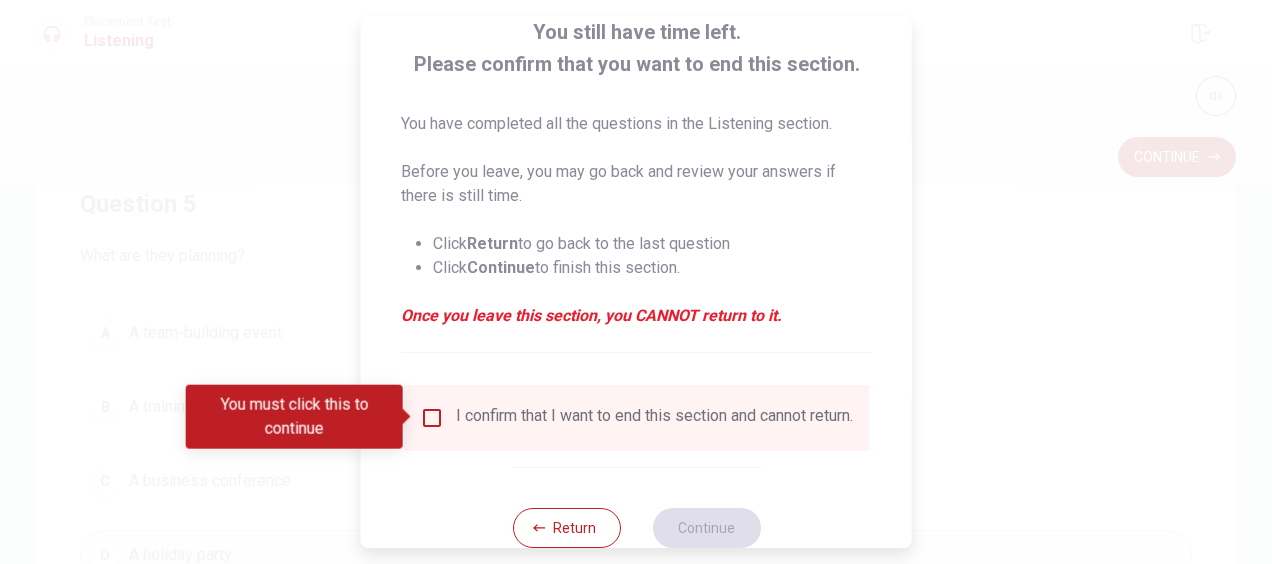 scroll, scrollTop: 130, scrollLeft: 0, axis: vertical 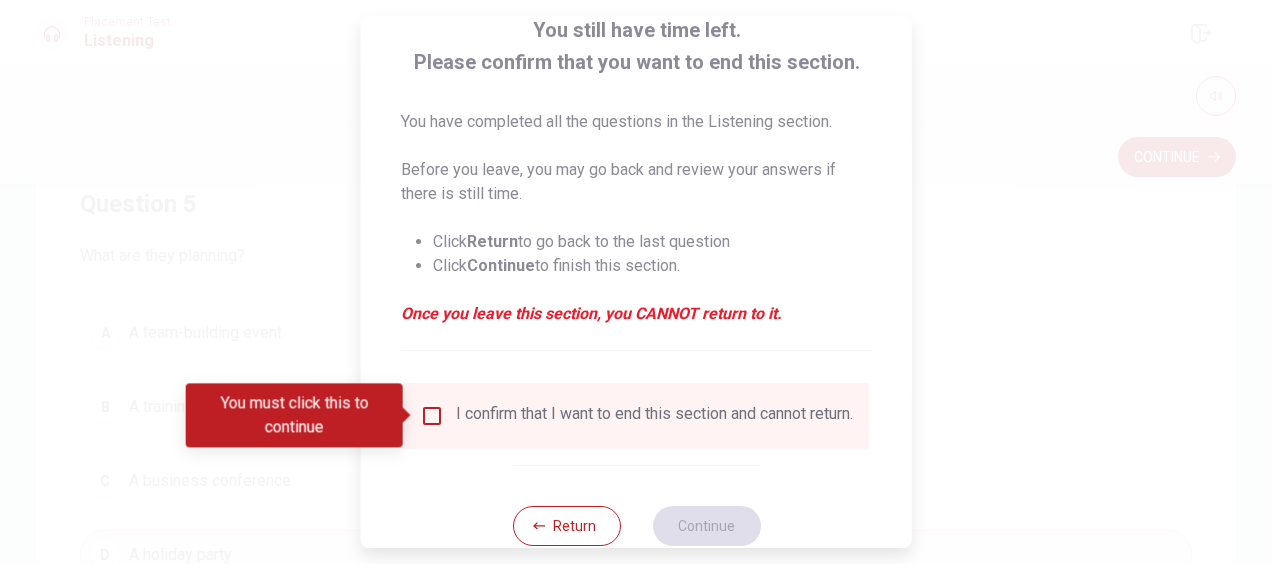click at bounding box center [432, 416] 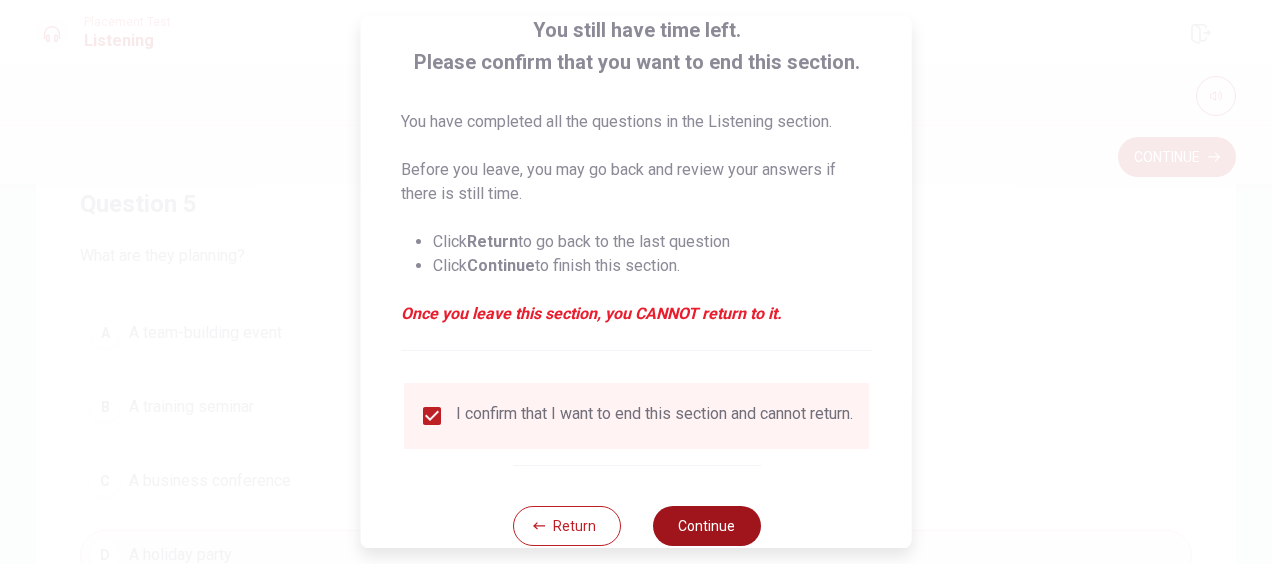 click on "Continue" at bounding box center [706, 526] 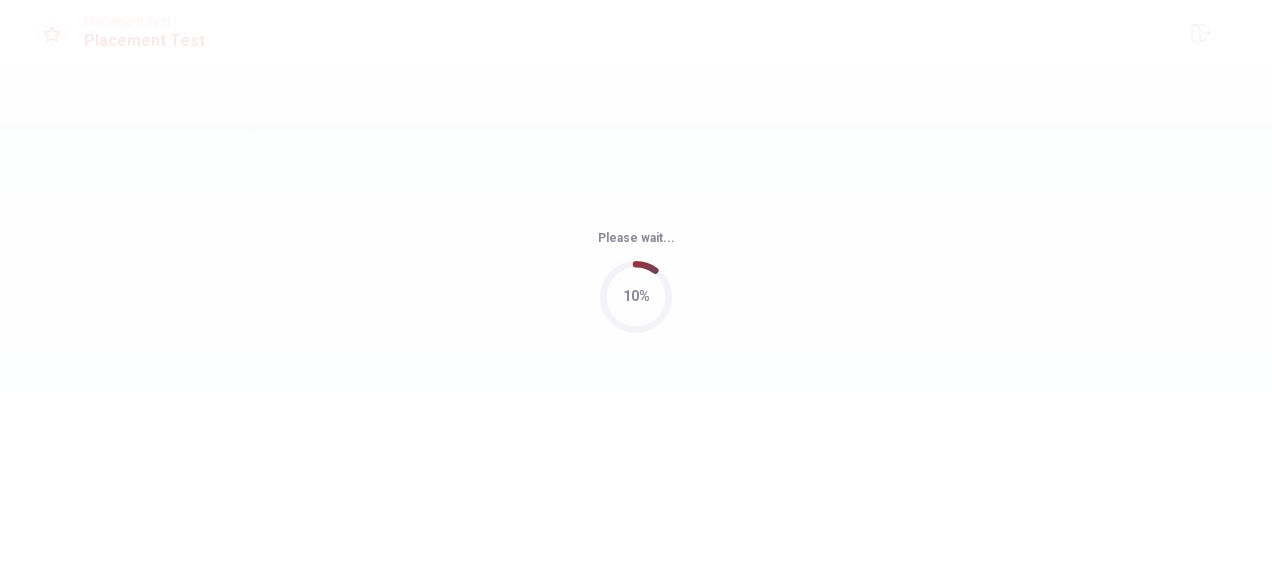 scroll, scrollTop: 0, scrollLeft: 0, axis: both 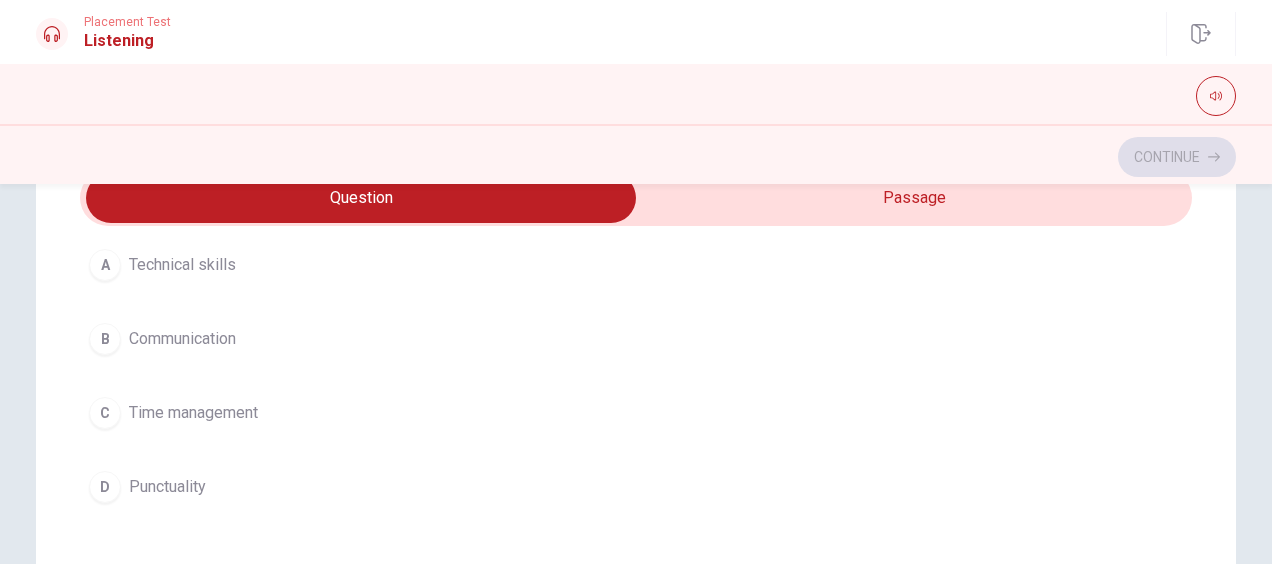 click on "C Time management" at bounding box center [636, 413] 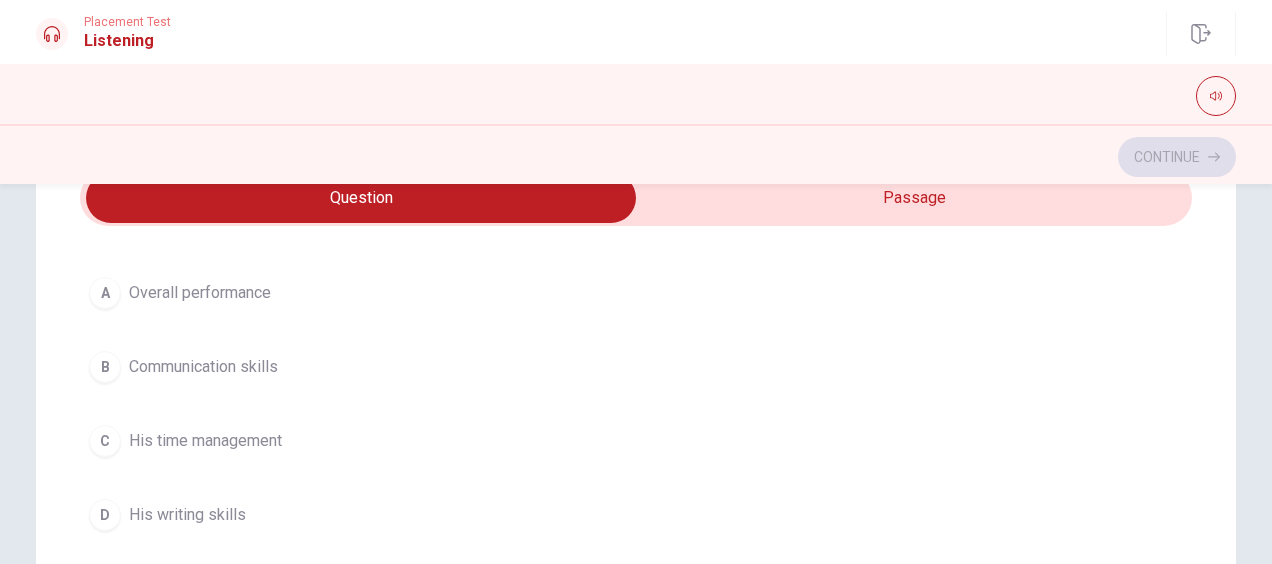 scroll, scrollTop: 565, scrollLeft: 0, axis: vertical 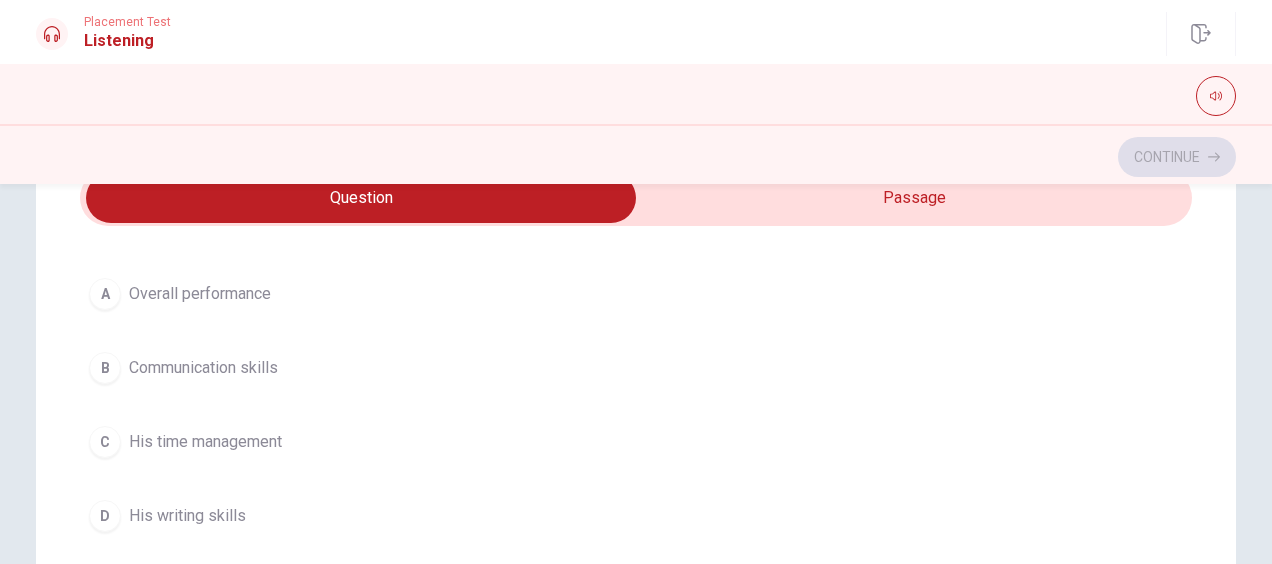 click on "A Overall performance" at bounding box center [636, 294] 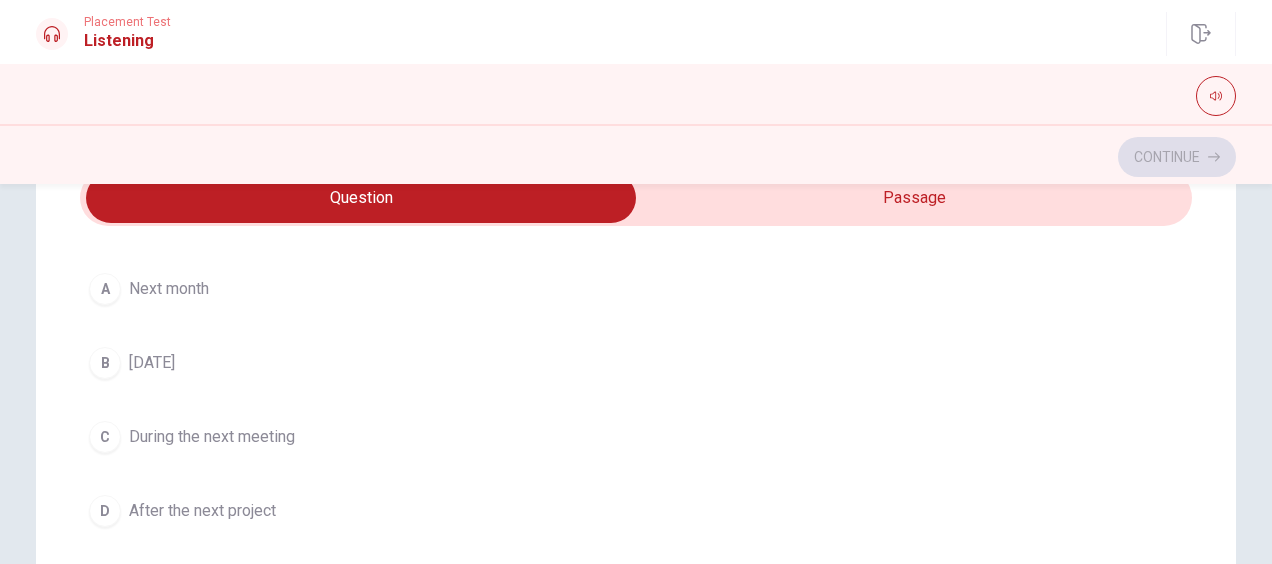 scroll, scrollTop: 1027, scrollLeft: 0, axis: vertical 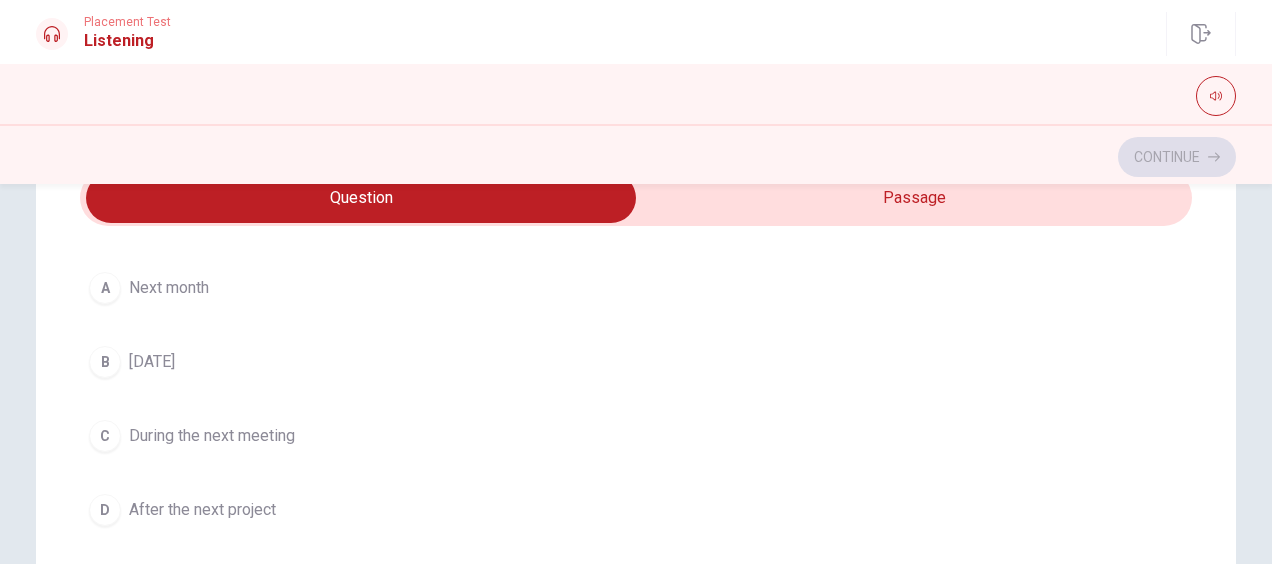 click on "During the next meeting" at bounding box center [212, 436] 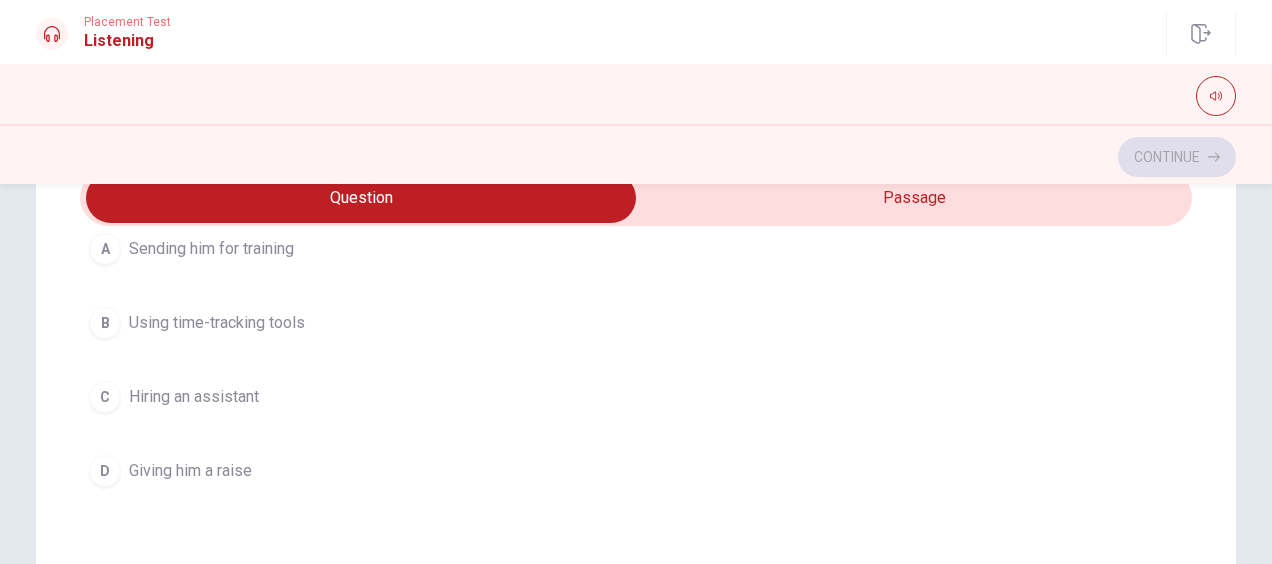 scroll, scrollTop: 1537, scrollLeft: 0, axis: vertical 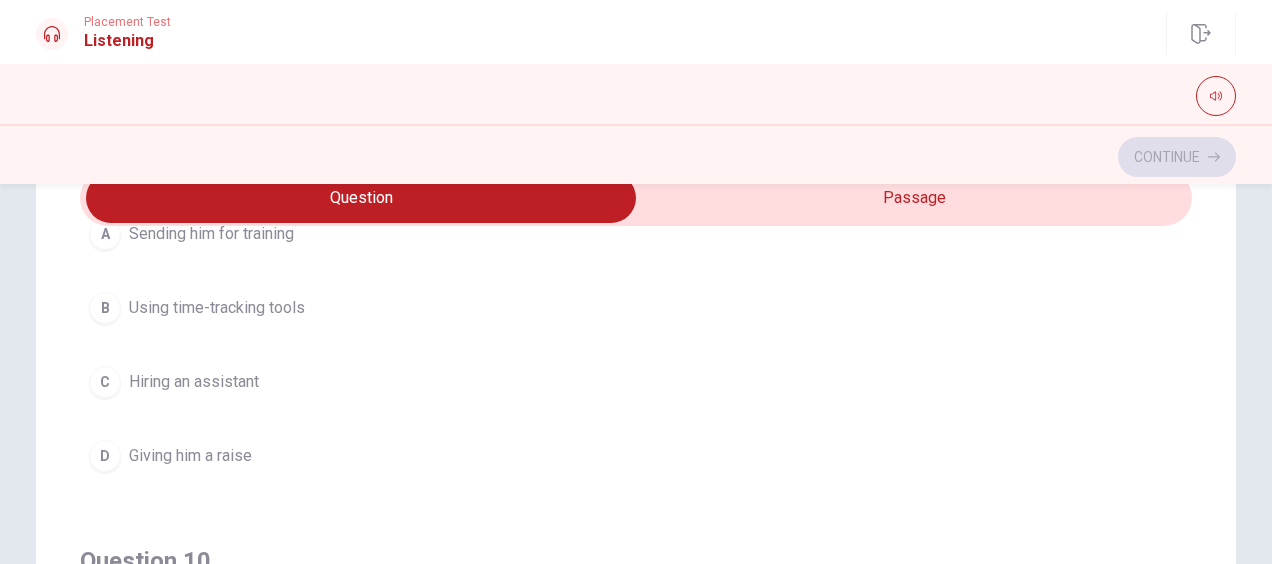 click on "D Giving him a raise" at bounding box center [636, 456] 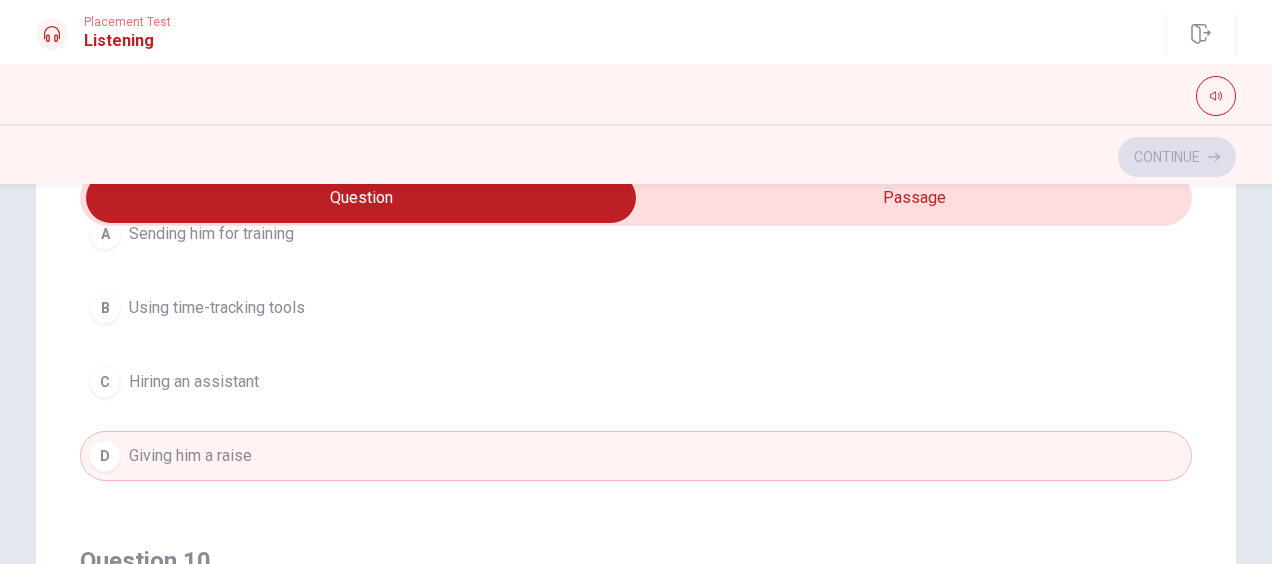 click on "C Hiring an assistant" at bounding box center [636, 382] 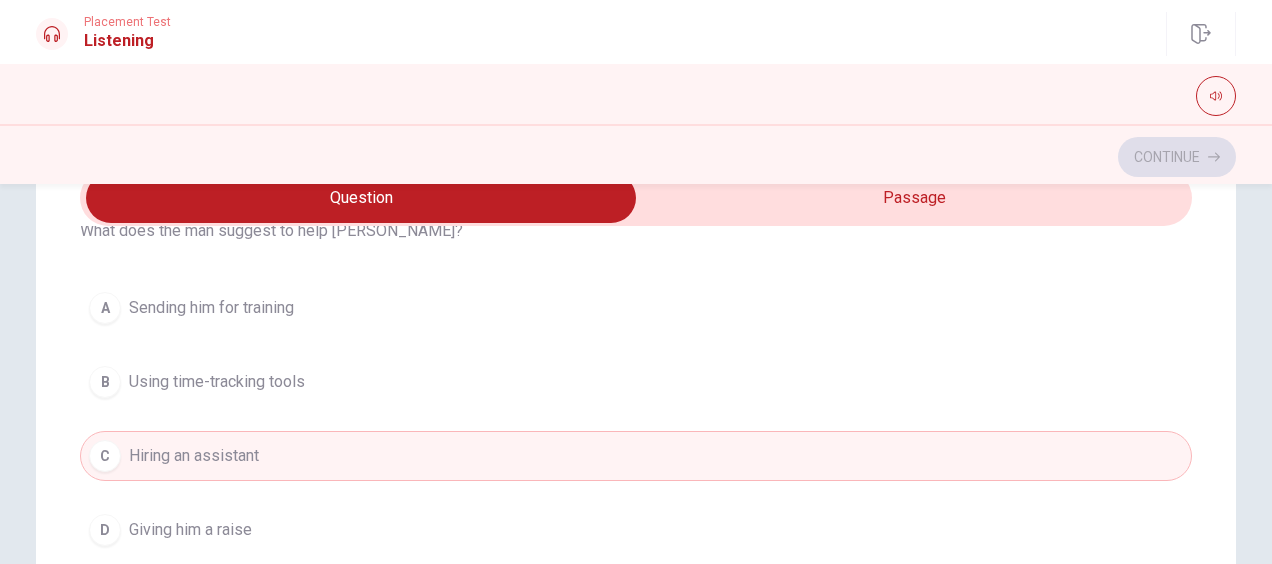 scroll, scrollTop: 1452, scrollLeft: 0, axis: vertical 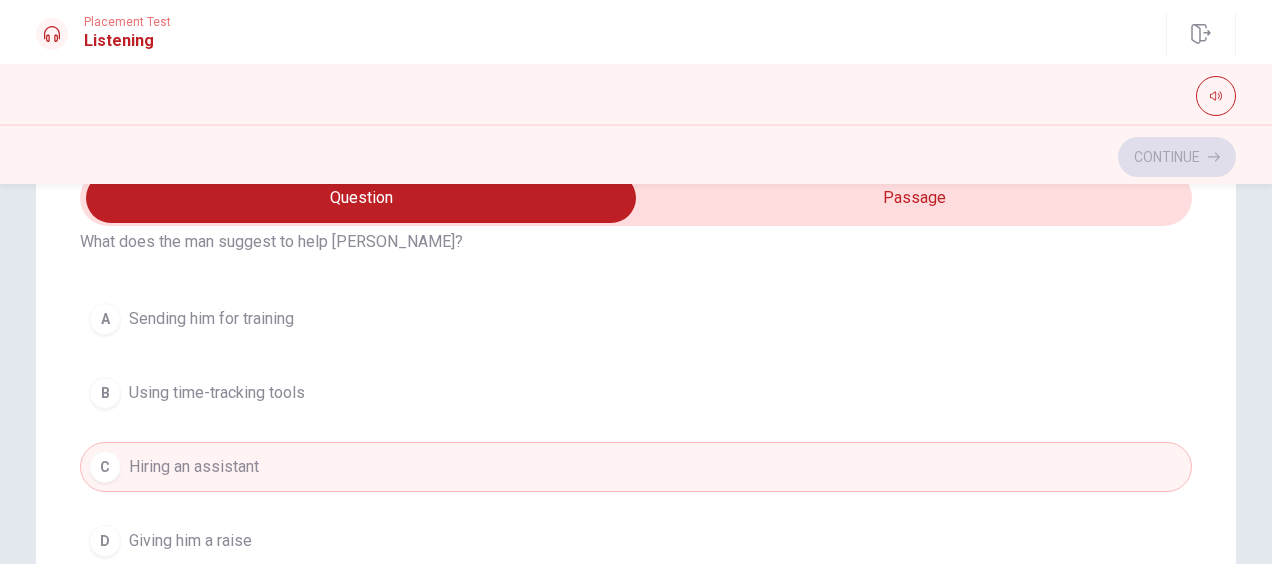 click on "A Sending him for training" at bounding box center [636, 319] 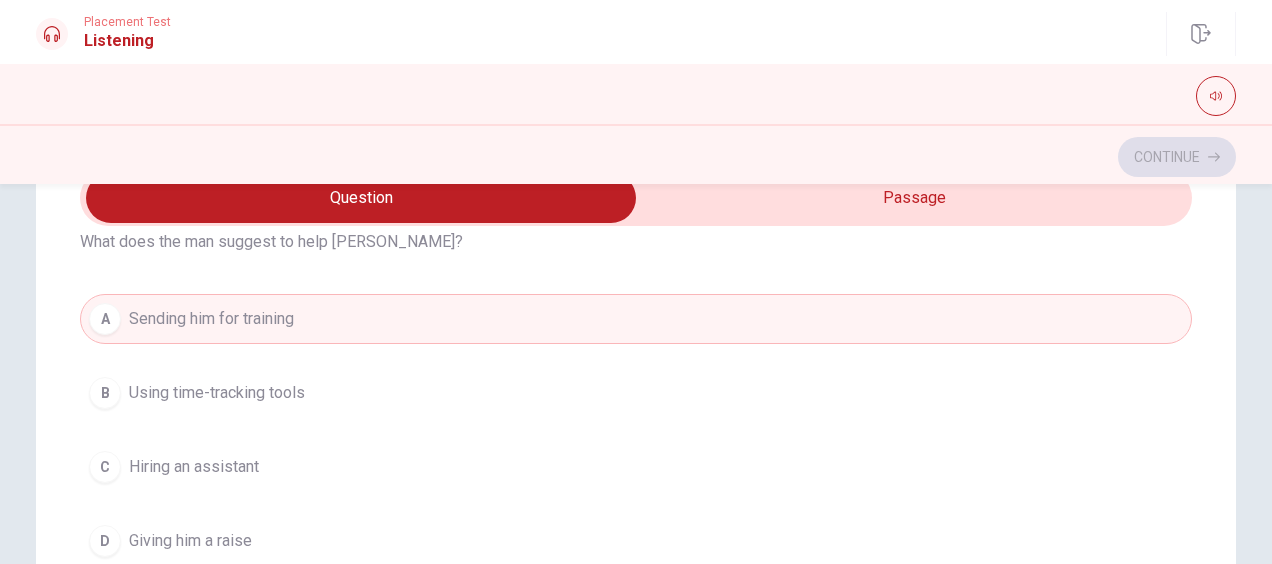 scroll, scrollTop: 1606, scrollLeft: 0, axis: vertical 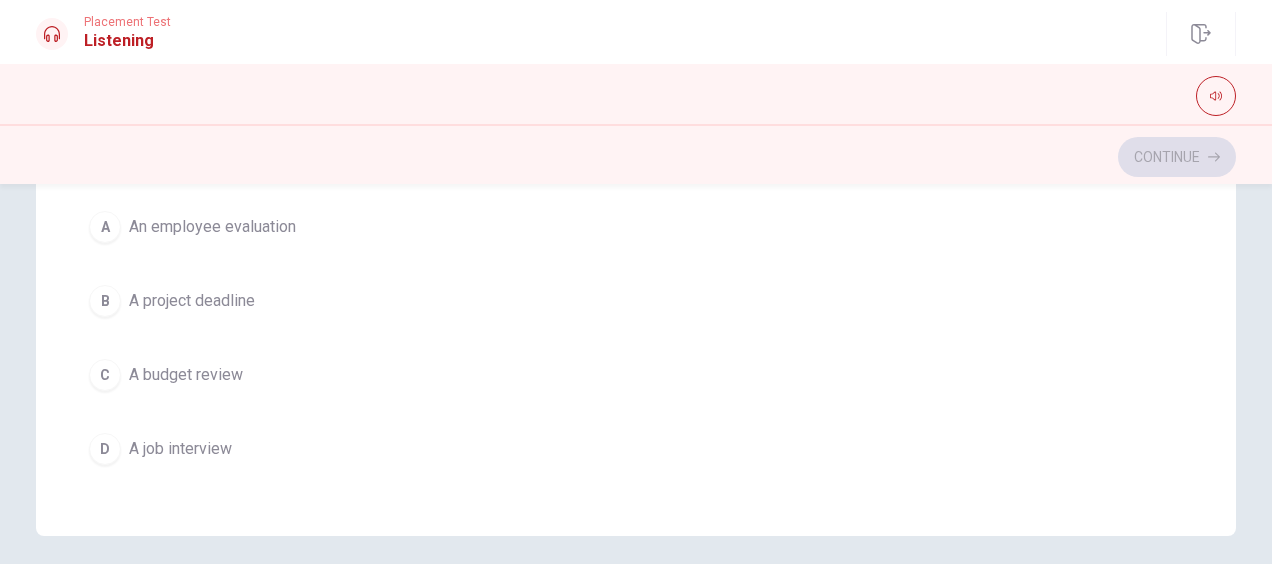click on "D A job interview" at bounding box center [636, 449] 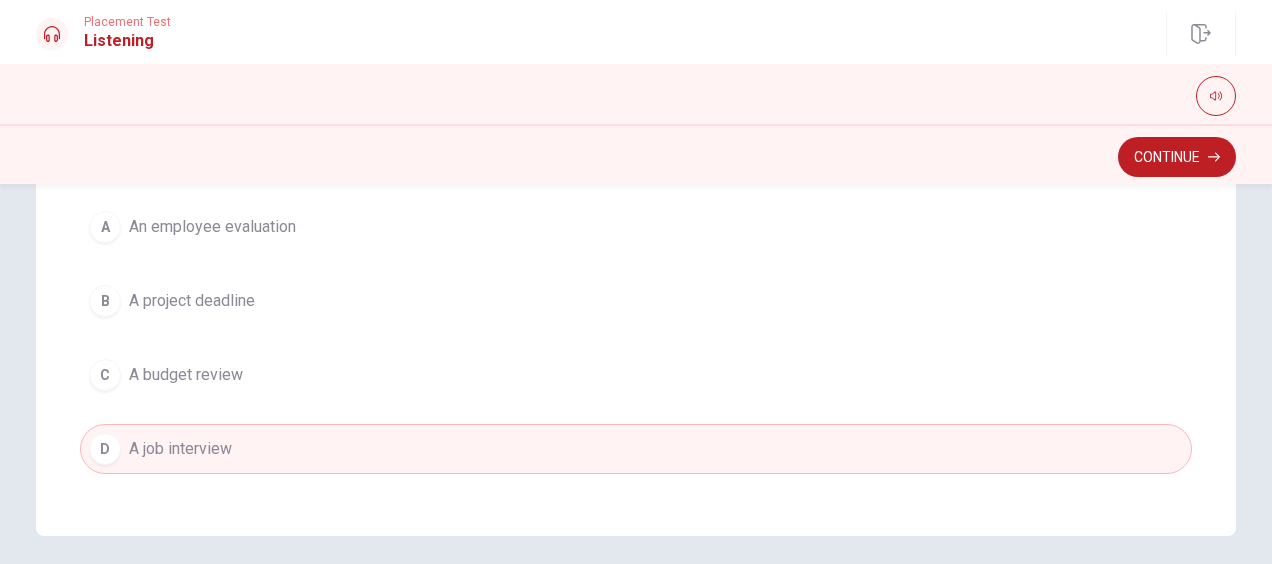scroll, scrollTop: 1064, scrollLeft: 0, axis: vertical 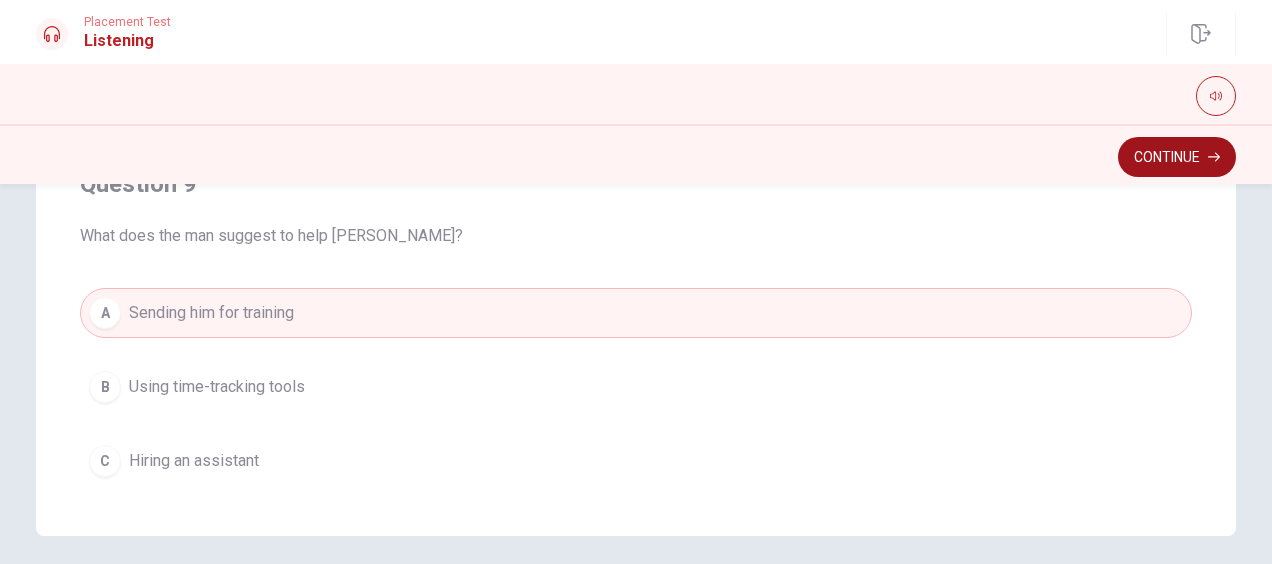 click on "Continue" at bounding box center (1177, 157) 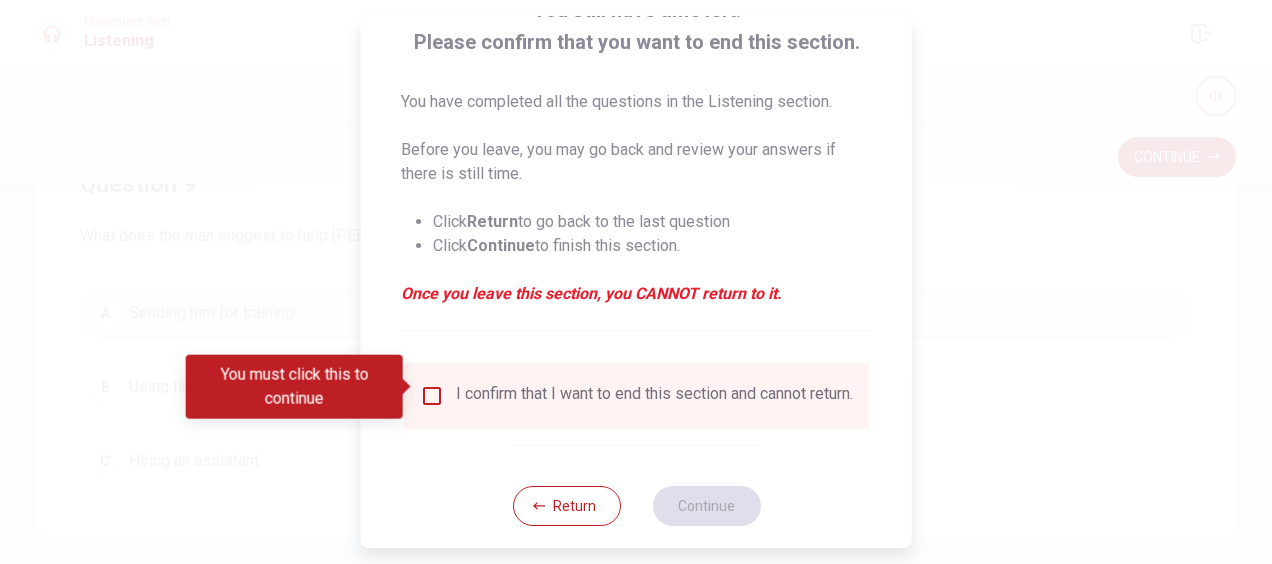 scroll, scrollTop: 161, scrollLeft: 0, axis: vertical 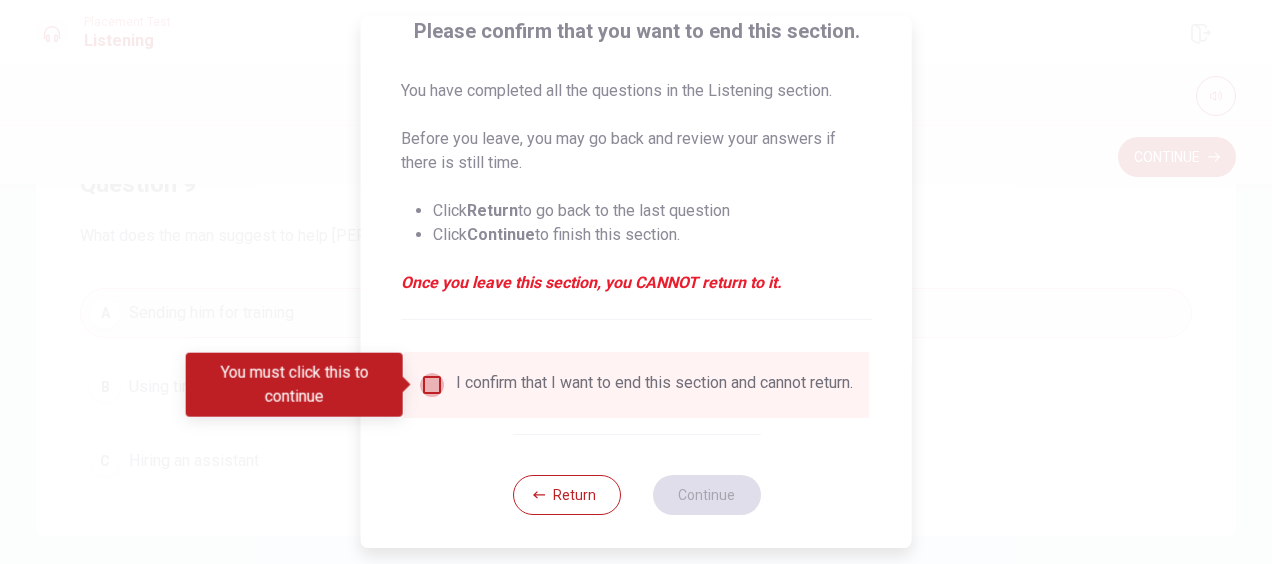 click at bounding box center [432, 385] 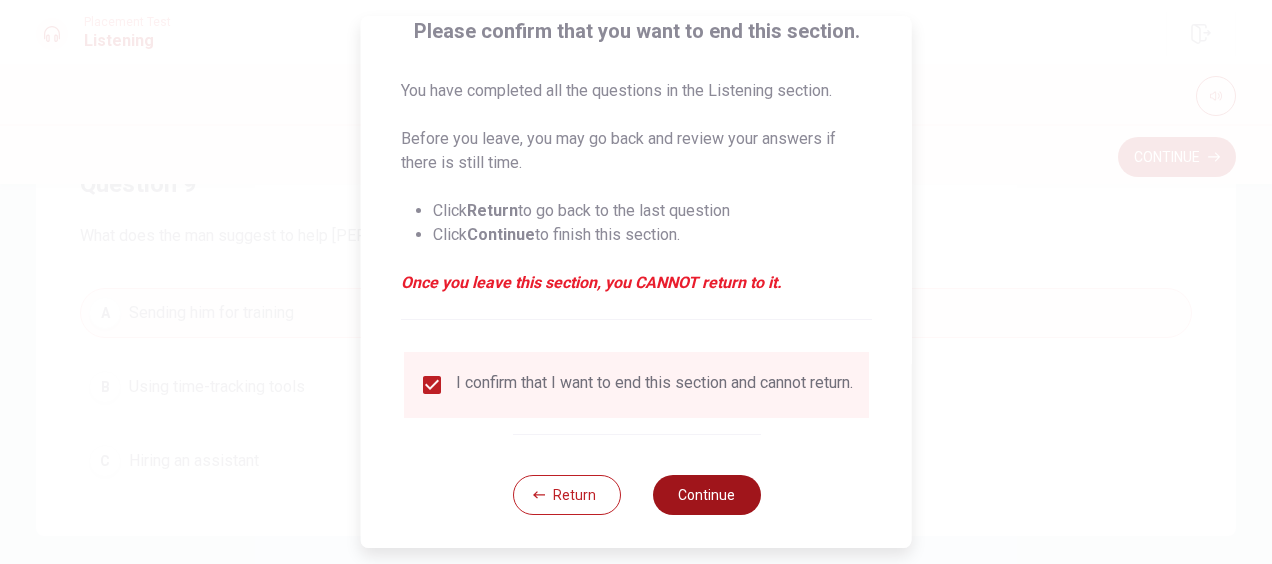 click on "Continue" at bounding box center [706, 495] 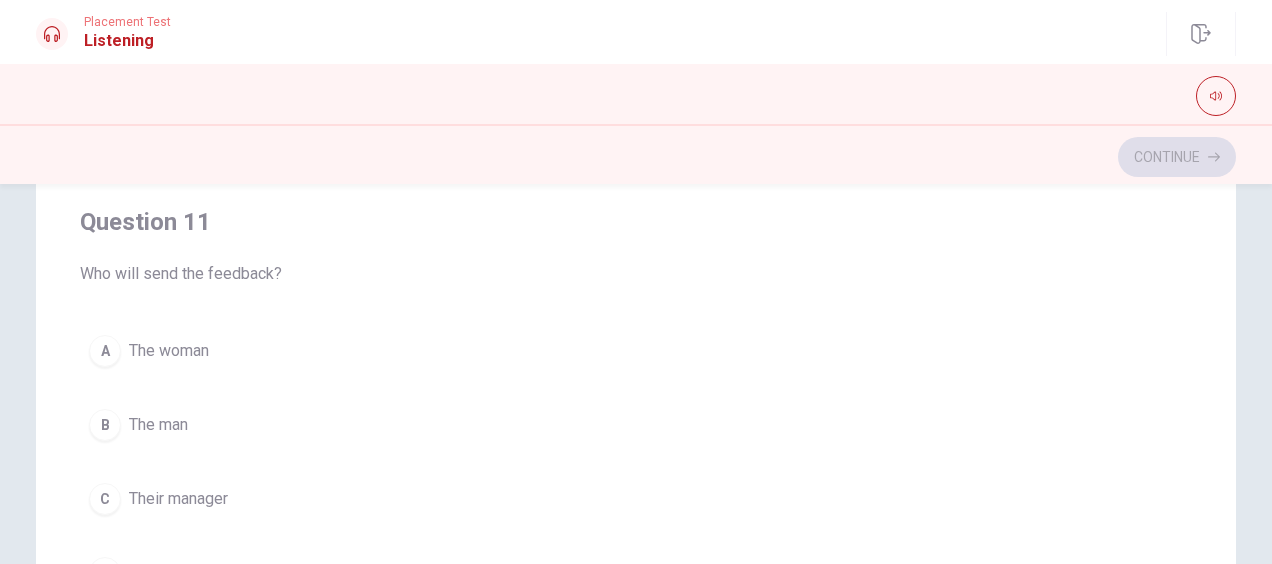 scroll, scrollTop: 153, scrollLeft: 0, axis: vertical 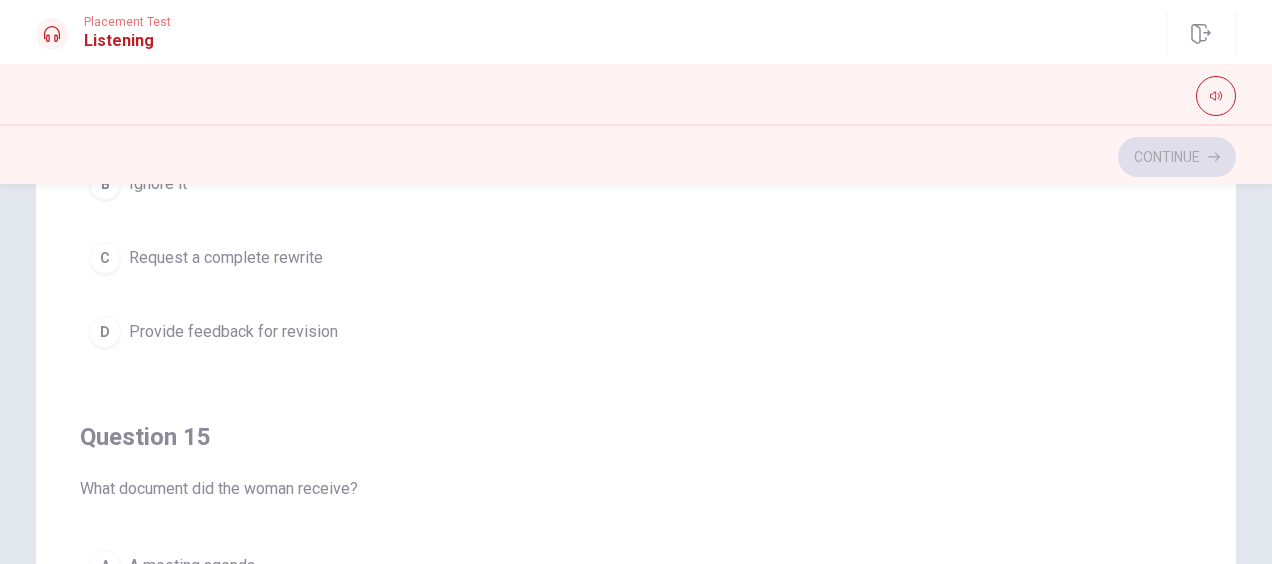 click on "C Request a complete rewrite" at bounding box center (636, 258) 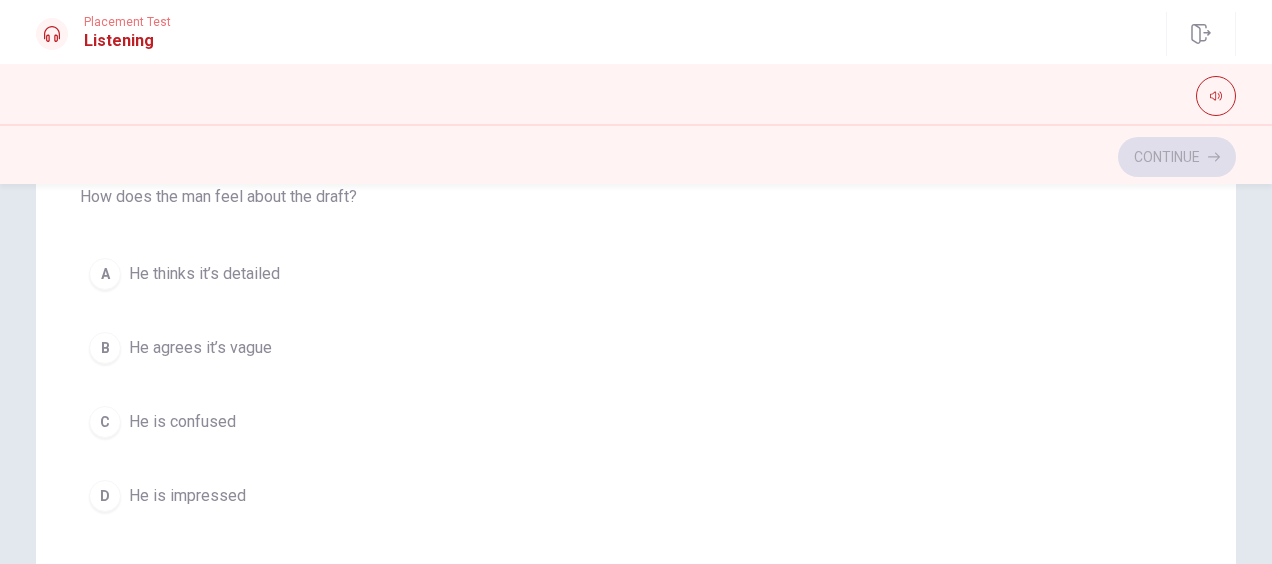 scroll, scrollTop: 0, scrollLeft: 0, axis: both 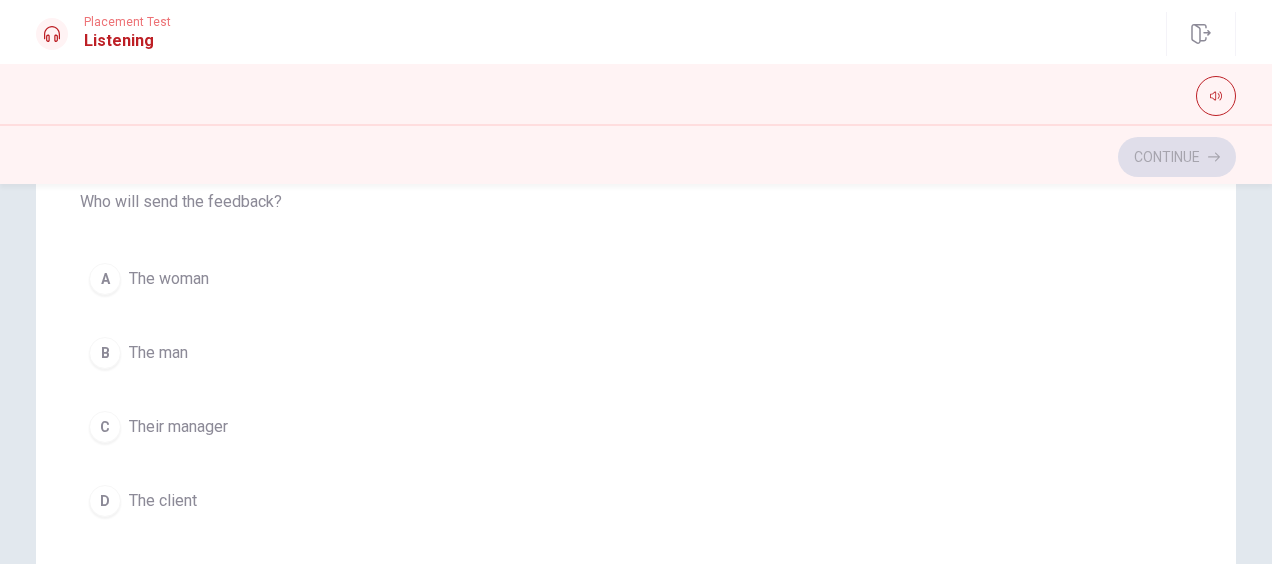 click on "B The man" at bounding box center (636, 353) 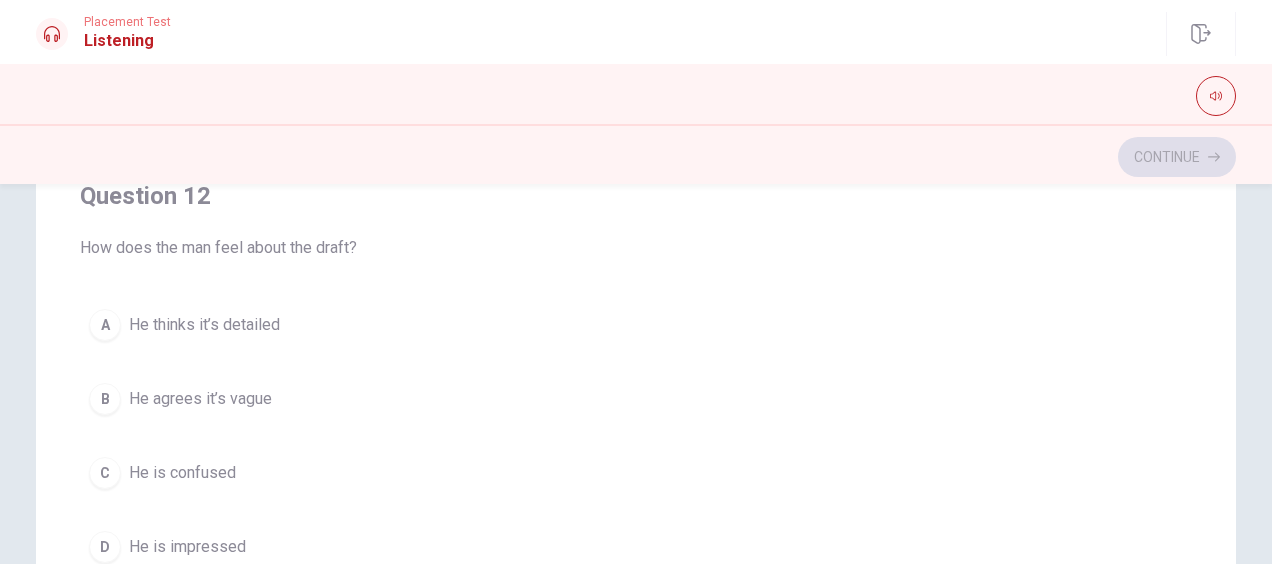 scroll, scrollTop: 415, scrollLeft: 0, axis: vertical 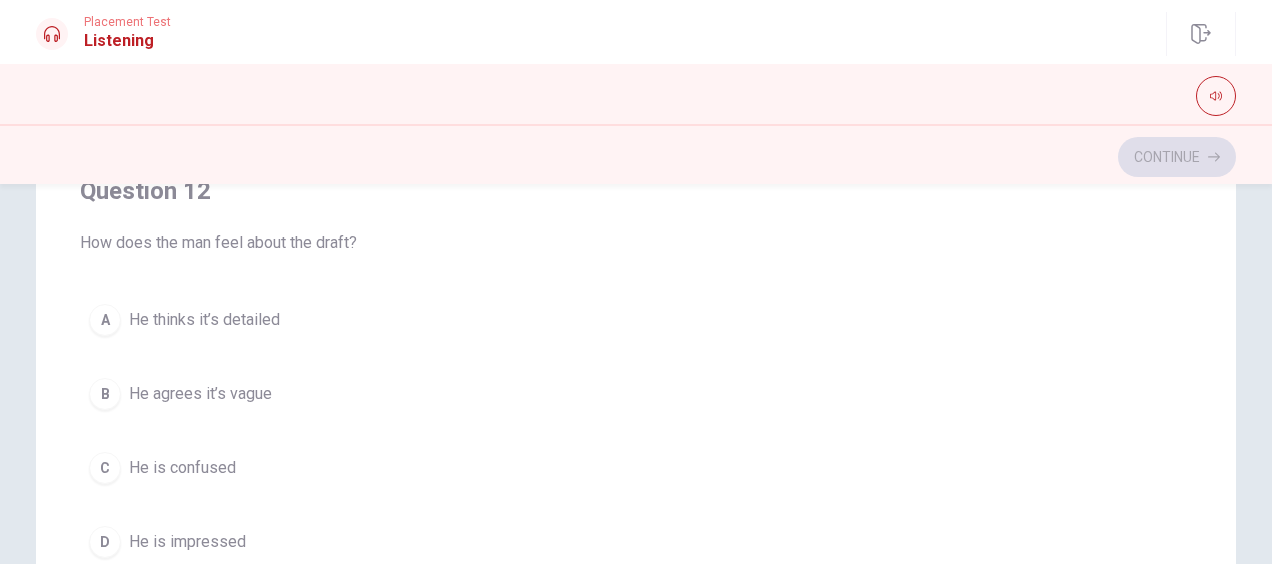 click on "B He agrees it’s vague" at bounding box center [636, 394] 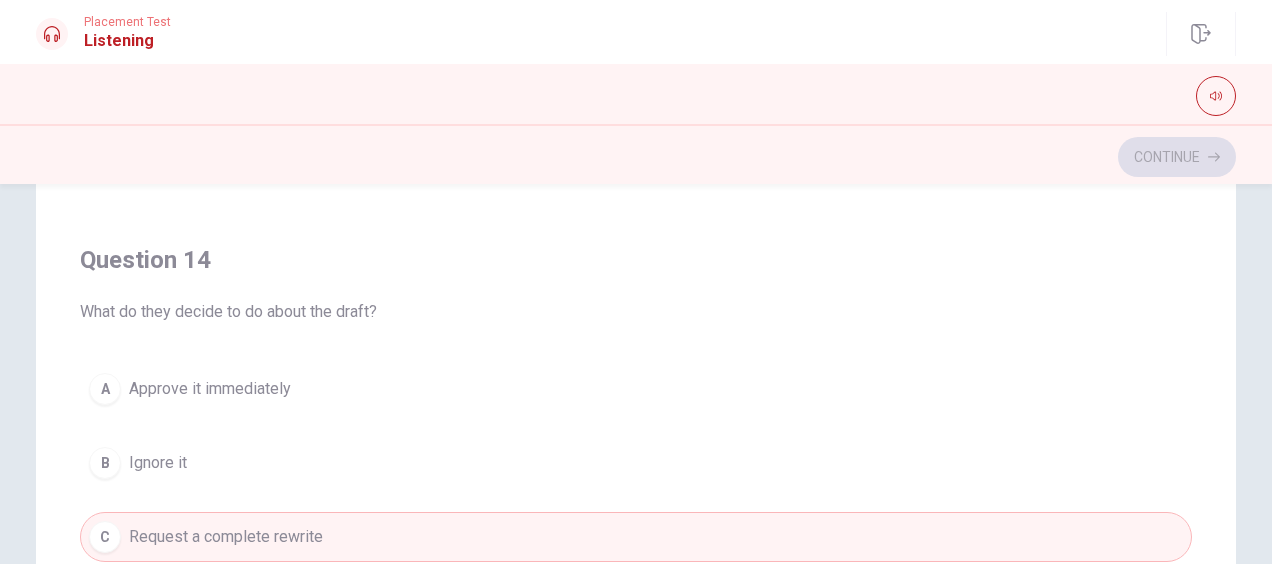 scroll, scrollTop: 1268, scrollLeft: 0, axis: vertical 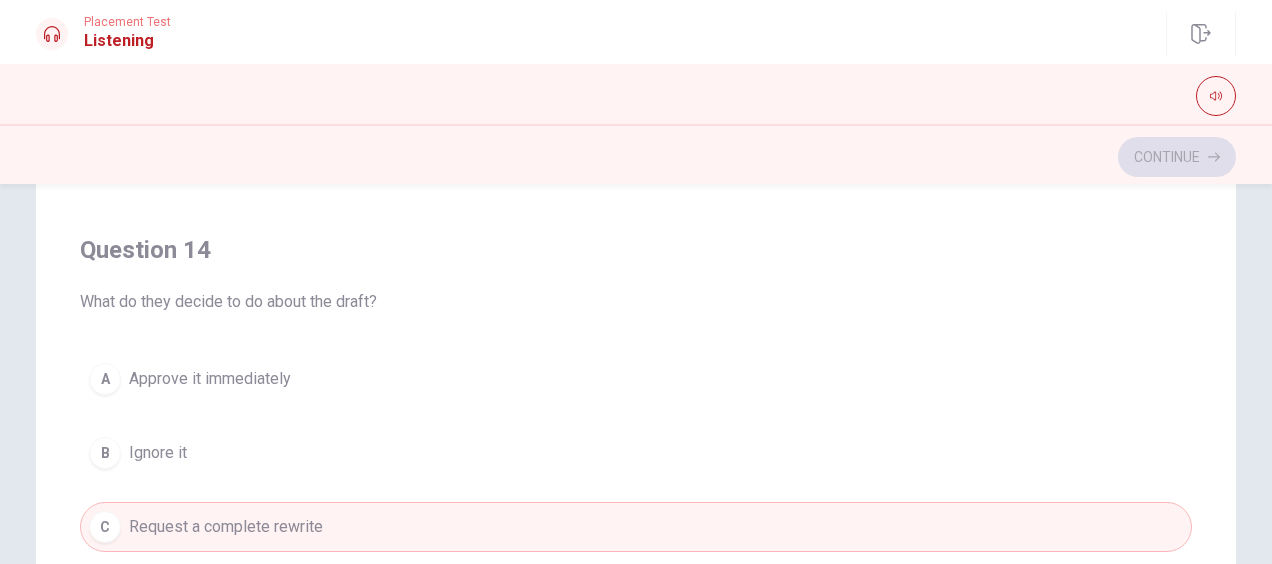 click on "What do they decide to do about the draft?" at bounding box center (636, 302) 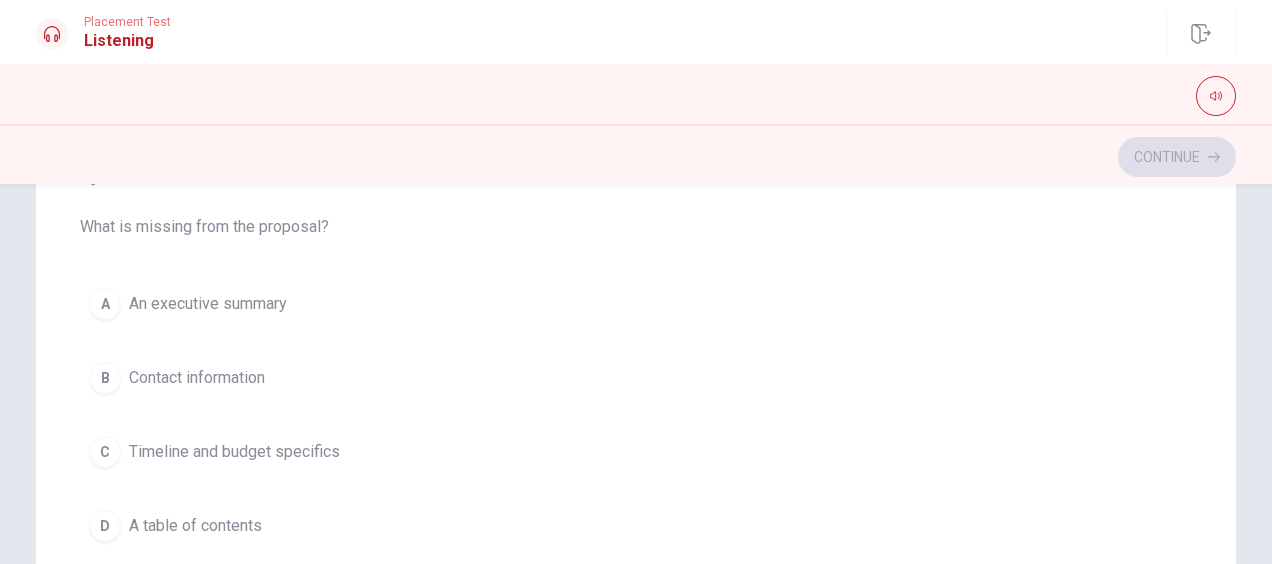 scroll, scrollTop: 890, scrollLeft: 0, axis: vertical 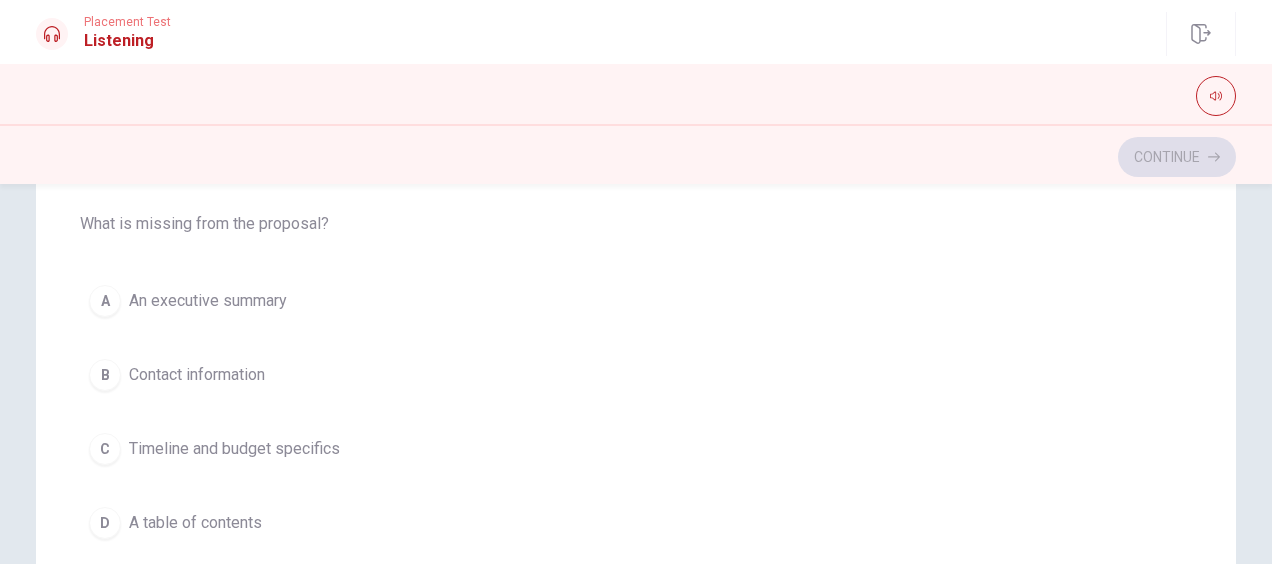 click on "B Contact information" at bounding box center (636, 375) 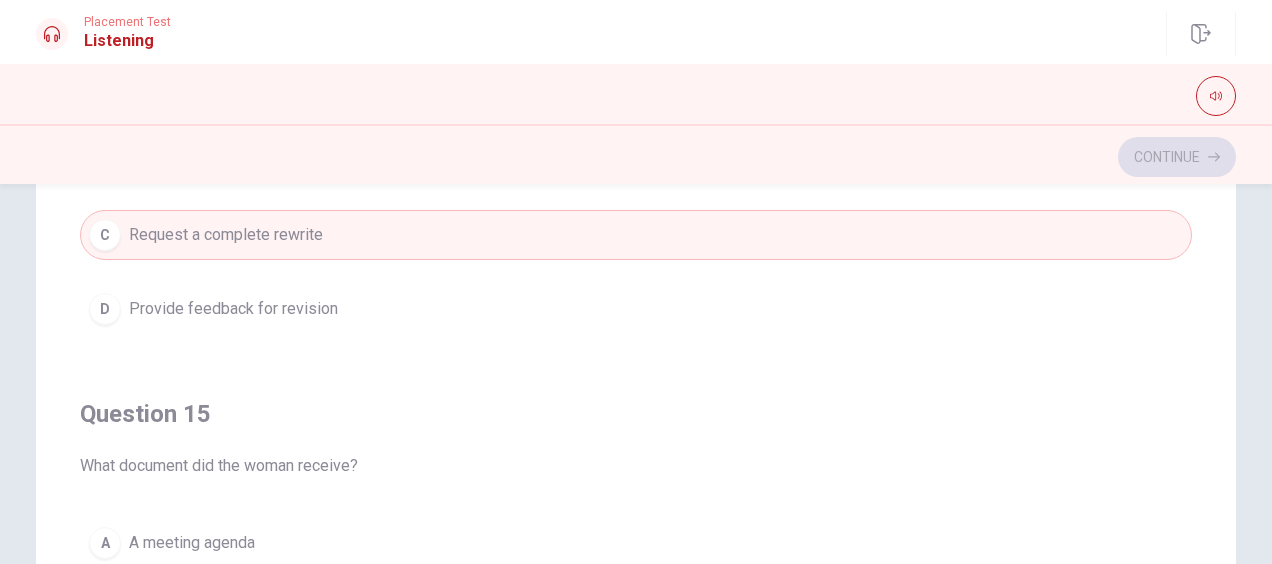scroll, scrollTop: 1606, scrollLeft: 0, axis: vertical 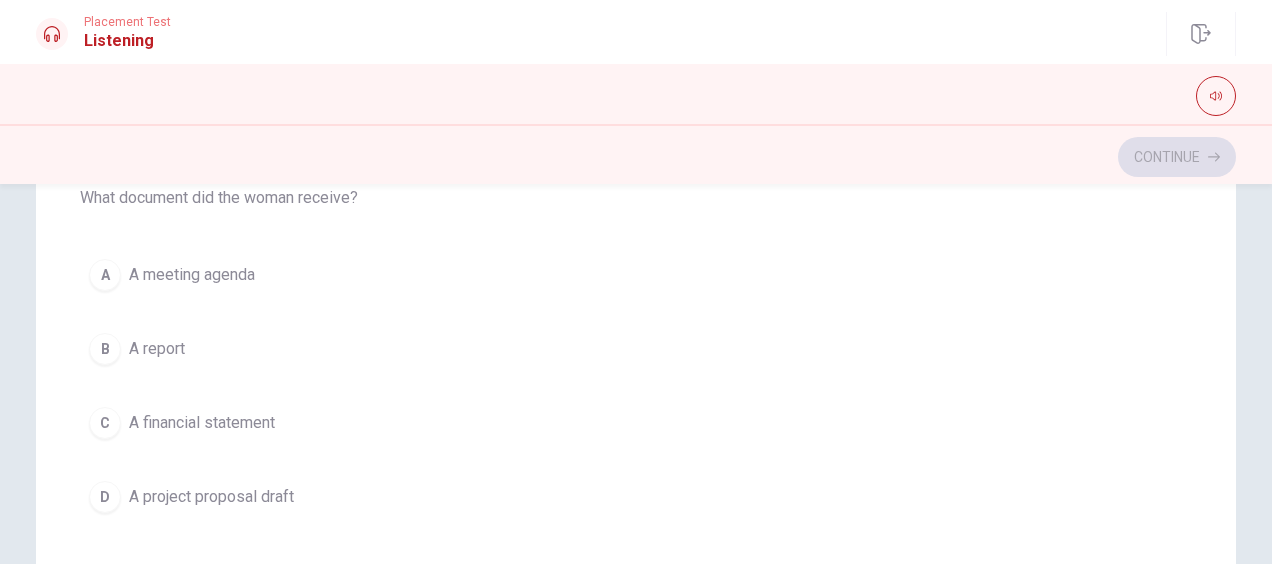 click on "A A meeting agenda" at bounding box center [636, 275] 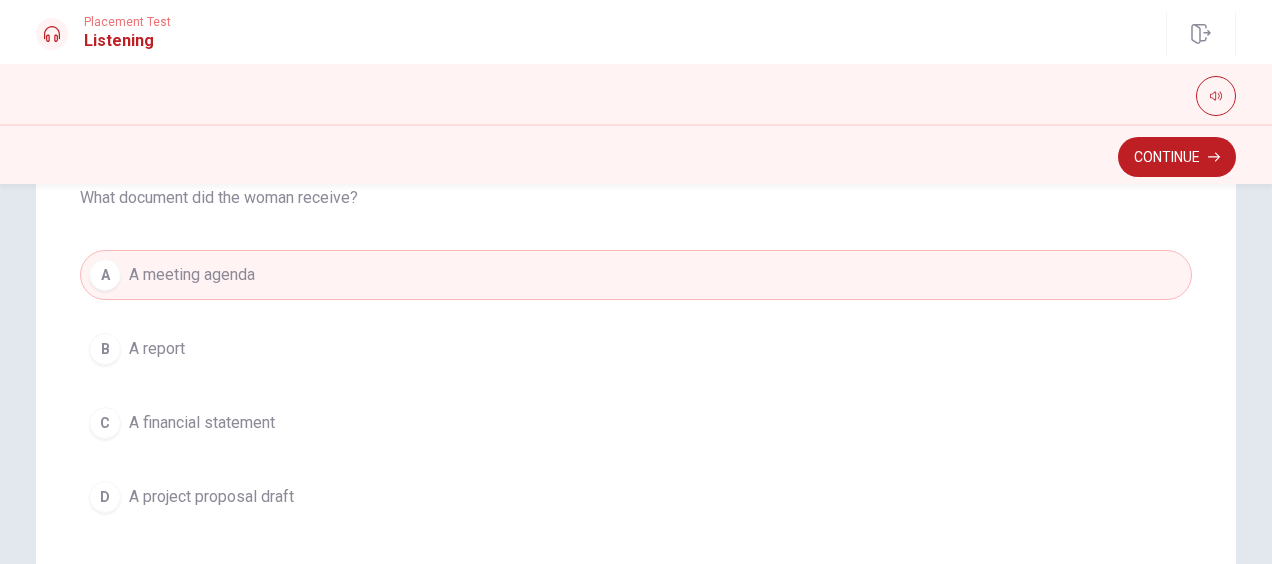 click on "D A project proposal draft" at bounding box center [636, 497] 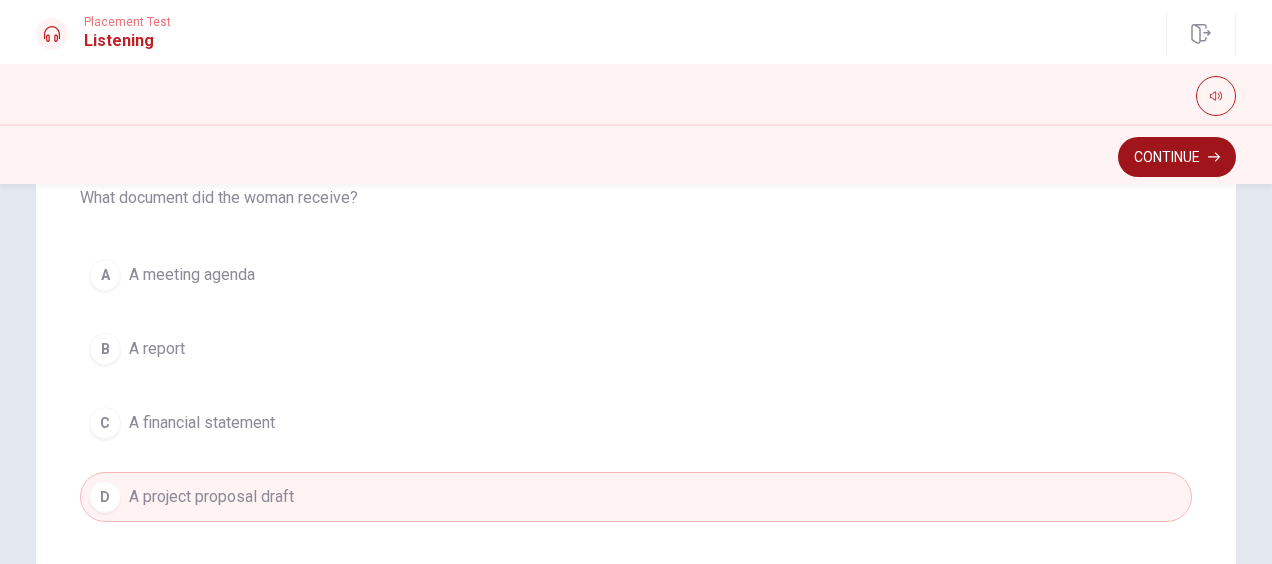 click on "Continue" at bounding box center (1177, 157) 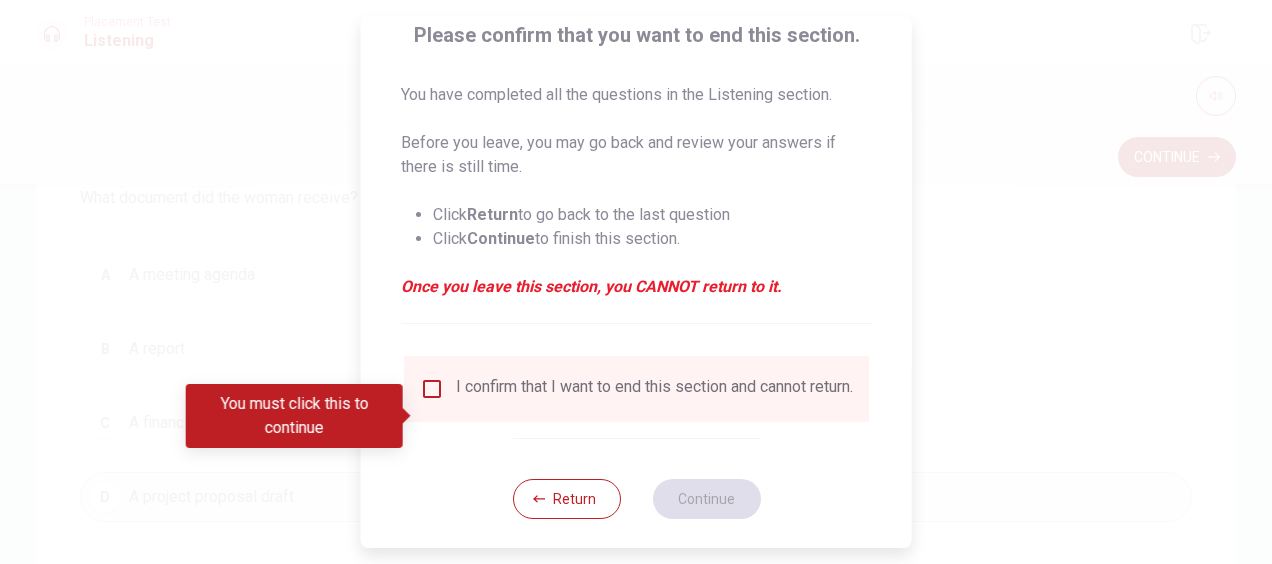 scroll, scrollTop: 182, scrollLeft: 0, axis: vertical 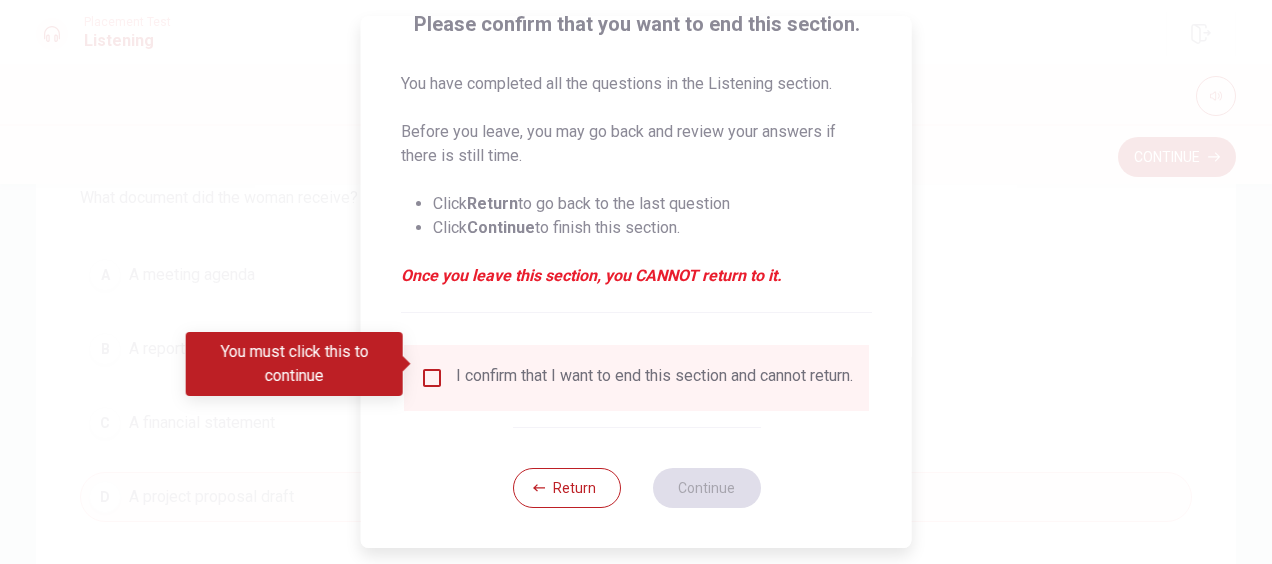 click at bounding box center [432, 378] 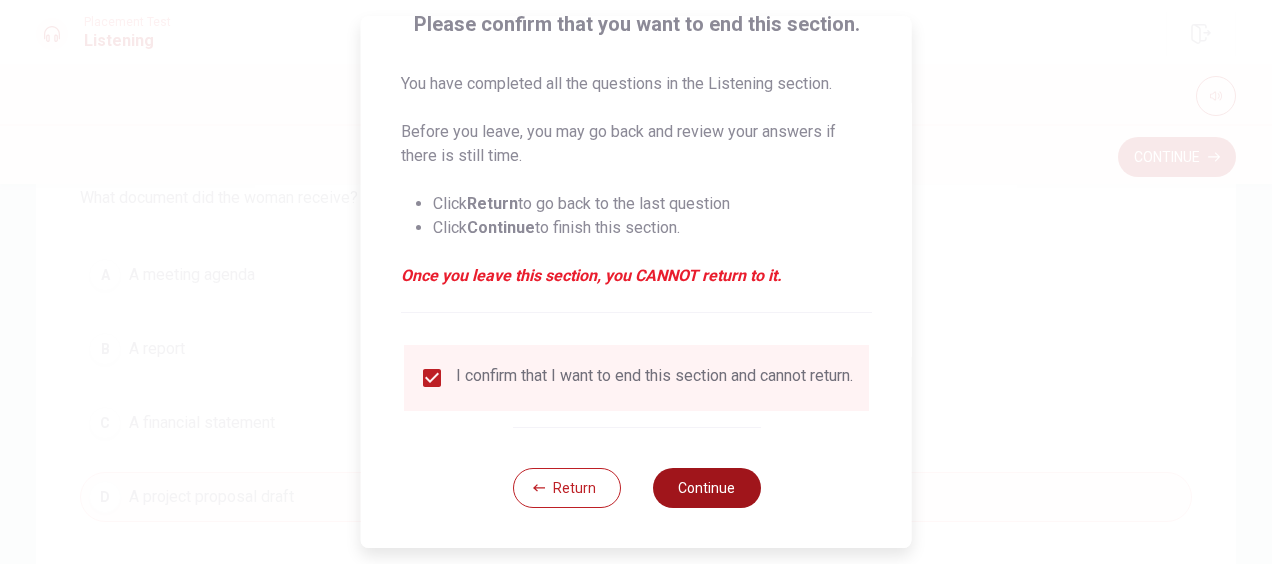 click on "Continue" at bounding box center [706, 488] 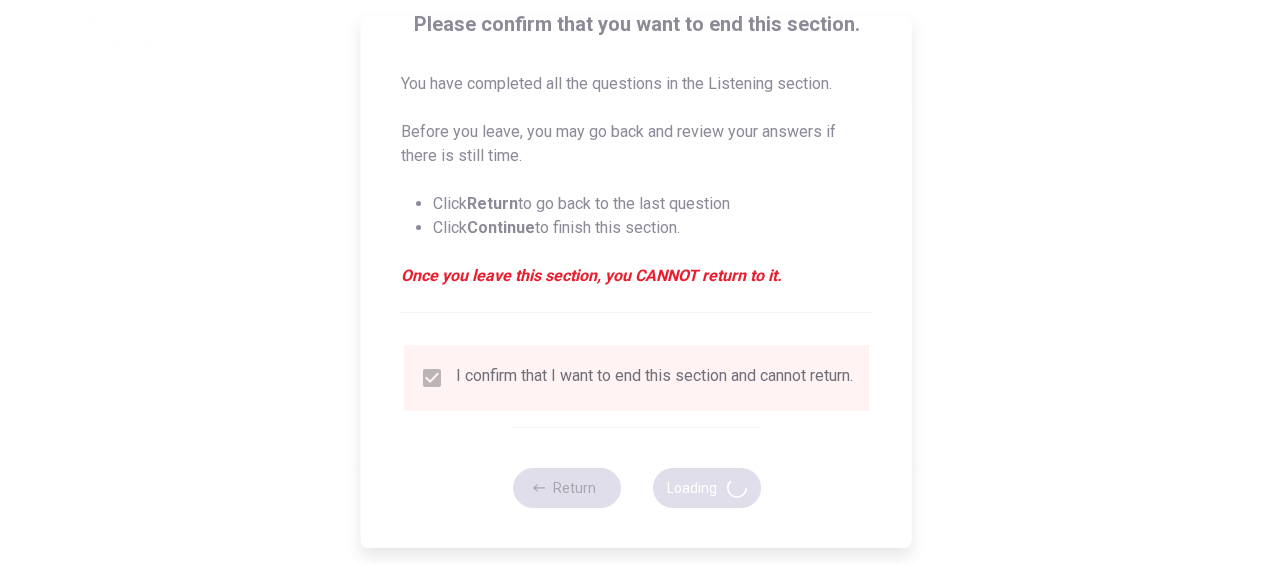 scroll, scrollTop: 0, scrollLeft: 0, axis: both 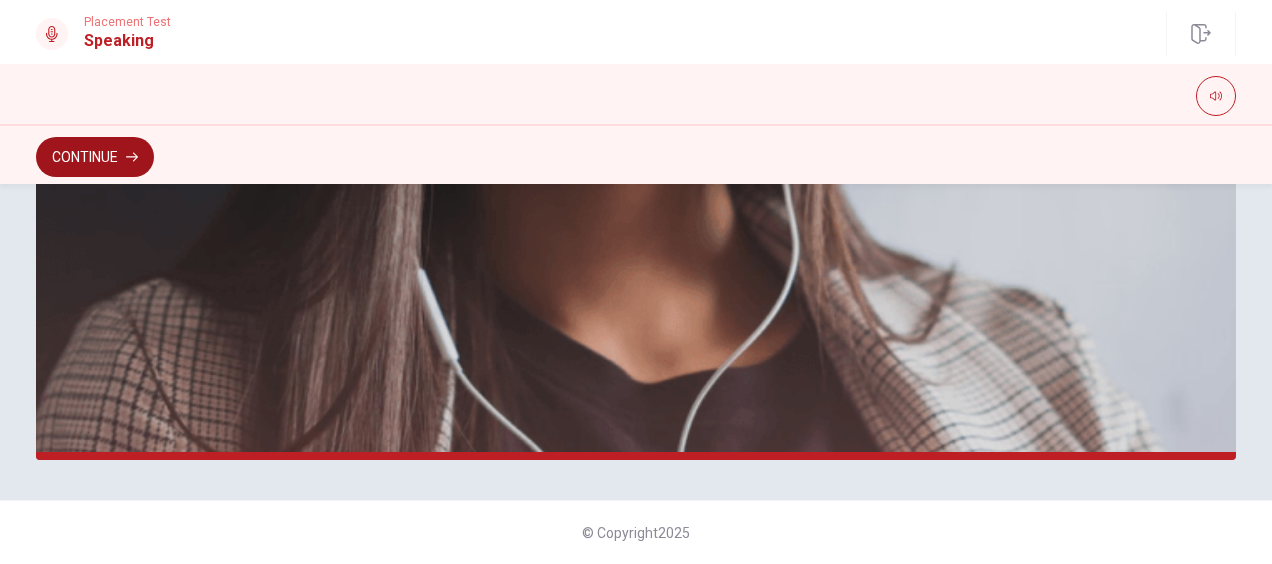 click on "Continue" at bounding box center (95, 157) 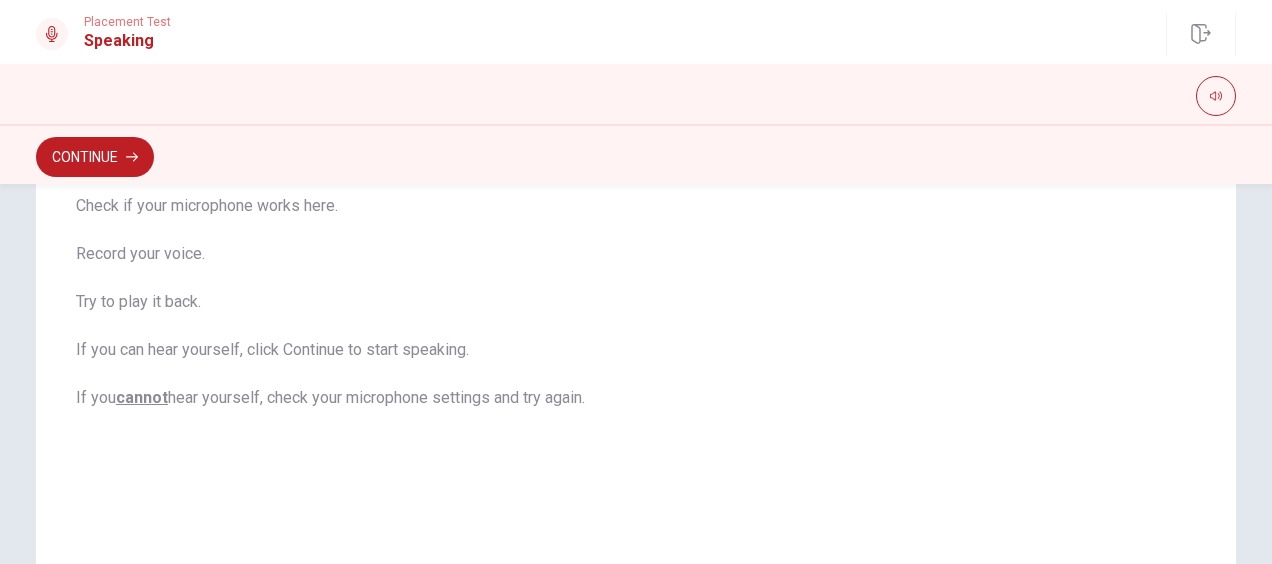 scroll, scrollTop: 160, scrollLeft: 0, axis: vertical 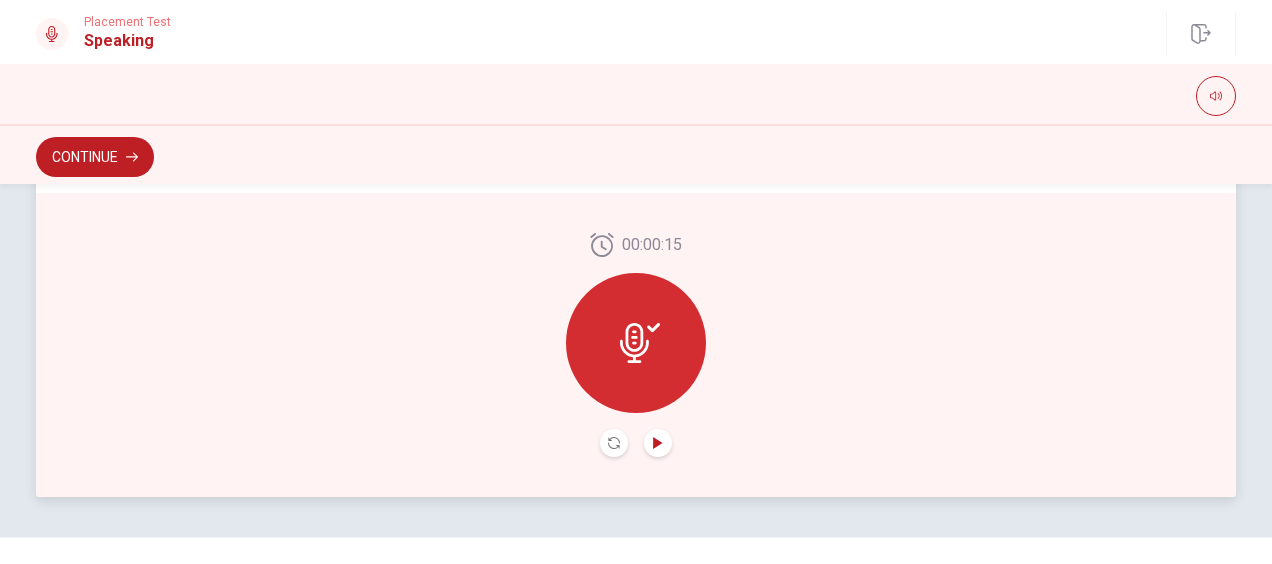 click 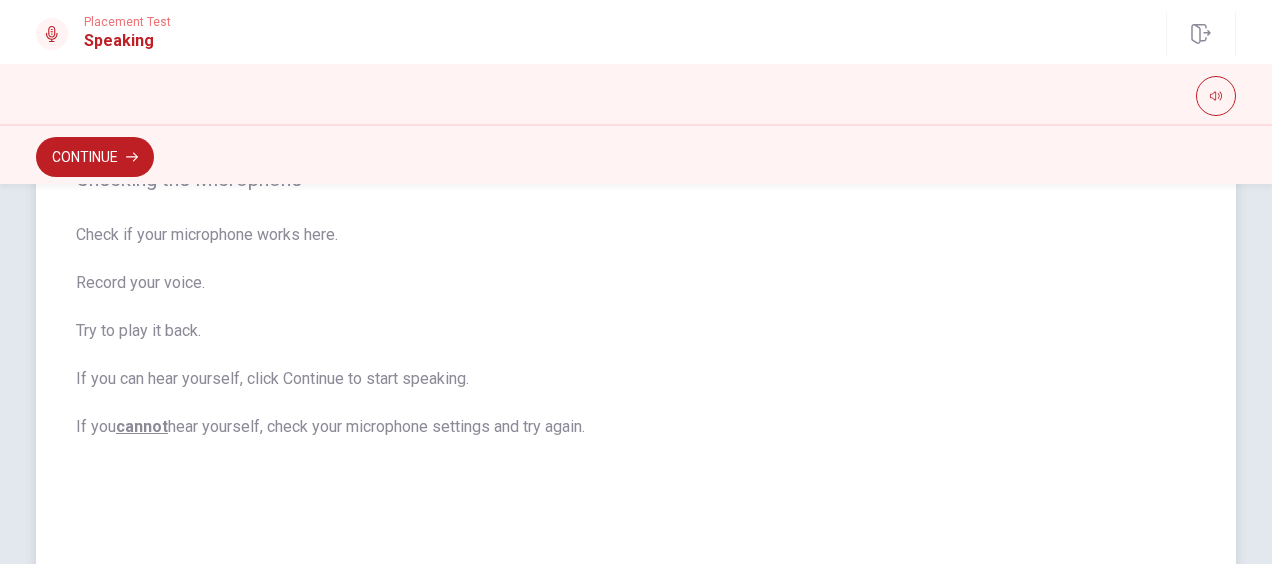 scroll, scrollTop: 180, scrollLeft: 0, axis: vertical 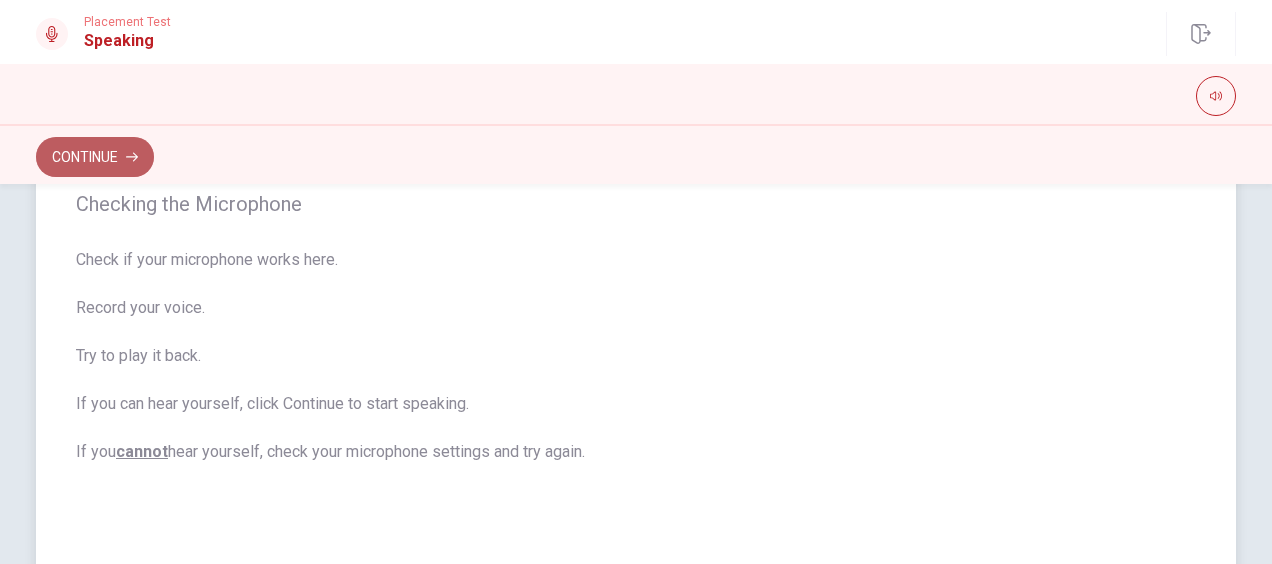 click 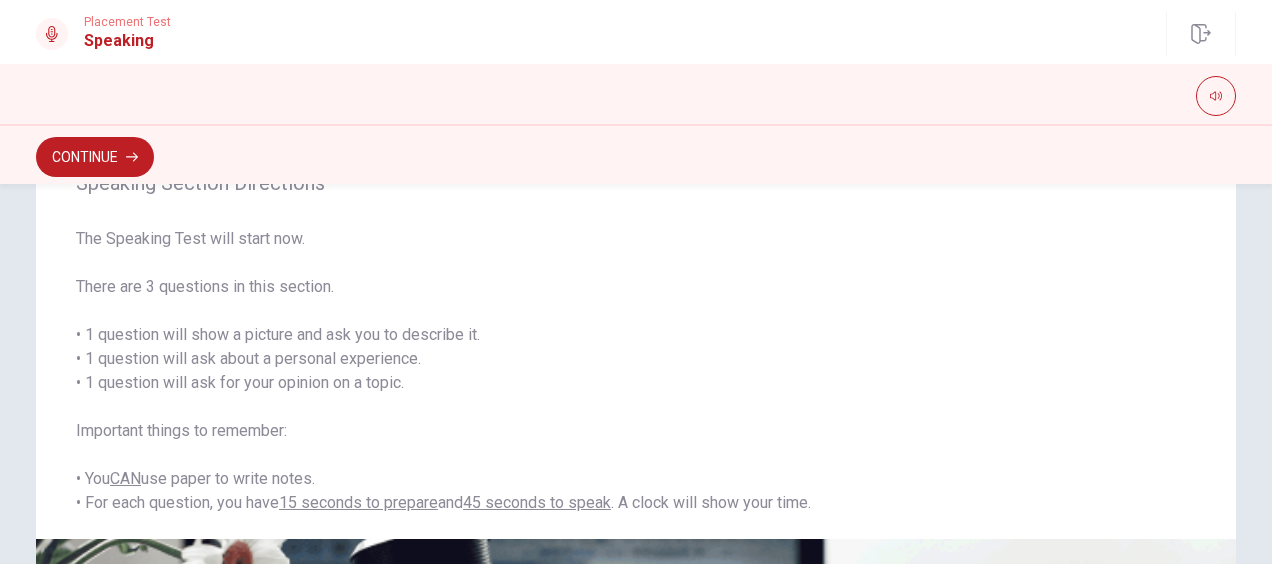 scroll, scrollTop: 82, scrollLeft: 0, axis: vertical 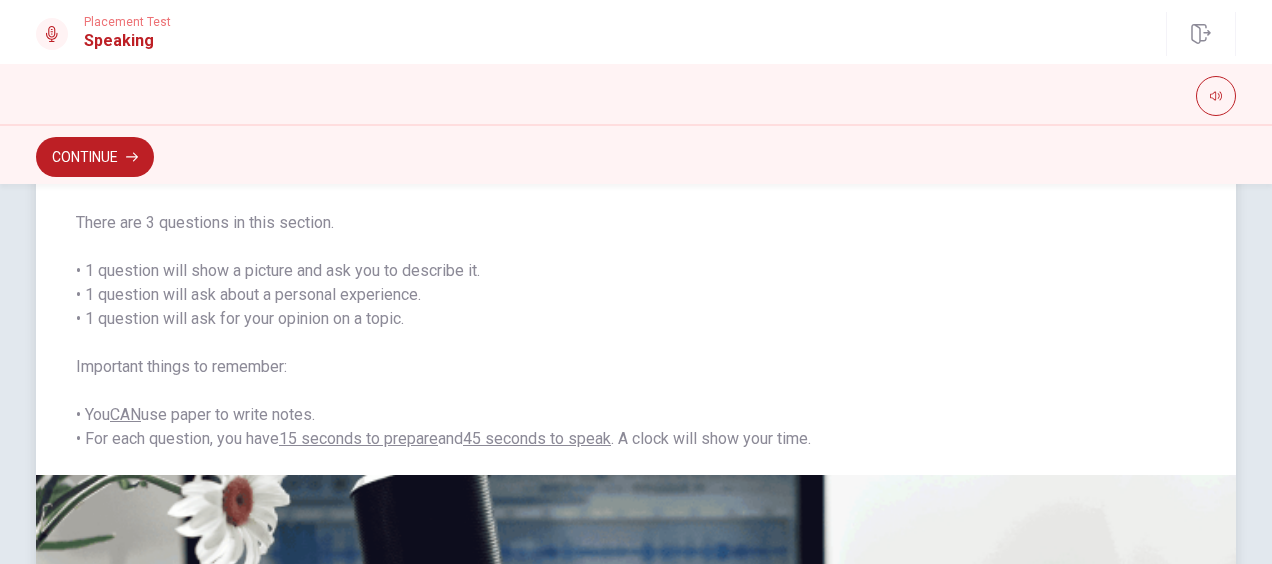 click on "The Speaking Test will start now.
There are 3 questions in this section.
• 1 question will show a picture and ask you to describe it.
• 1 question will ask about a personal experience.
• 1 question will ask for your opinion on a topic.
Important things to remember:
• You  CAN  use paper to write notes.
• For each question, you have  15 seconds to prepare  and  45 seconds to speak . A clock will show your time." at bounding box center [636, 307] 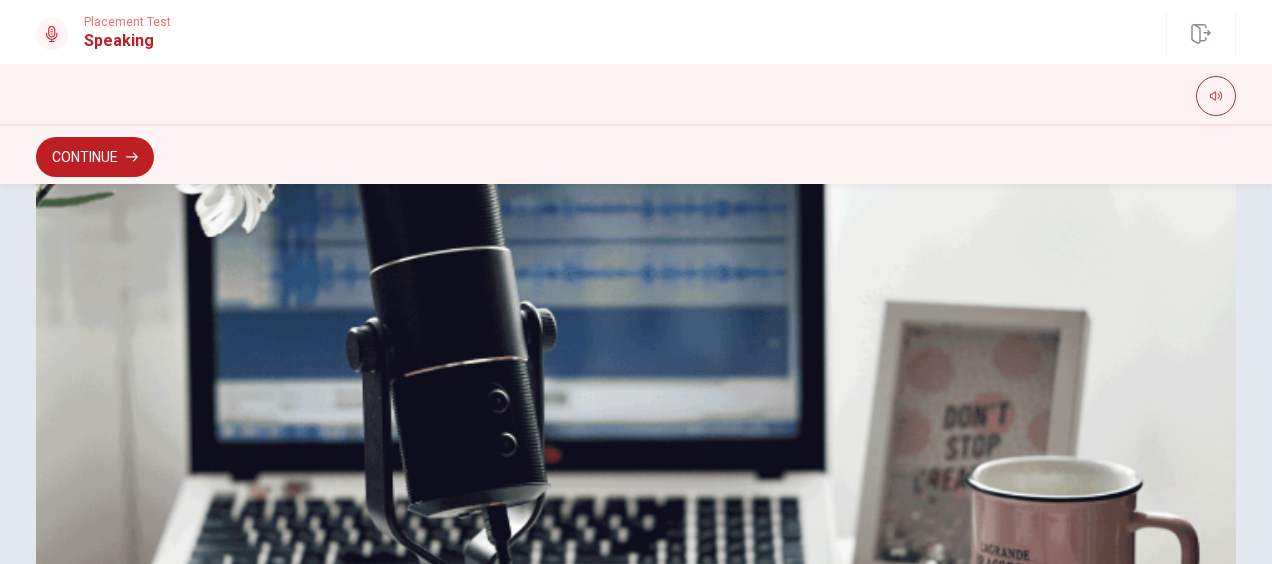 scroll, scrollTop: 696, scrollLeft: 0, axis: vertical 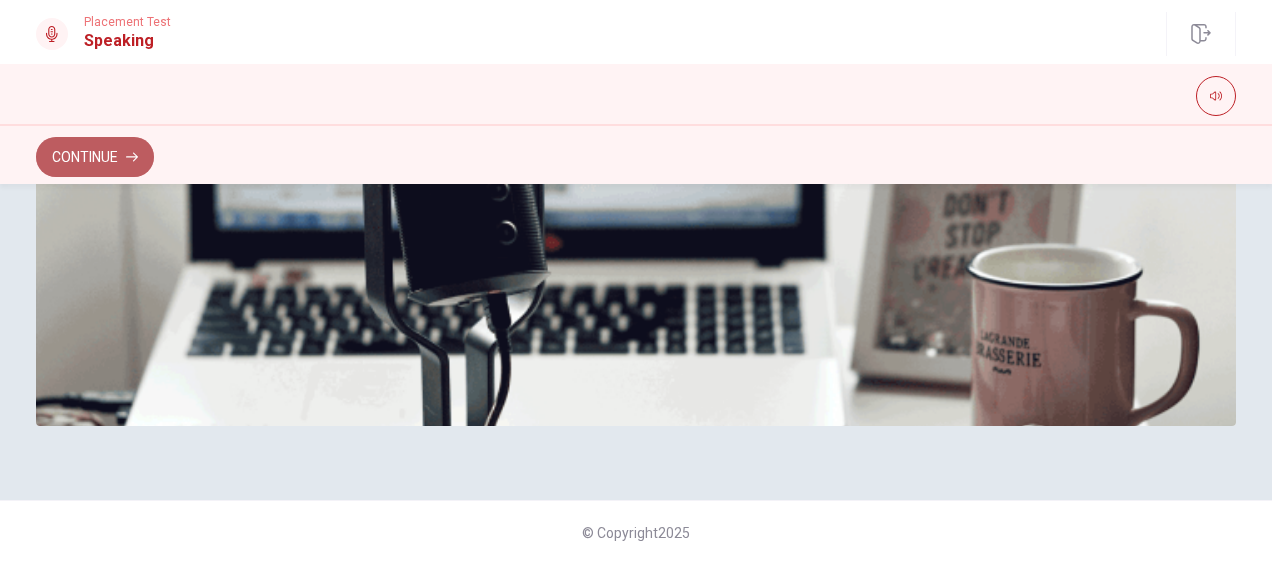 click on "Continue" at bounding box center (95, 157) 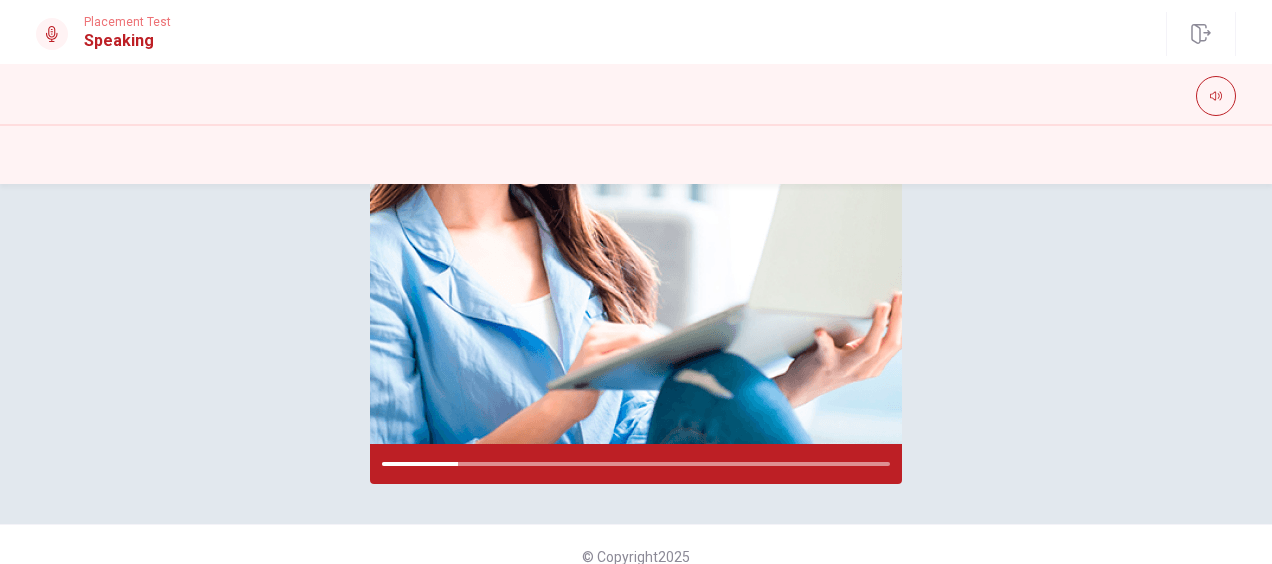 scroll, scrollTop: 433, scrollLeft: 0, axis: vertical 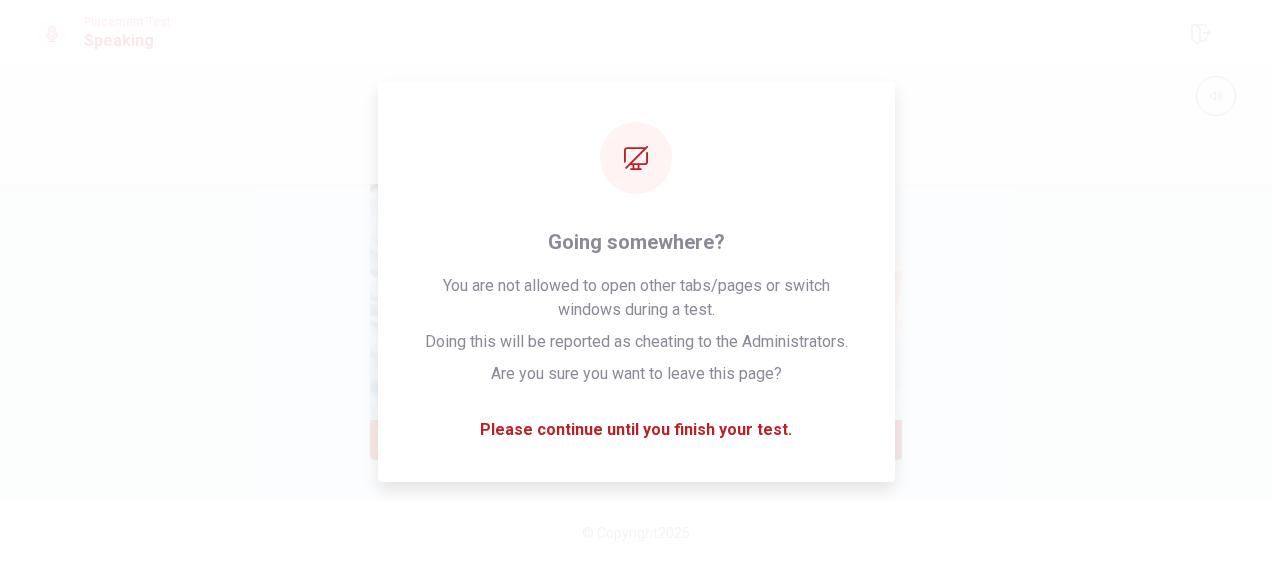 click on "Please Listen Carefully" at bounding box center (636, 125) 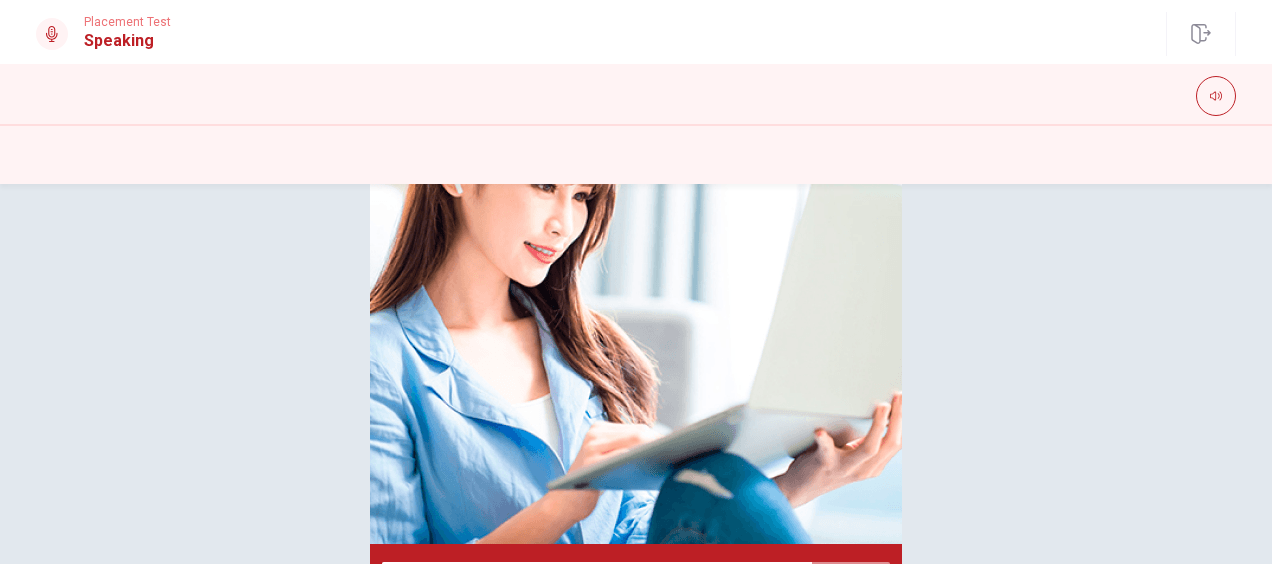 scroll, scrollTop: 265, scrollLeft: 0, axis: vertical 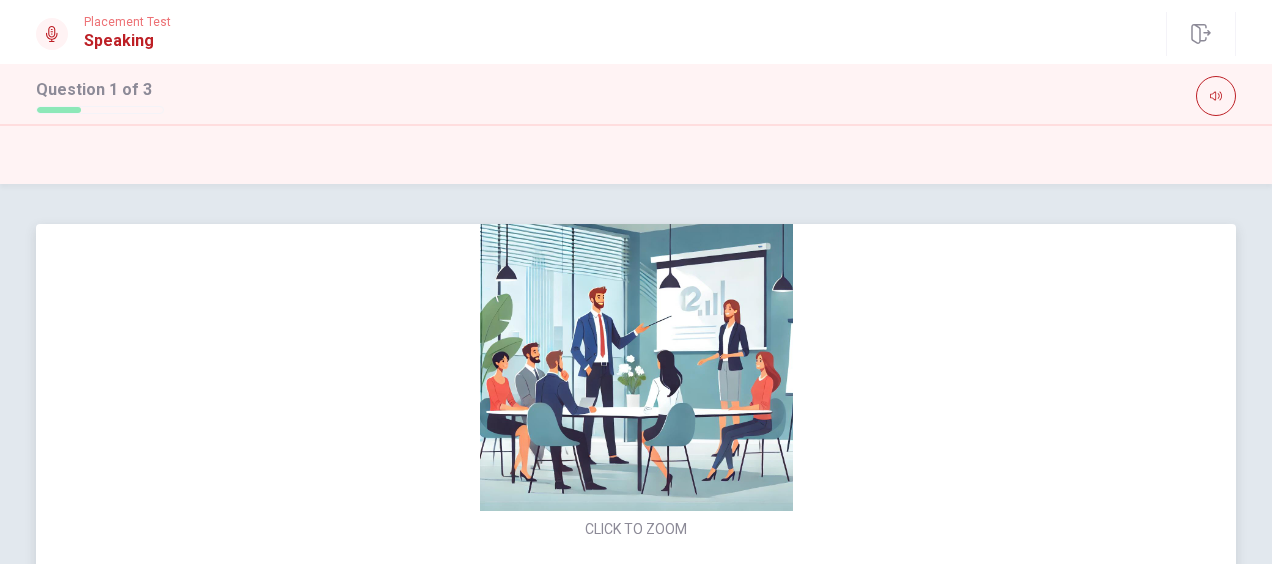 drag, startPoint x: 1219, startPoint y: 328, endPoint x: 1225, endPoint y: 284, distance: 44.407207 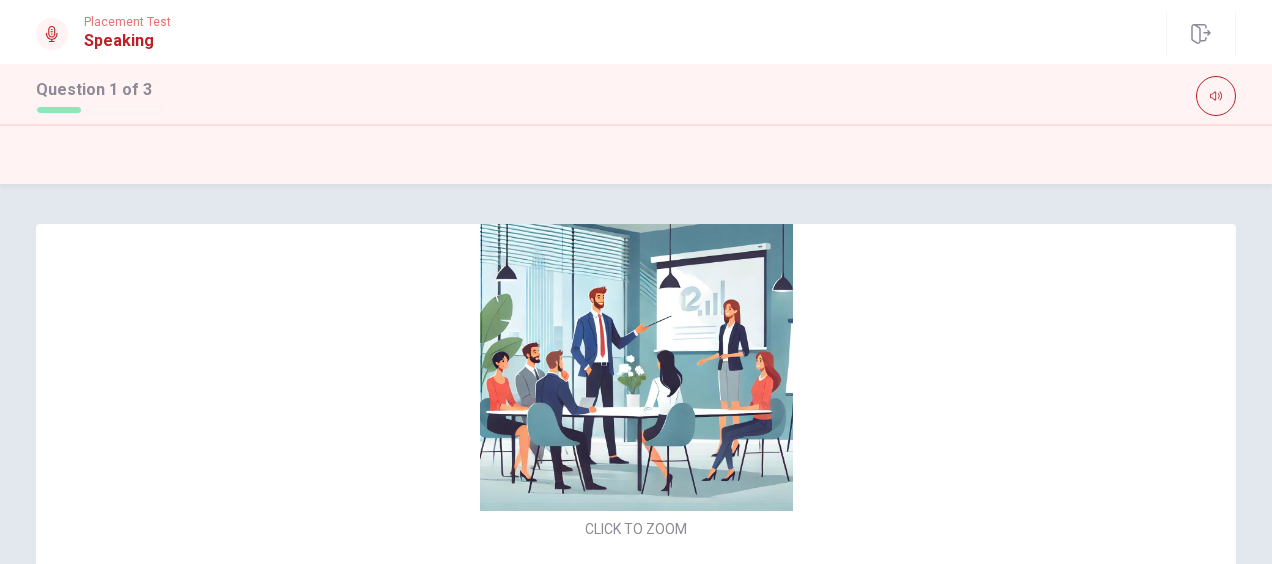 drag, startPoint x: 1252, startPoint y: 356, endPoint x: 1238, endPoint y: 338, distance: 22.803509 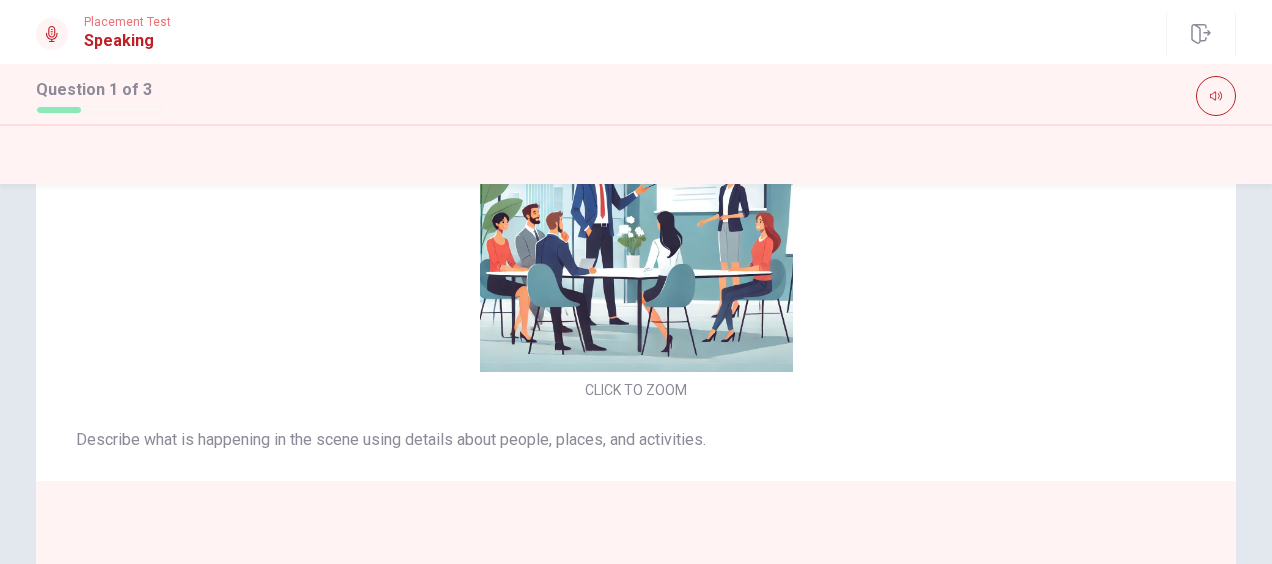 scroll, scrollTop: 93, scrollLeft: 0, axis: vertical 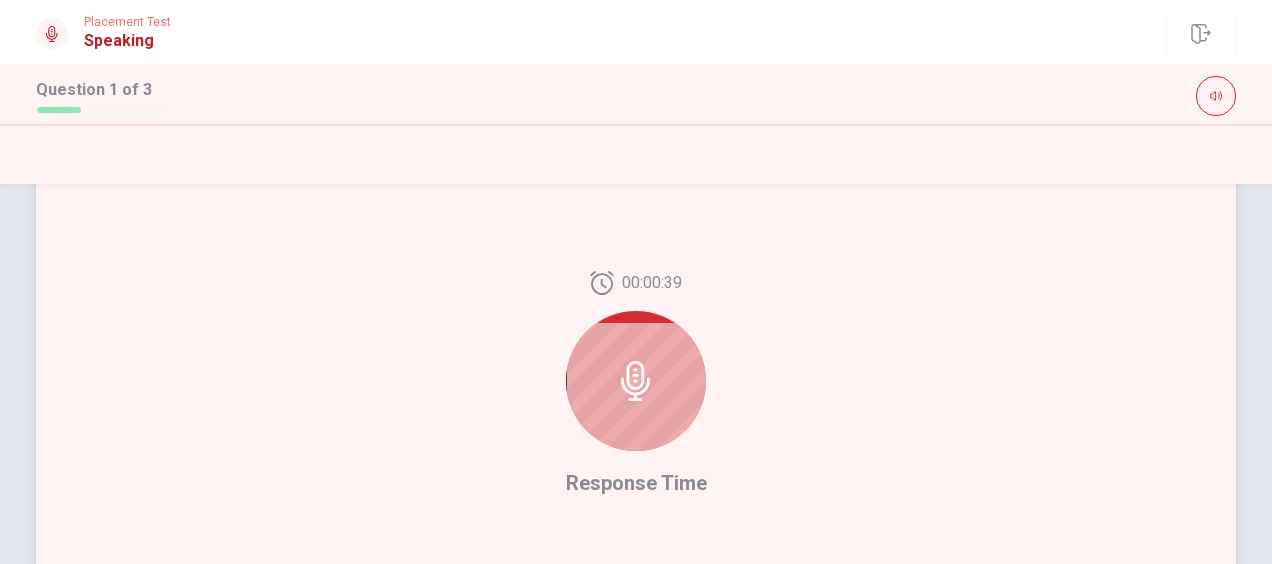 click at bounding box center [636, 381] 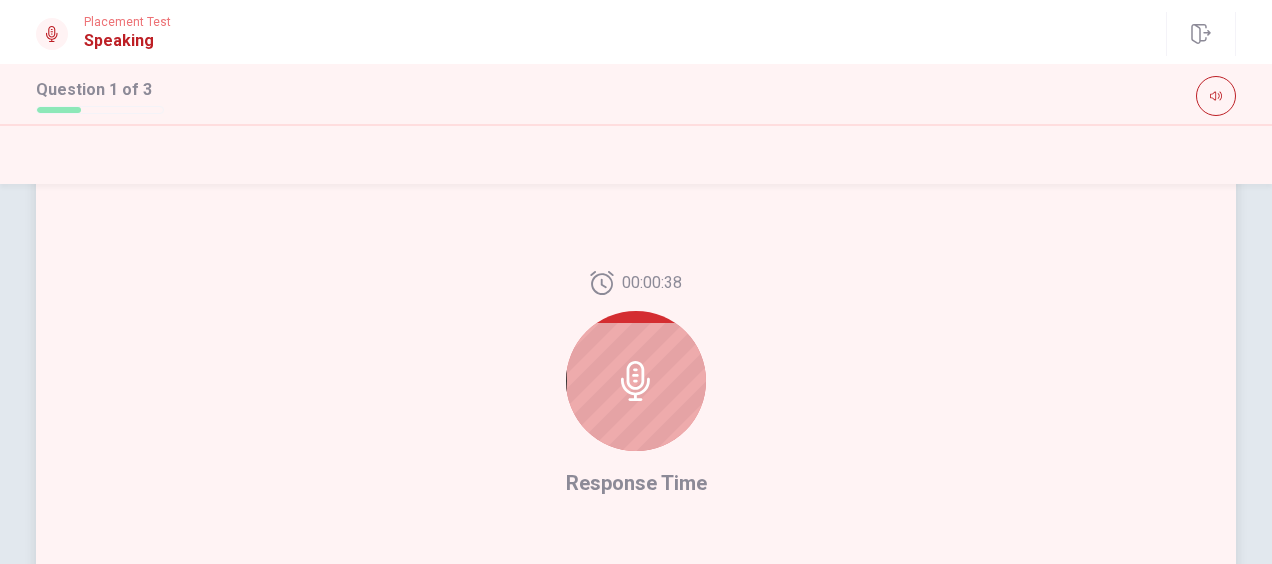 click 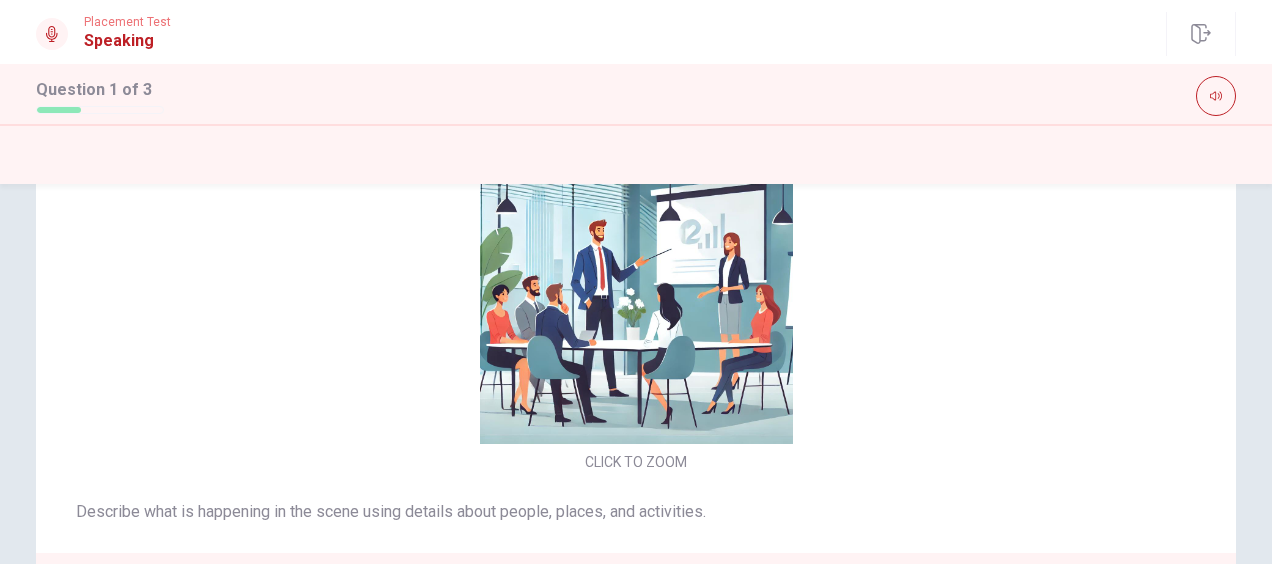 scroll, scrollTop: 66, scrollLeft: 0, axis: vertical 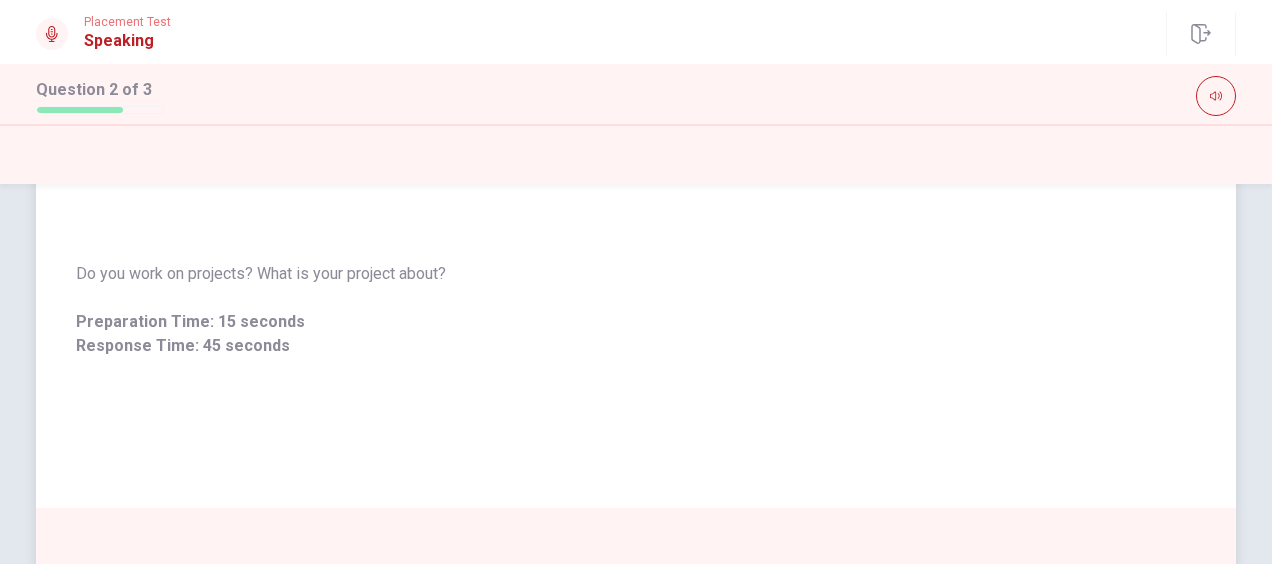 drag, startPoint x: 442, startPoint y: 268, endPoint x: 287, endPoint y: 267, distance: 155.00322 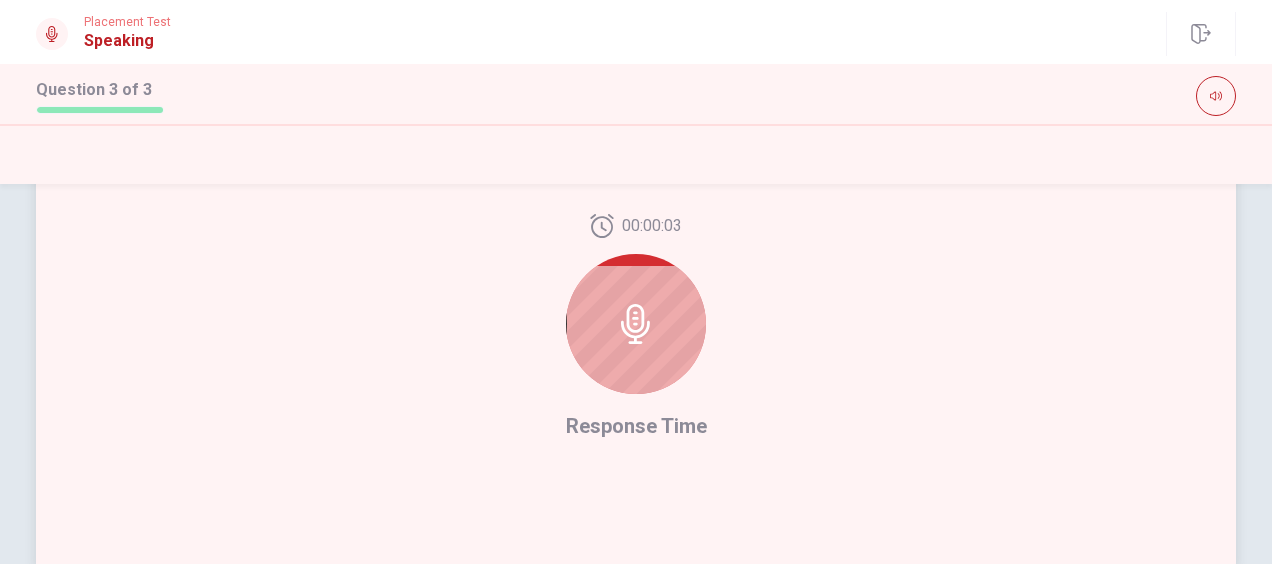 scroll, scrollTop: 536, scrollLeft: 0, axis: vertical 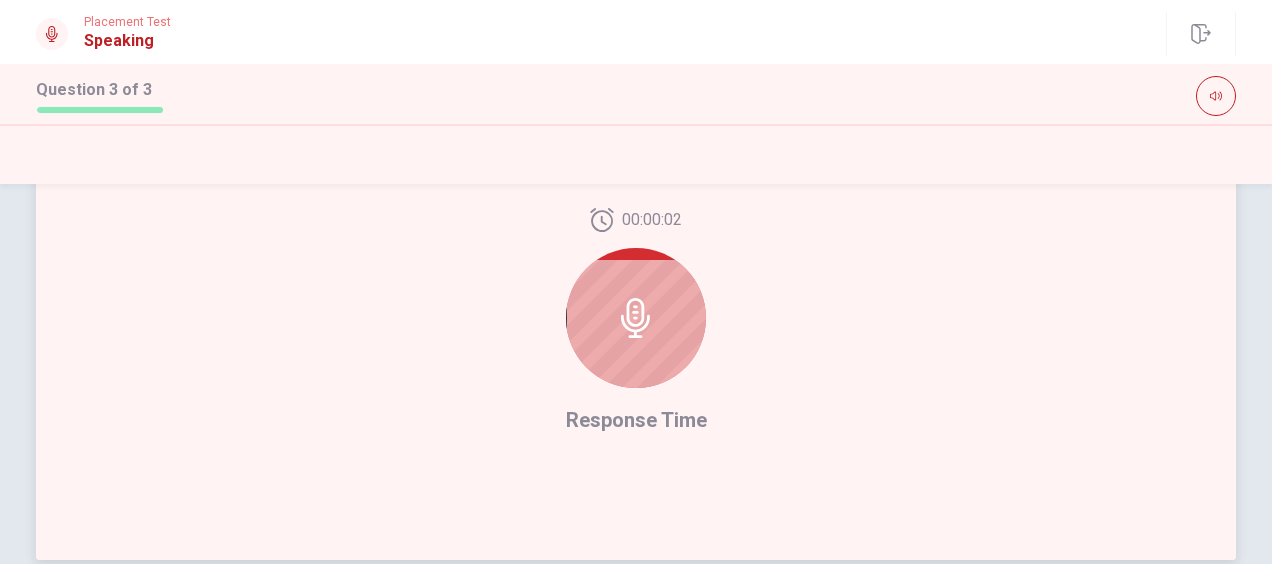 click 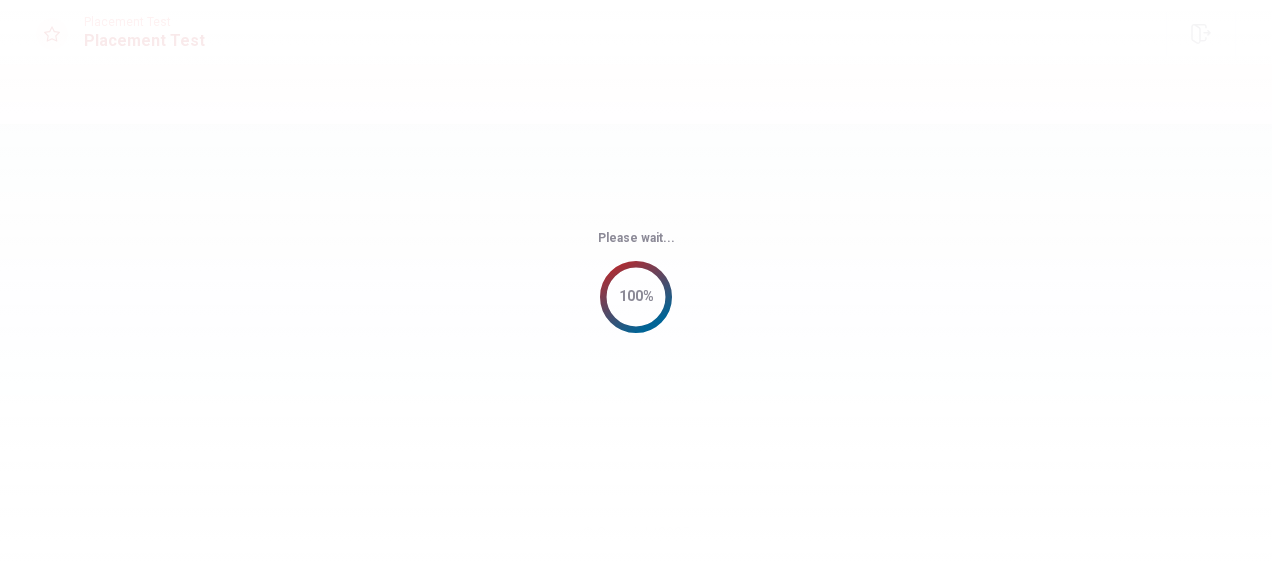 scroll, scrollTop: 0, scrollLeft: 0, axis: both 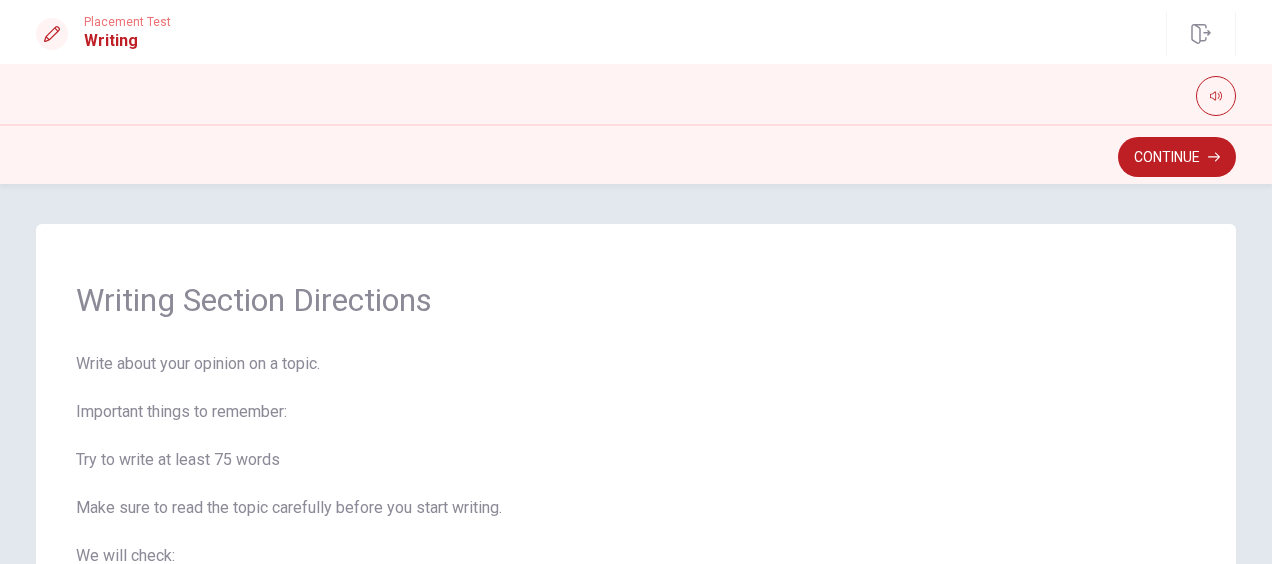 click on "Write about your opinion on a topic.
Important things to remember:
Try to write at least 75 words
Make sure to read the topic carefully before you start writing.
We will check:
• How you explain your ideas
• How you organize your writing
• How well you use English
You have 10 minutes to plan and write.
After you submit your writing, you cannot change it." at bounding box center (636, 556) 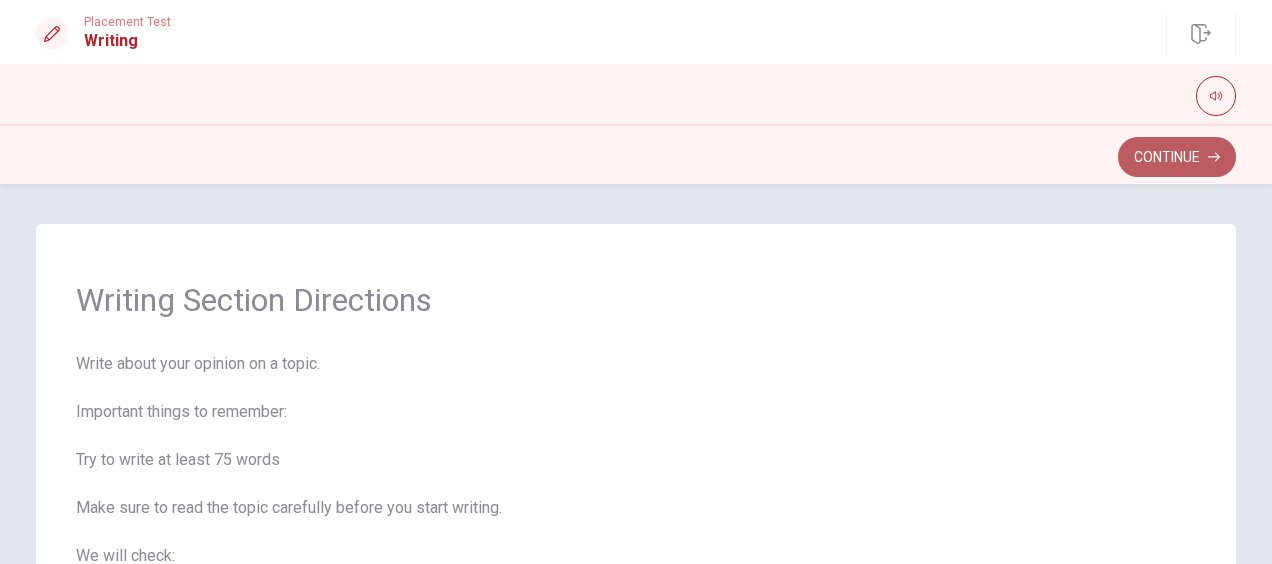 click on "Continue" at bounding box center [1177, 157] 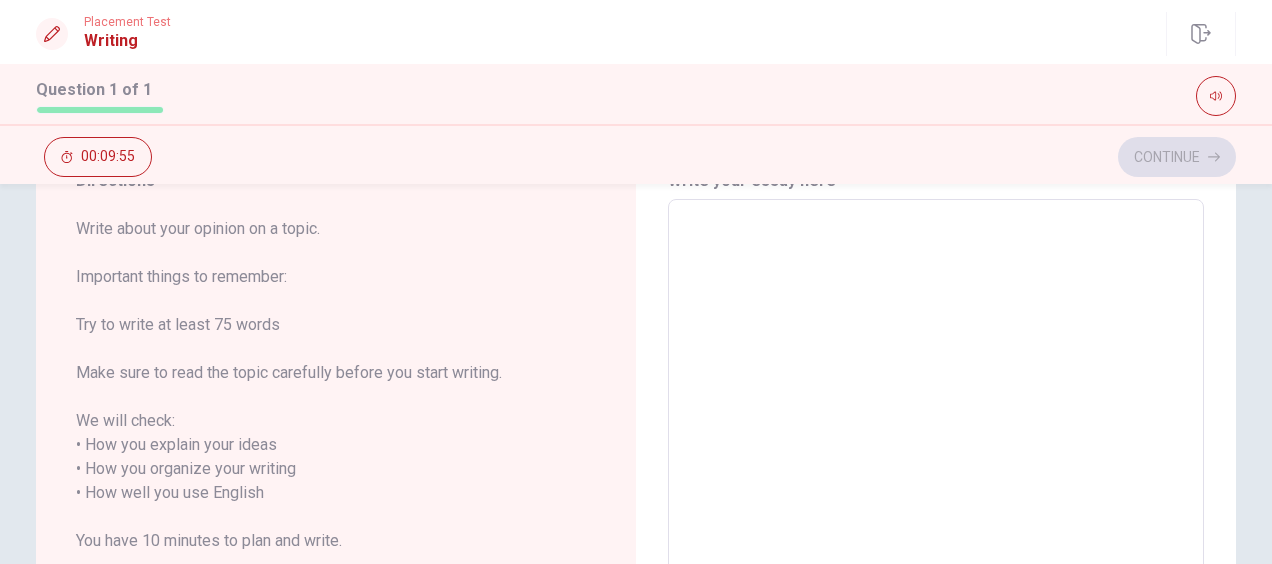 scroll, scrollTop: 102, scrollLeft: 0, axis: vertical 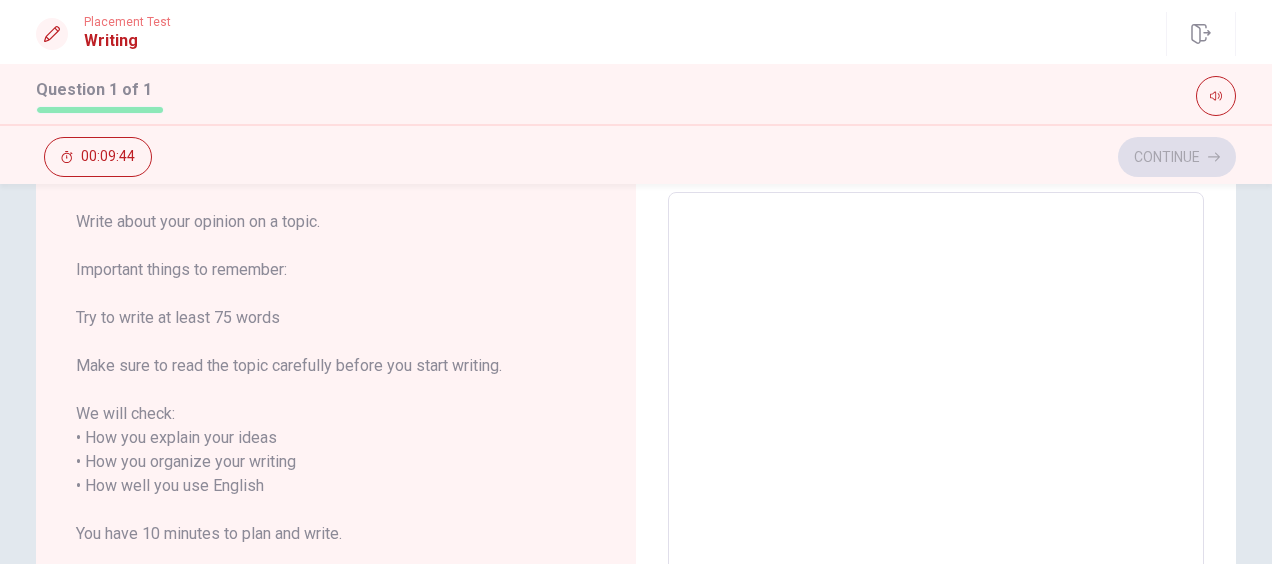 drag, startPoint x: 1260, startPoint y: 330, endPoint x: 1259, endPoint y: 417, distance: 87.005745 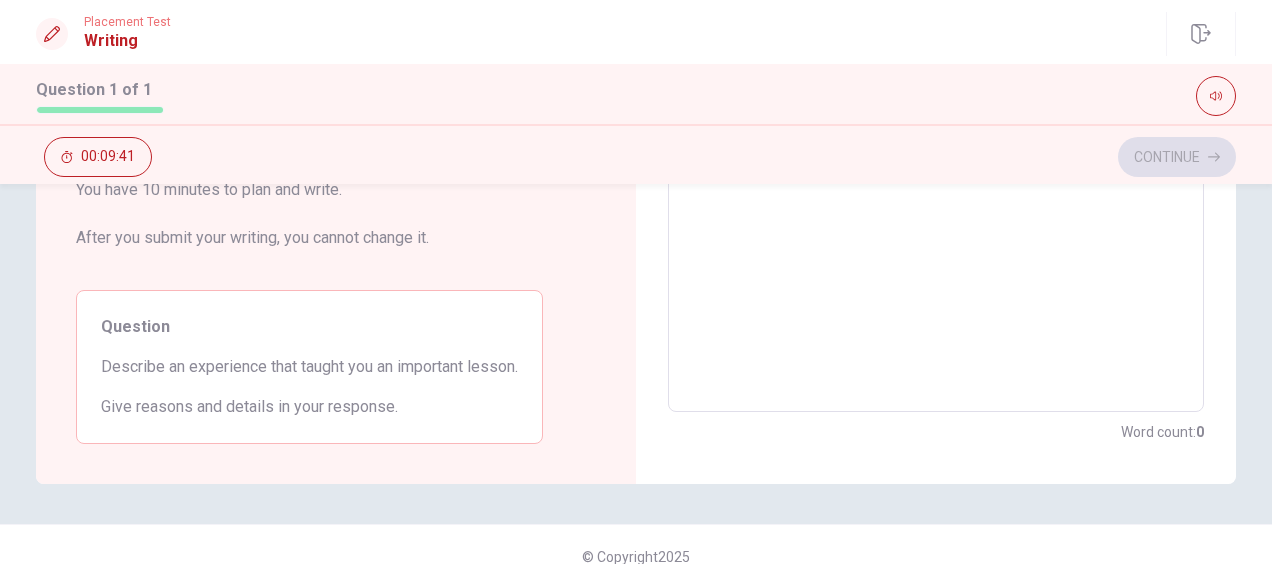 scroll, scrollTop: 469, scrollLeft: 0, axis: vertical 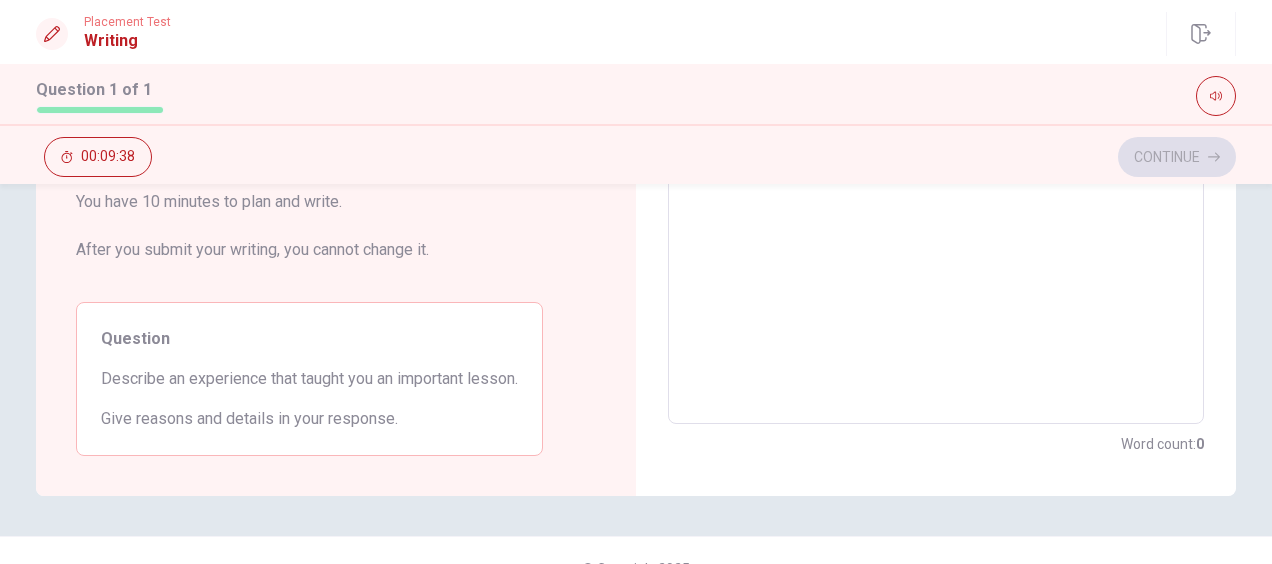 click on "Write about your opinion on a topic.
Important things to remember:
Try to write at least 75 words
Make sure to read the topic carefully before you start writing.
We will check:
• How you explain your ideas
• How you organize your writing
• How well you use English
You have 10 minutes to plan and write.
After you submit your writing, you cannot change it." at bounding box center (309, 82) 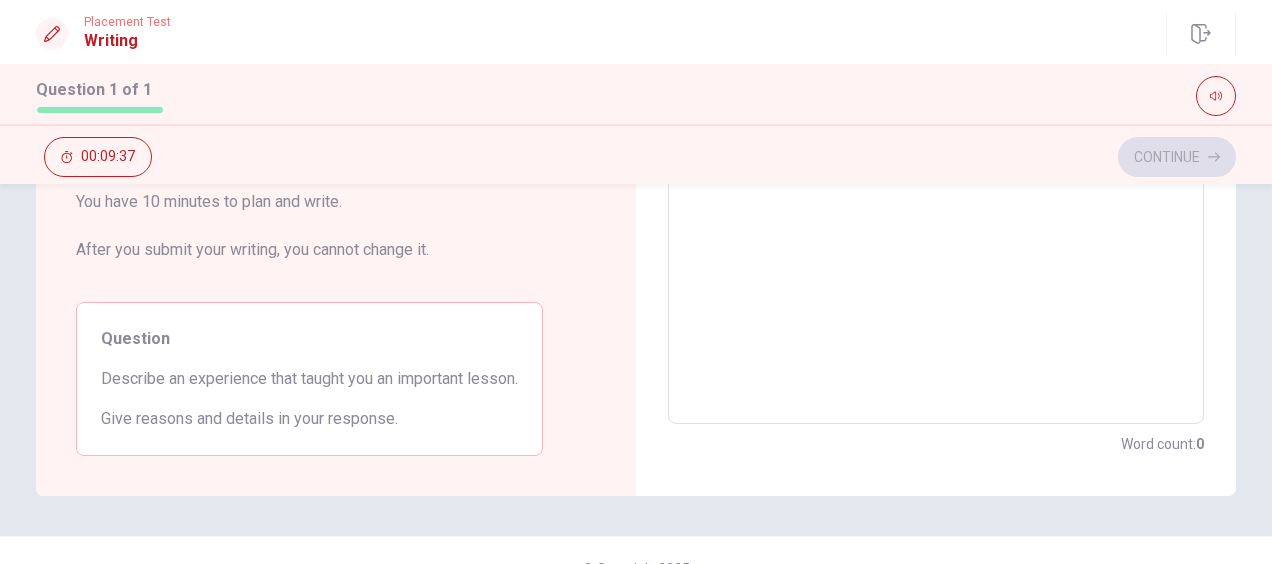 drag, startPoint x: 400, startPoint y: 239, endPoint x: 350, endPoint y: 248, distance: 50.803543 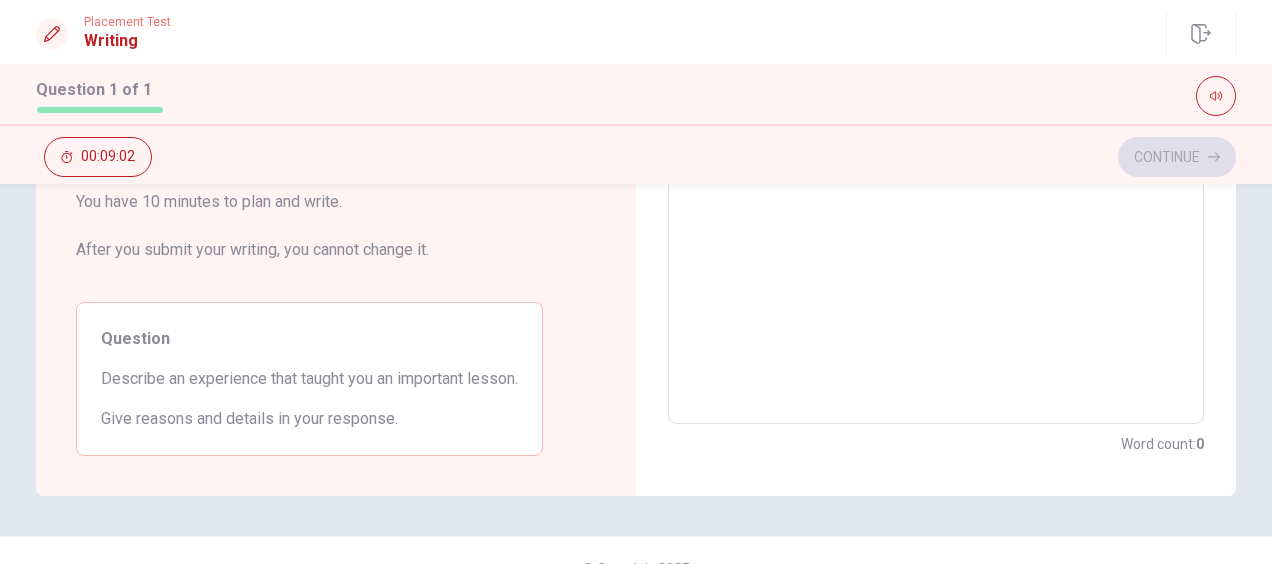 scroll, scrollTop: 147, scrollLeft: 0, axis: vertical 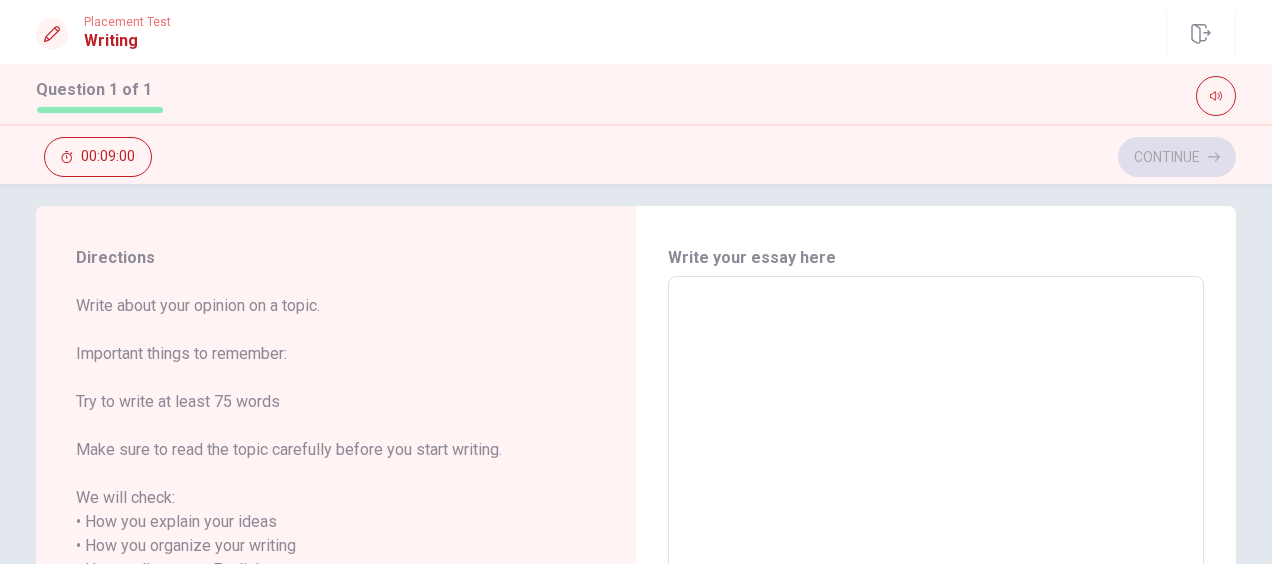 click at bounding box center [936, 558] 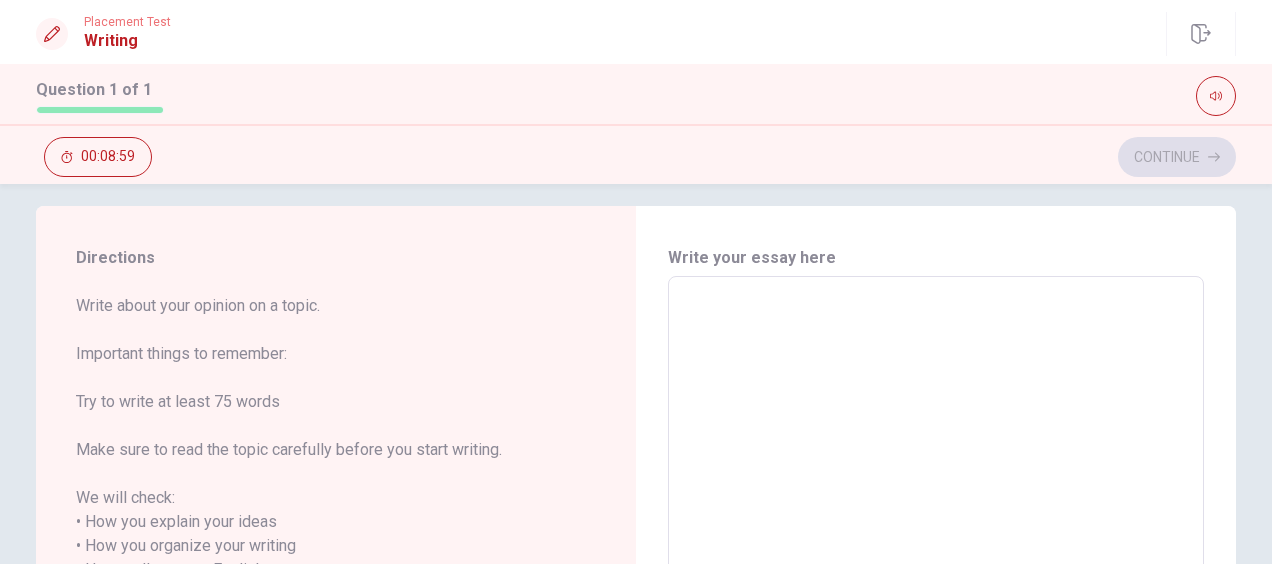 type on "い" 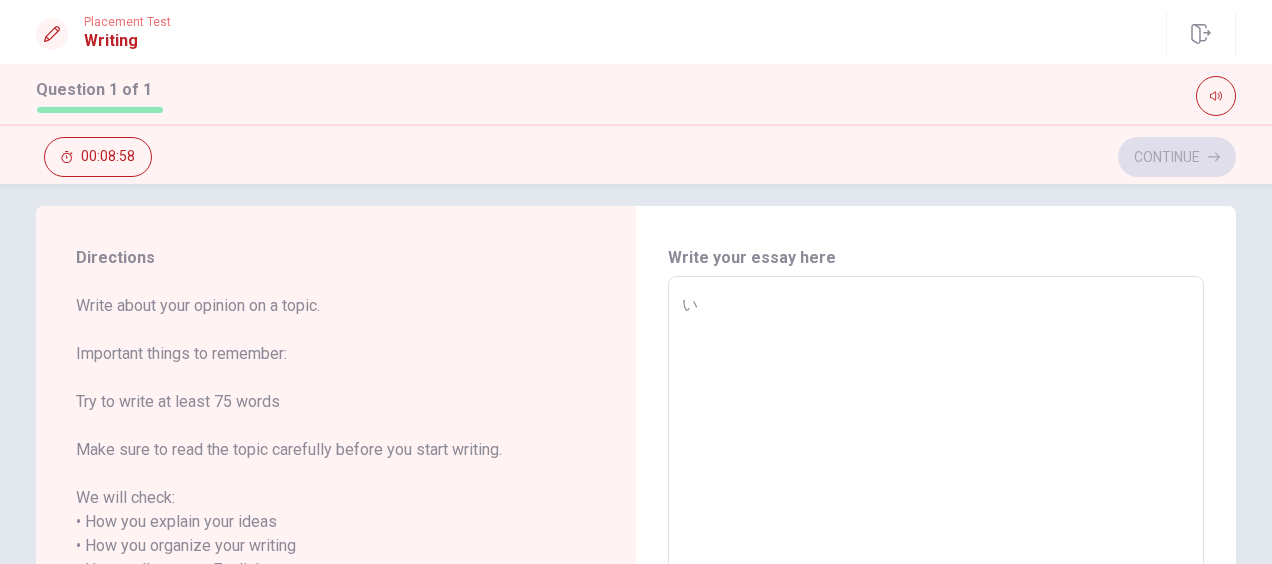 type on "x" 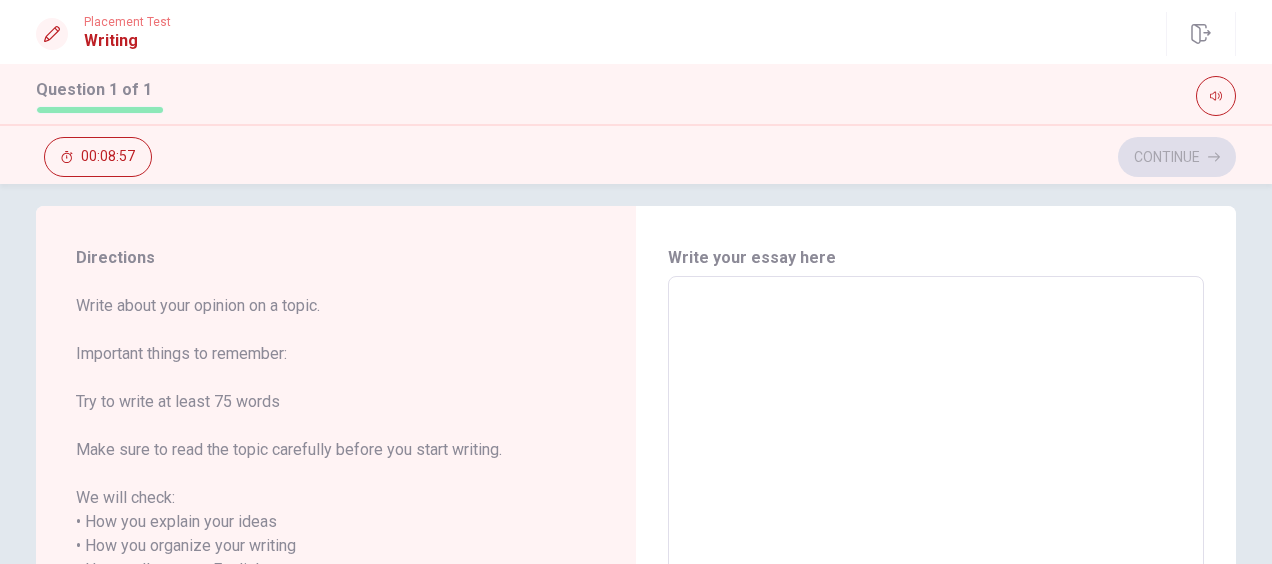 type on "i" 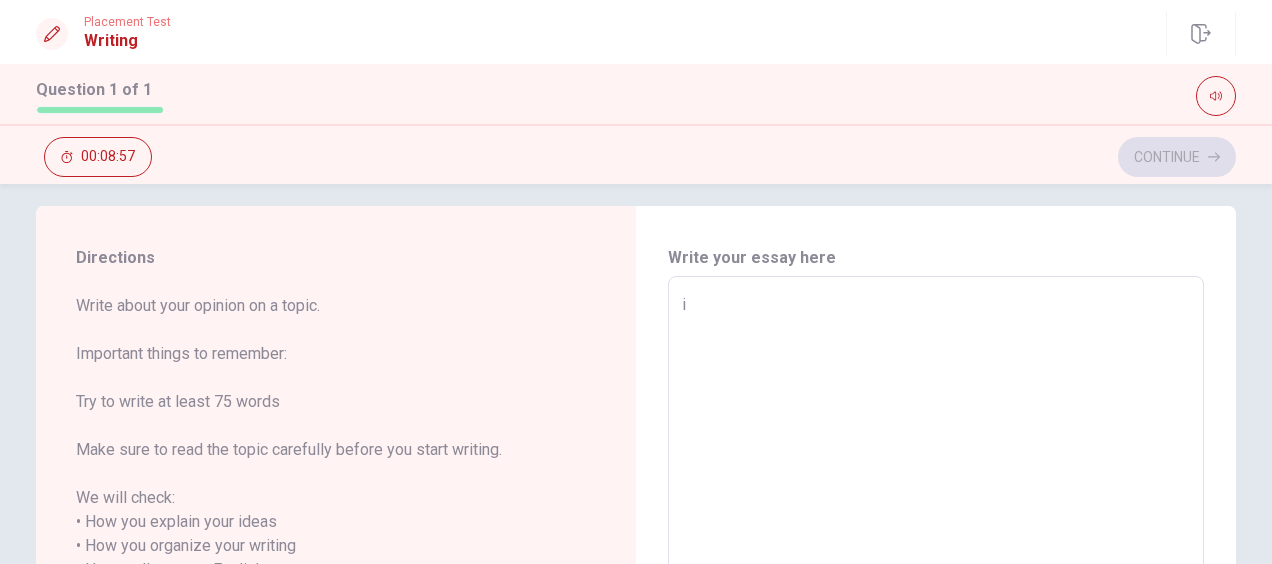 type on "x" 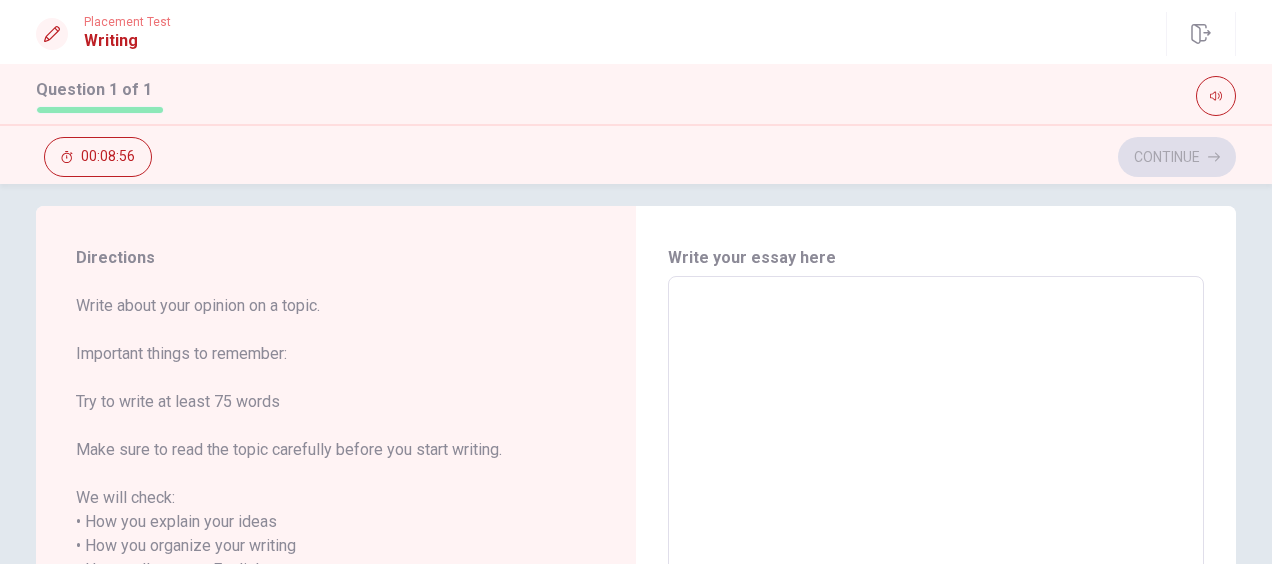 type on "I" 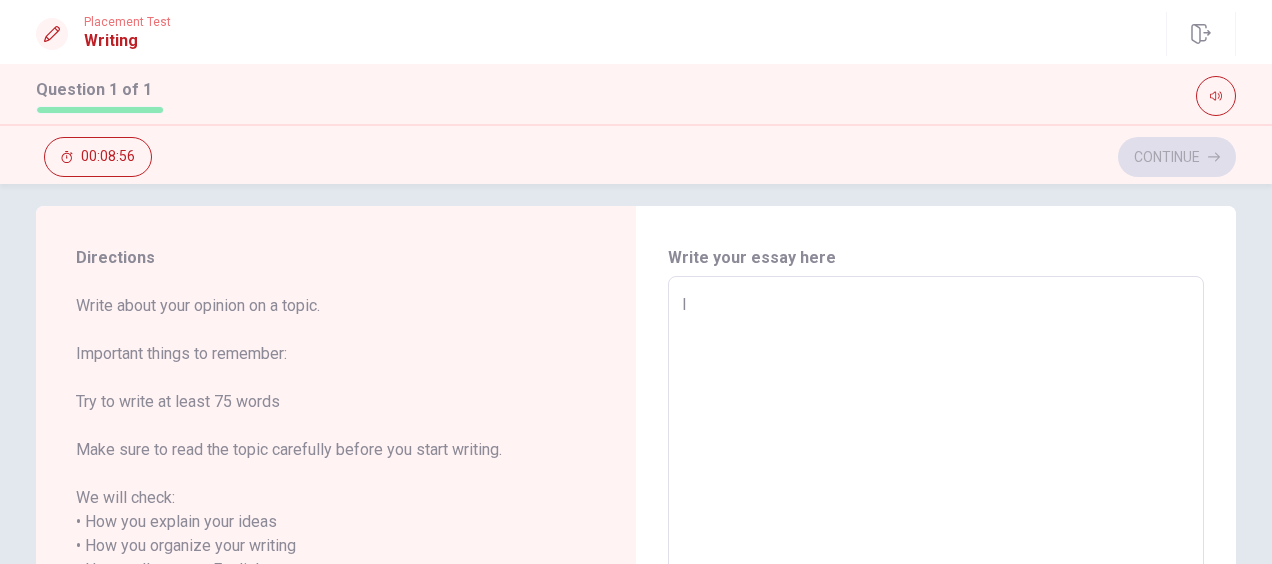 type on "x" 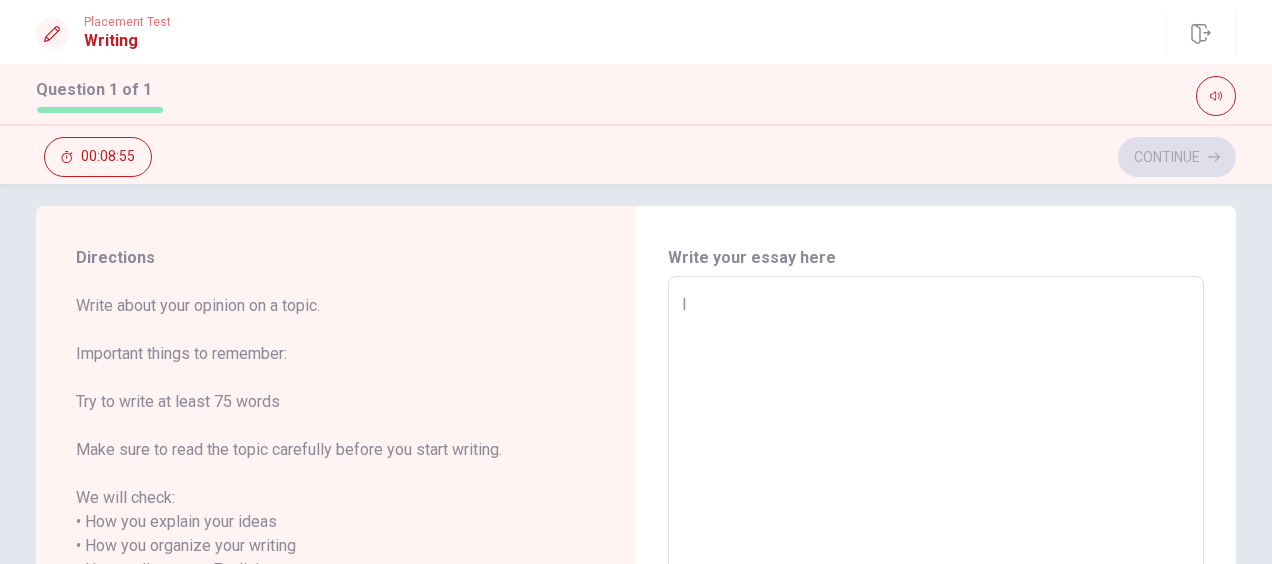 type on "I" 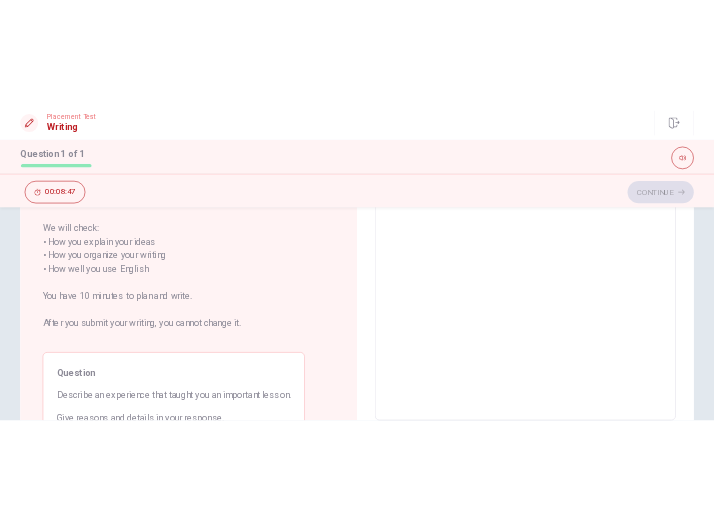 scroll, scrollTop: 0, scrollLeft: 0, axis: both 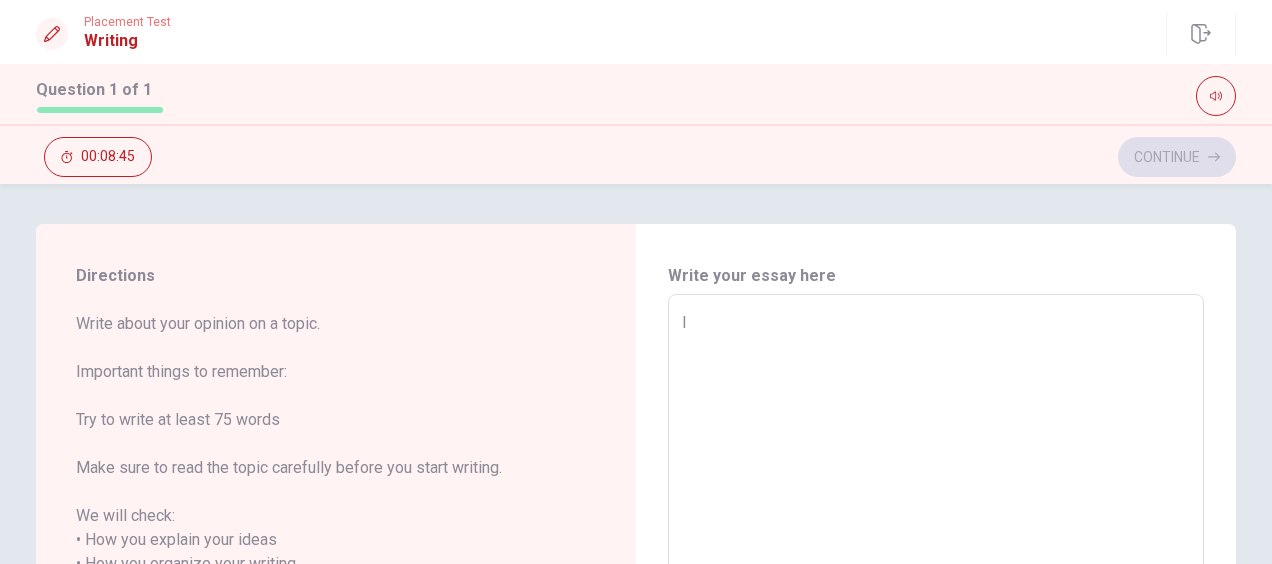 type on "x" 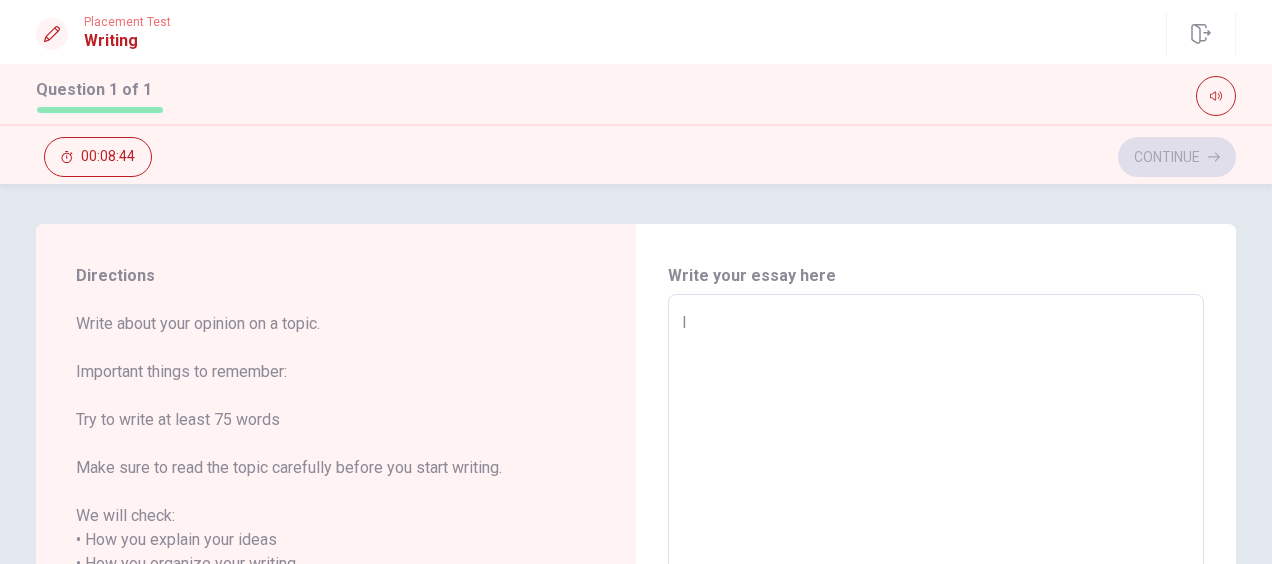 type on "I r" 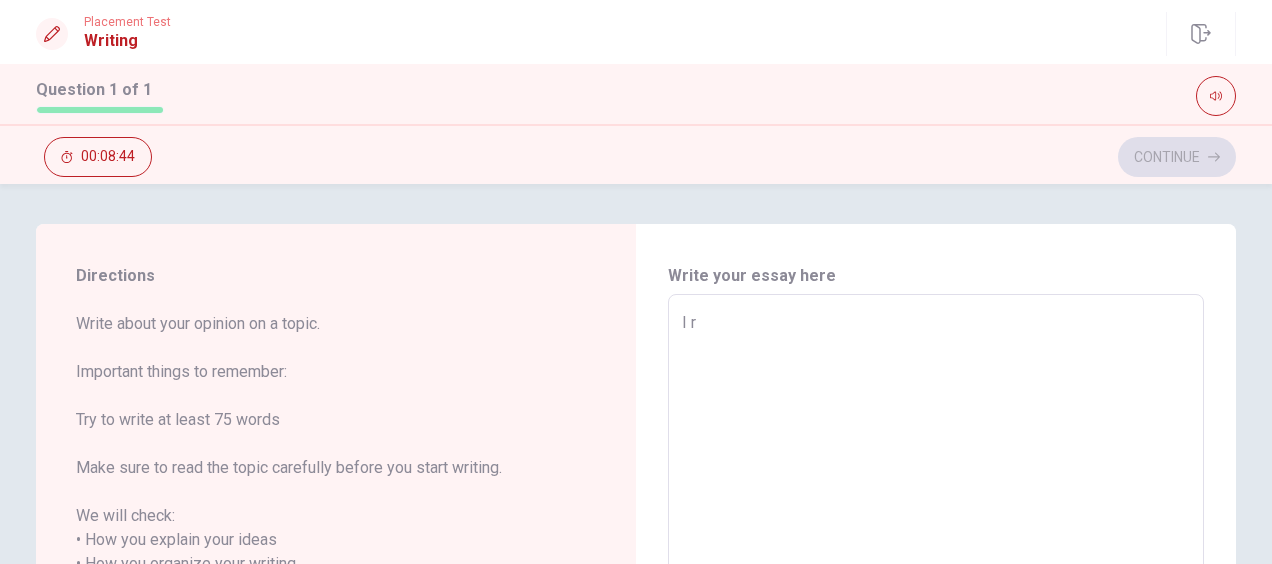type on "x" 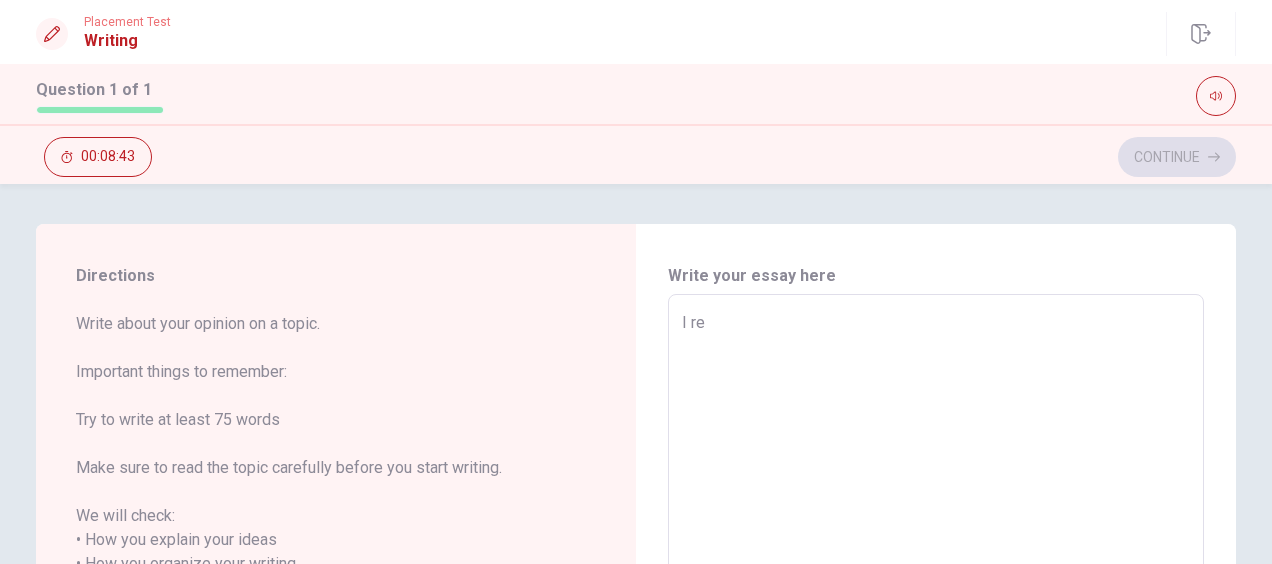 type on "x" 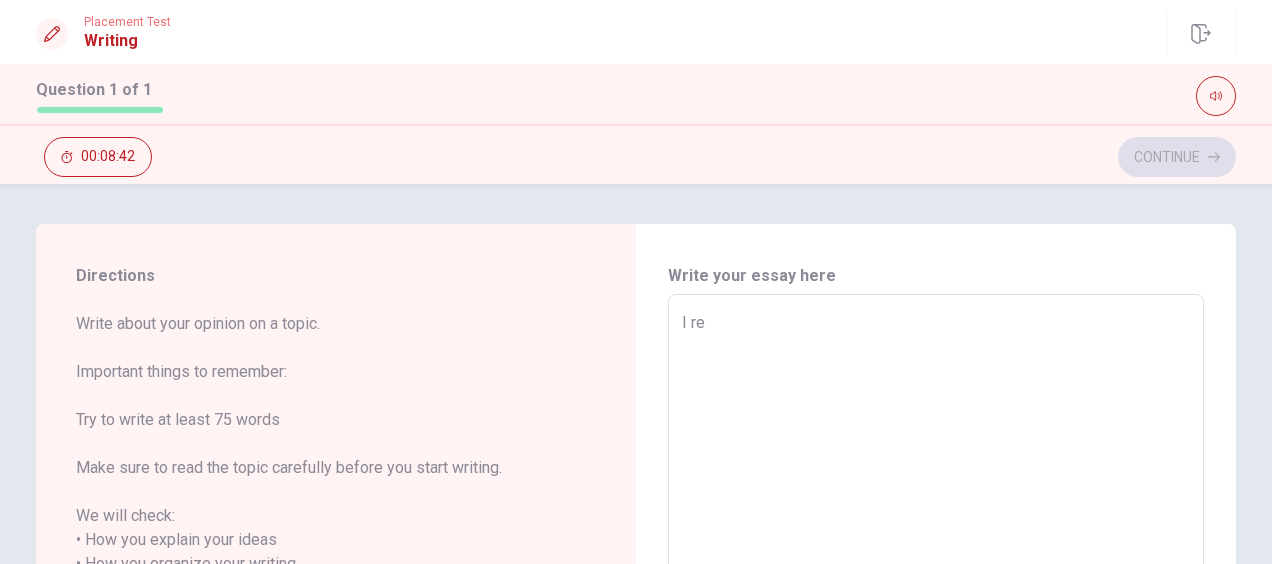 type on "I rec" 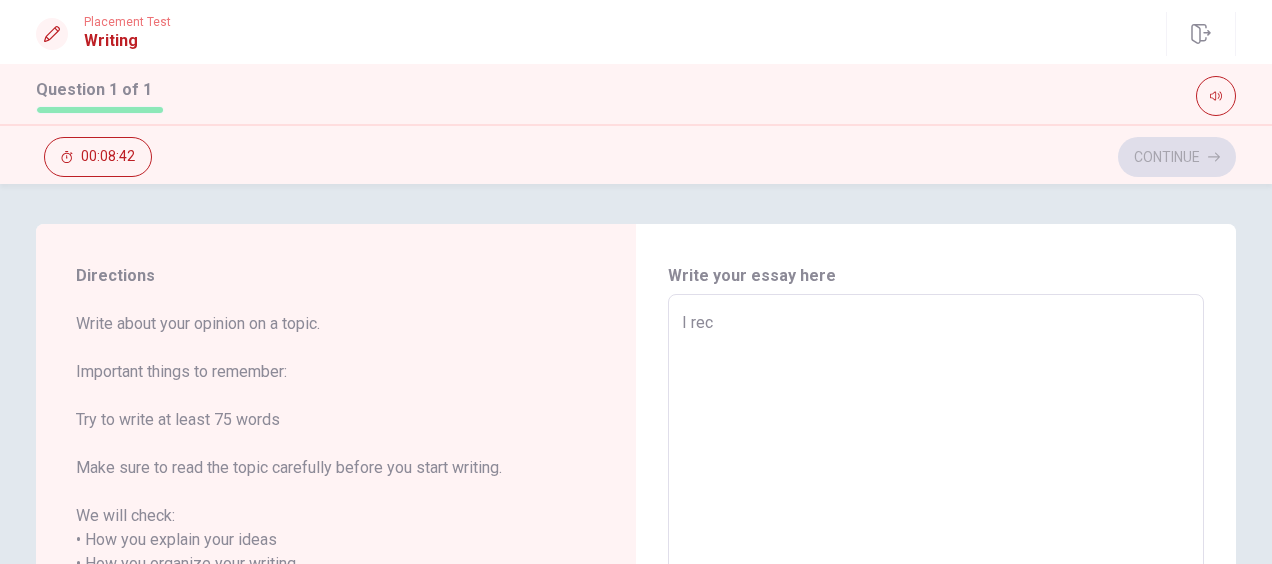 type on "x" 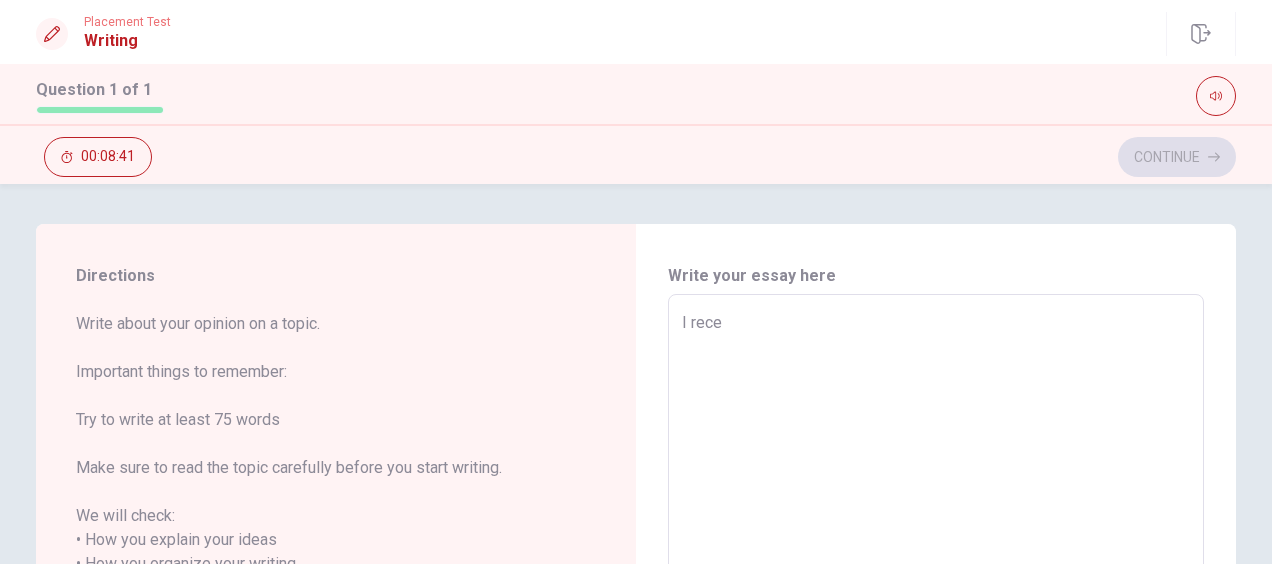 type on "x" 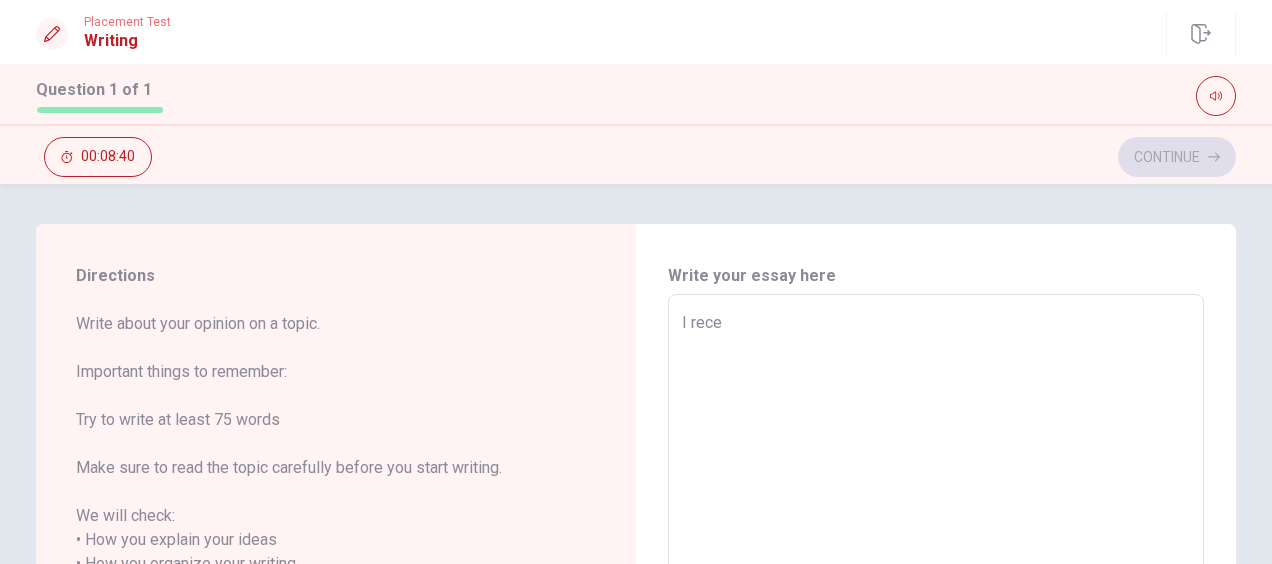 type on "I recev" 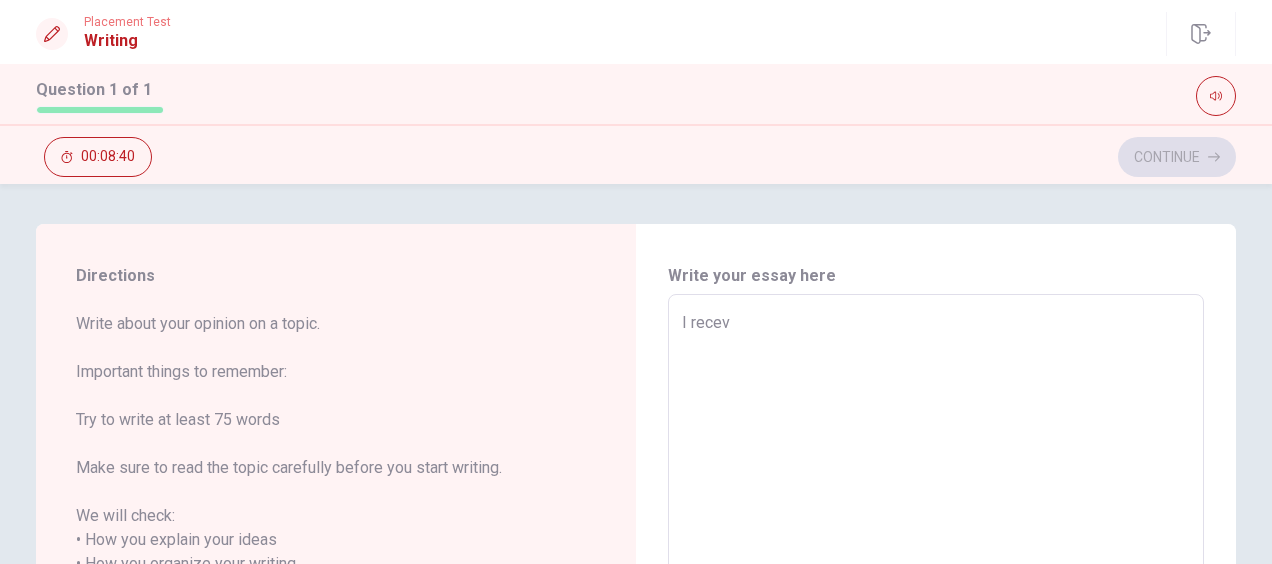 type on "x" 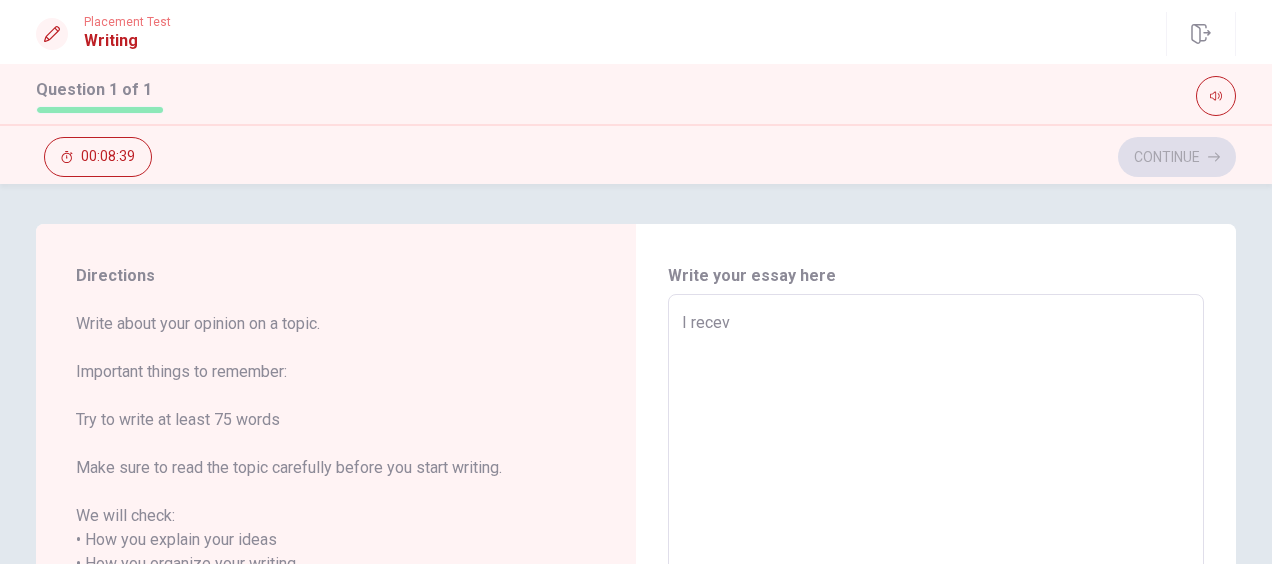 type on "I rece" 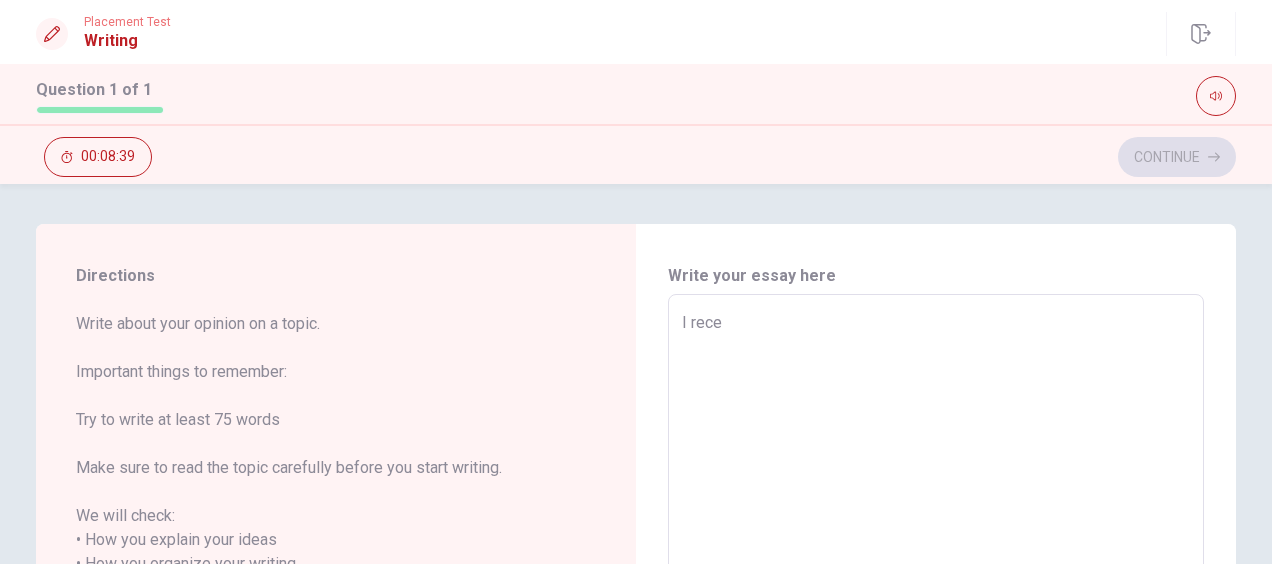 type on "x" 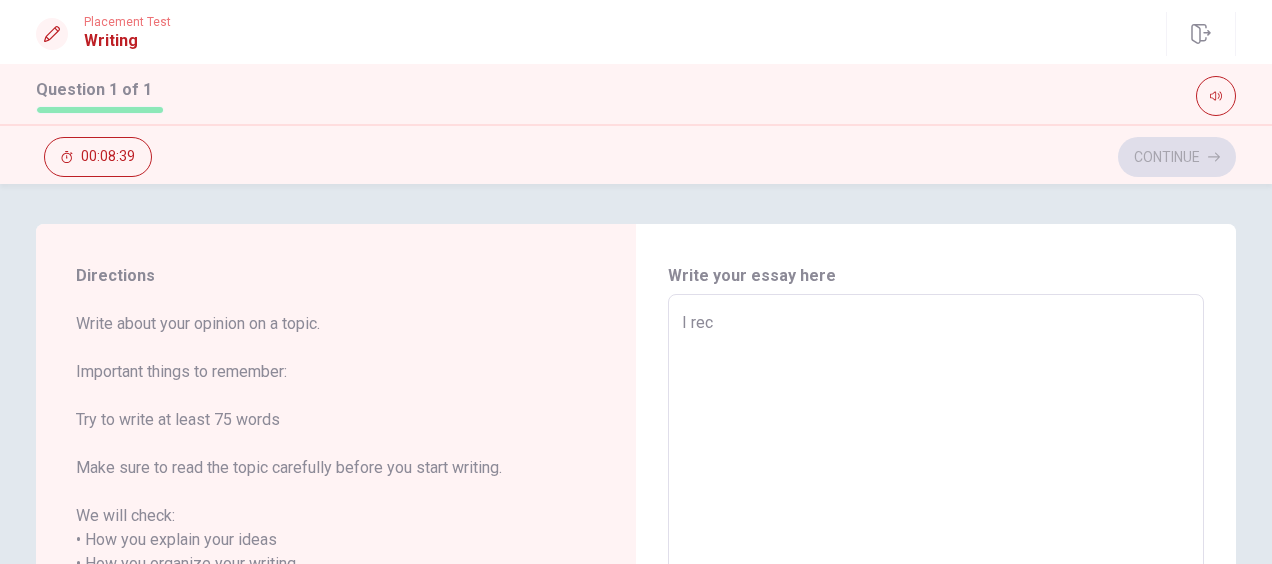type on "x" 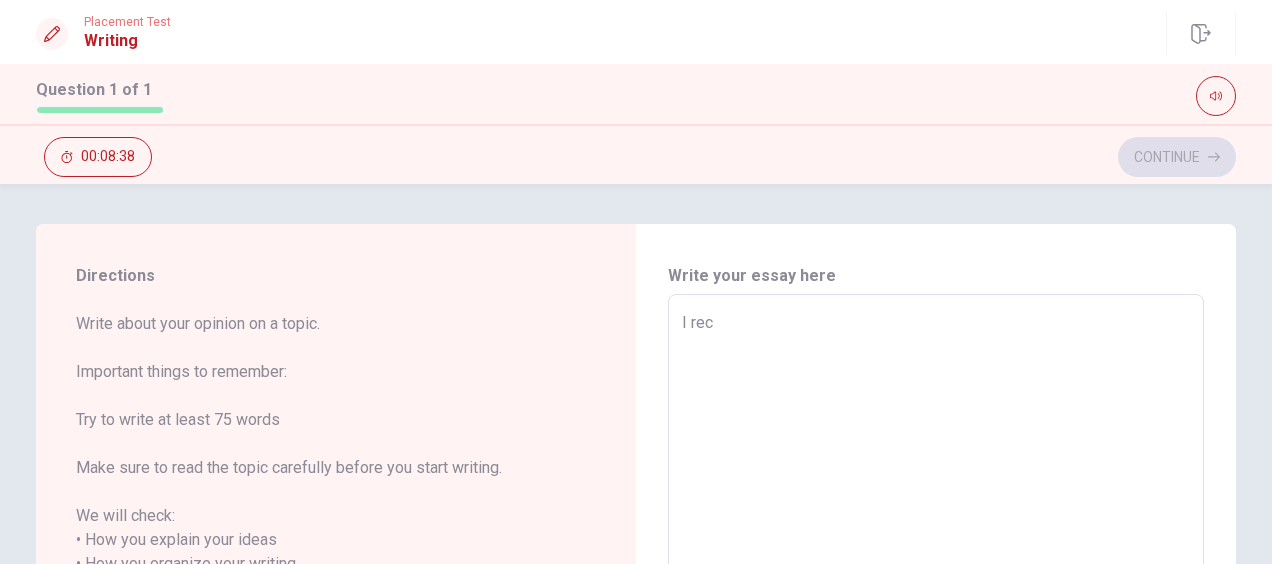 type on "I reci" 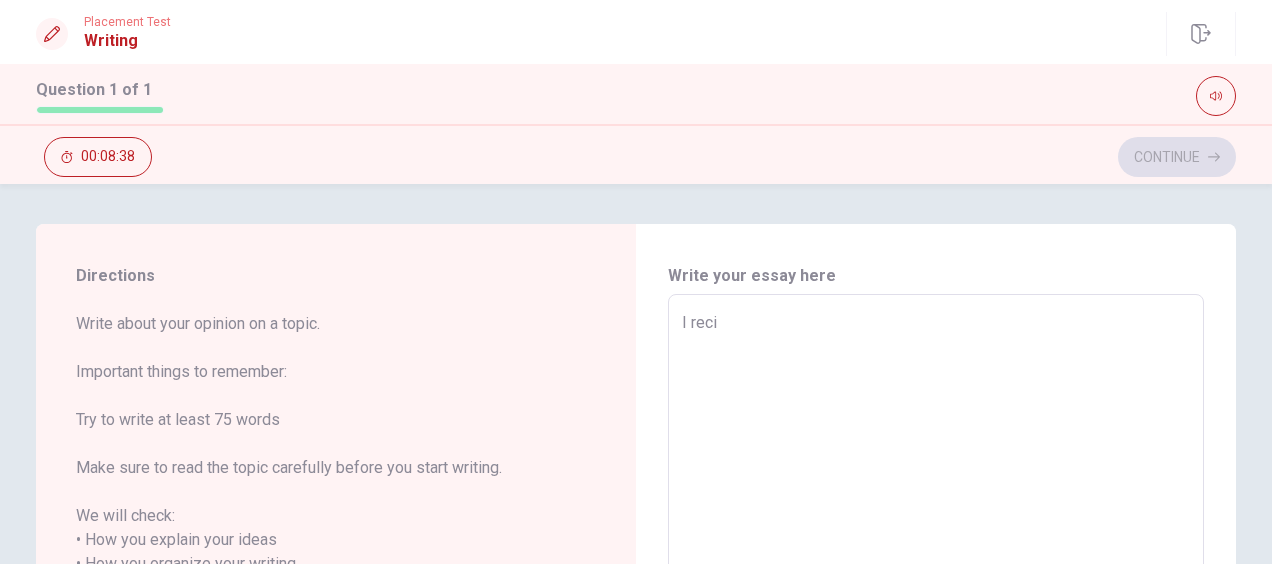 type on "x" 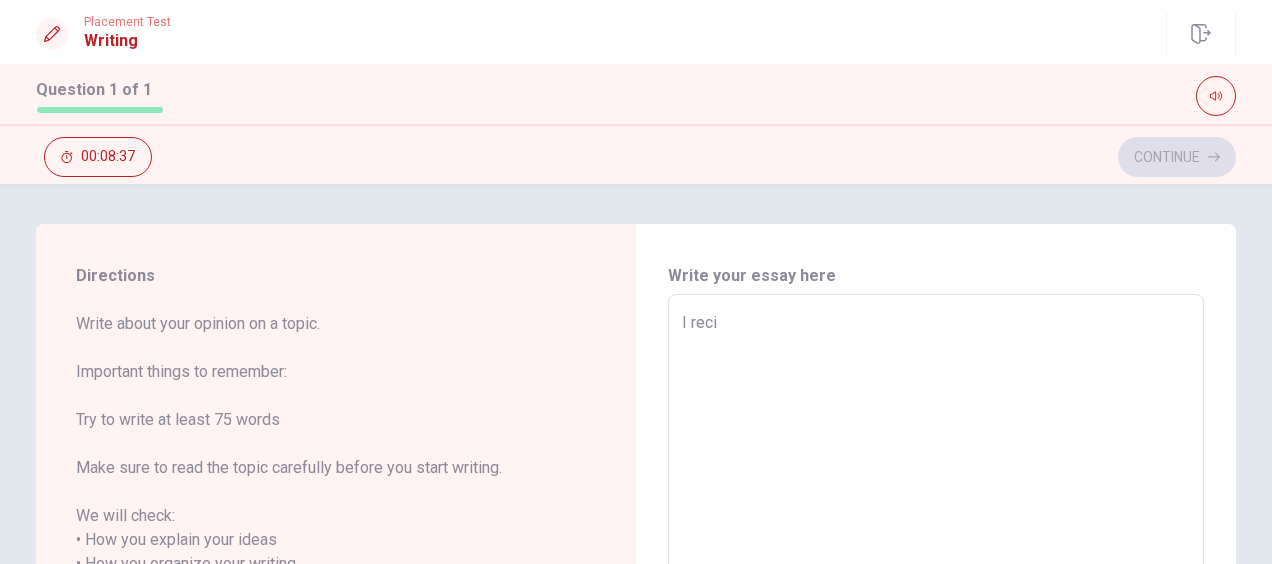 type on "I reciv" 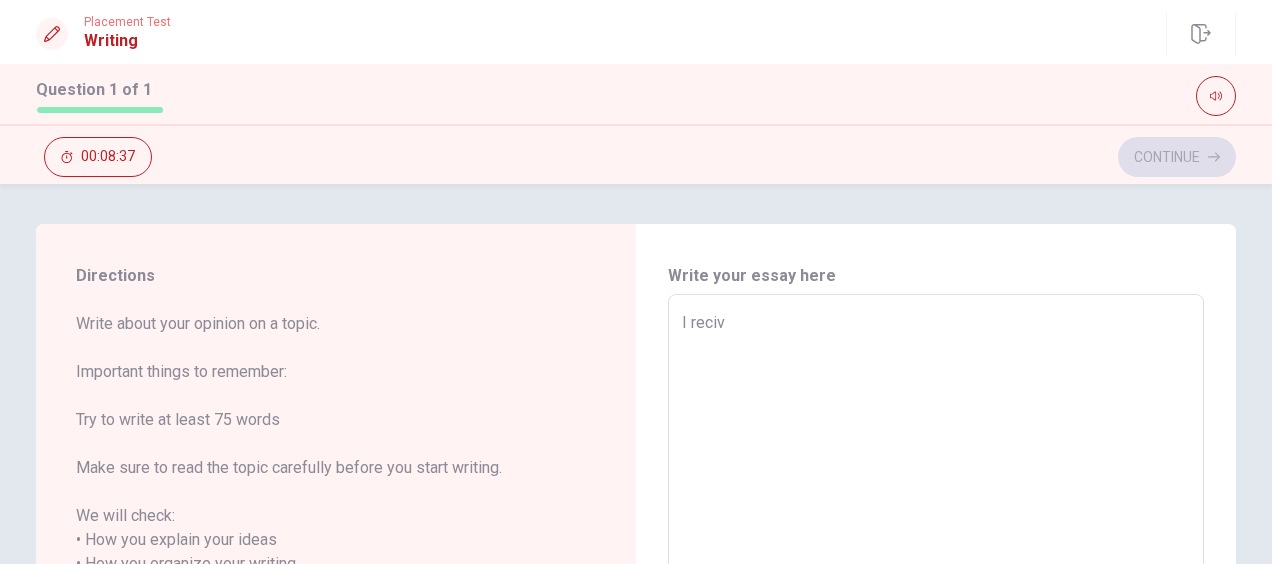 type on "x" 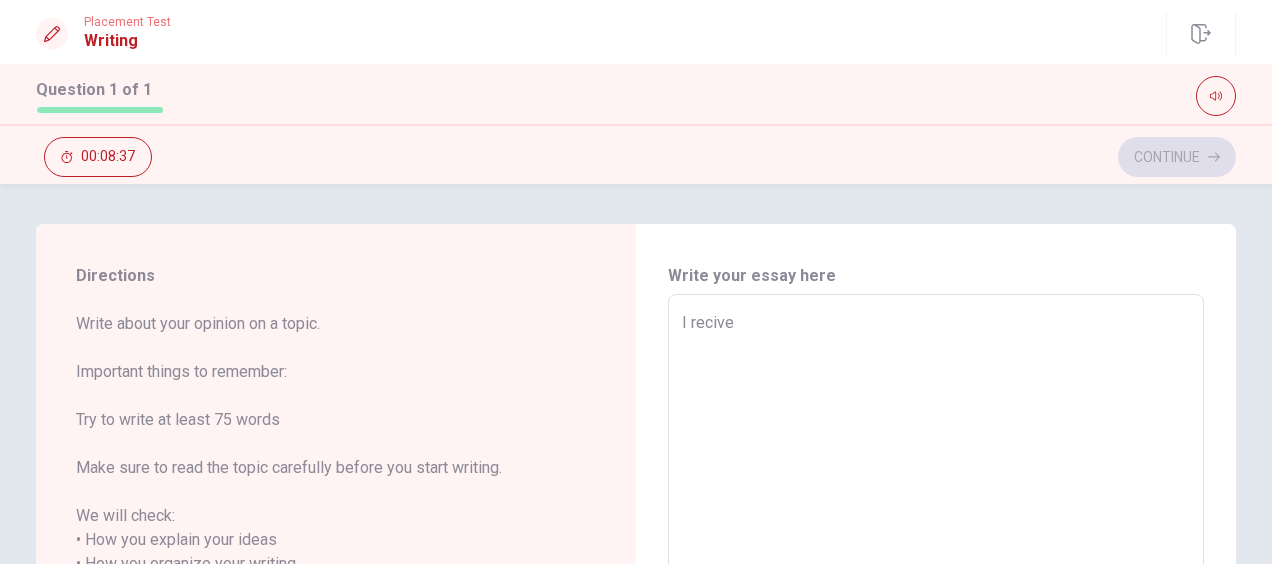 type on "x" 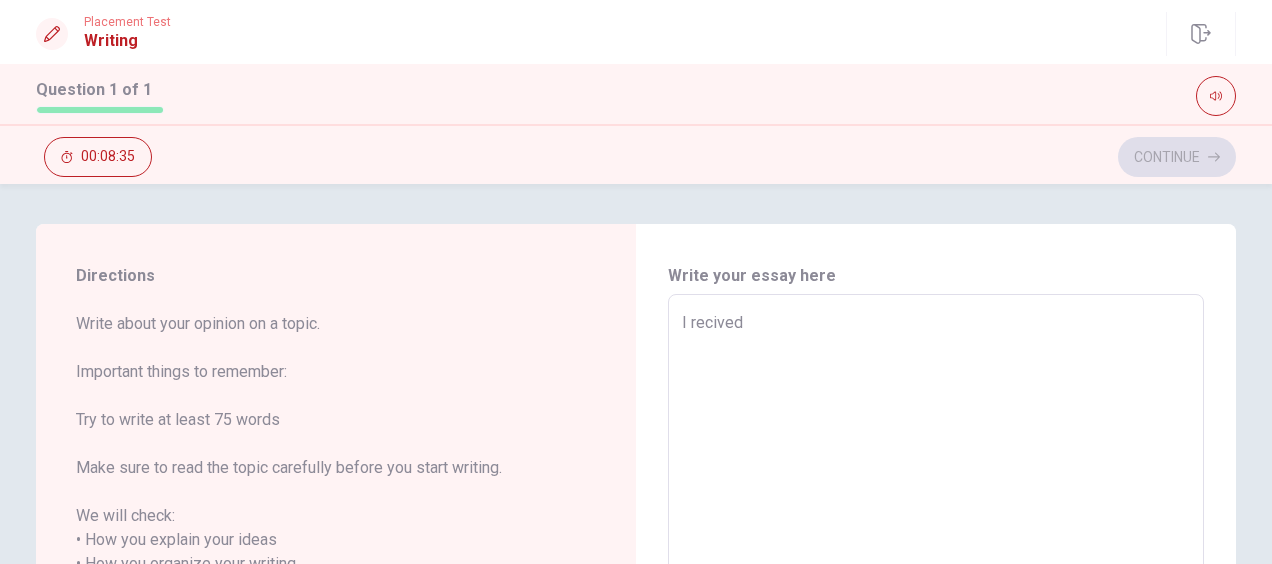 type on "x" 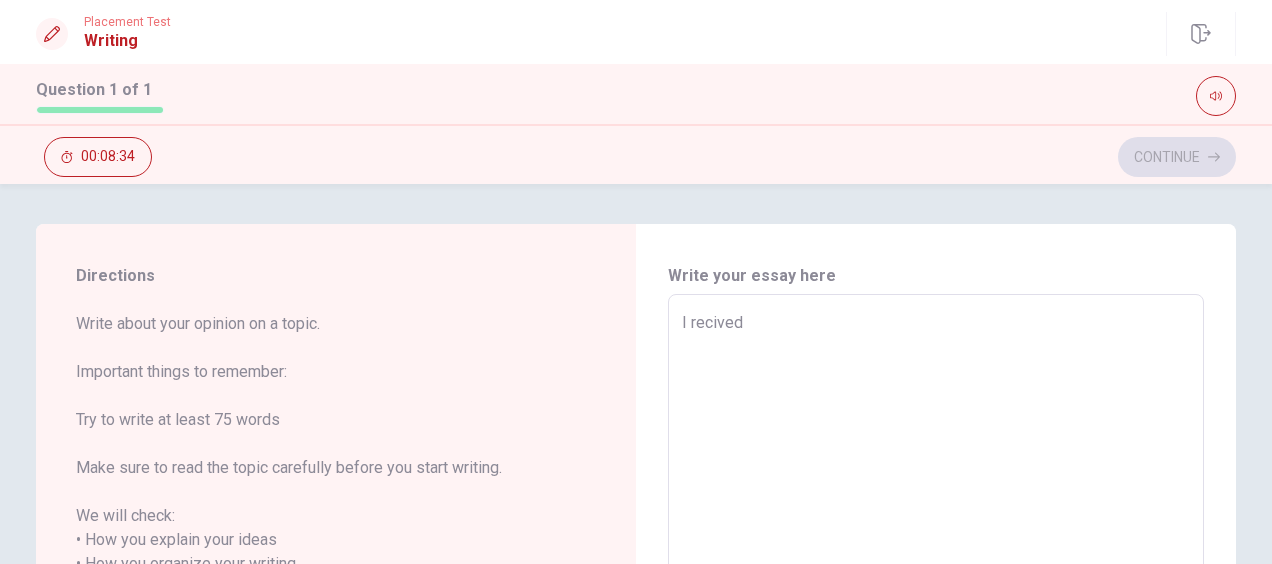 type on "I recived" 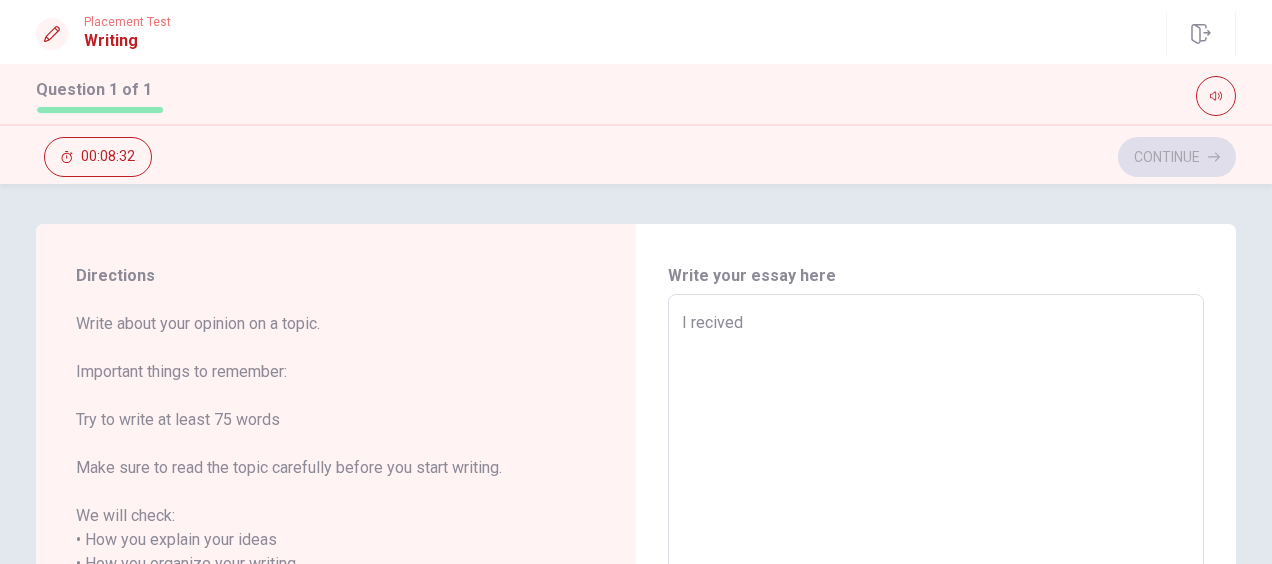 type on "x" 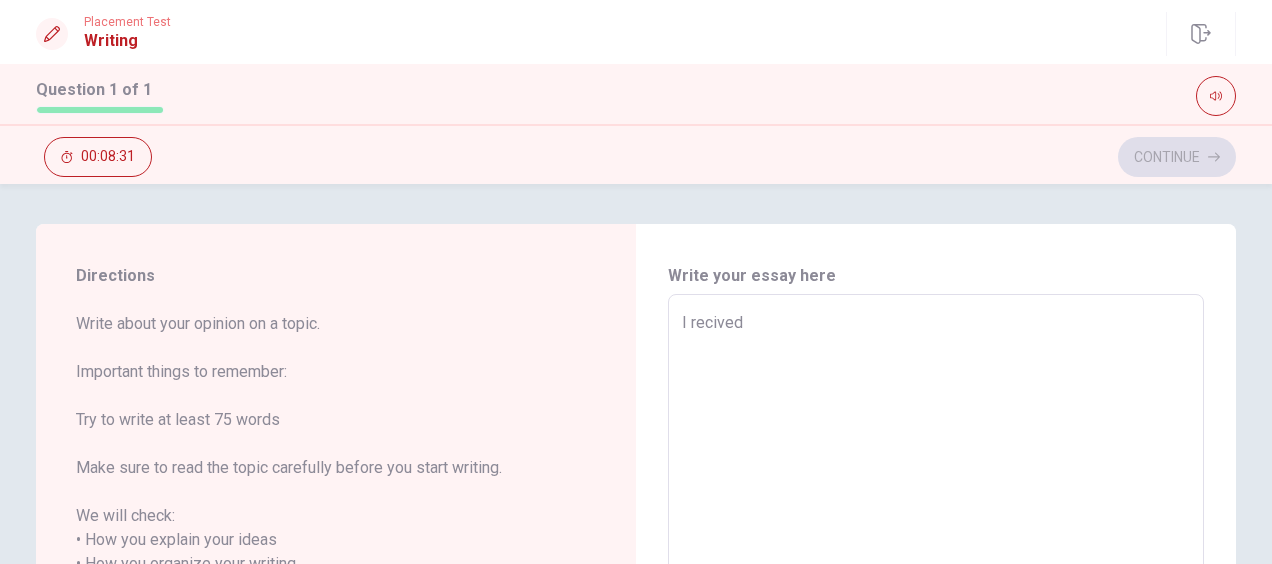 type on "I recived" 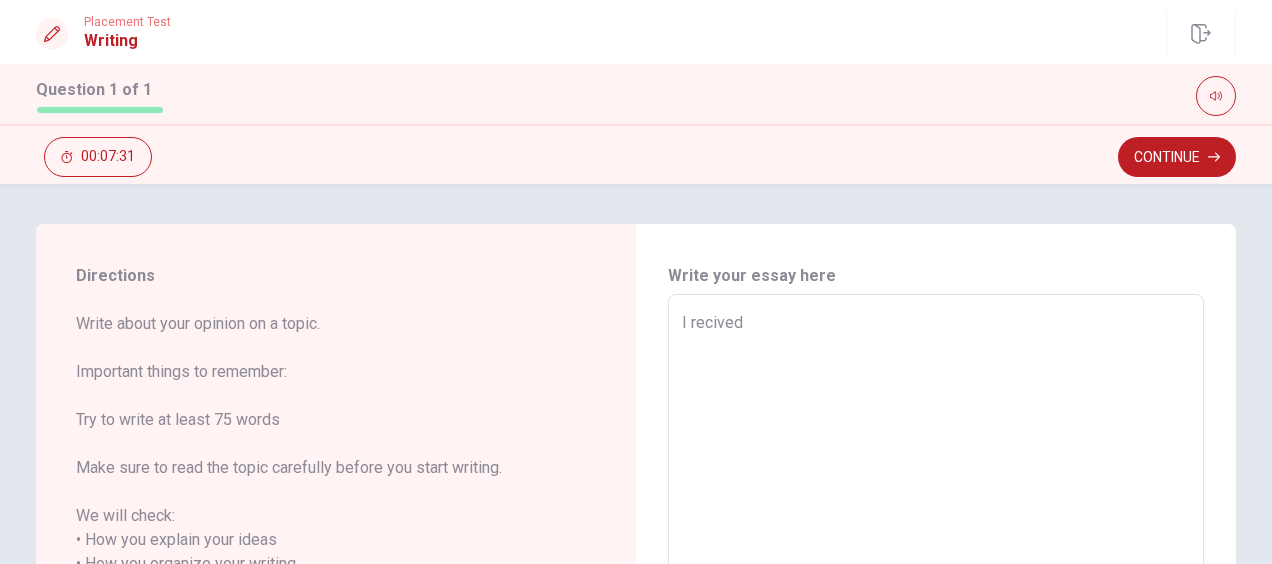 click on "I recived" at bounding box center [936, 576] 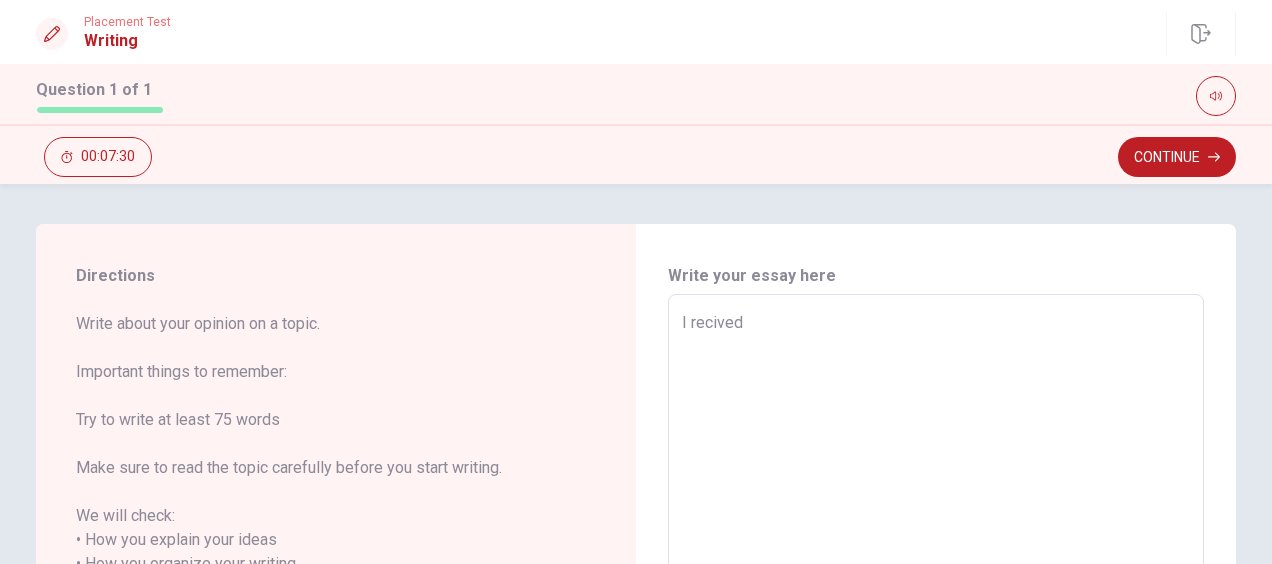 click on "I recived" at bounding box center [936, 576] 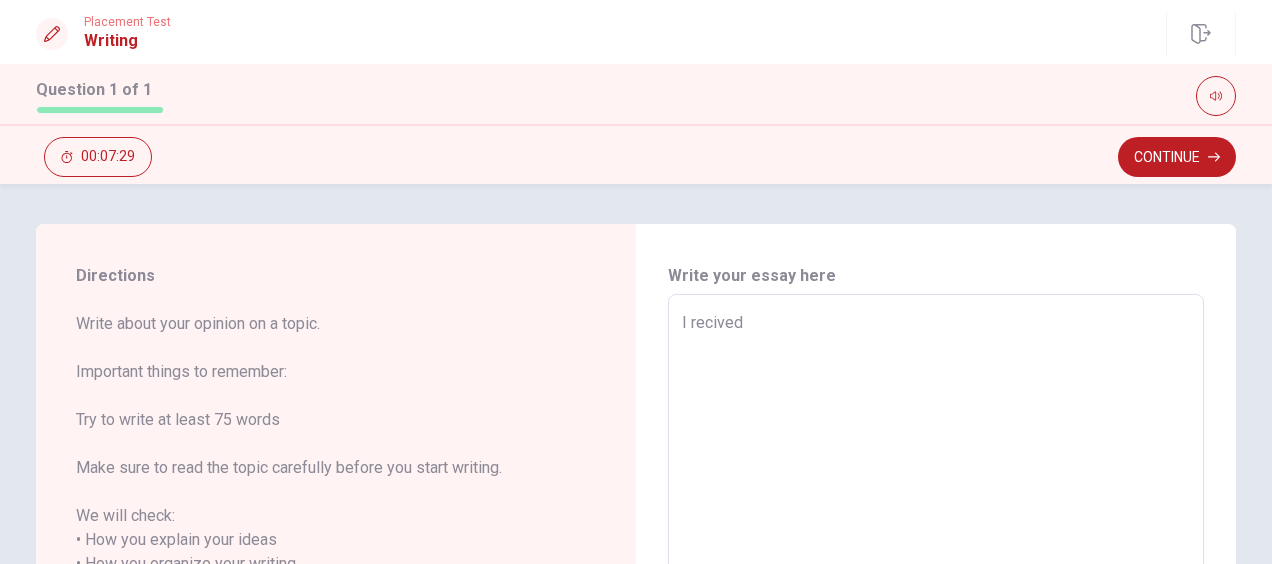 click on "I recived" at bounding box center [936, 576] 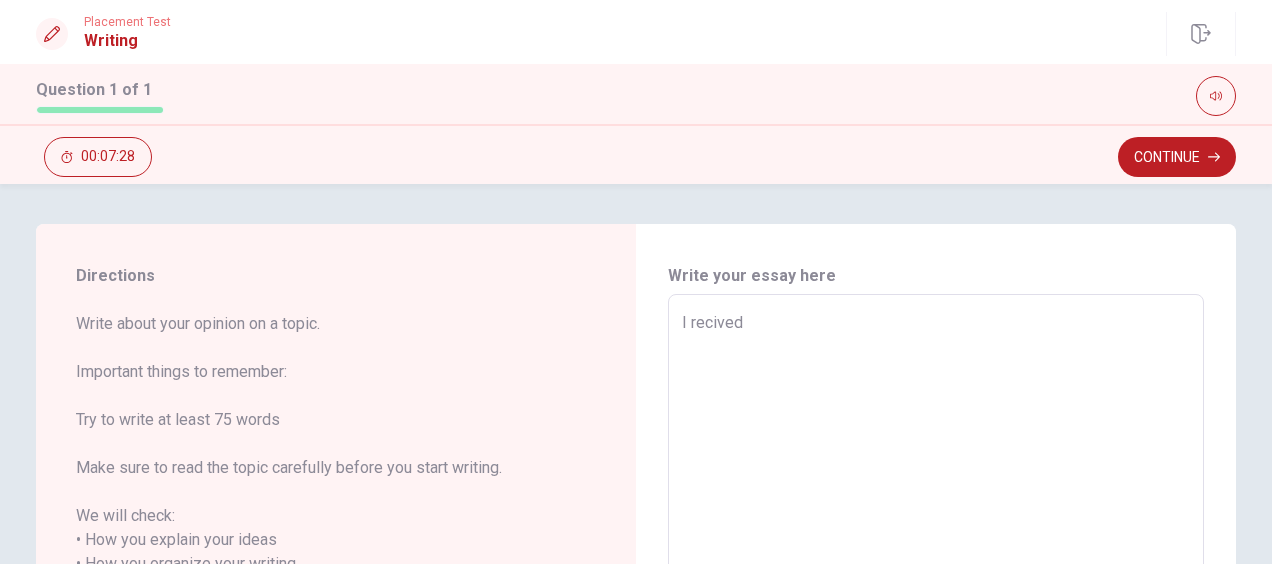 type on "I recived" 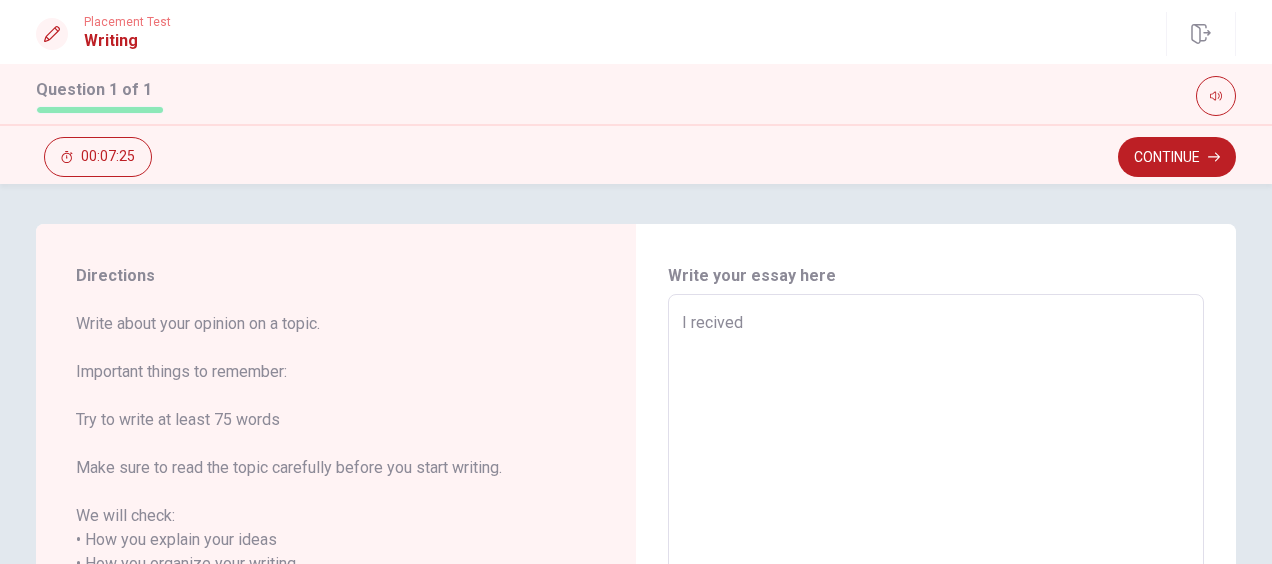 type on "x" 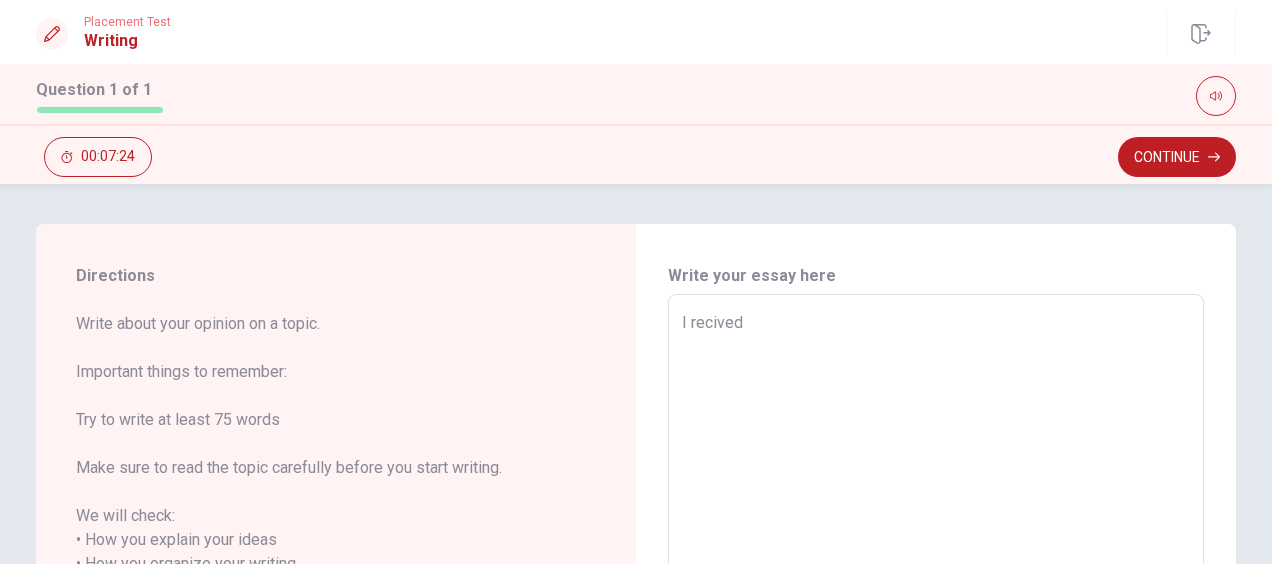 type on "I recived" 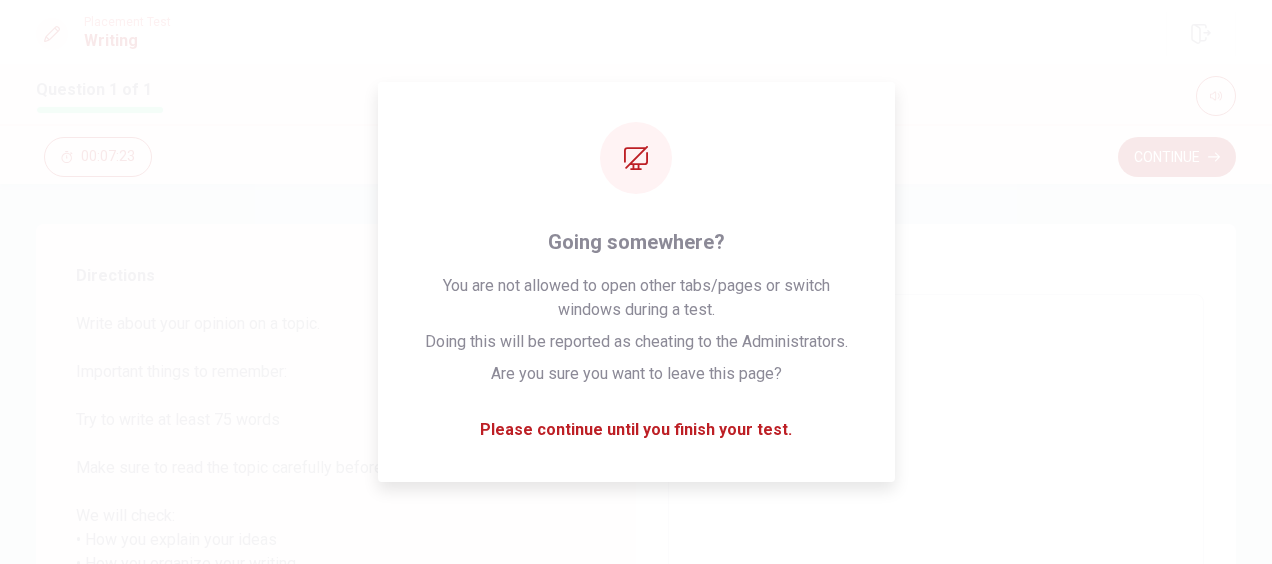 type on "x" 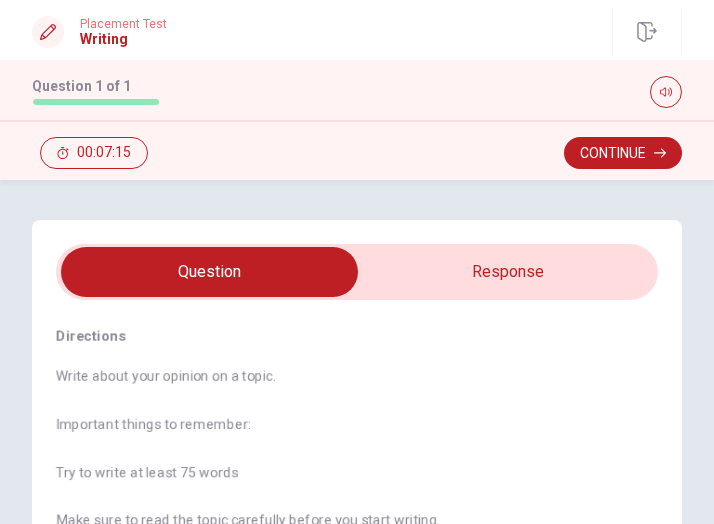 click on "Write about your opinion on a topic.
Important things to remember:
Try to write at least 75 words
Make sure to read the topic carefully before you start writing.
We will check:
• How you explain your ideas
• How you organize your writing
• How well you use English
You have 10 minutes to plan and write.
After you submit your writing, you cannot change it." at bounding box center (357, 568) 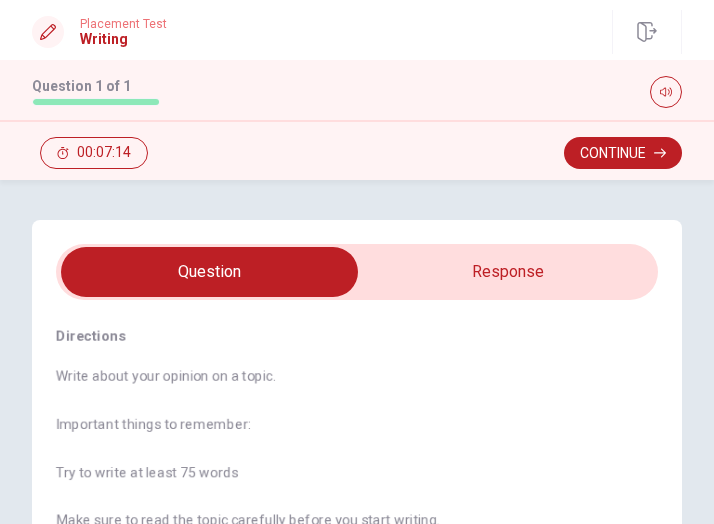 type on "x" 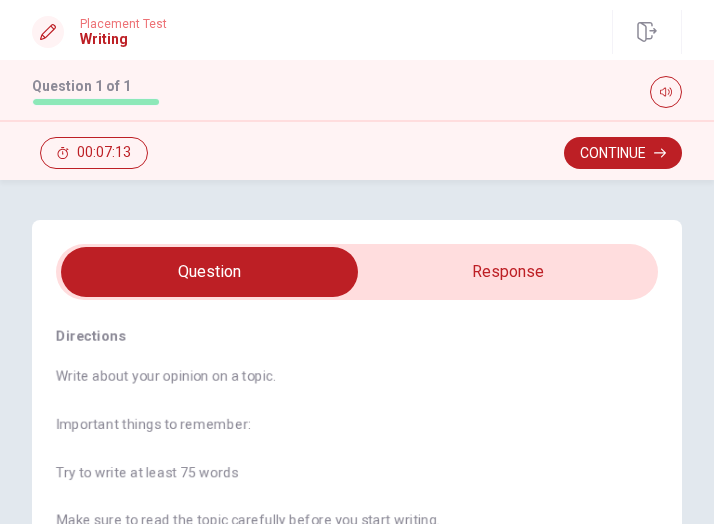 click at bounding box center (209, 272) 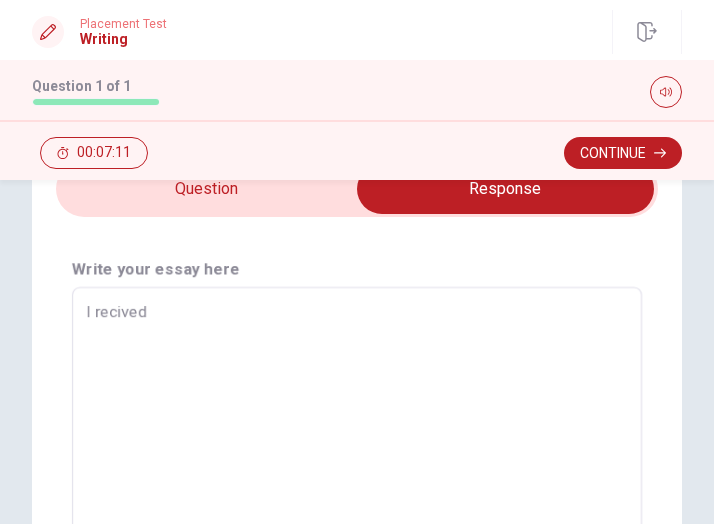 scroll, scrollTop: 72, scrollLeft: 0, axis: vertical 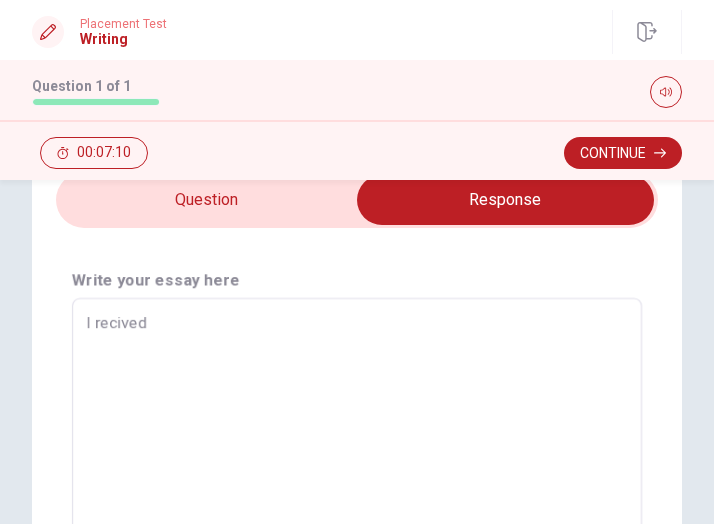 type on "x" 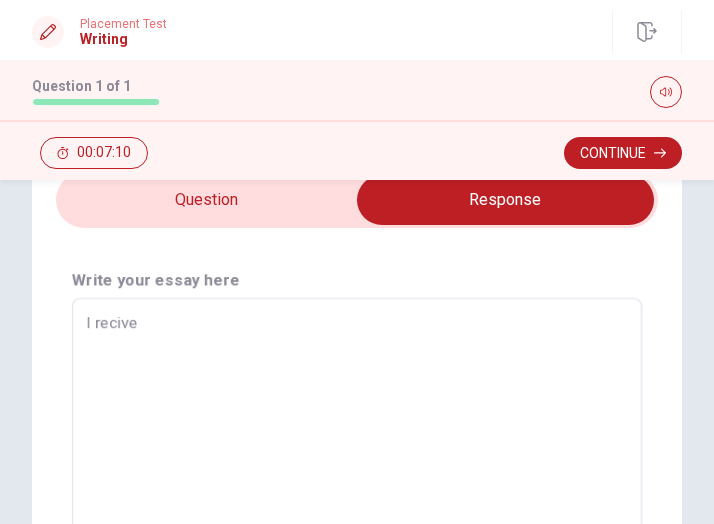 type on "x" 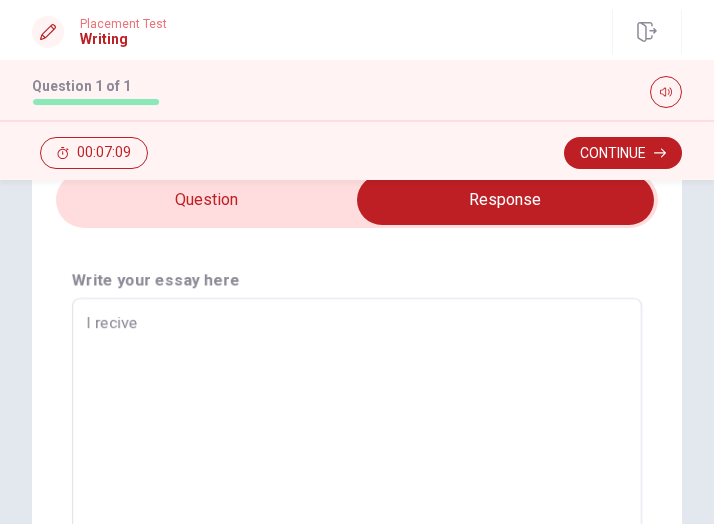 type on "I reciv" 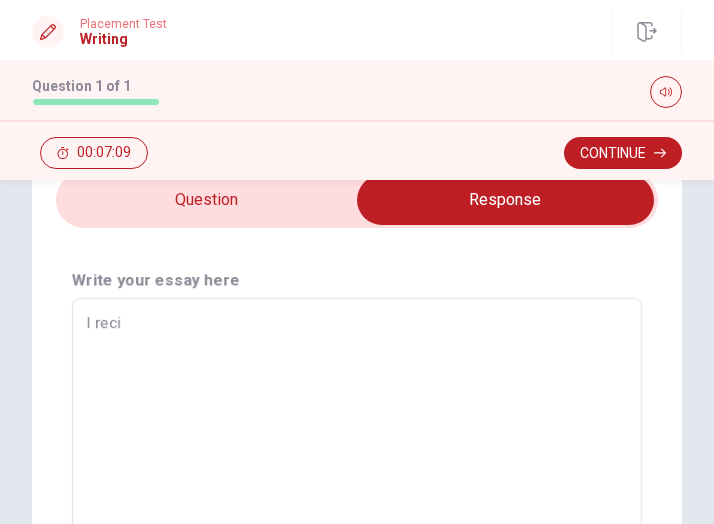 type on "I rec" 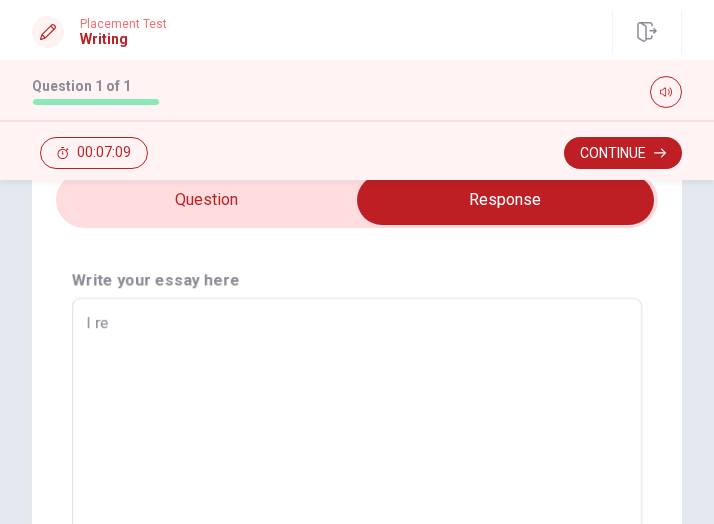 type on "I r" 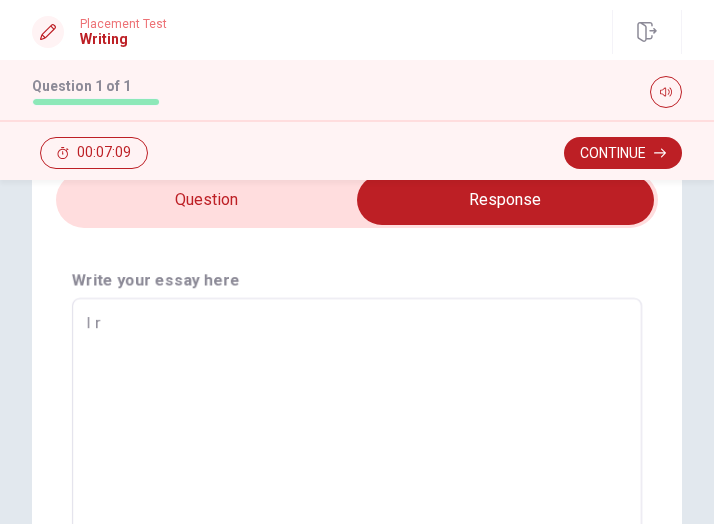 type on "I" 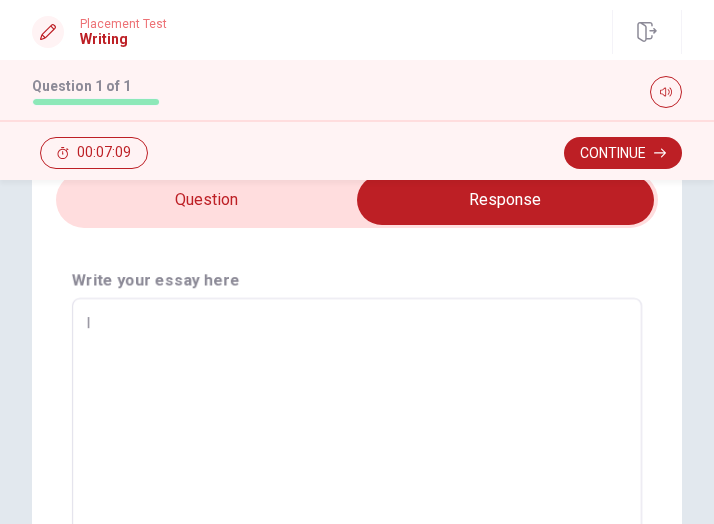 type on "I" 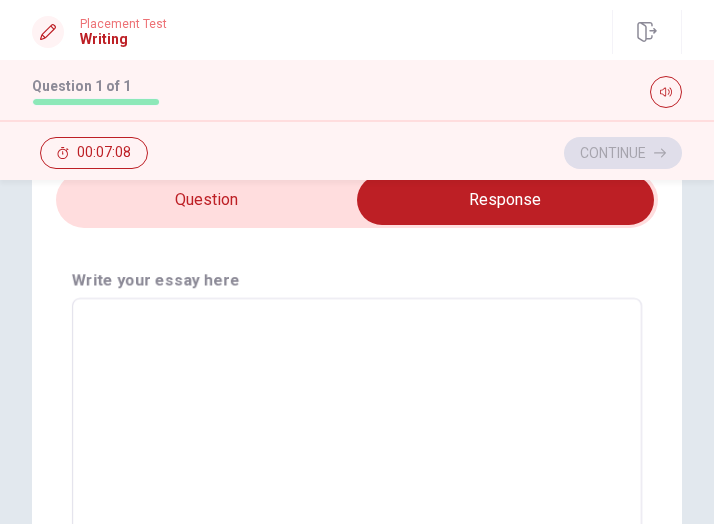 type on "ｗ" 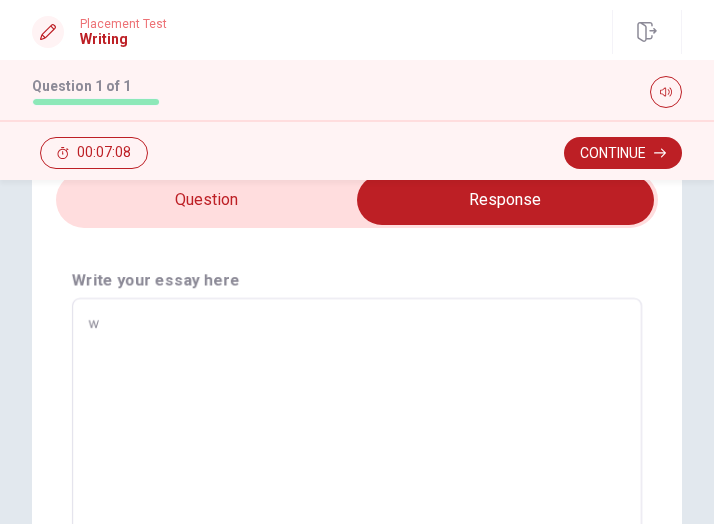 type on "x" 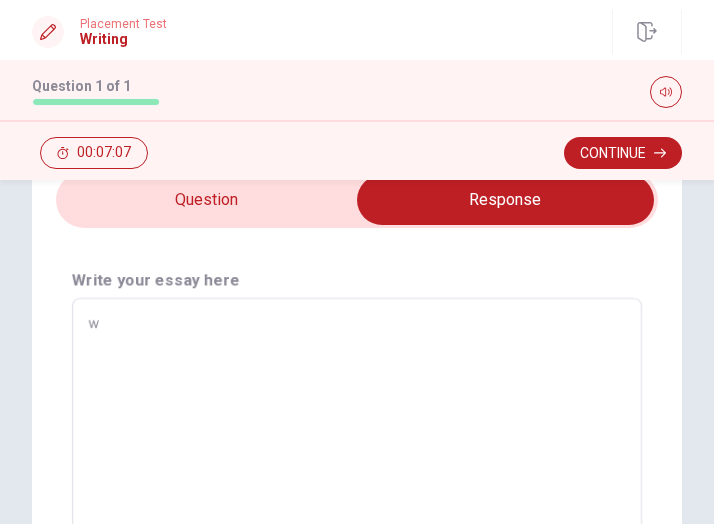 type on "ｗｈ" 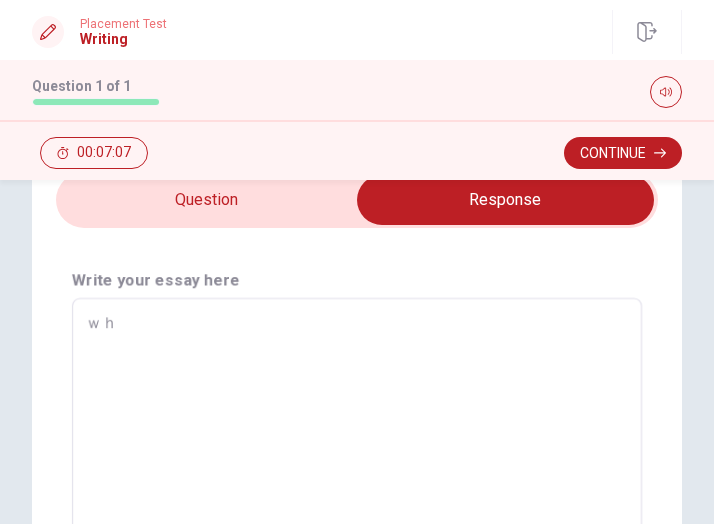 type on "x" 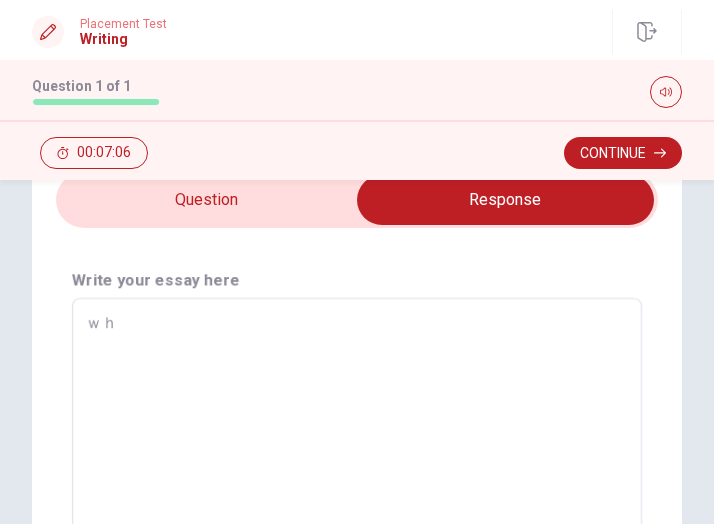 type on "ｗ" 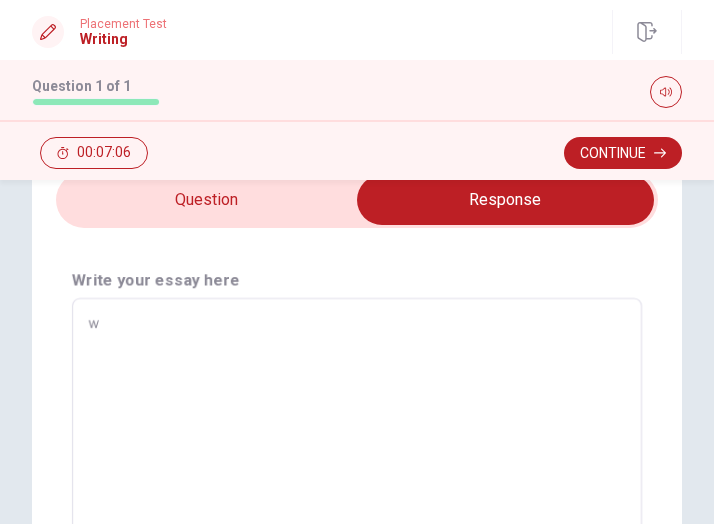 type on "x" 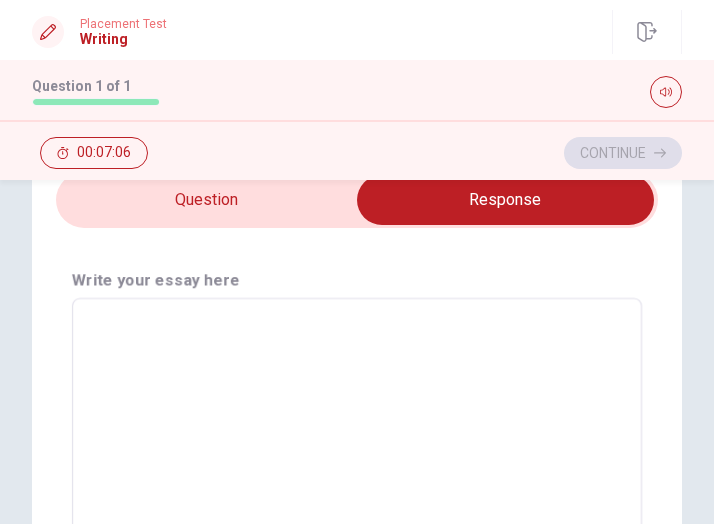 type on "w" 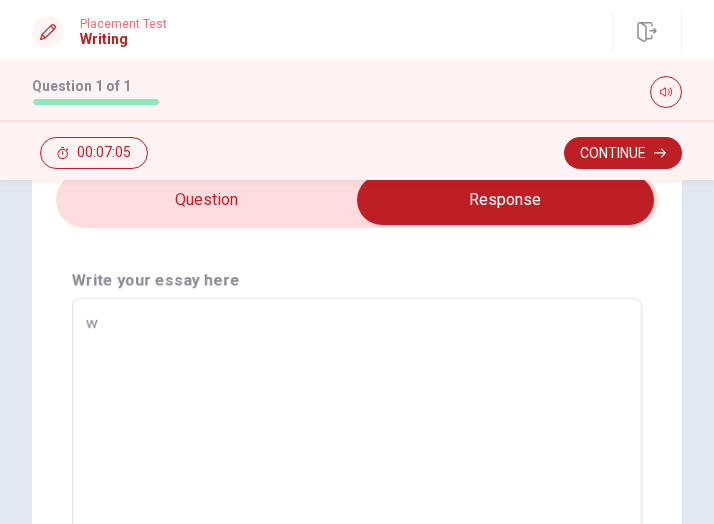 type on "x" 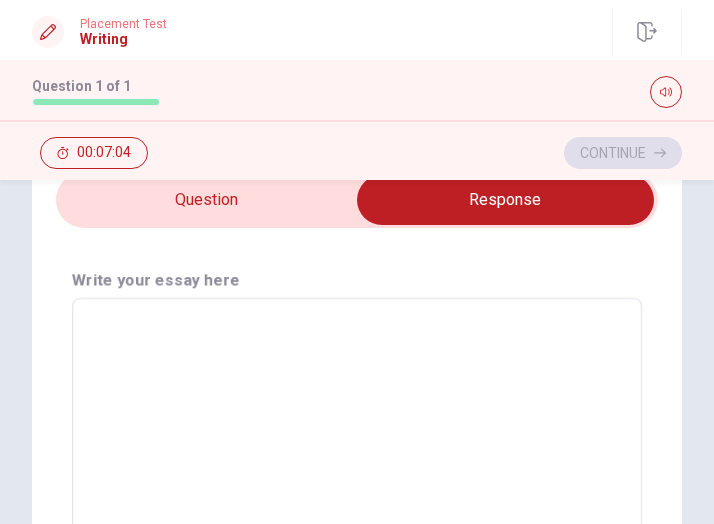 type on "W" 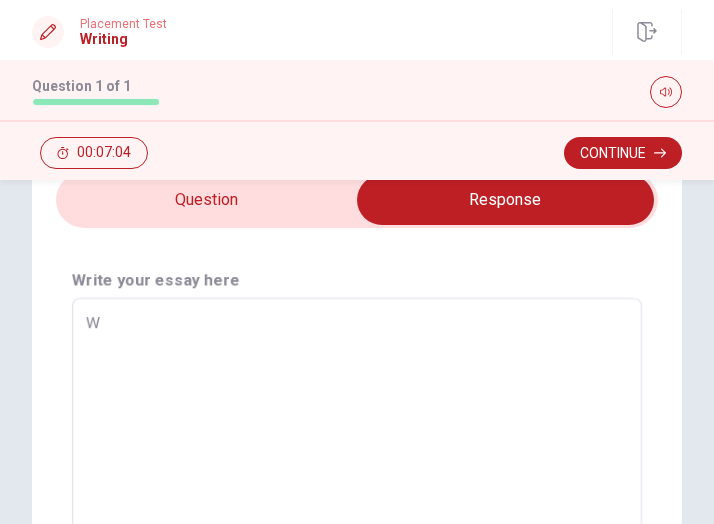 type on "x" 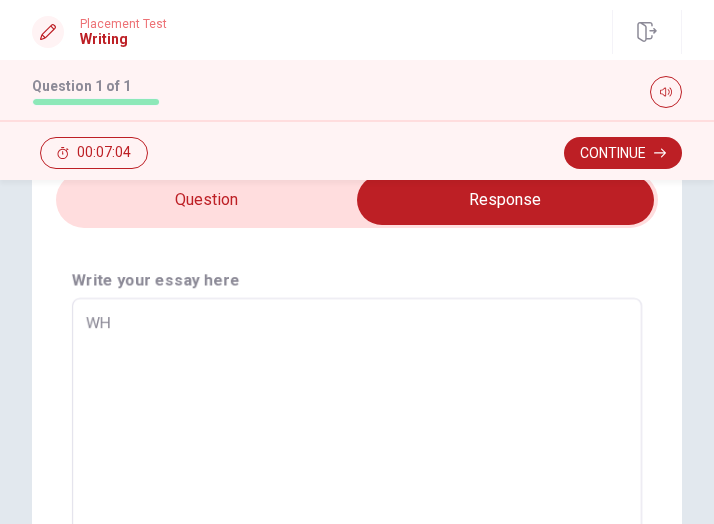 type on "x" 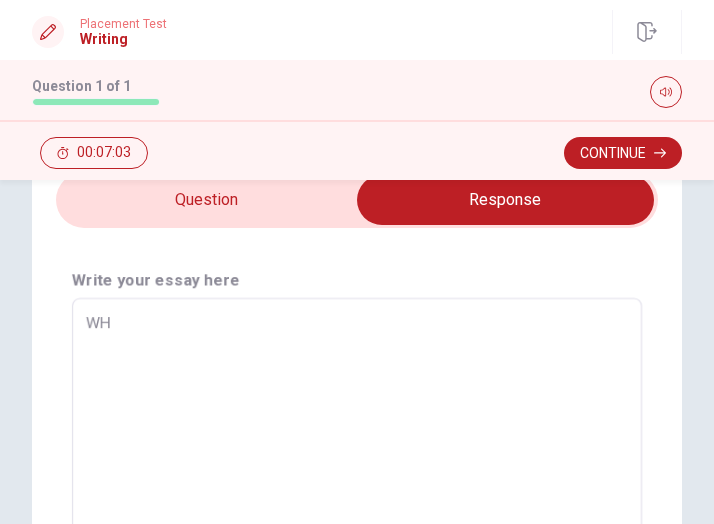 type on "WHe" 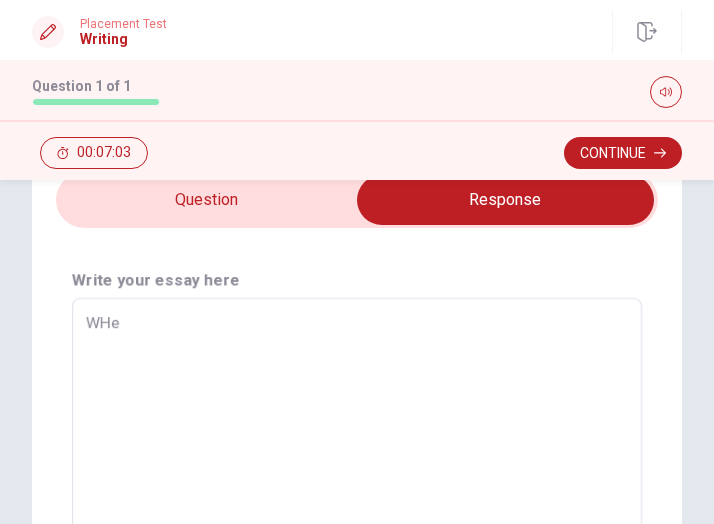 type on "x" 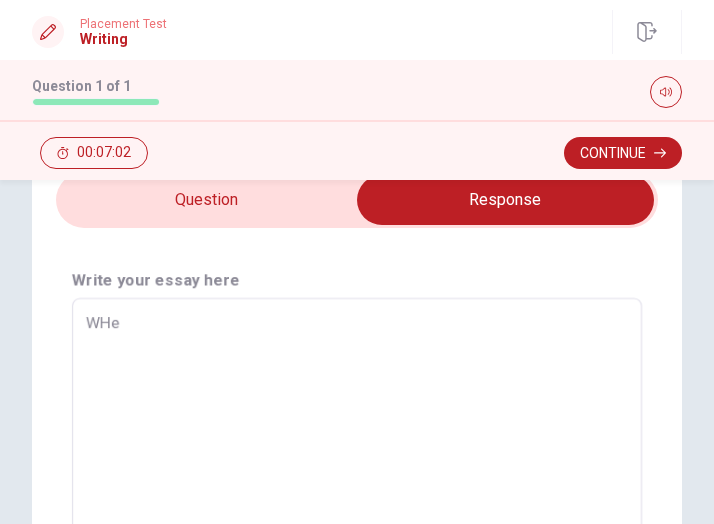 type on "WHen" 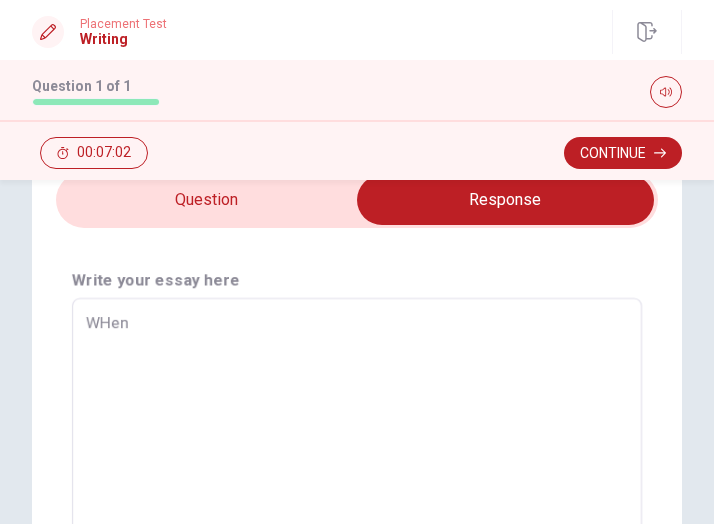 type on "x" 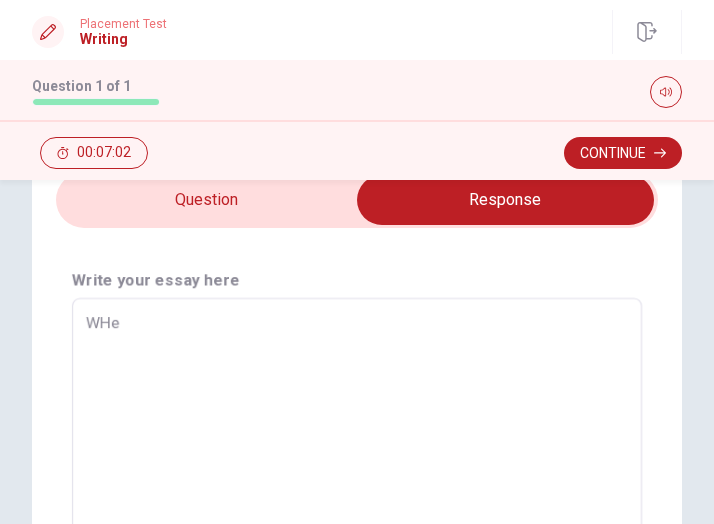 type on "x" 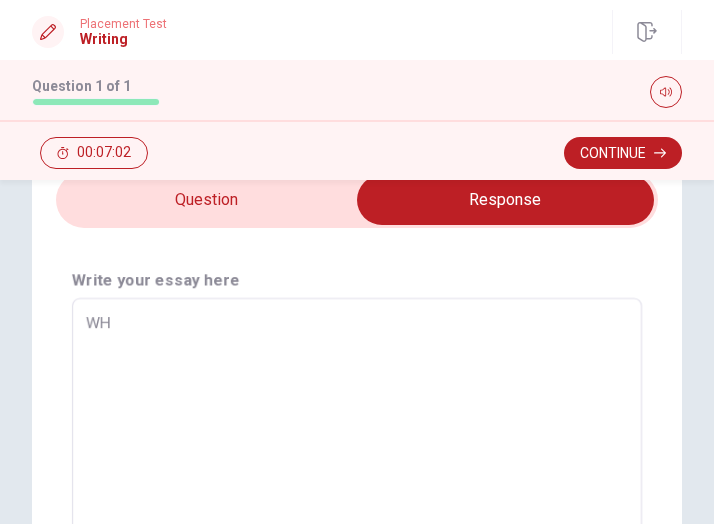type on "x" 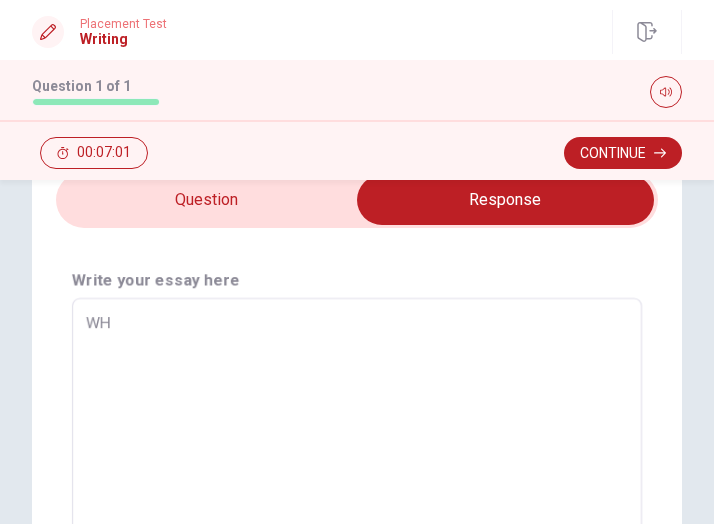type on "W" 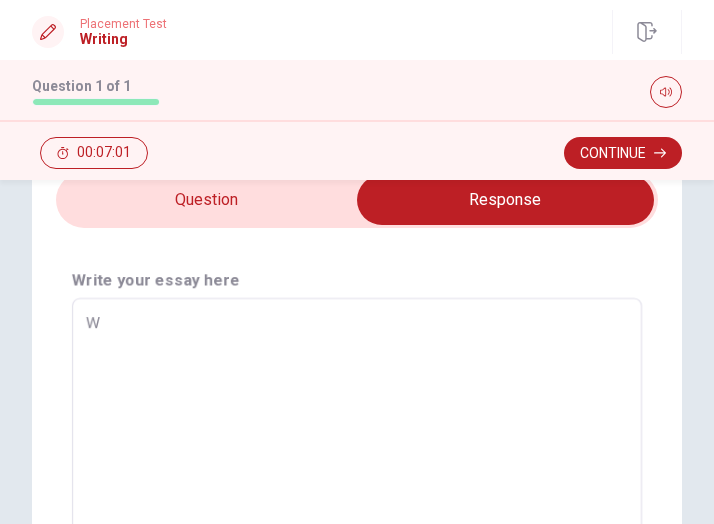 type on "x" 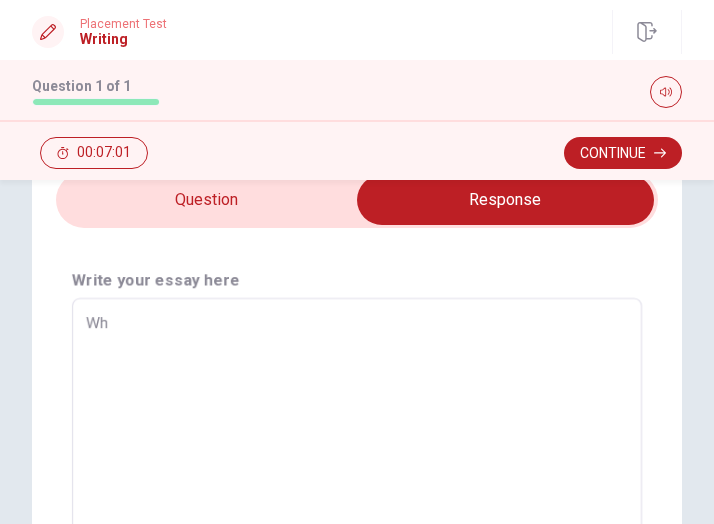 type on "x" 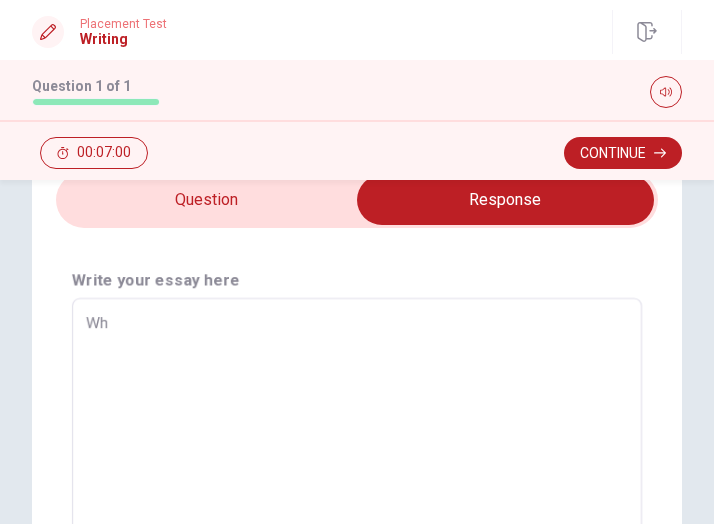 type on "Whe" 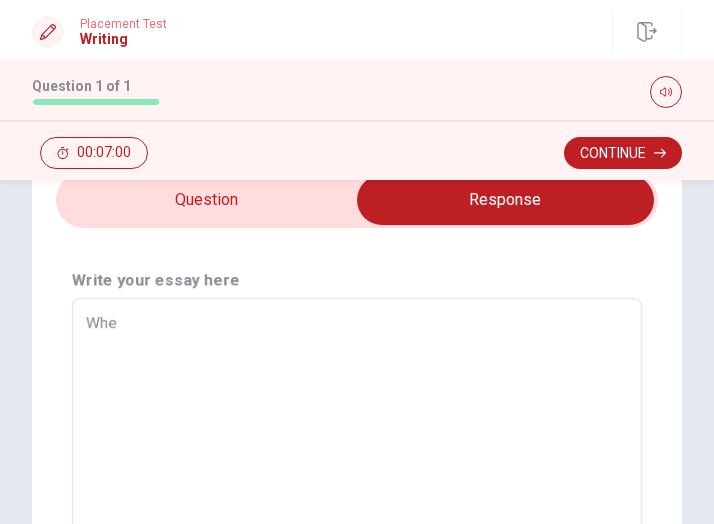 type on "x" 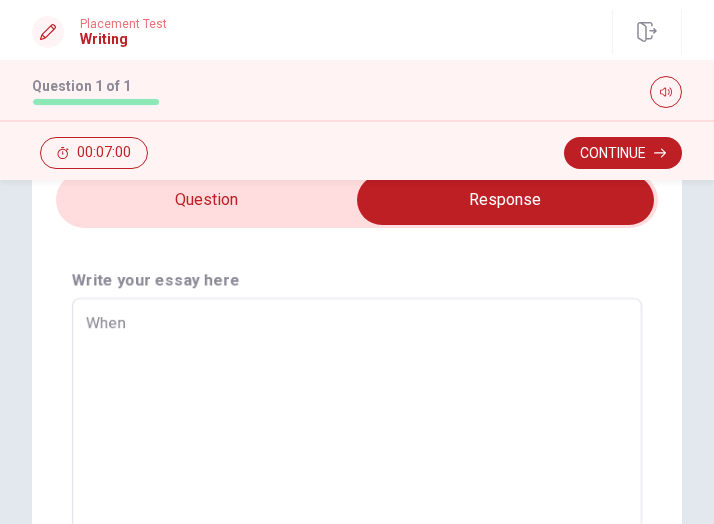 type on "x" 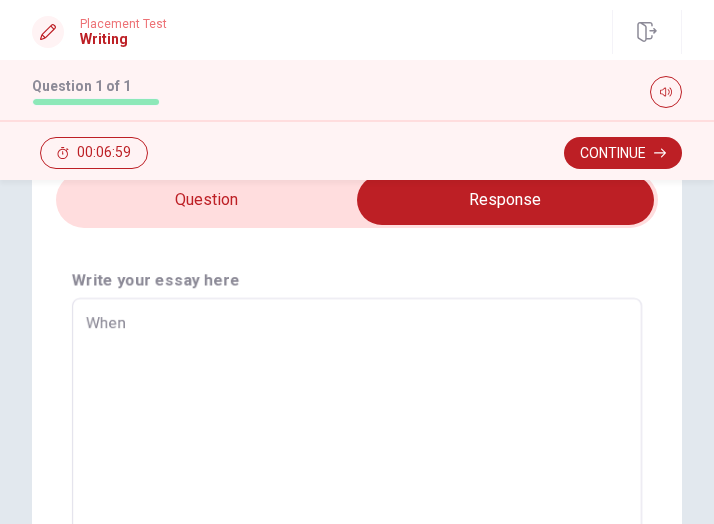 type on "When" 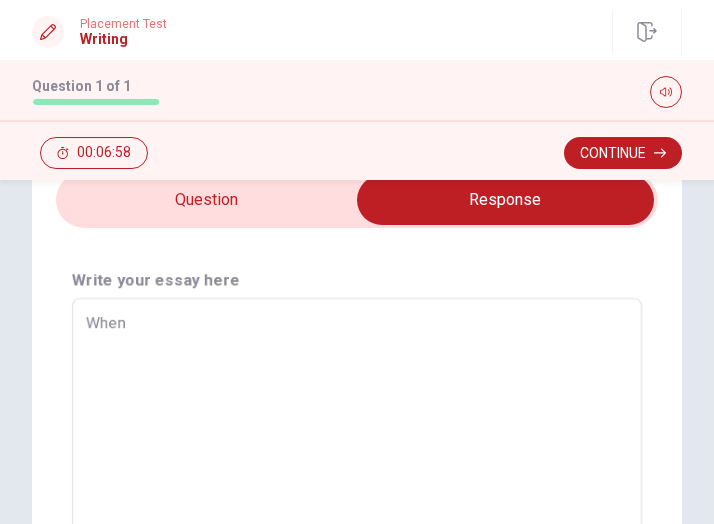type on "When I" 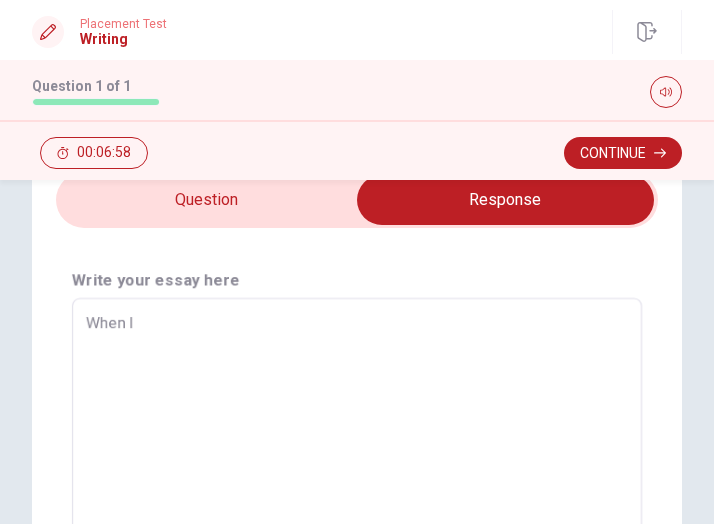 type on "x" 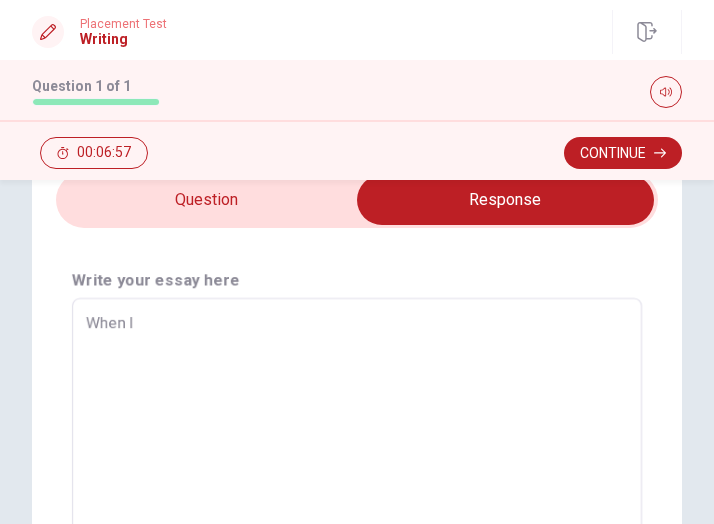 type on "x" 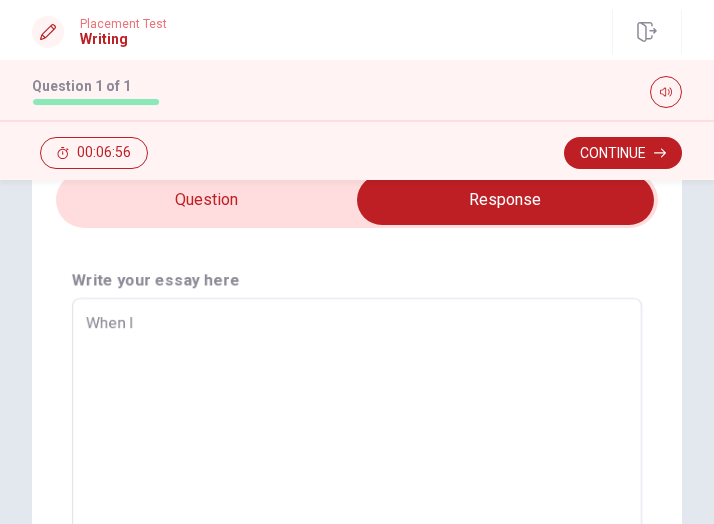 type on "When I w" 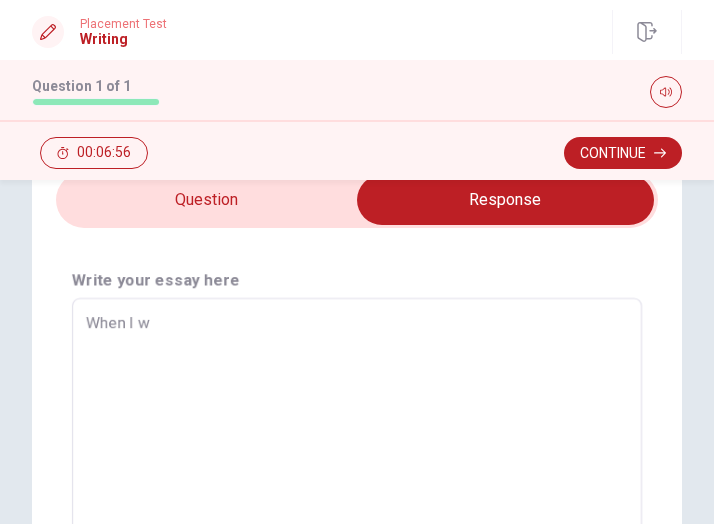 type on "x" 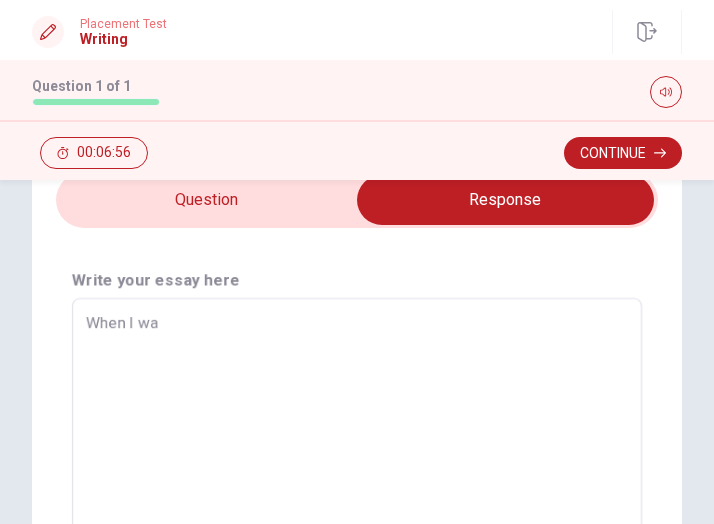 type on "x" 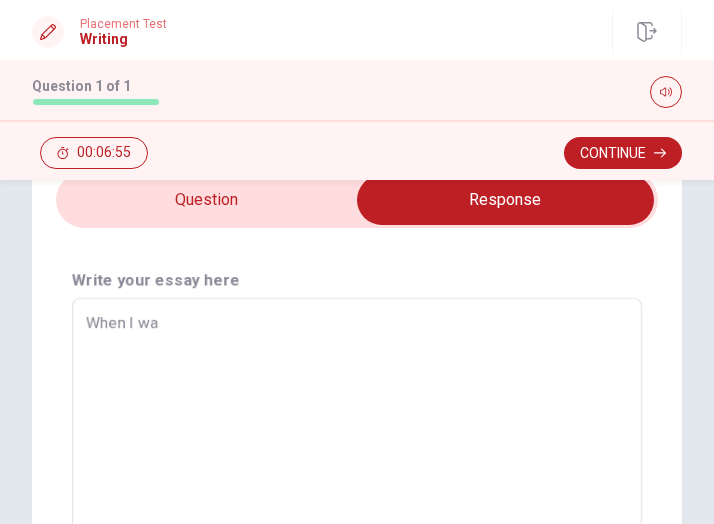 type on "When I was" 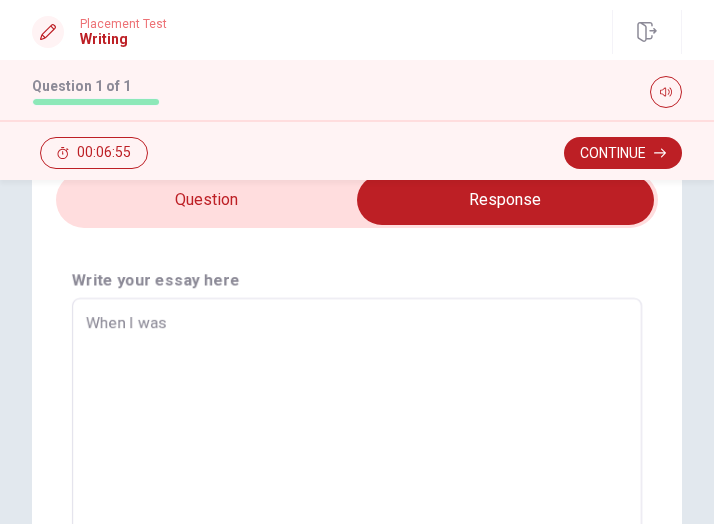 type on "x" 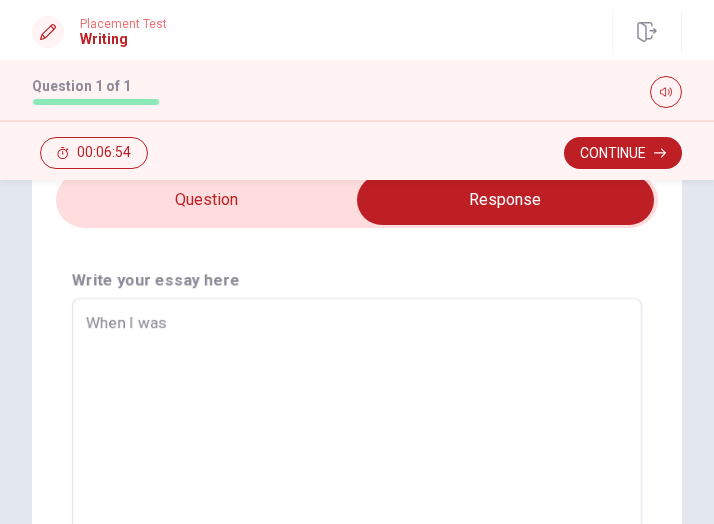 type on "When I was i" 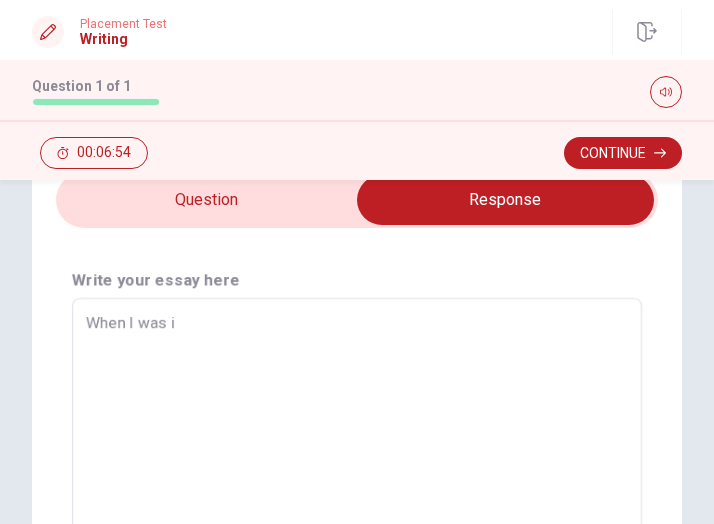 type on "x" 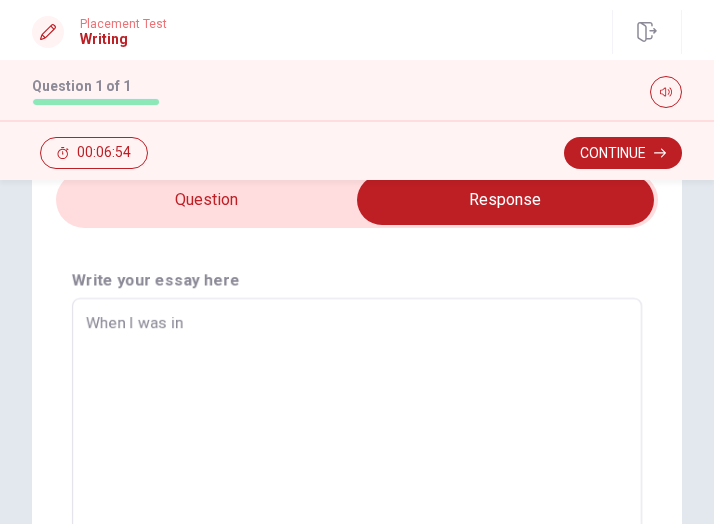 type on "x" 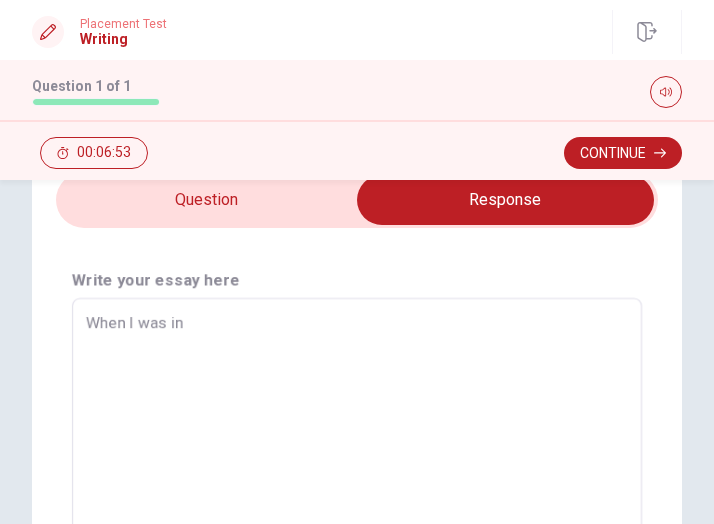 type on "When I was in t" 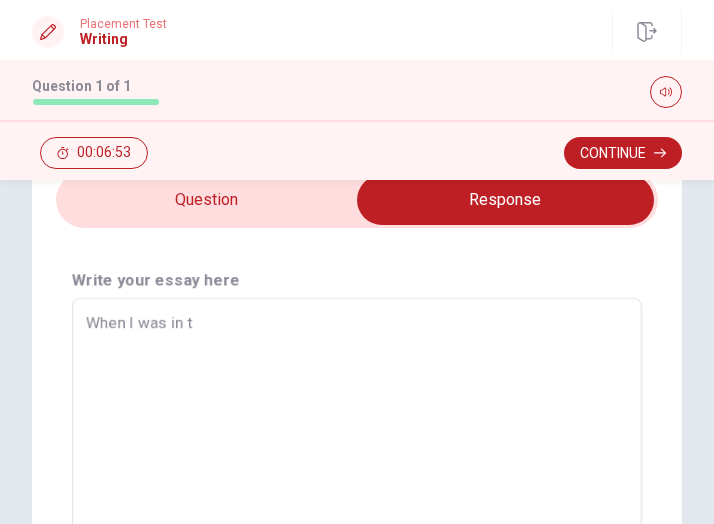 type on "x" 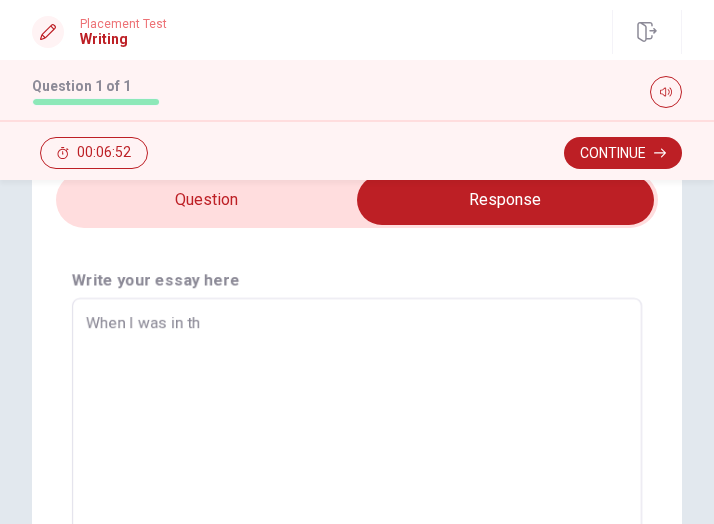 type on "When I was in the" 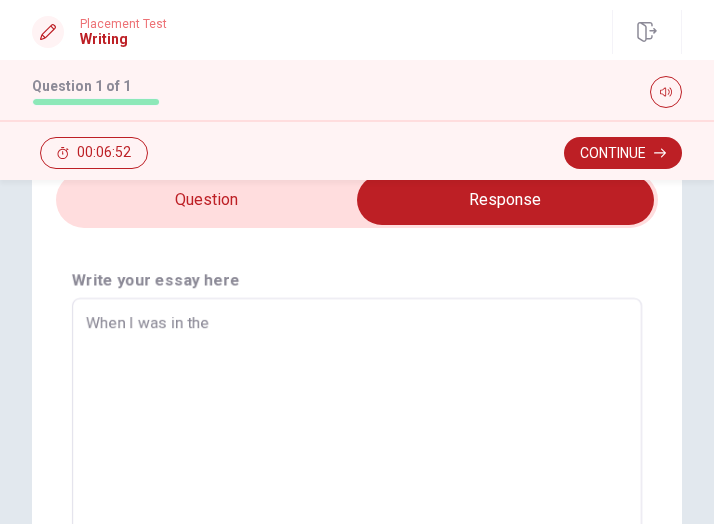 type on "x" 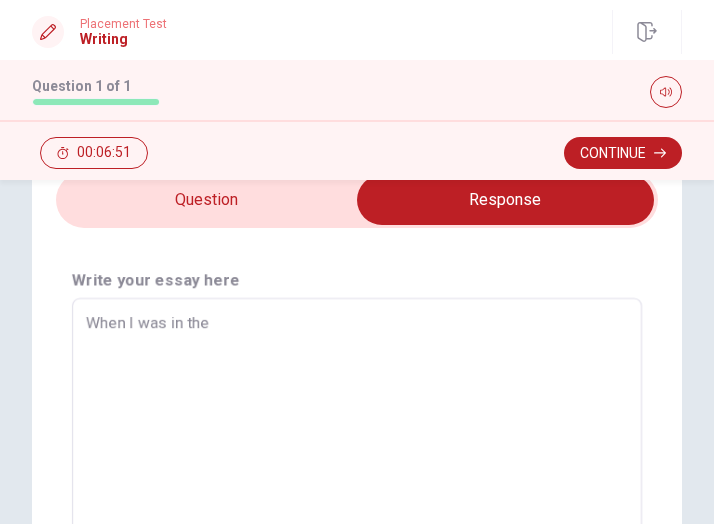 type on "When I was in the s" 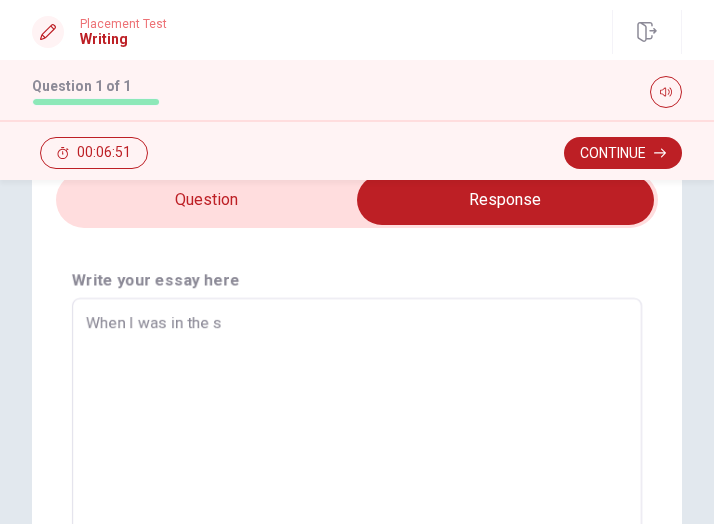 type on "x" 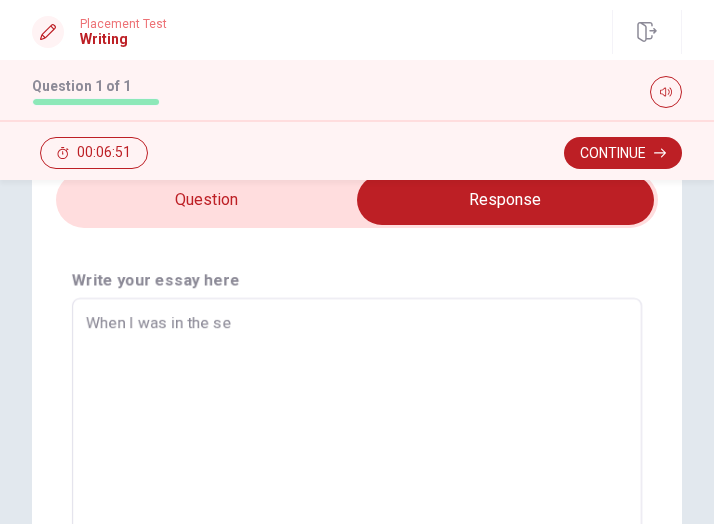type on "x" 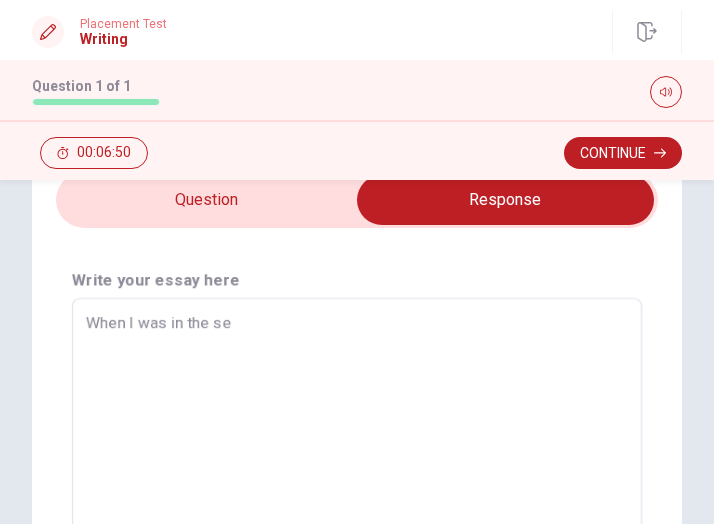type on "When I was in the sec" 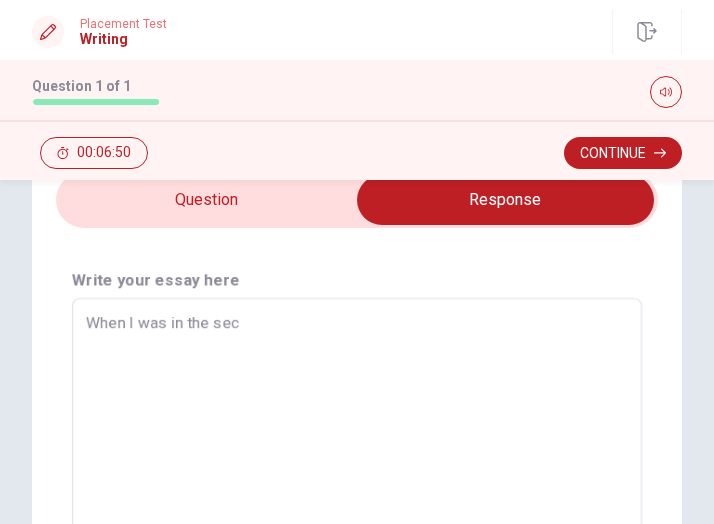 type on "x" 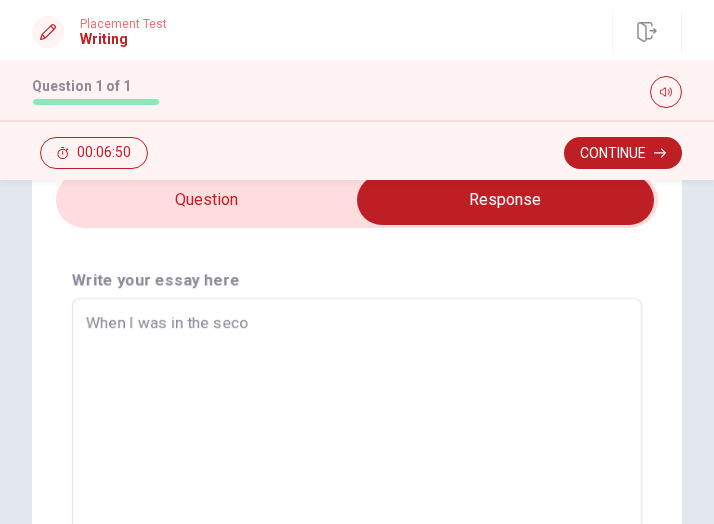 type on "x" 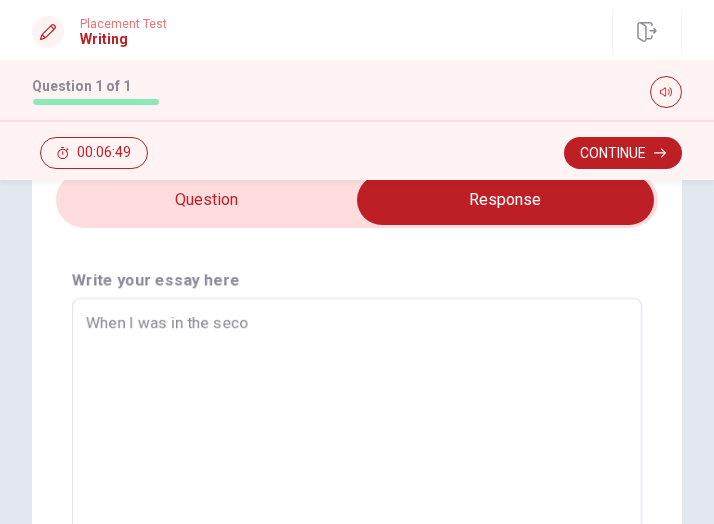 type on "When I was in the secou" 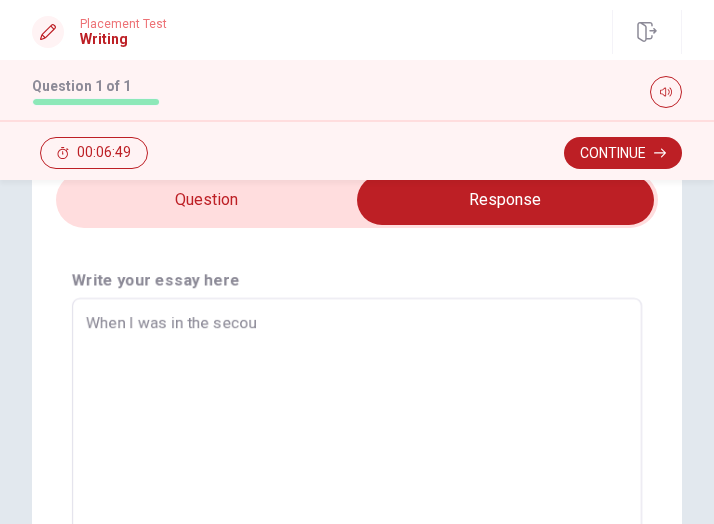 type on "x" 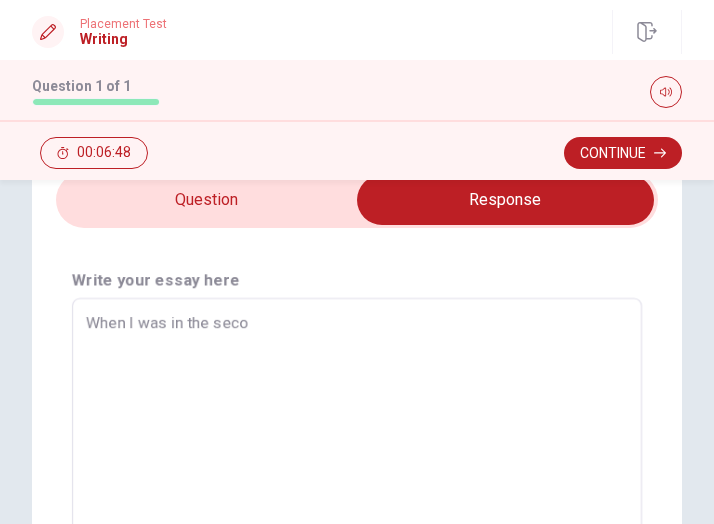 type on "x" 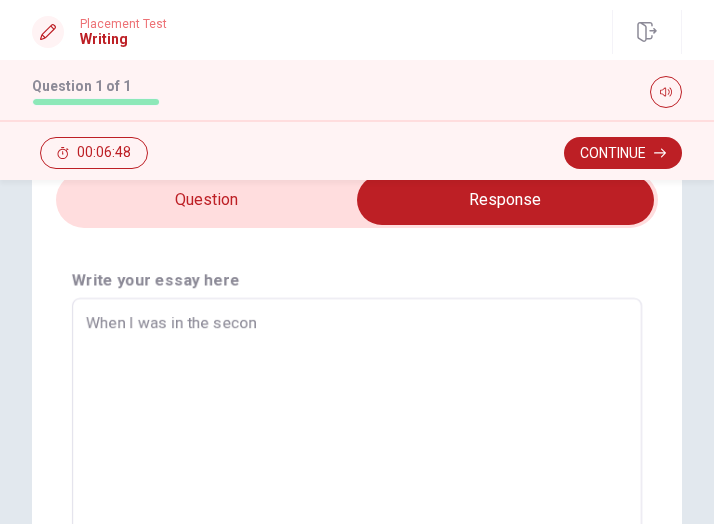 type on "x" 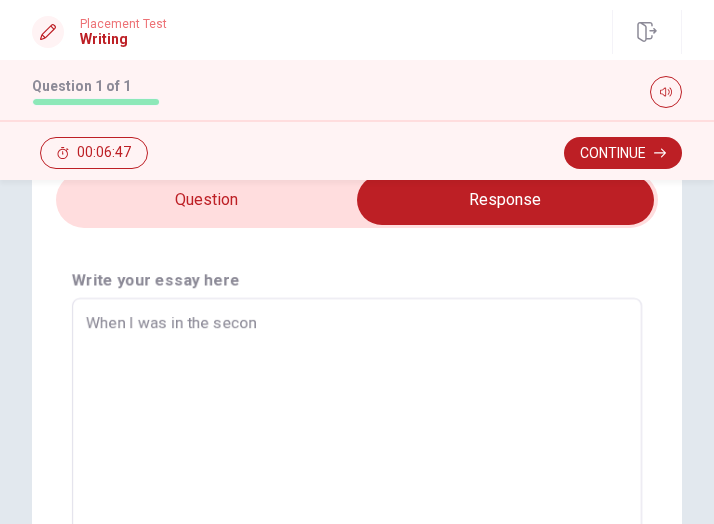 type on "When I was in the second" 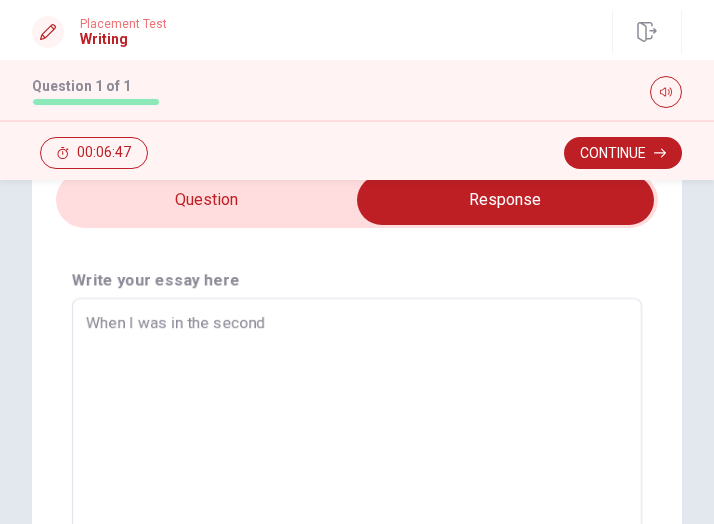 type on "x" 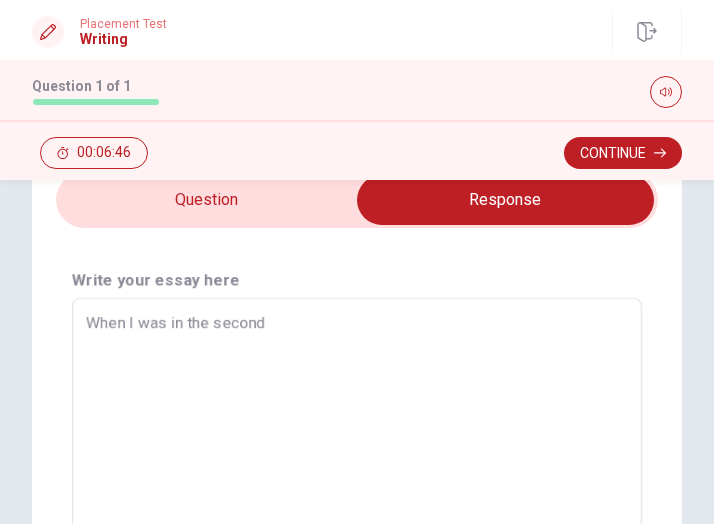 type on "When I was in the second g" 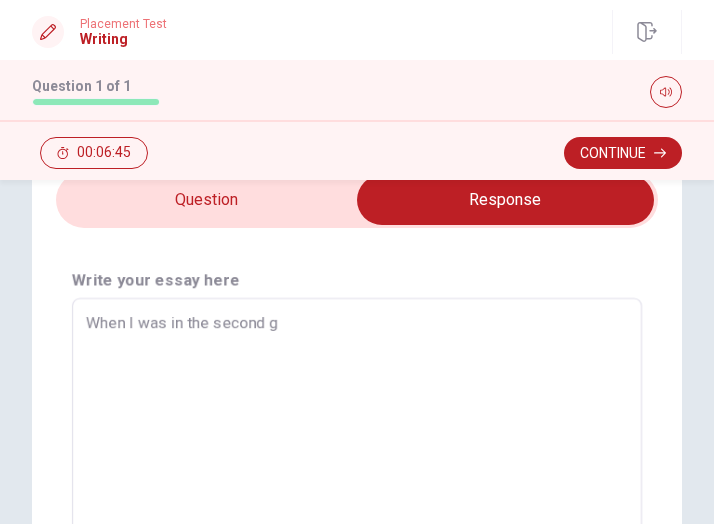 type on "x" 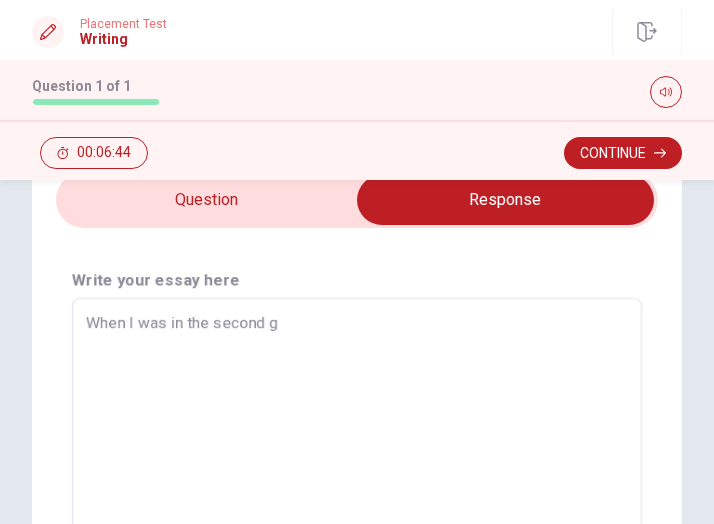 type on "When I was in the second" 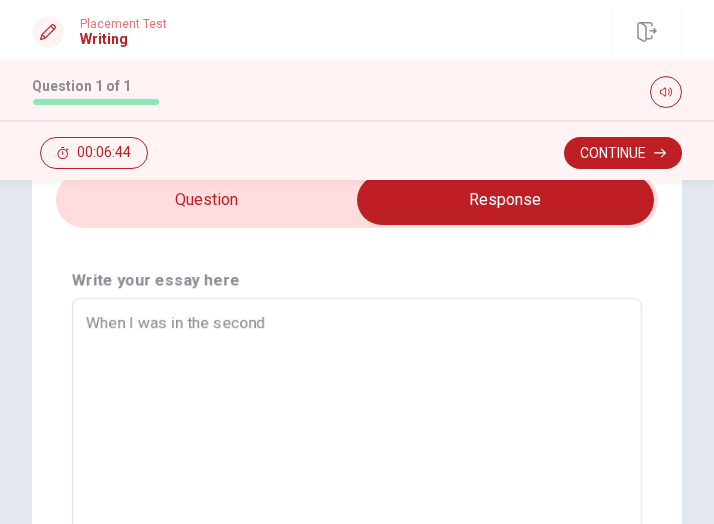 type on "x" 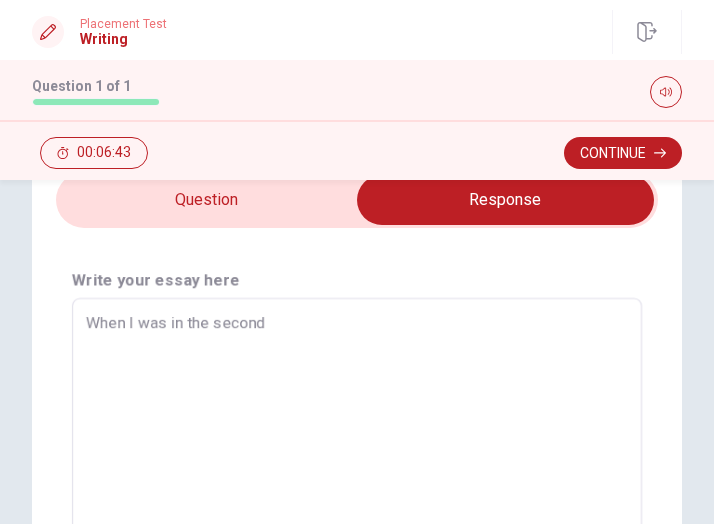 type on "When I was in the second y" 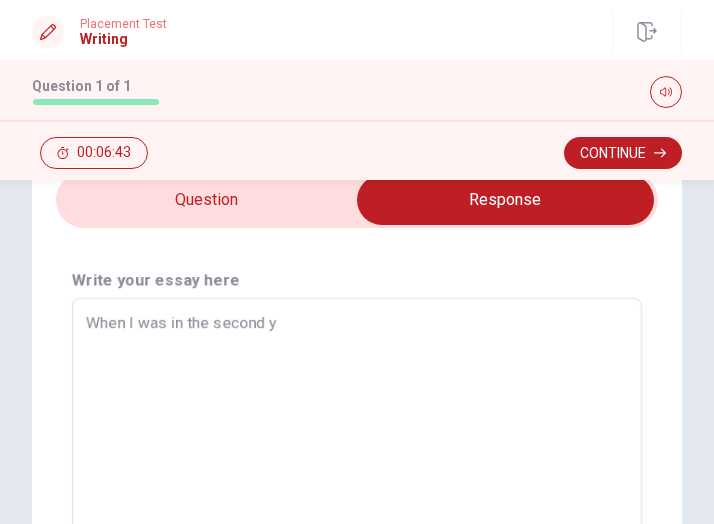 type on "x" 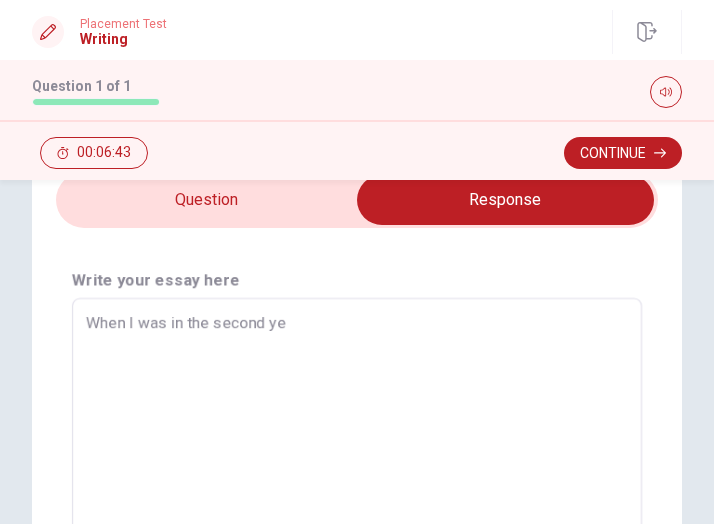 type on "x" 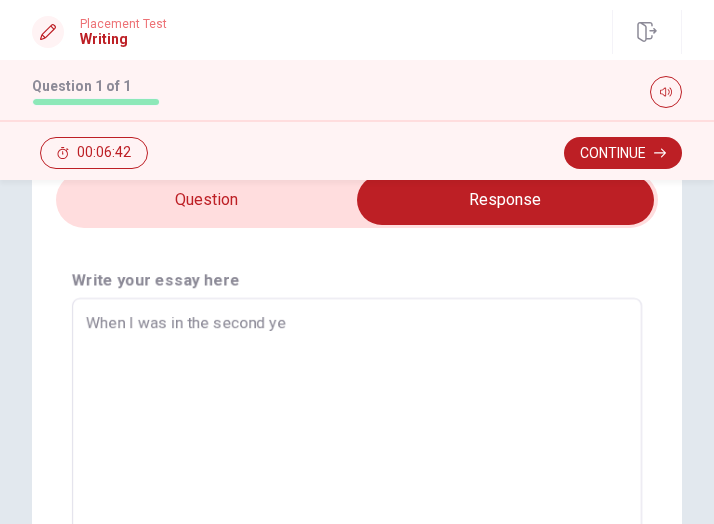 type on "When I was in the second yer" 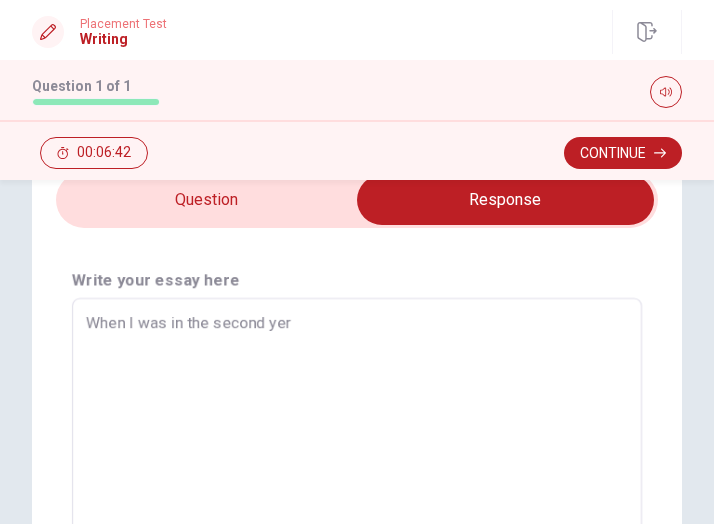 type on "x" 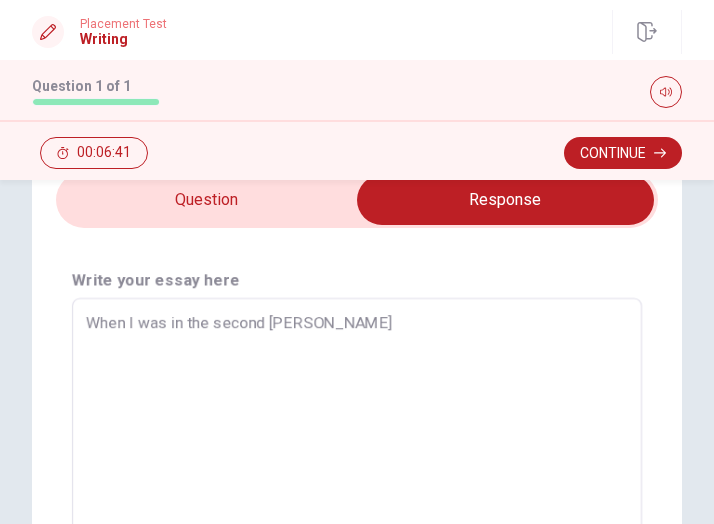 type on "x" 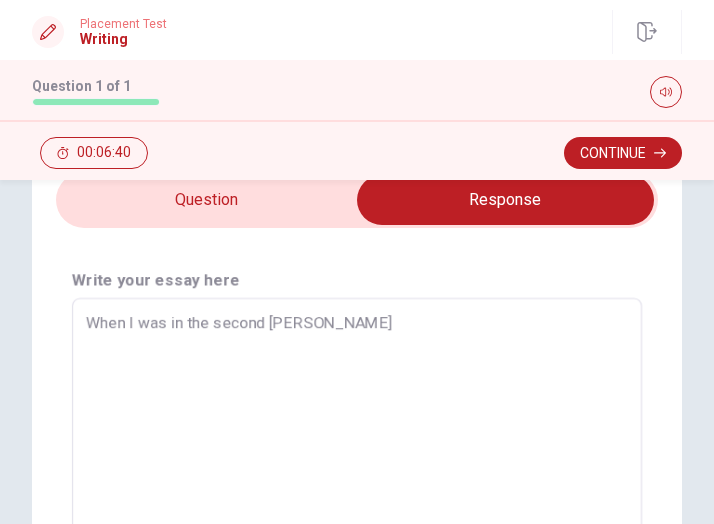type on "When I was in the second yer" 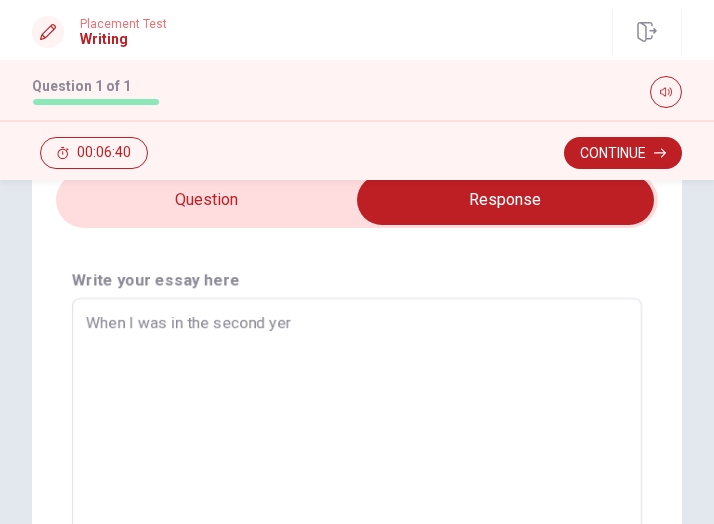 type on "x" 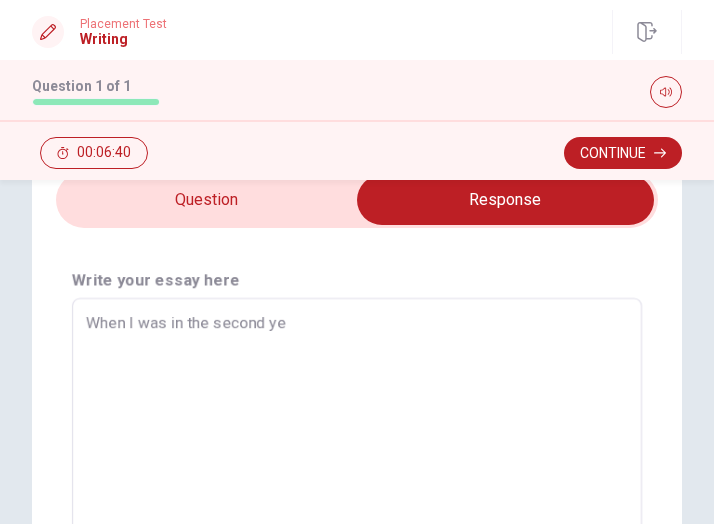 type on "x" 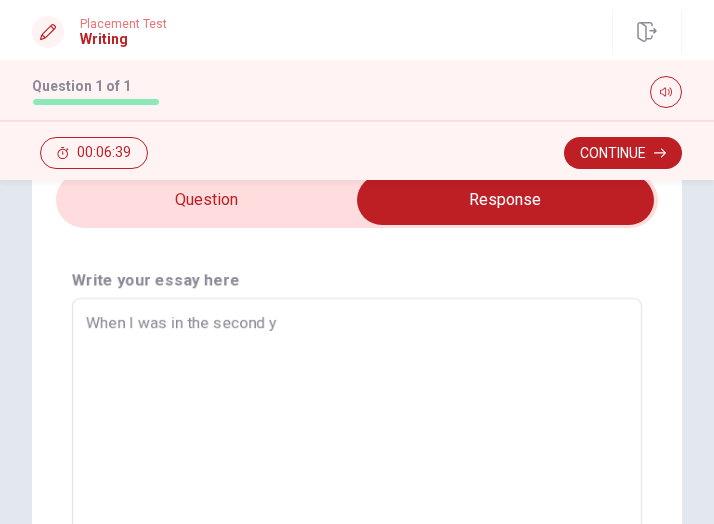 type on "x" 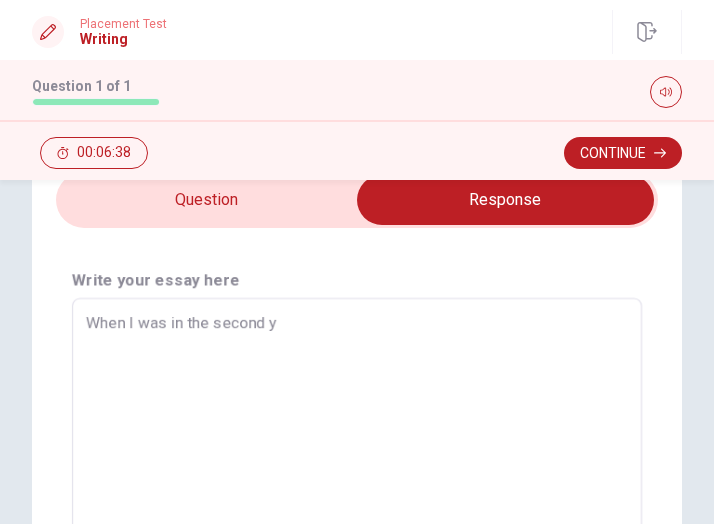 type on "When I was in the second ye" 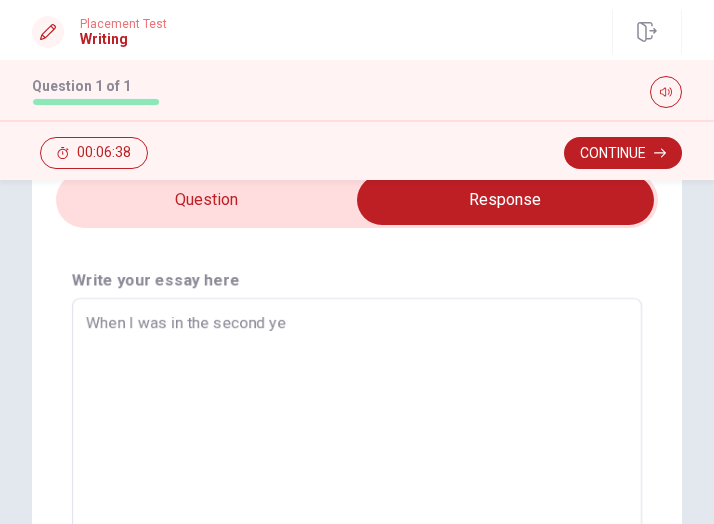type on "x" 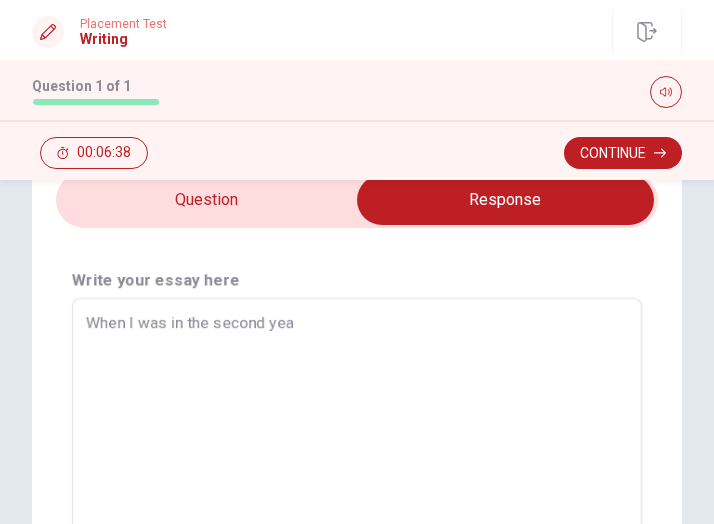 type on "x" 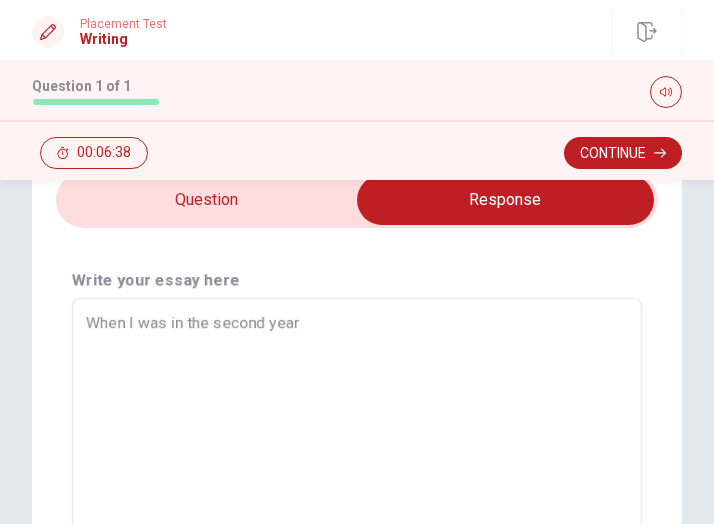 type on "x" 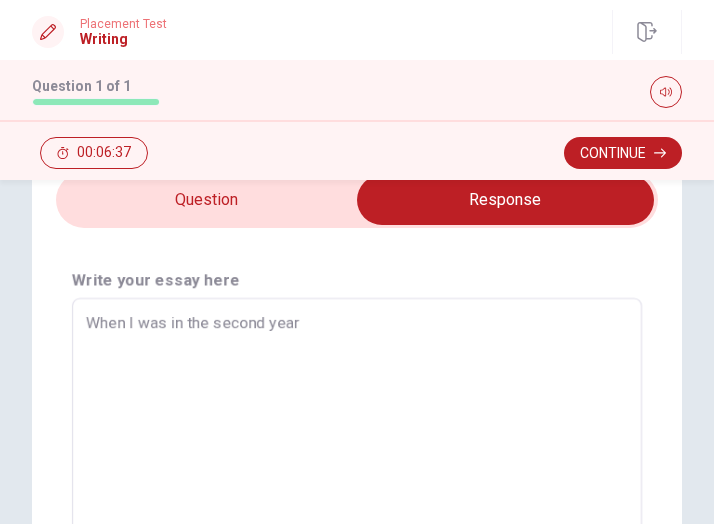 type on "When I was in the second year" 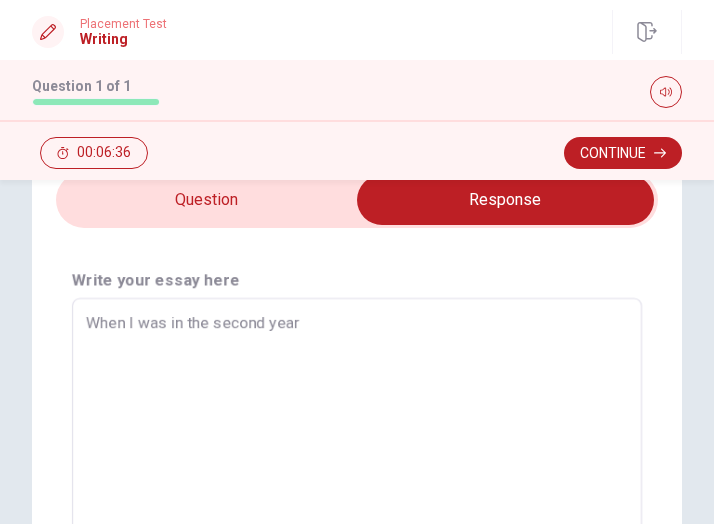 type on "When I was in the second year o" 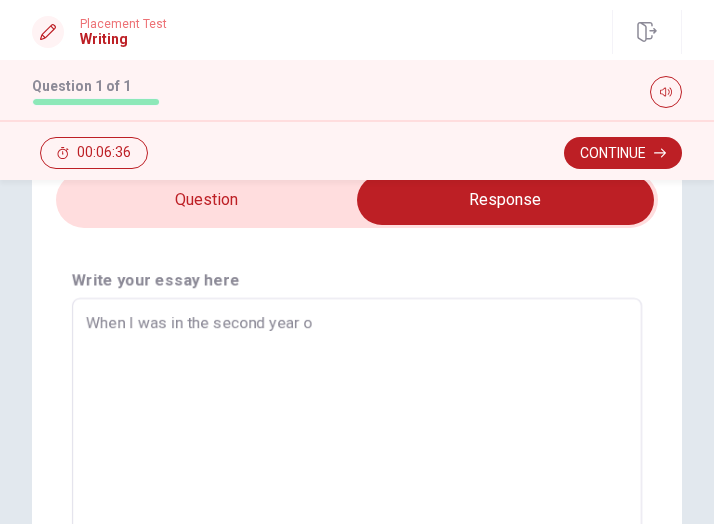 type on "x" 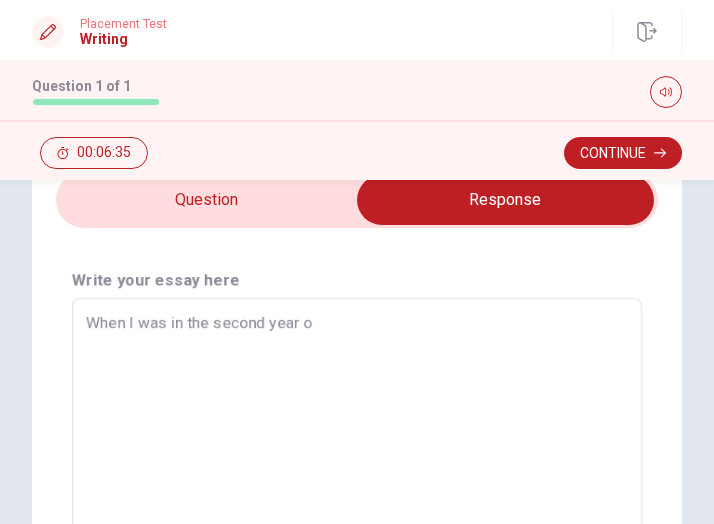 type on "When I was in the second year of" 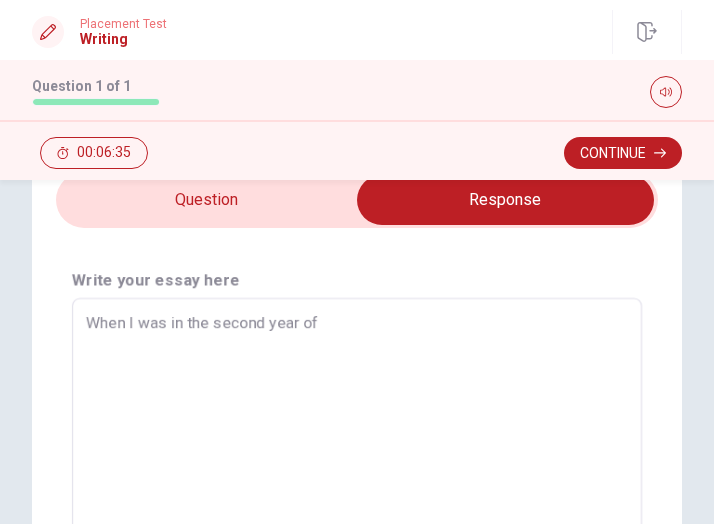 type on "x" 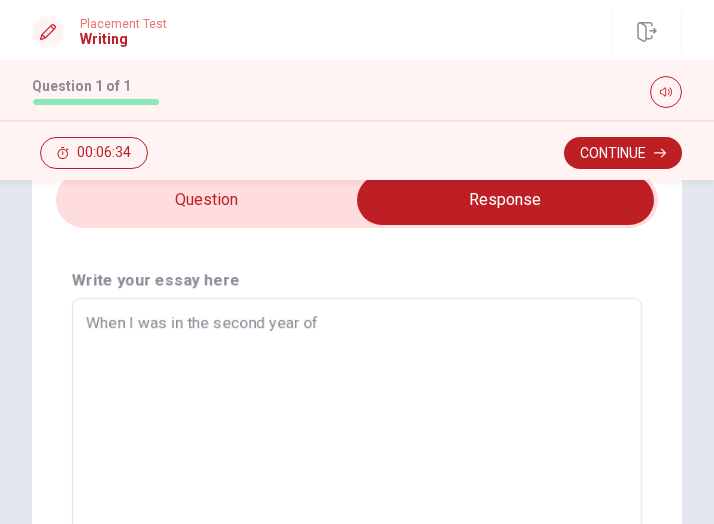 type on "When I was in the second year of" 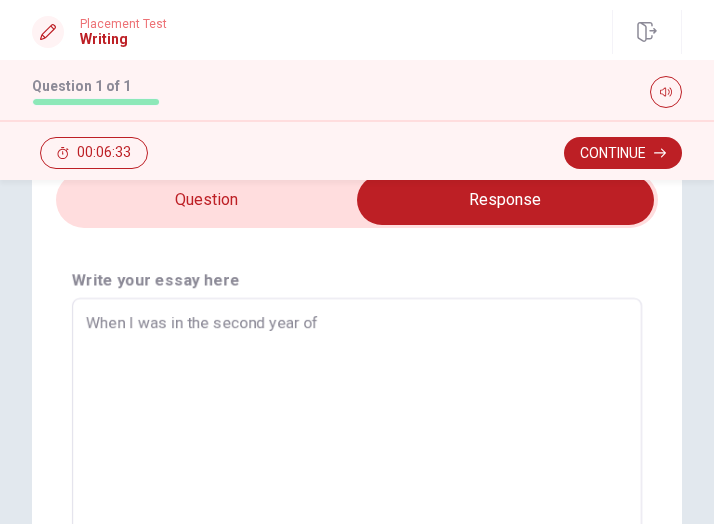 type on "When I was in the second year of j" 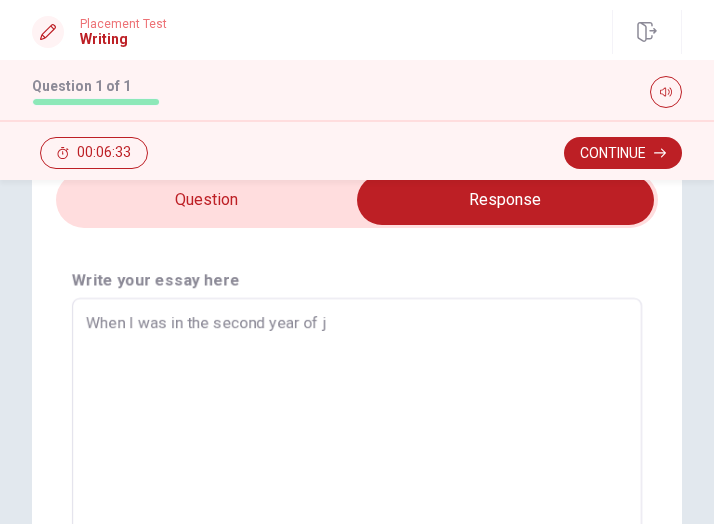 type on "x" 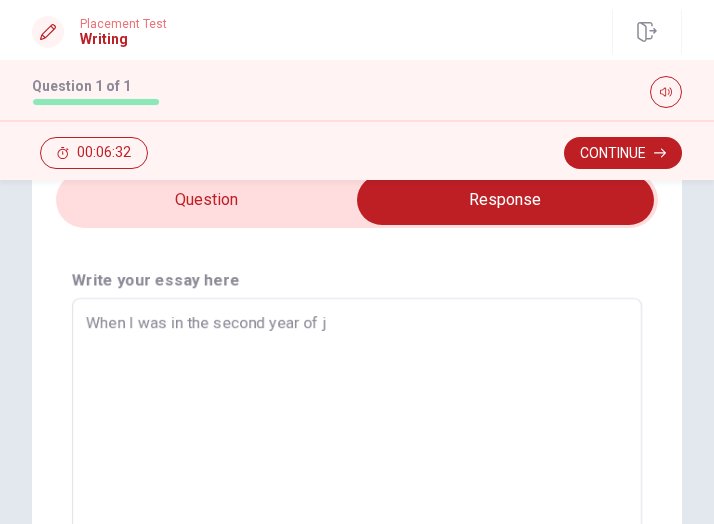 type on "When I was in the second year of ju" 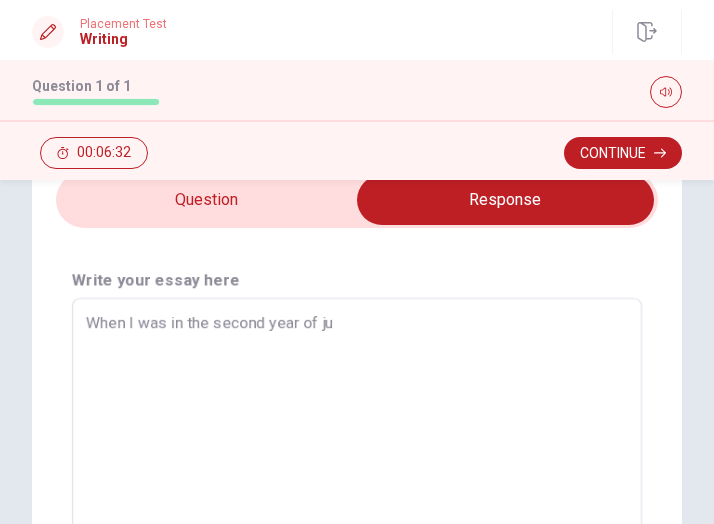 type on "x" 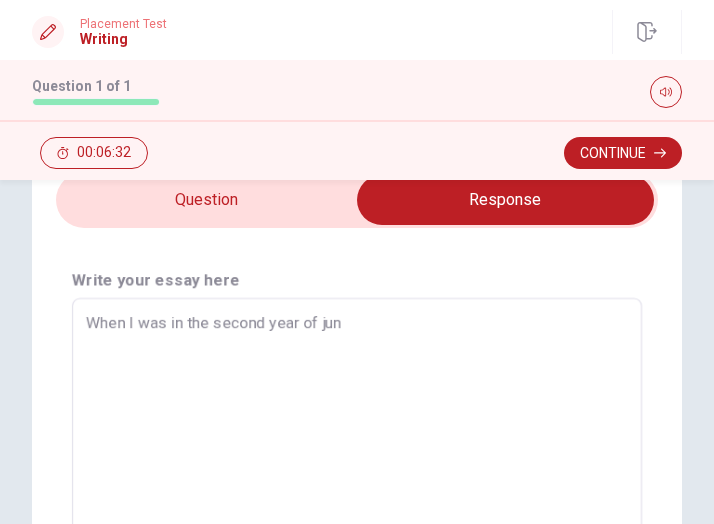 type on "x" 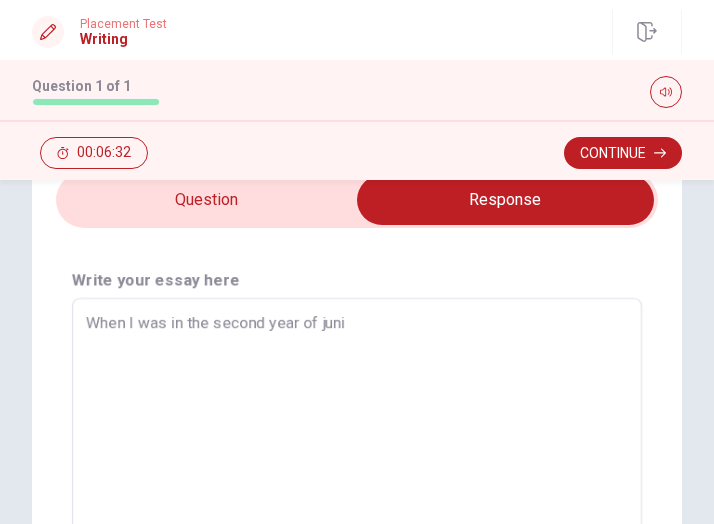 type on "x" 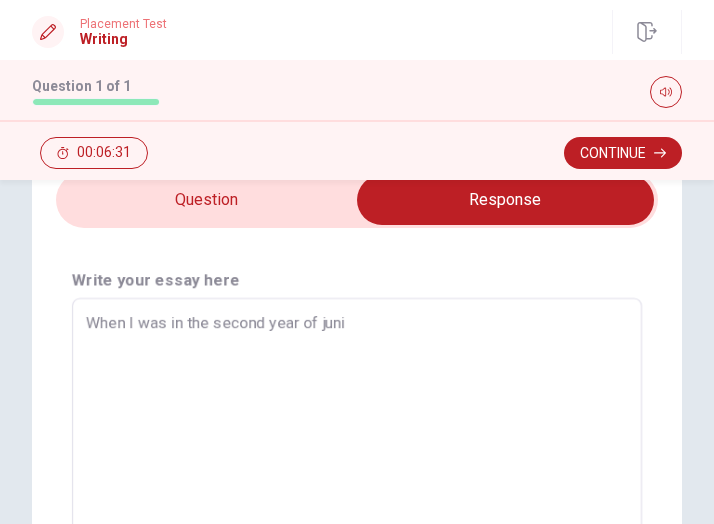 type on "When I was in the second year of junio" 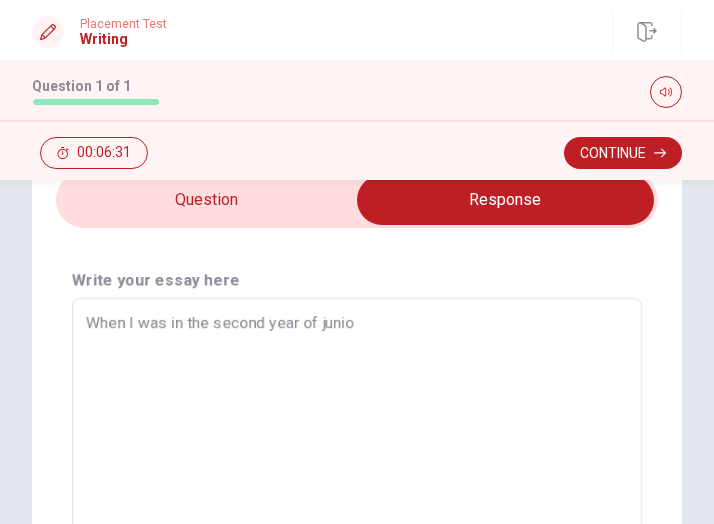 type on "x" 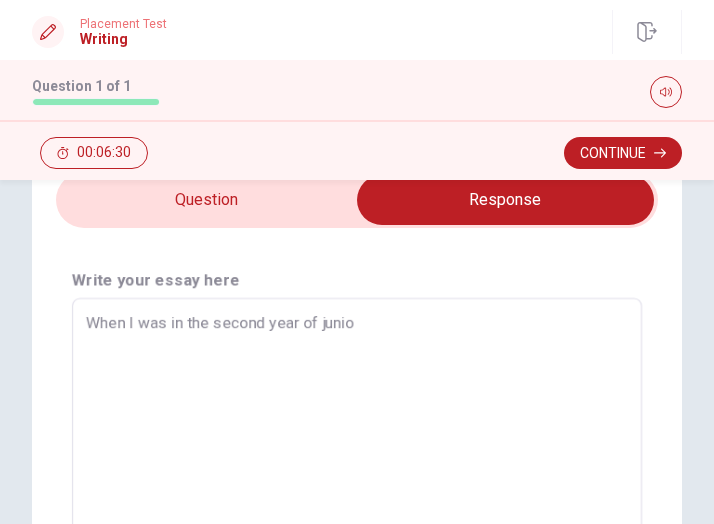 type on "When I was in the second year of junior" 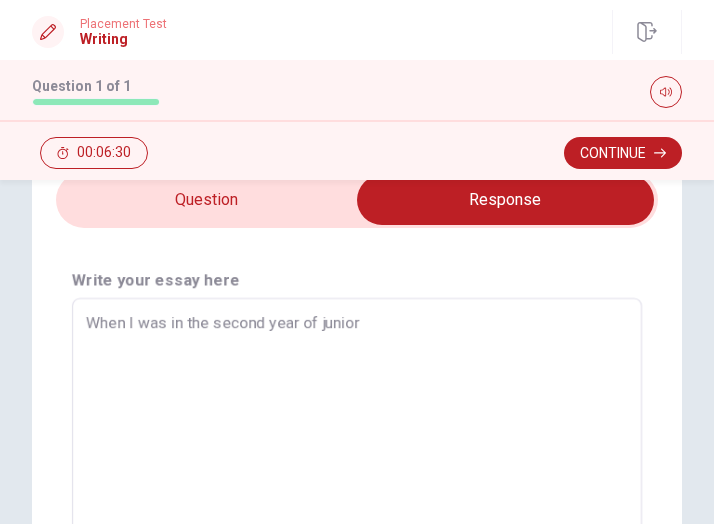 type on "x" 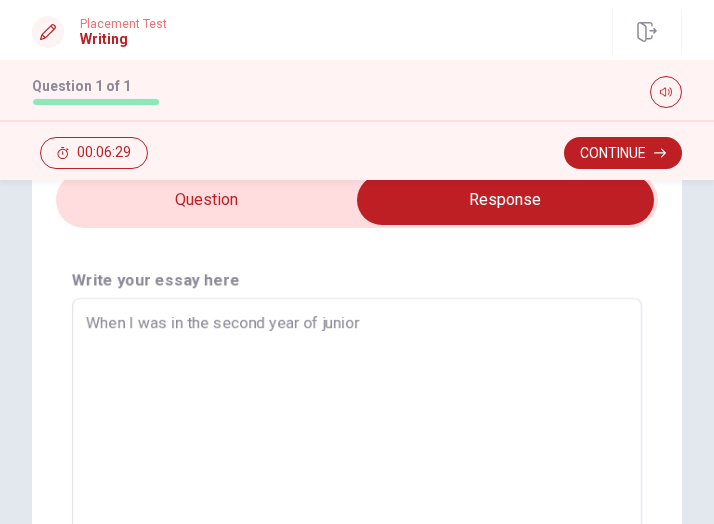 type on "When I was in the second year of junior" 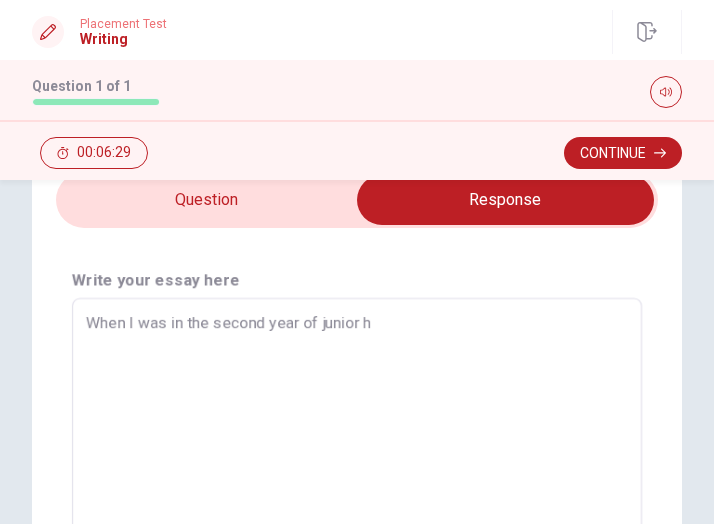 type on "x" 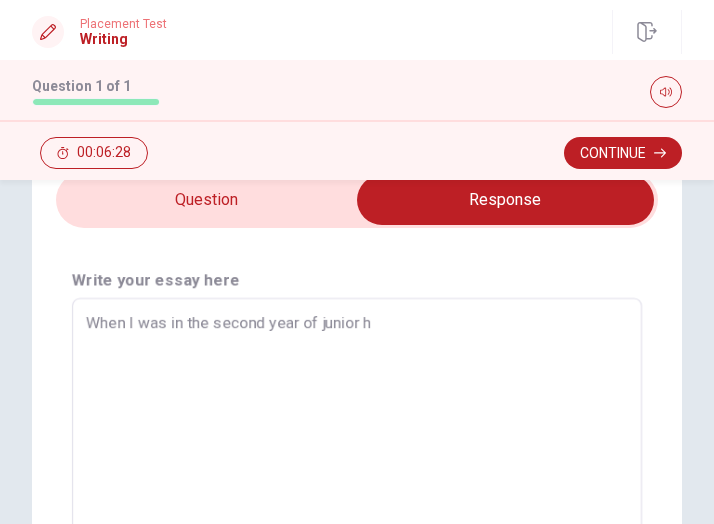 type on "When I was in the second year of junior hi" 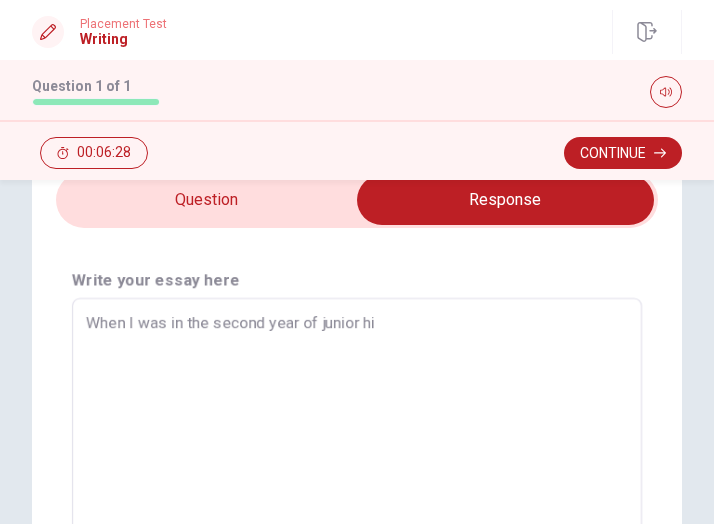 type on "x" 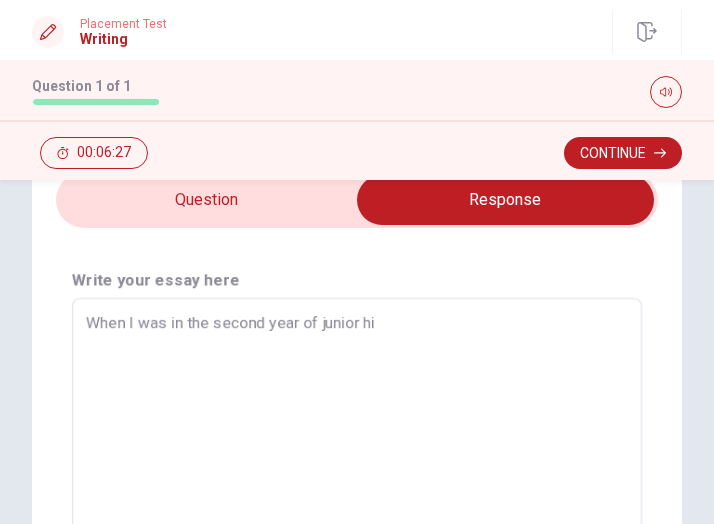 type on "When I was in the second year of junior hig" 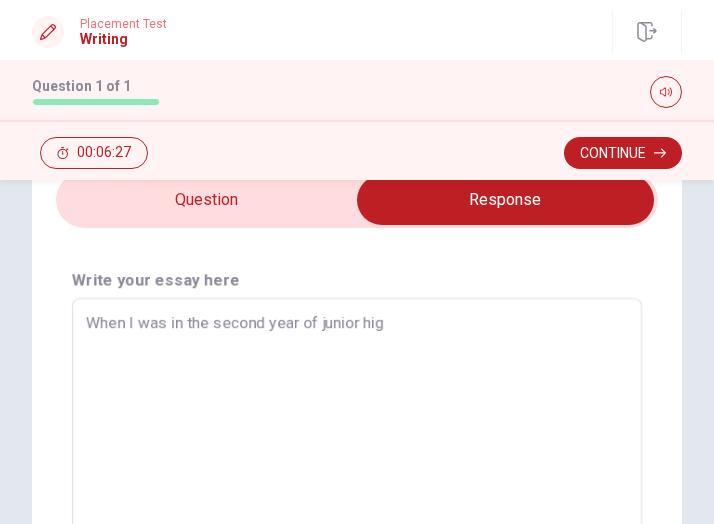 type on "x" 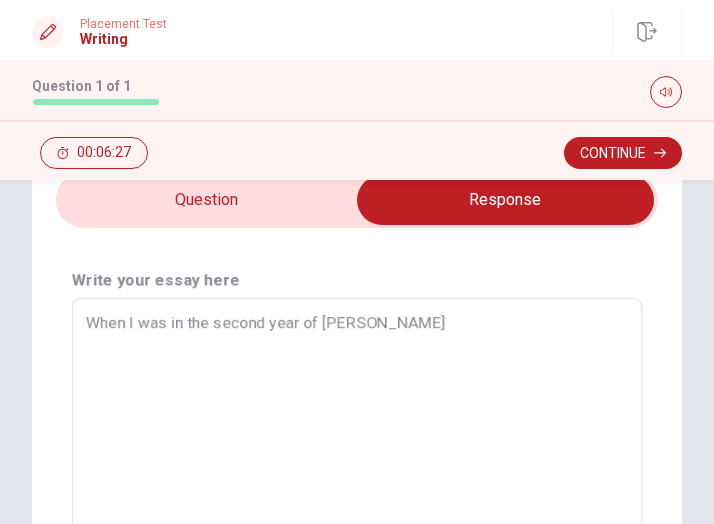 type on "x" 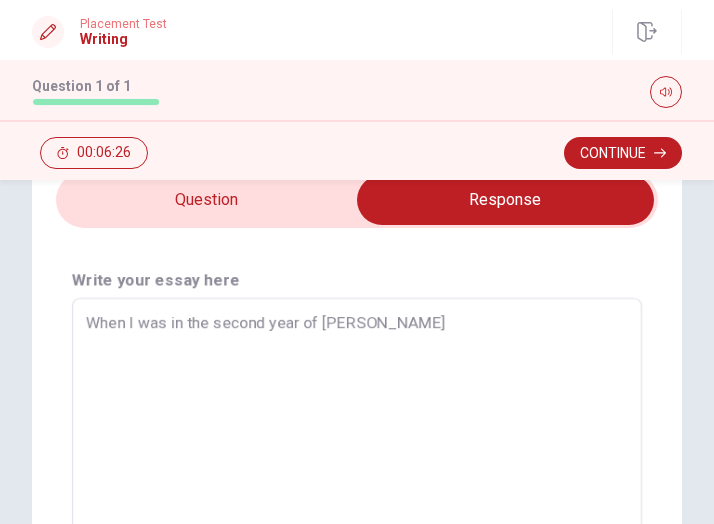 type on "When I was in the second year of [PERSON_NAME]" 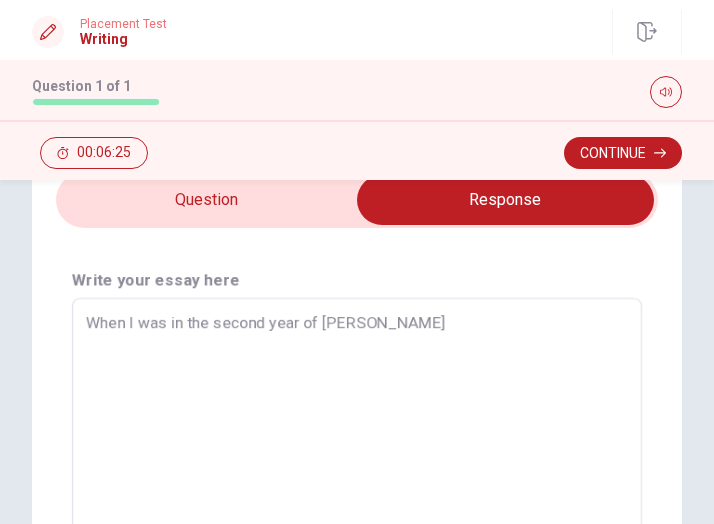 type 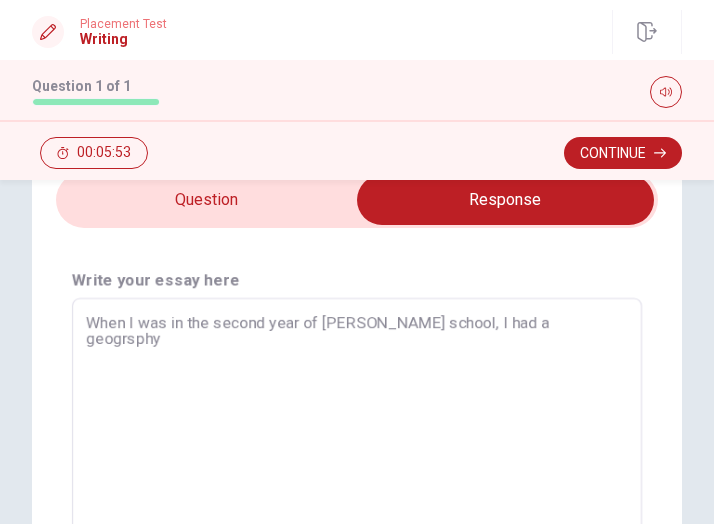 click on "When I was in the second year of [PERSON_NAME] school, I had a geogrsphy" at bounding box center (357, 448) 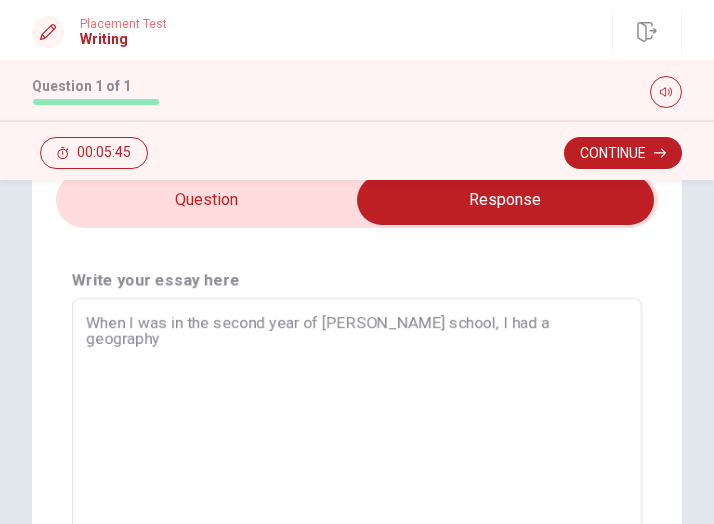 click on "When I was in the second year of [PERSON_NAME] school, I had a geography" at bounding box center [357, 448] 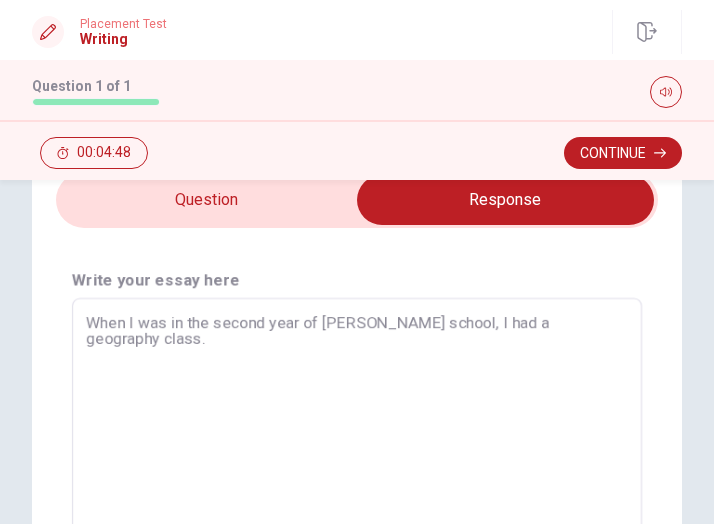 click on "When I was in the second year of [PERSON_NAME] school, I had a geography class." at bounding box center [357, 448] 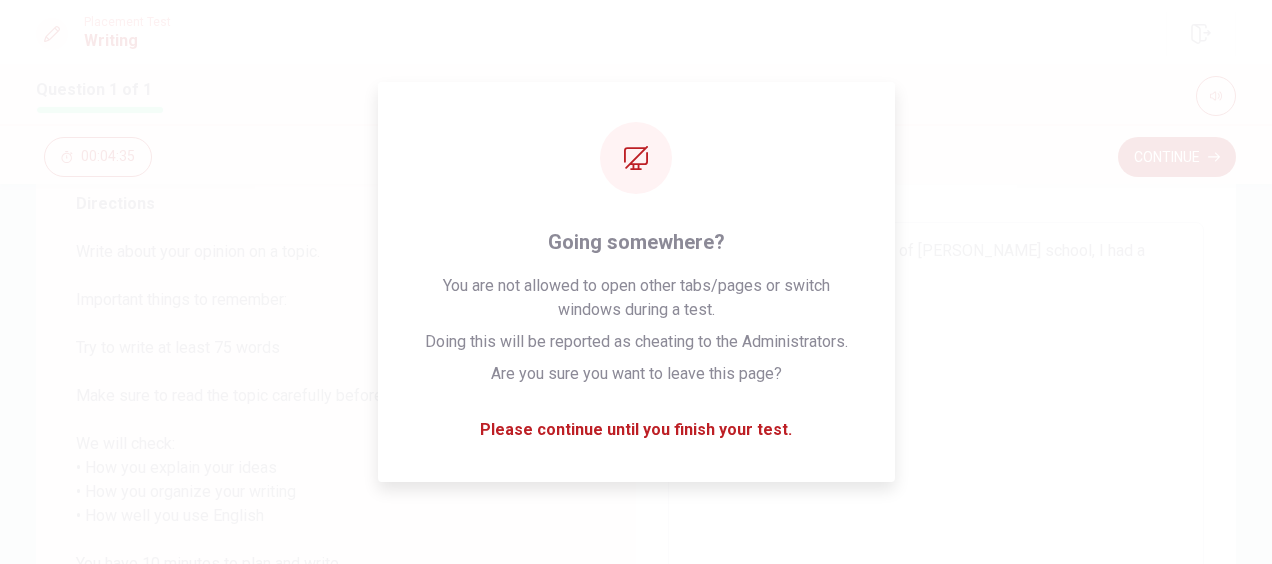 click on "Continue 00:04:35" at bounding box center (636, 157) 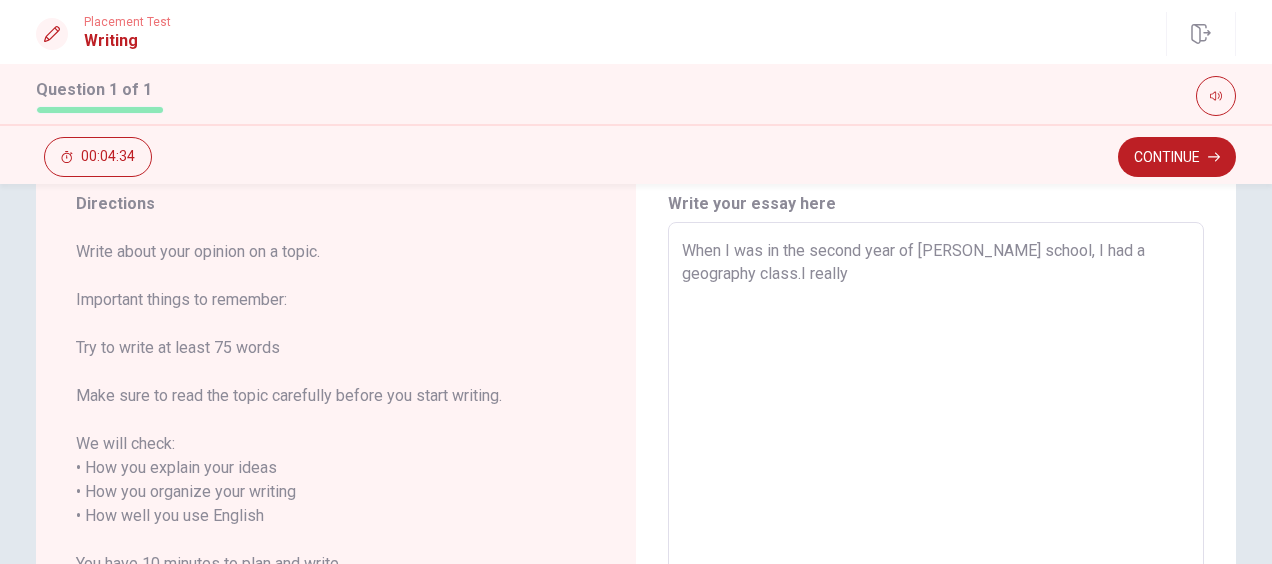 click on "When I was in the second year of [PERSON_NAME] school, I had a geography class.I really" at bounding box center [936, 504] 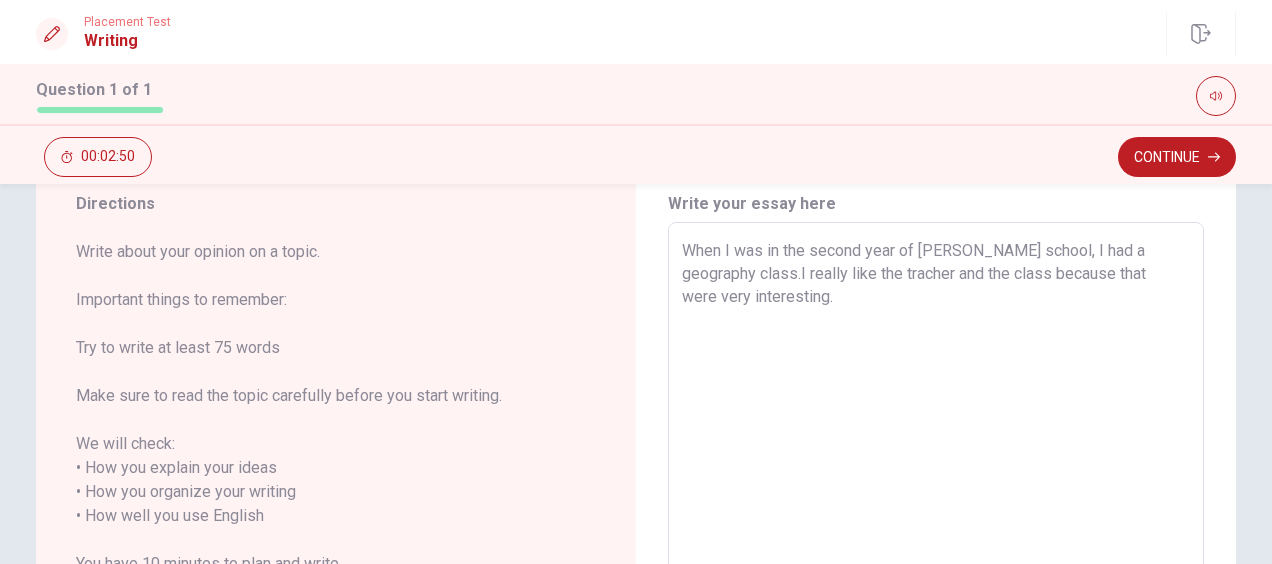click on "Write about your opinion on a topic.
Important things to remember:
Try to write at least 75 words
Make sure to read the topic carefully before you start writing.
We will check:
• How you explain your ideas
• How you organize your writing
• How well you use English
You have 10 minutes to plan and write.
After you submit your writing, you cannot change it." at bounding box center [309, 444] 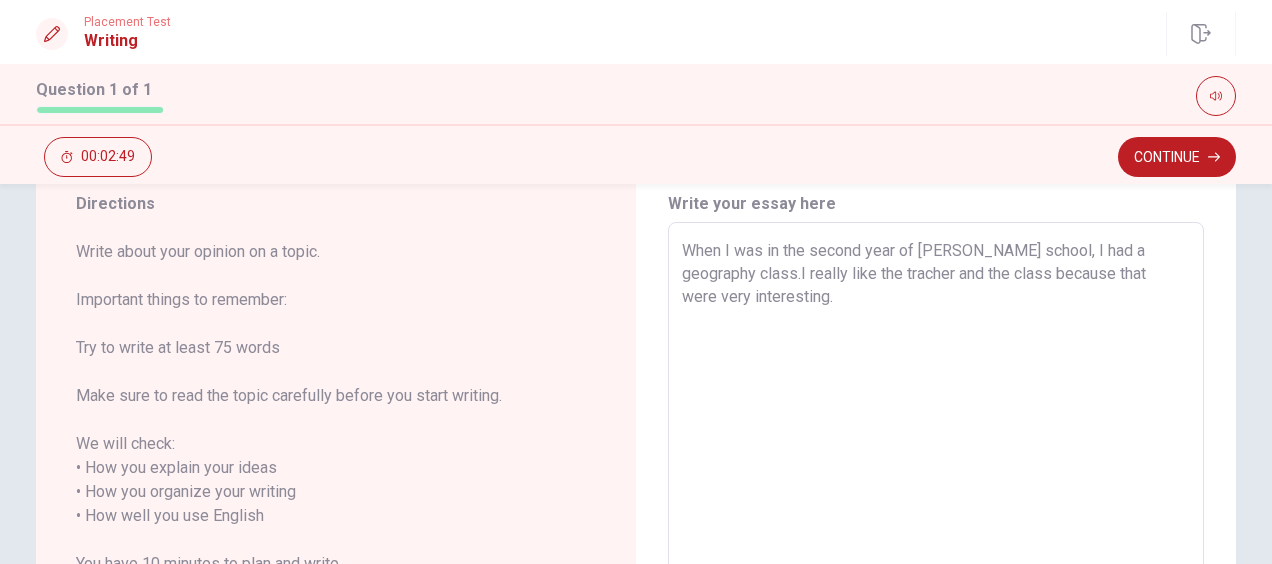 click on "When I was in the second year of [PERSON_NAME] school, I had a geography class.I really like the tracher and the class because that were very interesting." at bounding box center [936, 504] 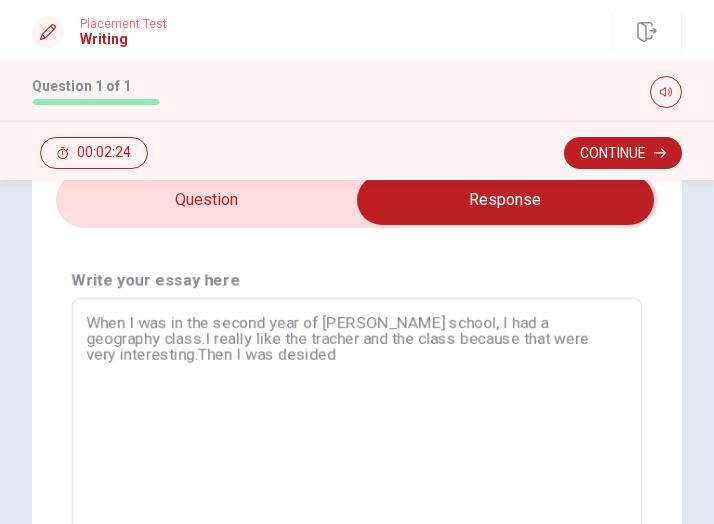 click on "Continue 00:02:24" at bounding box center [357, 153] 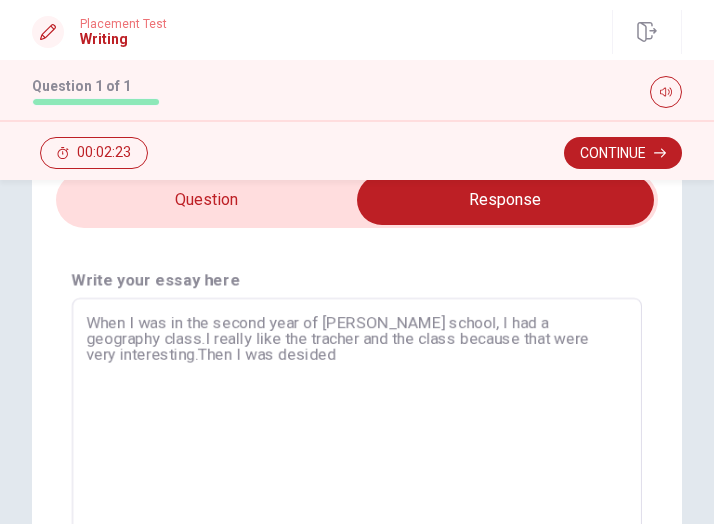 click on "When I was in the second year of [PERSON_NAME] school, I had a geography class.I really like the tracher and the class because that were very interesting.Then I was desided" at bounding box center (357, 448) 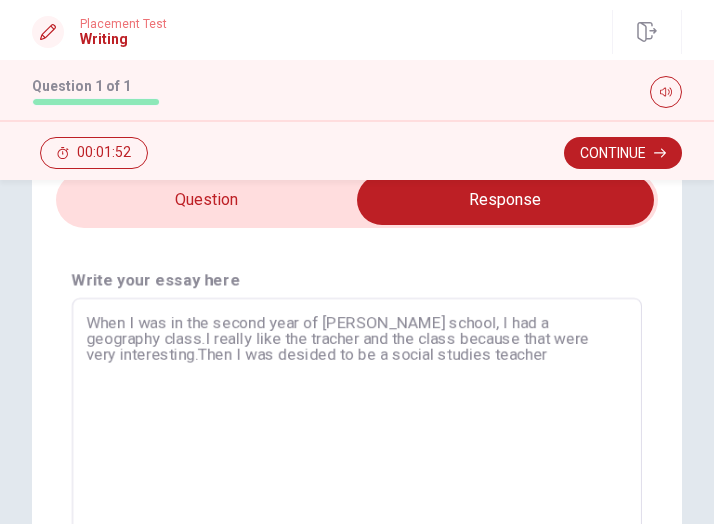 click at bounding box center (505, 200) 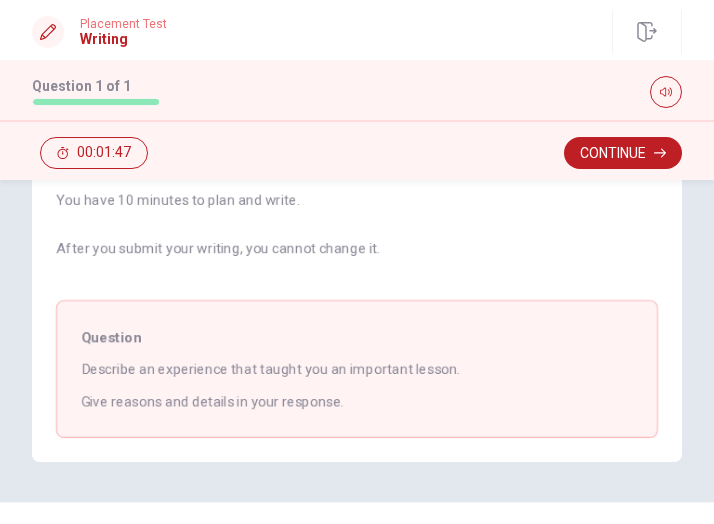 scroll, scrollTop: 486, scrollLeft: 0, axis: vertical 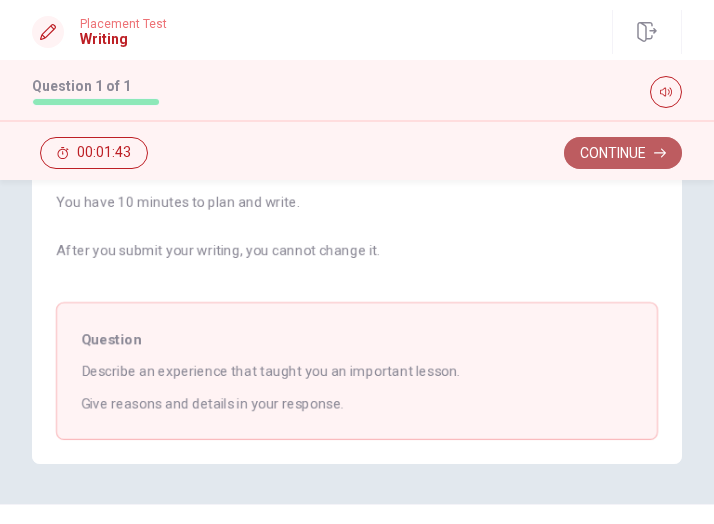 click on "Continue" at bounding box center (623, 153) 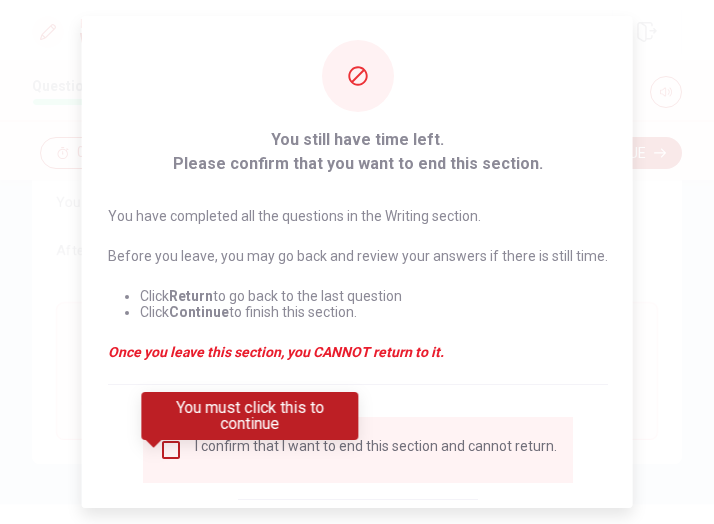 click at bounding box center [170, 450] 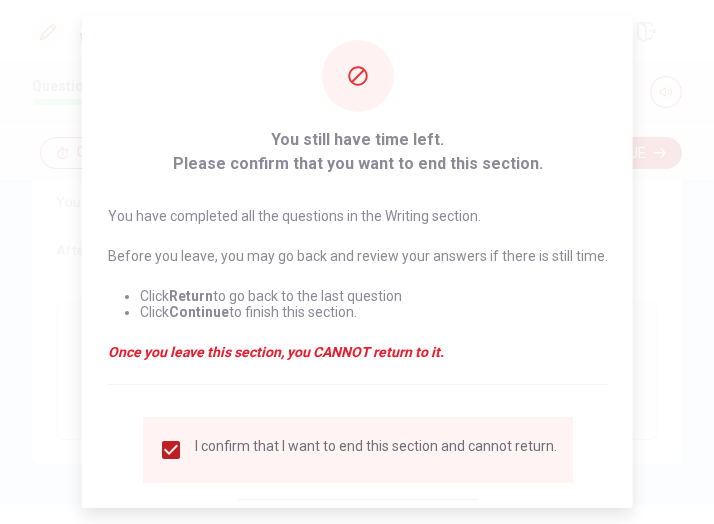 scroll, scrollTop: 95, scrollLeft: 0, axis: vertical 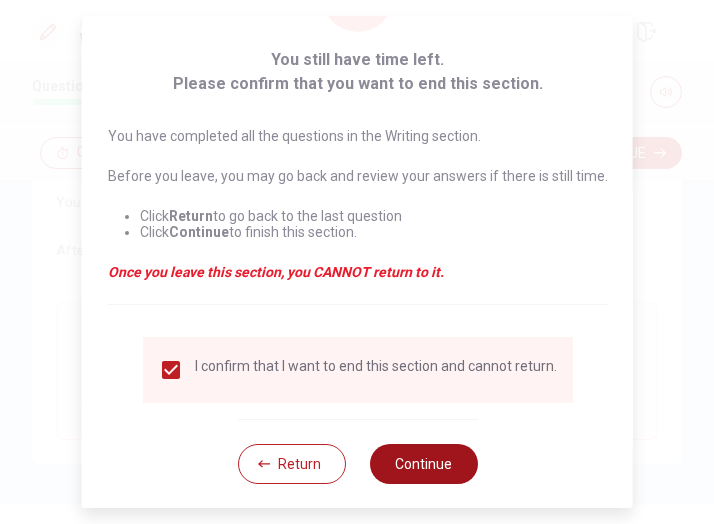 click on "Continue" at bounding box center [423, 464] 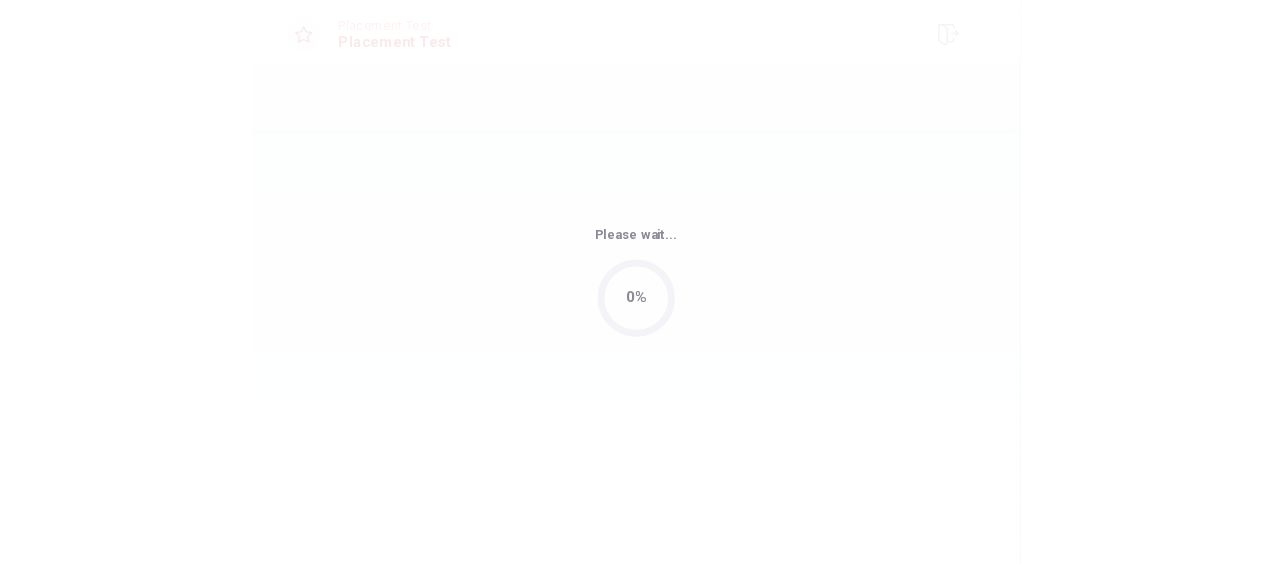 scroll, scrollTop: 0, scrollLeft: 0, axis: both 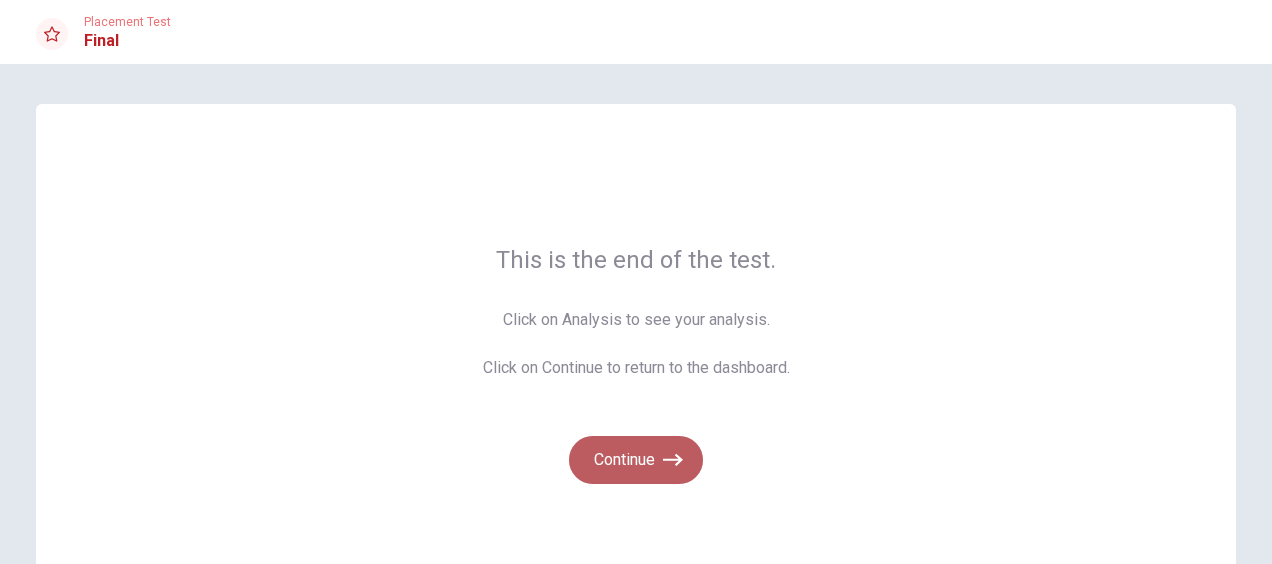 click 